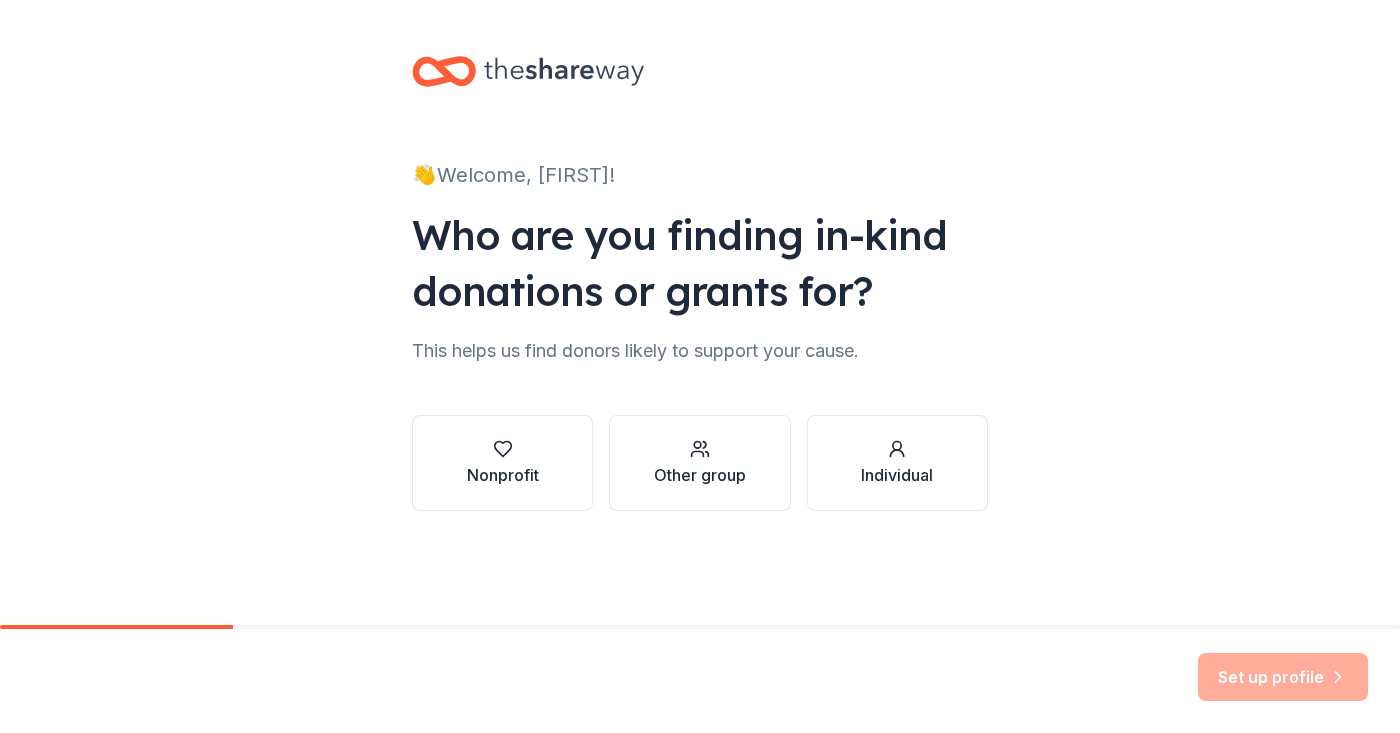 scroll, scrollTop: 0, scrollLeft: 0, axis: both 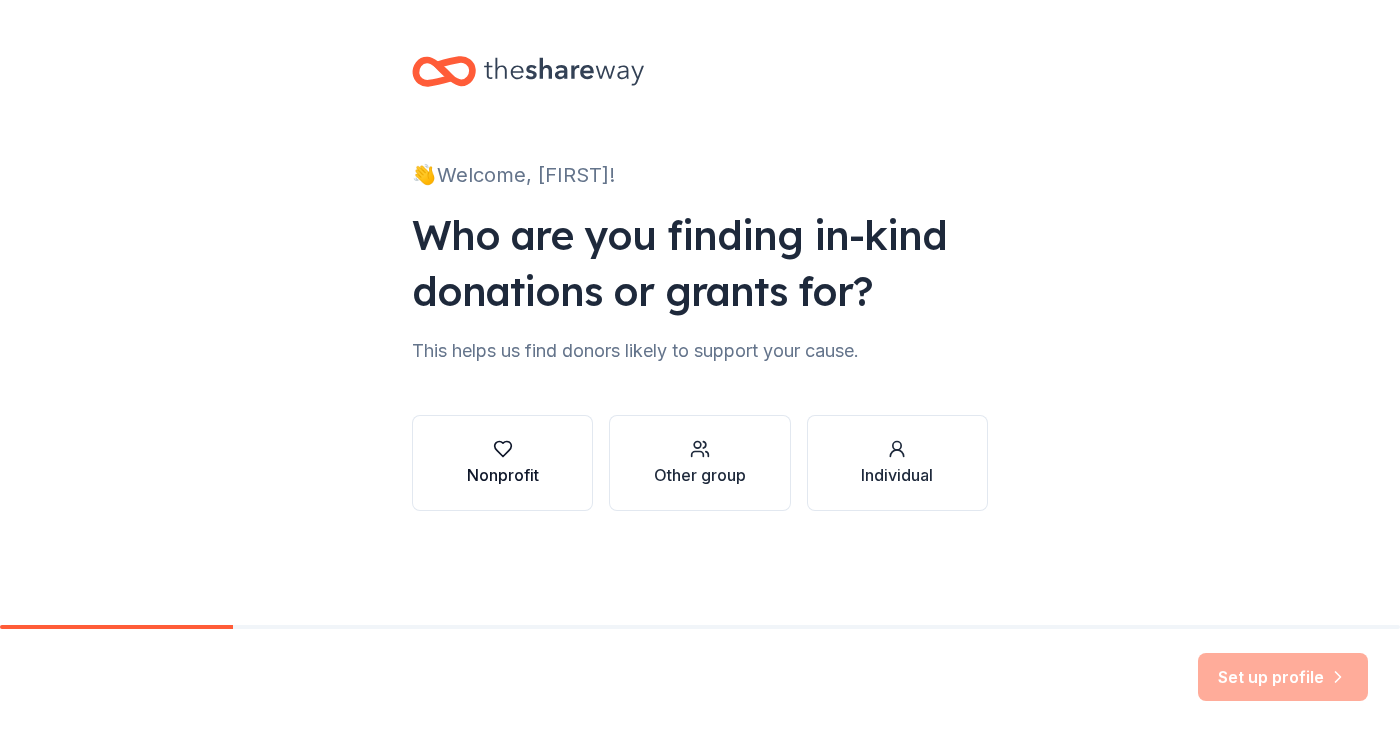 click on "Nonprofit" at bounding box center [503, 475] 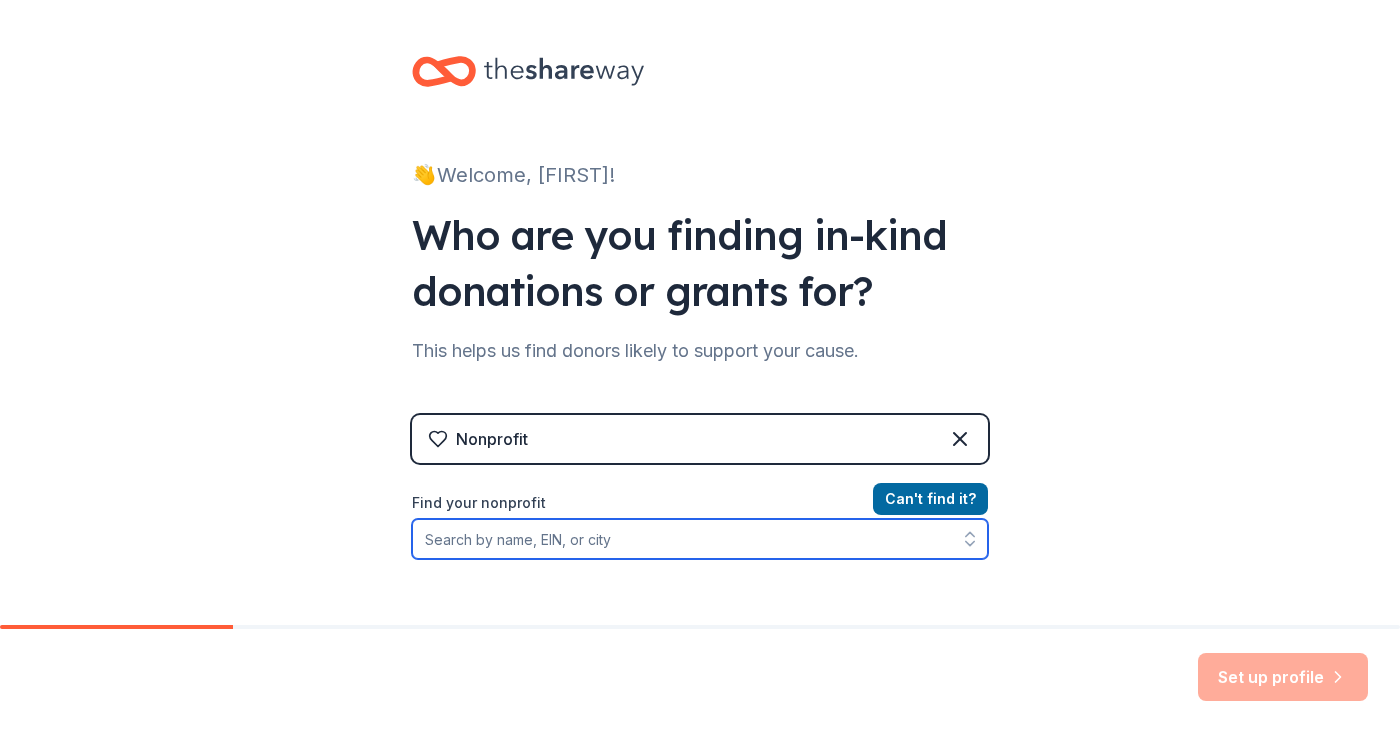 click on "Find your nonprofit" at bounding box center (700, 539) 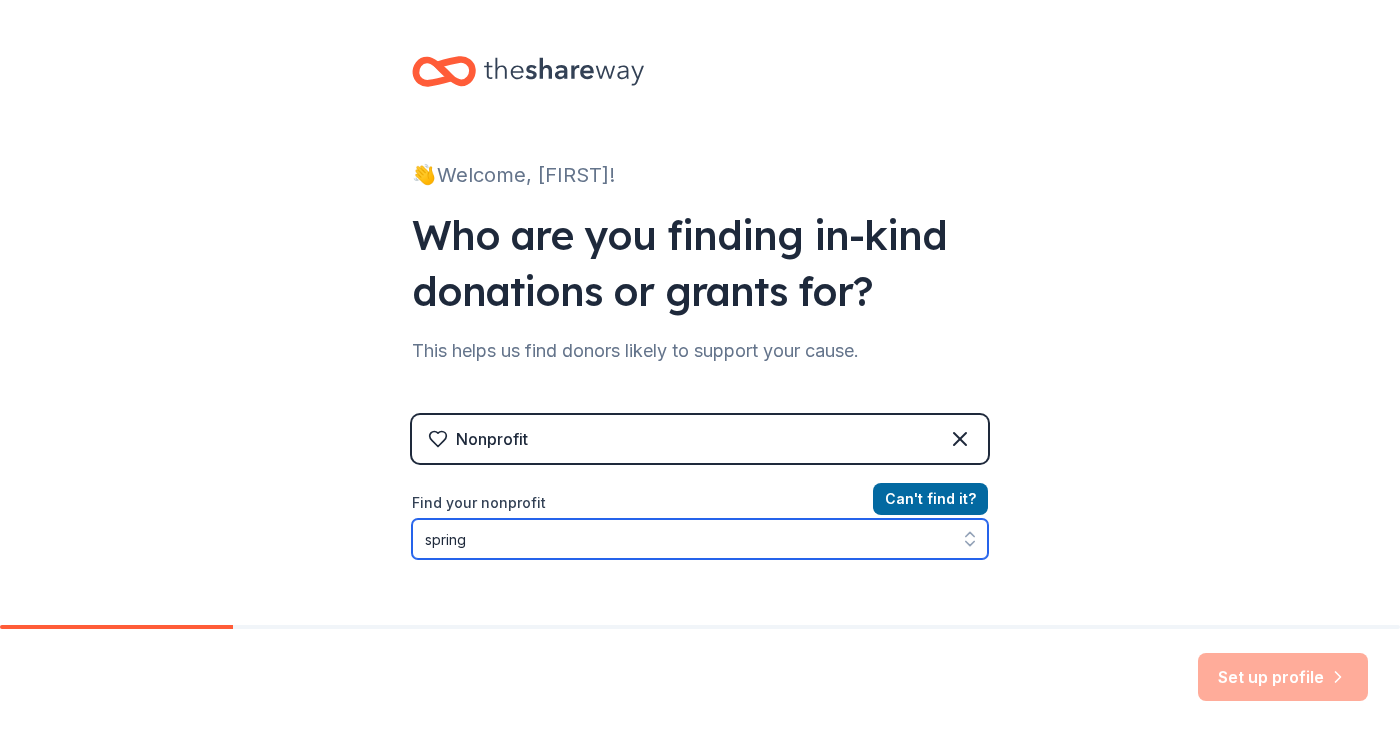 scroll, scrollTop: 34, scrollLeft: 0, axis: vertical 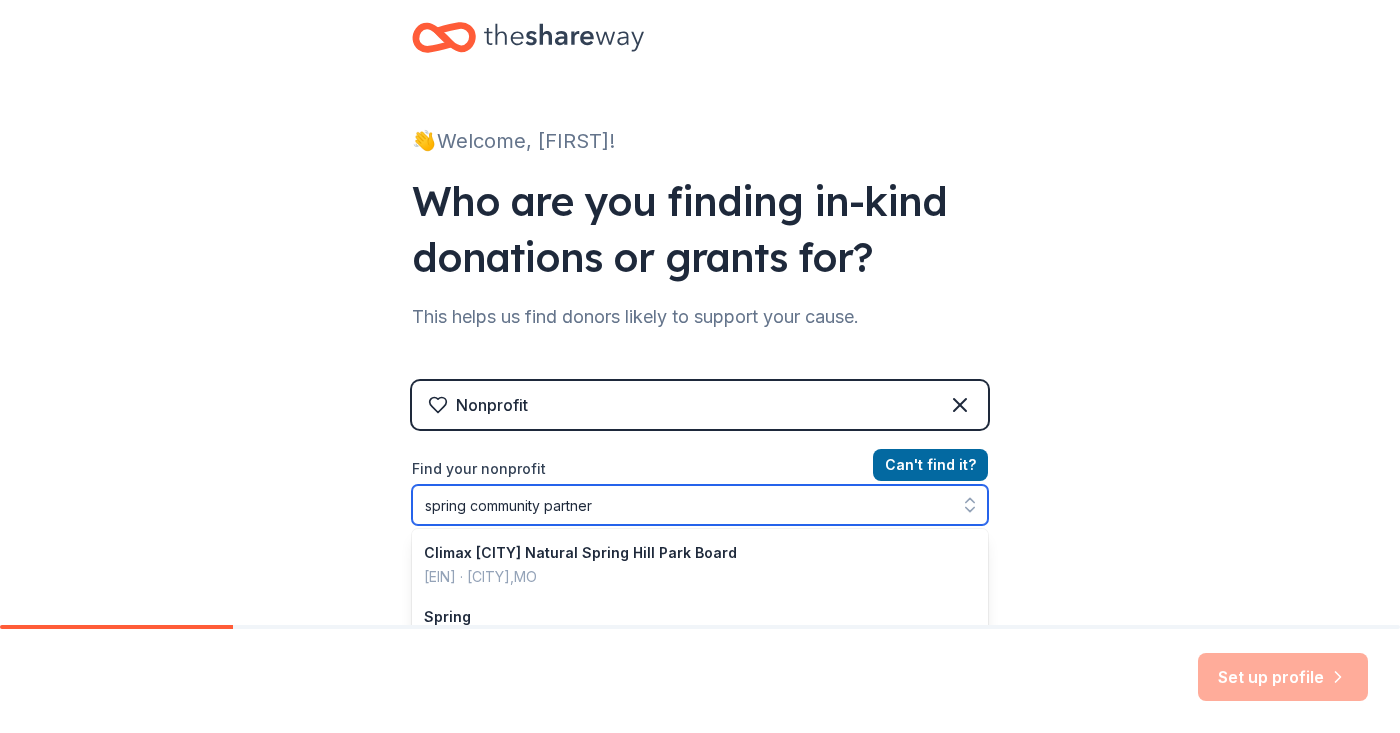 type on "spring community partners" 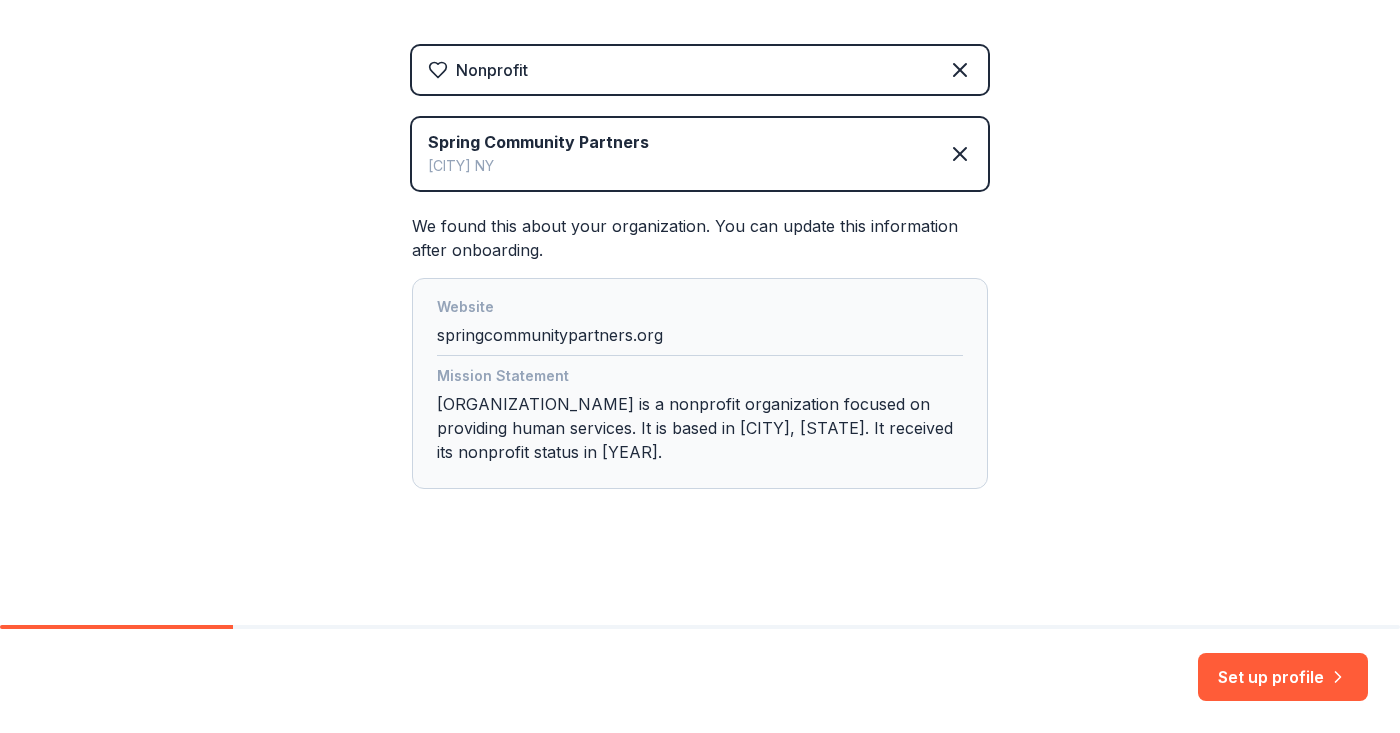 scroll, scrollTop: 369, scrollLeft: 0, axis: vertical 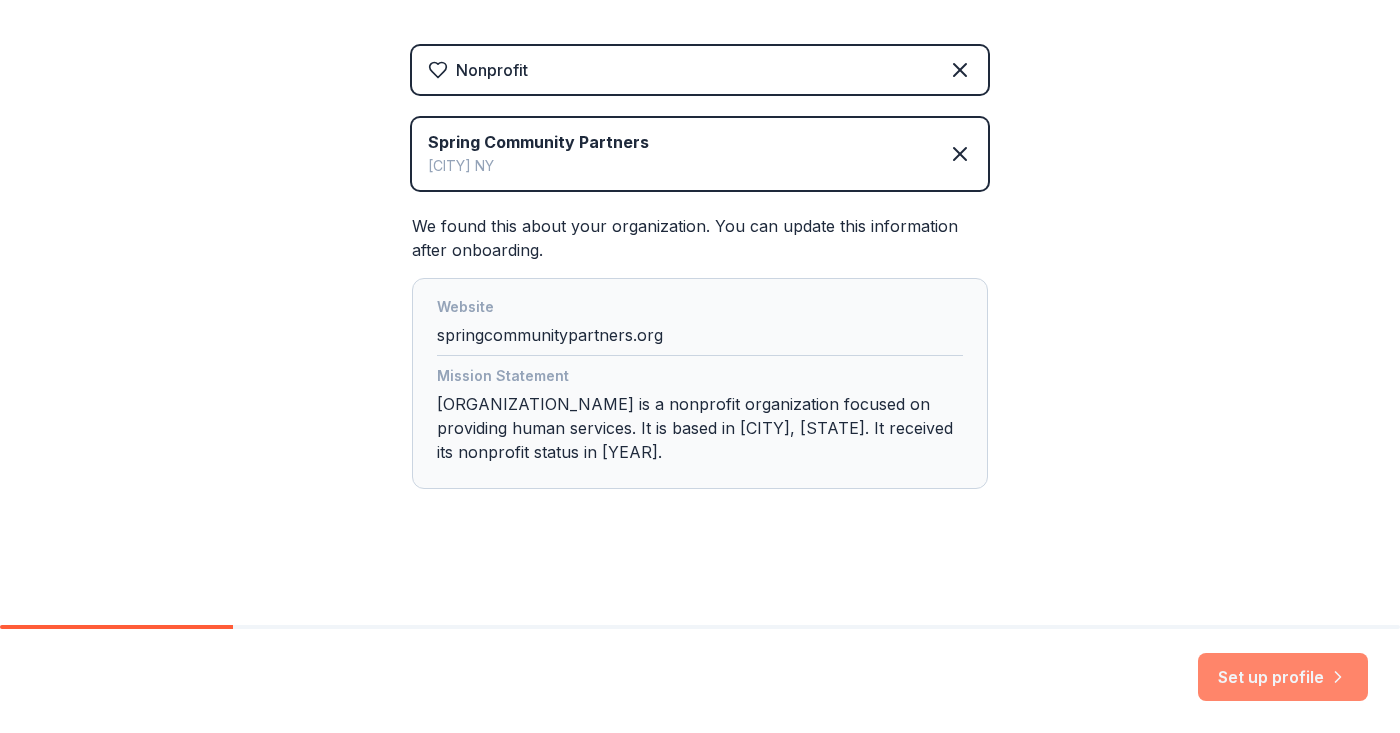 click on "Set up profile" at bounding box center [1283, 677] 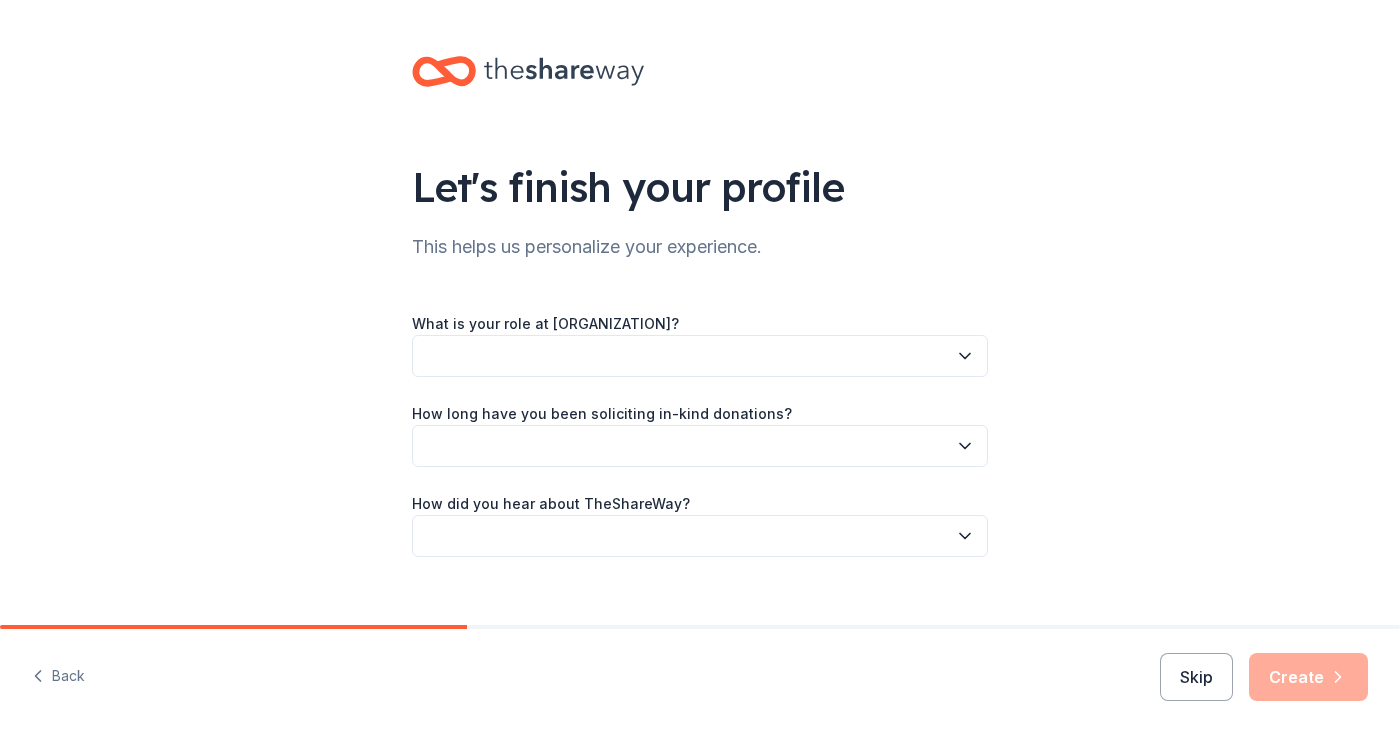 click at bounding box center [700, 356] 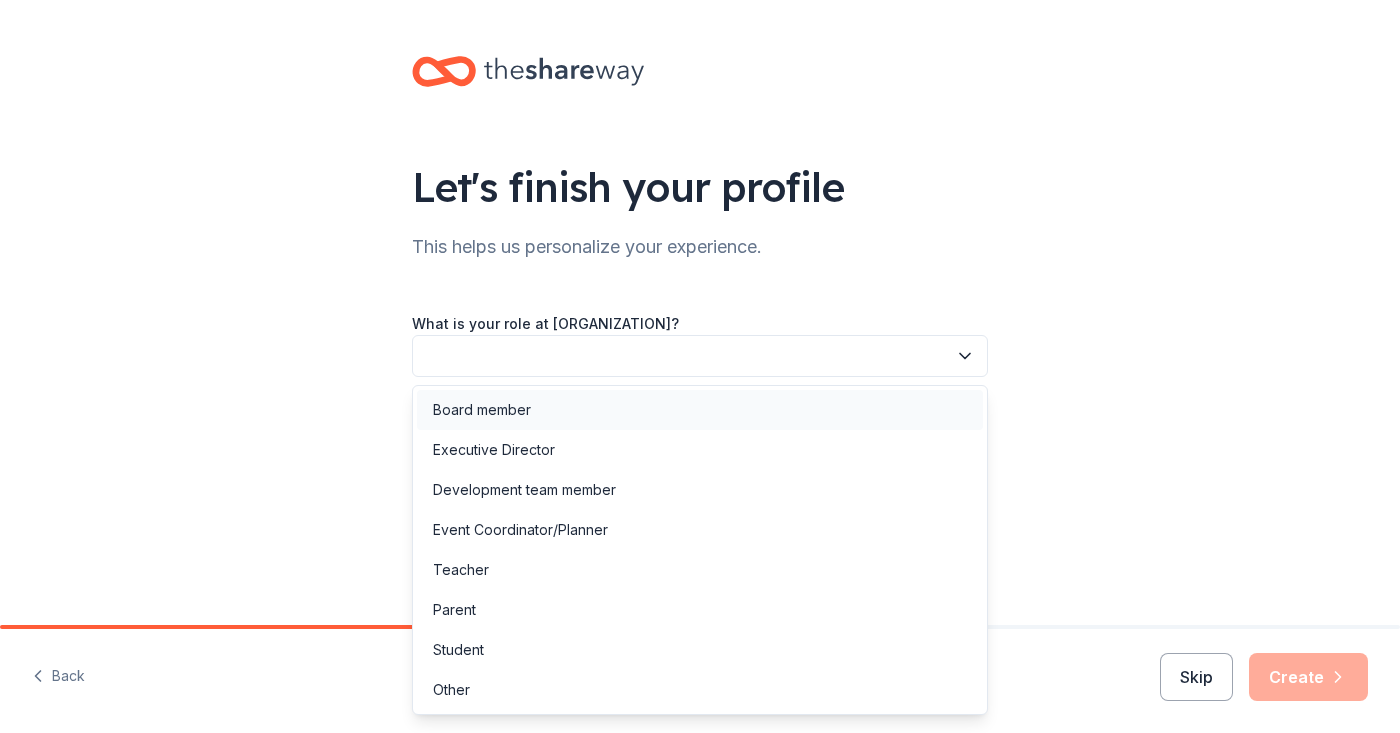 click on "Board member" at bounding box center (482, 410) 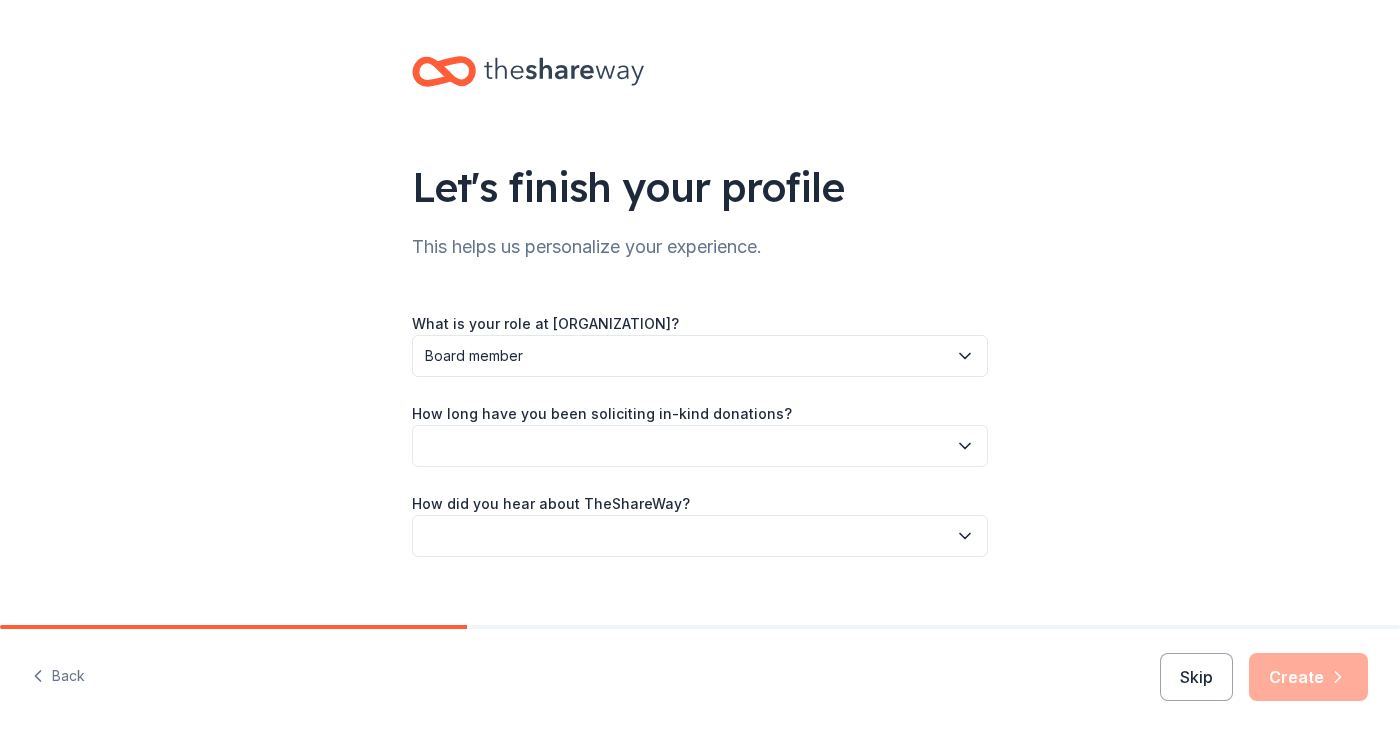 click at bounding box center [700, 446] 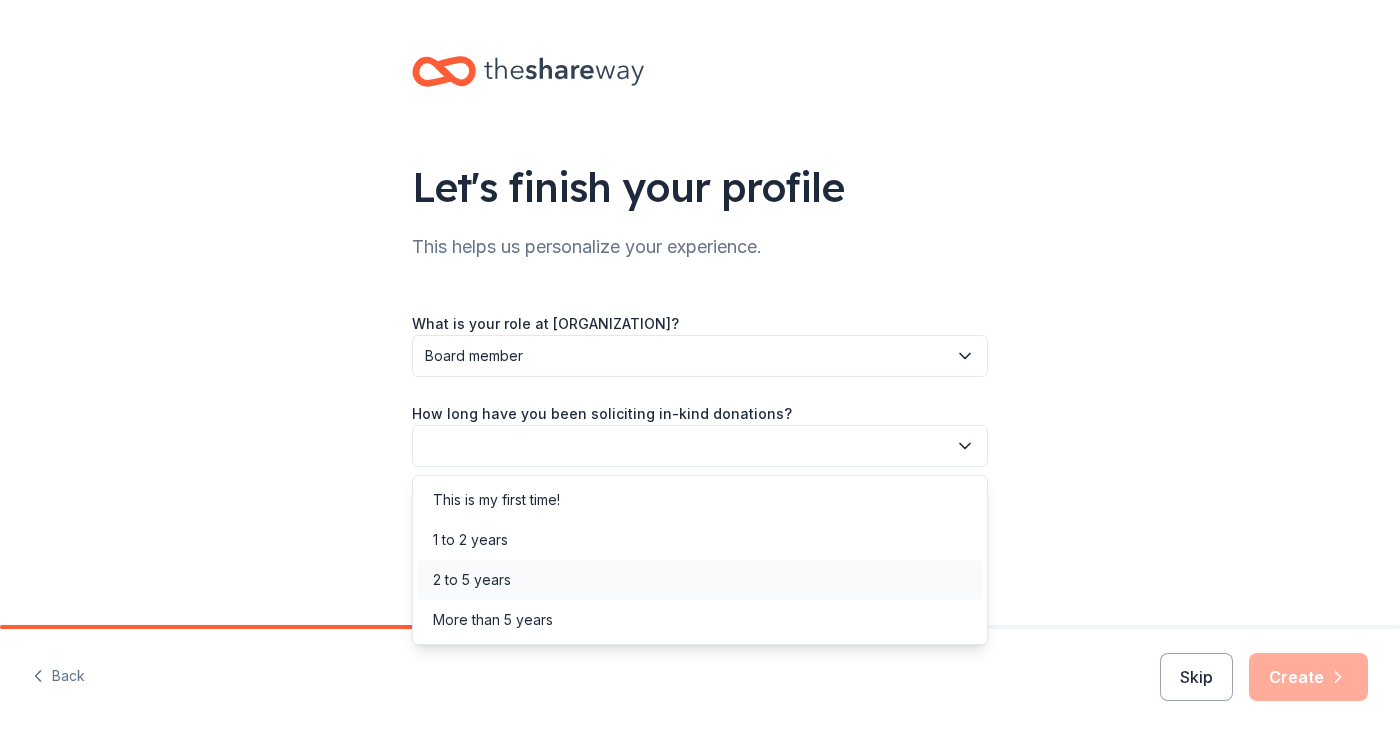 click on "2 to 5 years" at bounding box center [700, 580] 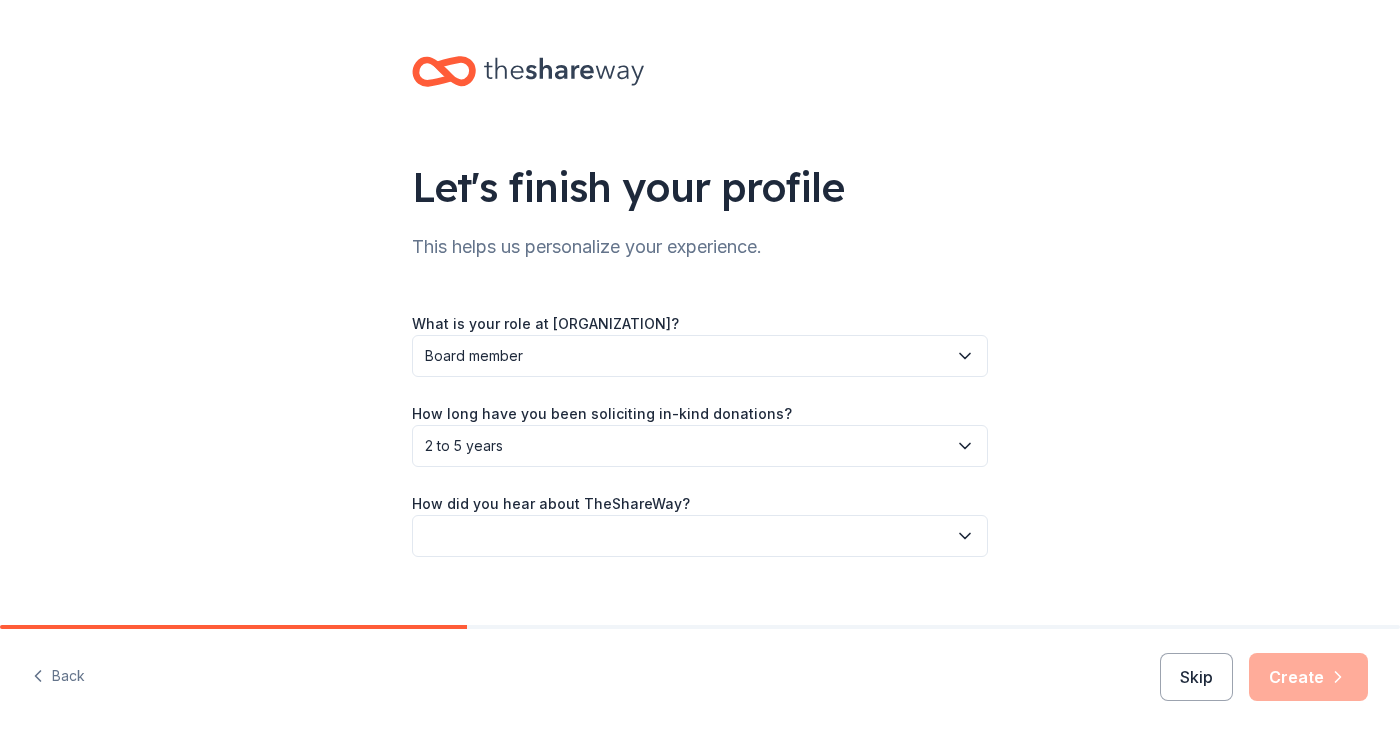 click at bounding box center (700, 536) 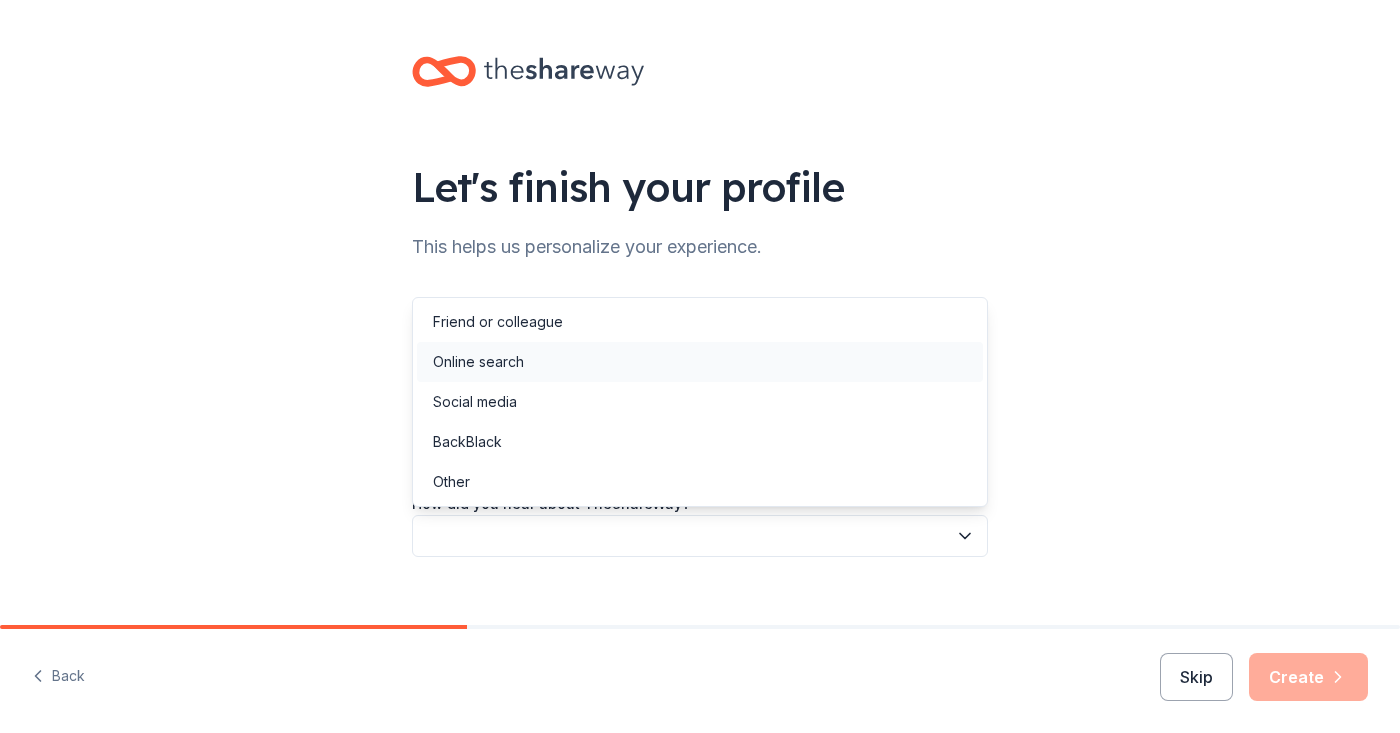 click on "Online search" at bounding box center (700, 362) 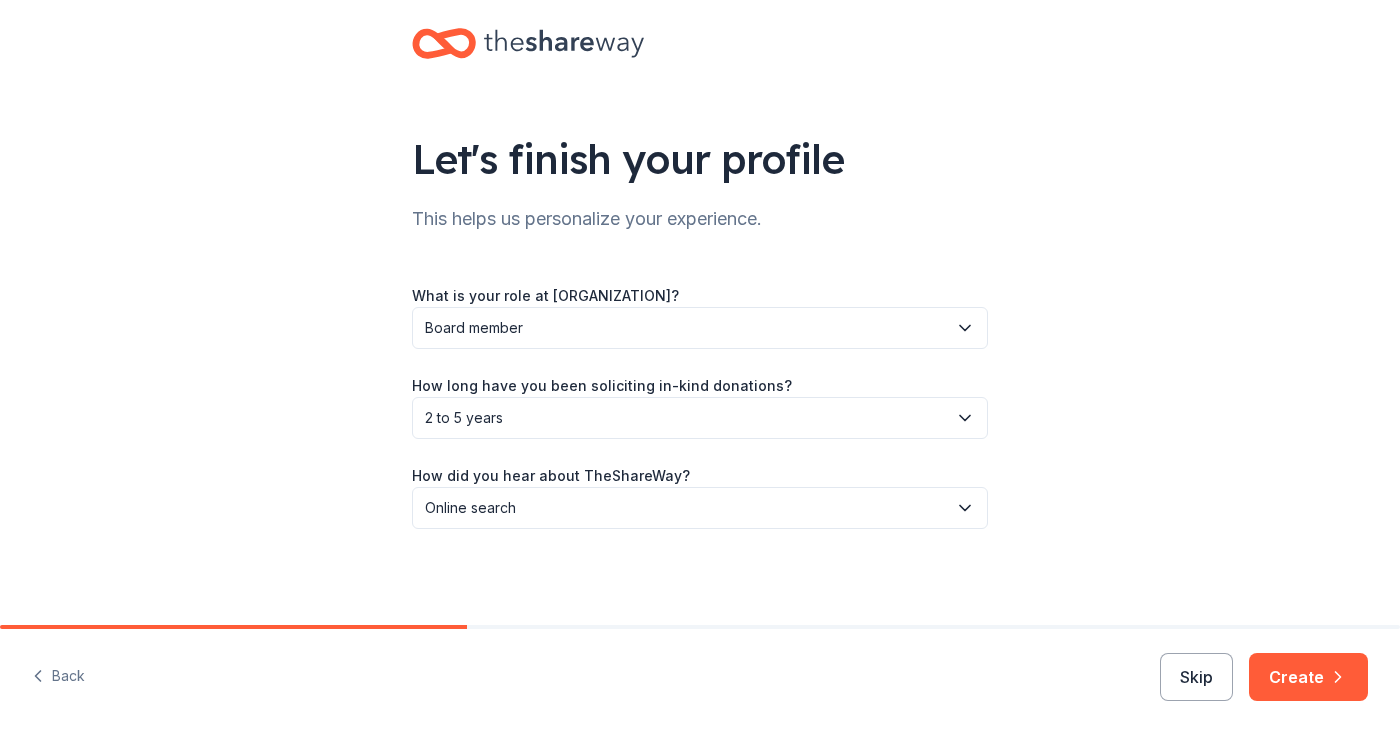 scroll, scrollTop: 28, scrollLeft: 0, axis: vertical 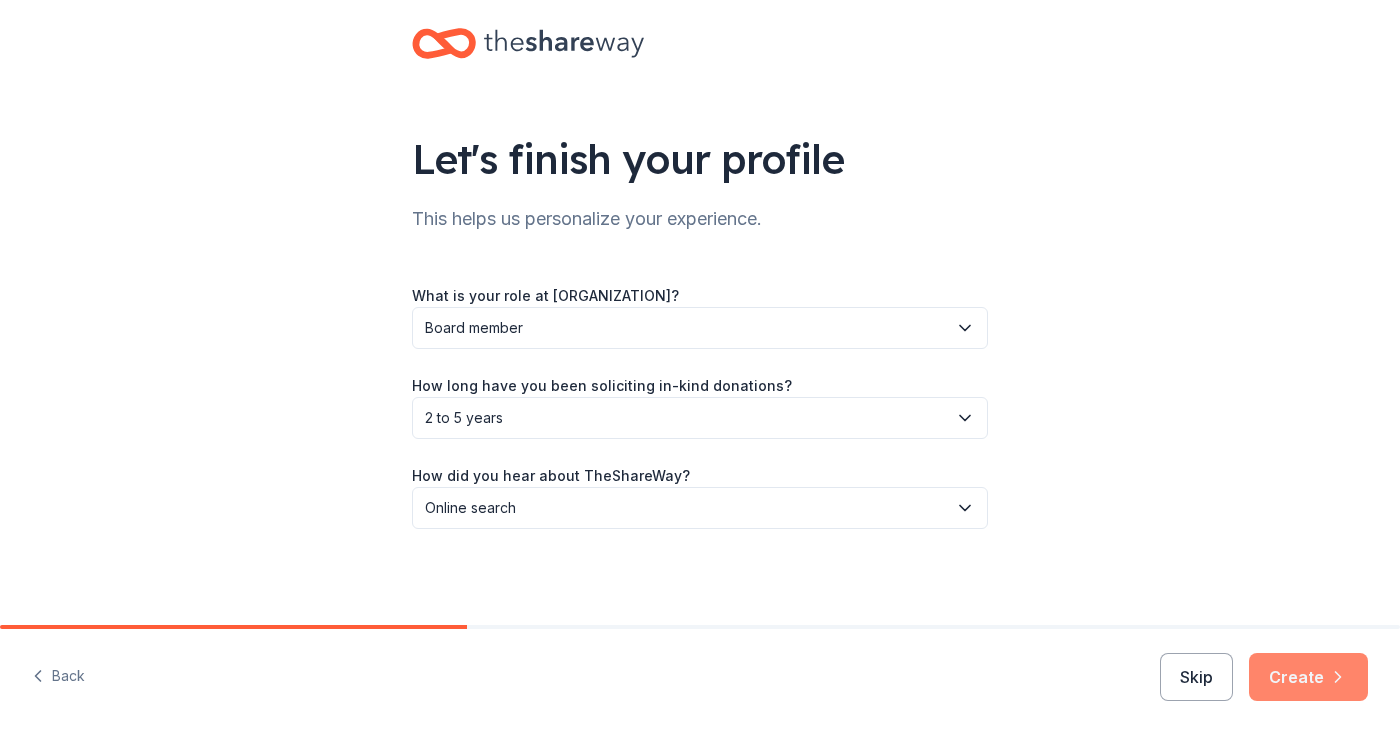 click on "Create" at bounding box center (1308, 677) 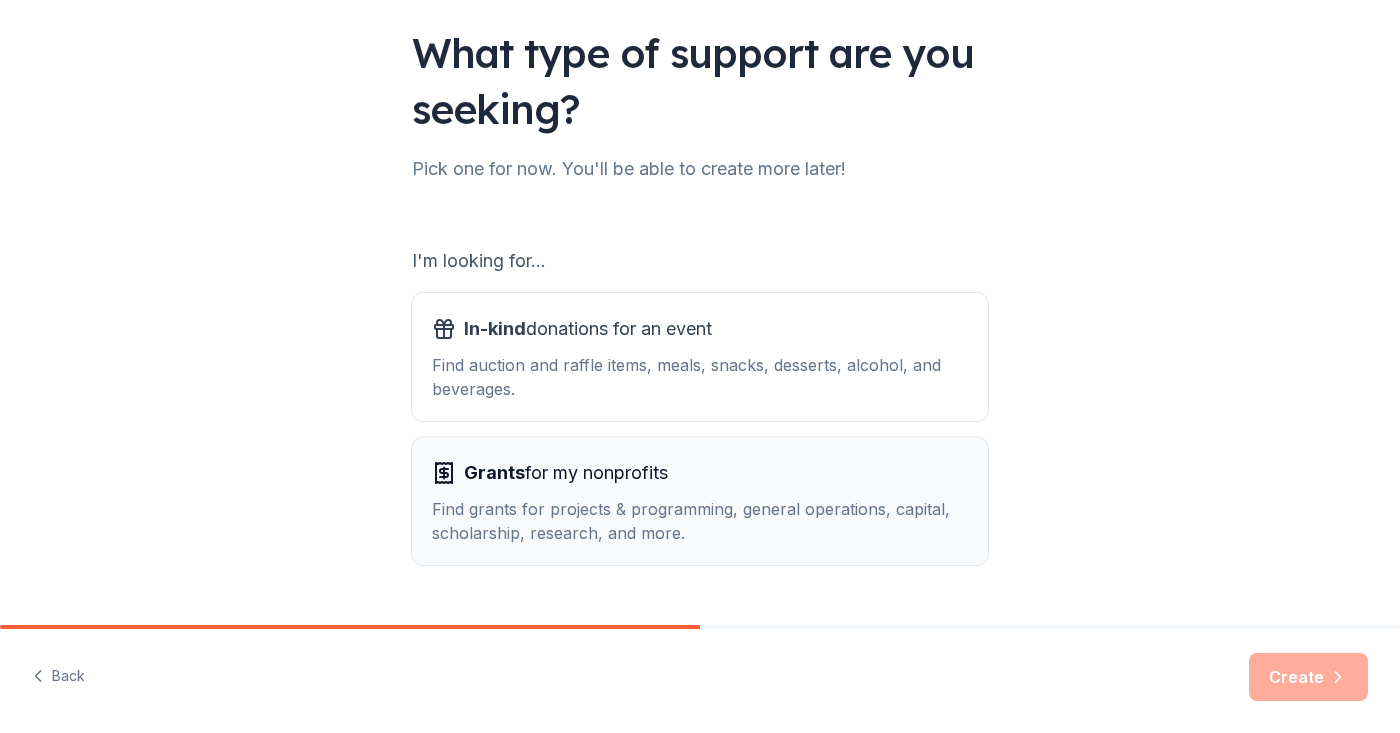 scroll, scrollTop: 179, scrollLeft: 0, axis: vertical 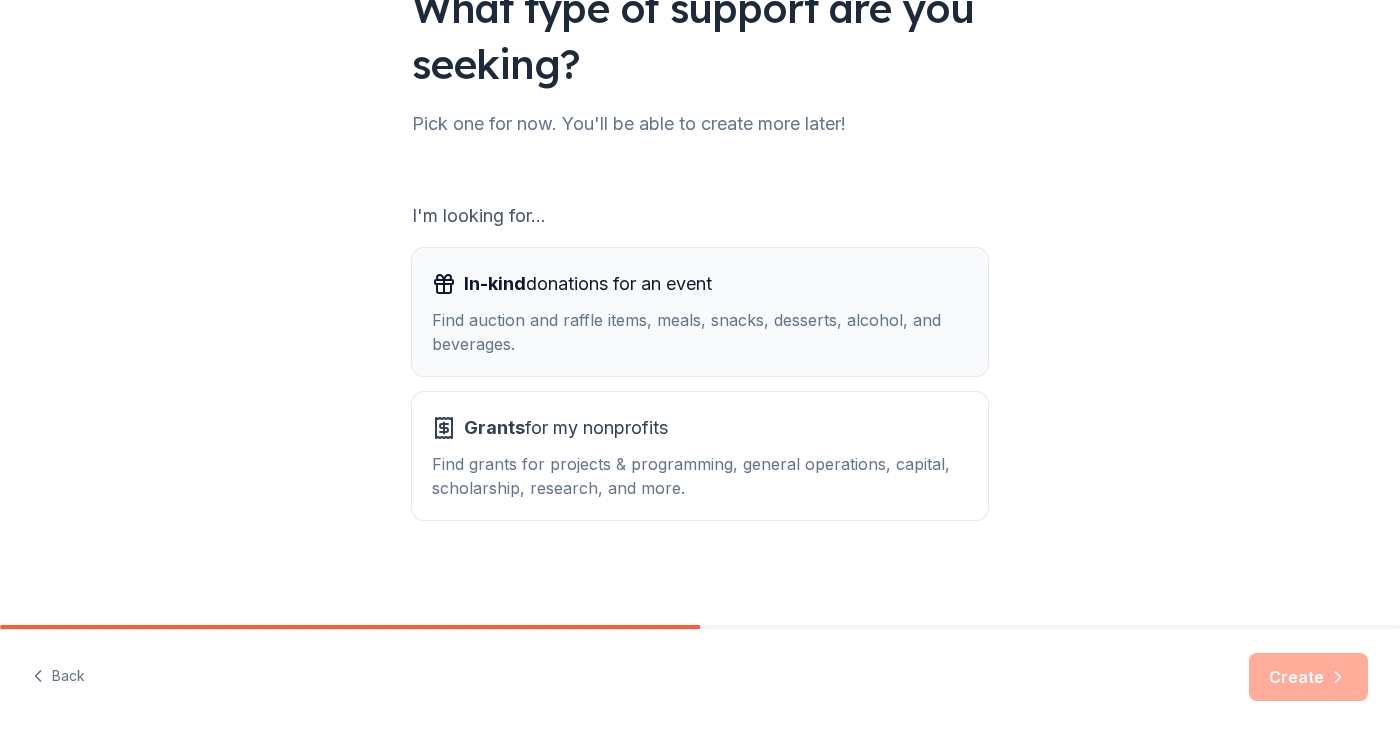 click on "Find auction and raffle items, meals, snacks, desserts, alcohol, and beverages." at bounding box center [700, 332] 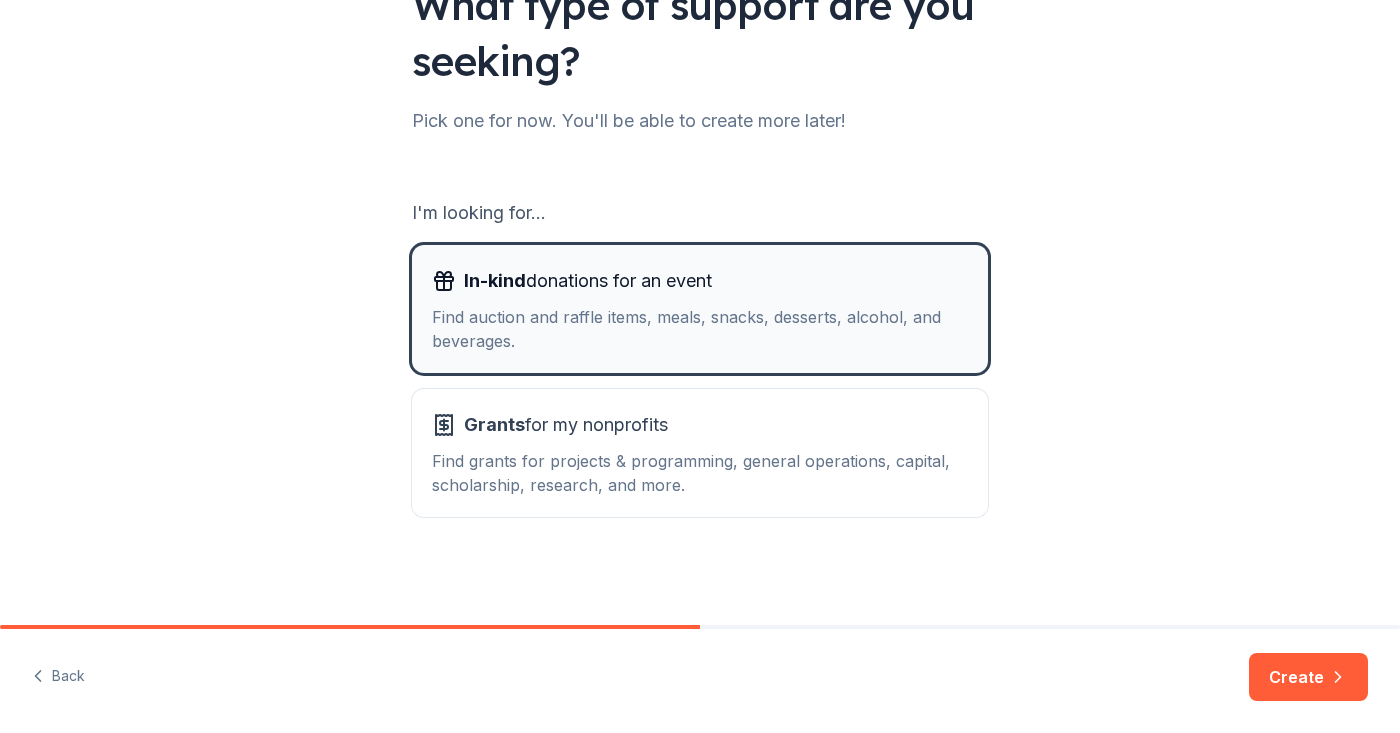 scroll, scrollTop: 182, scrollLeft: 0, axis: vertical 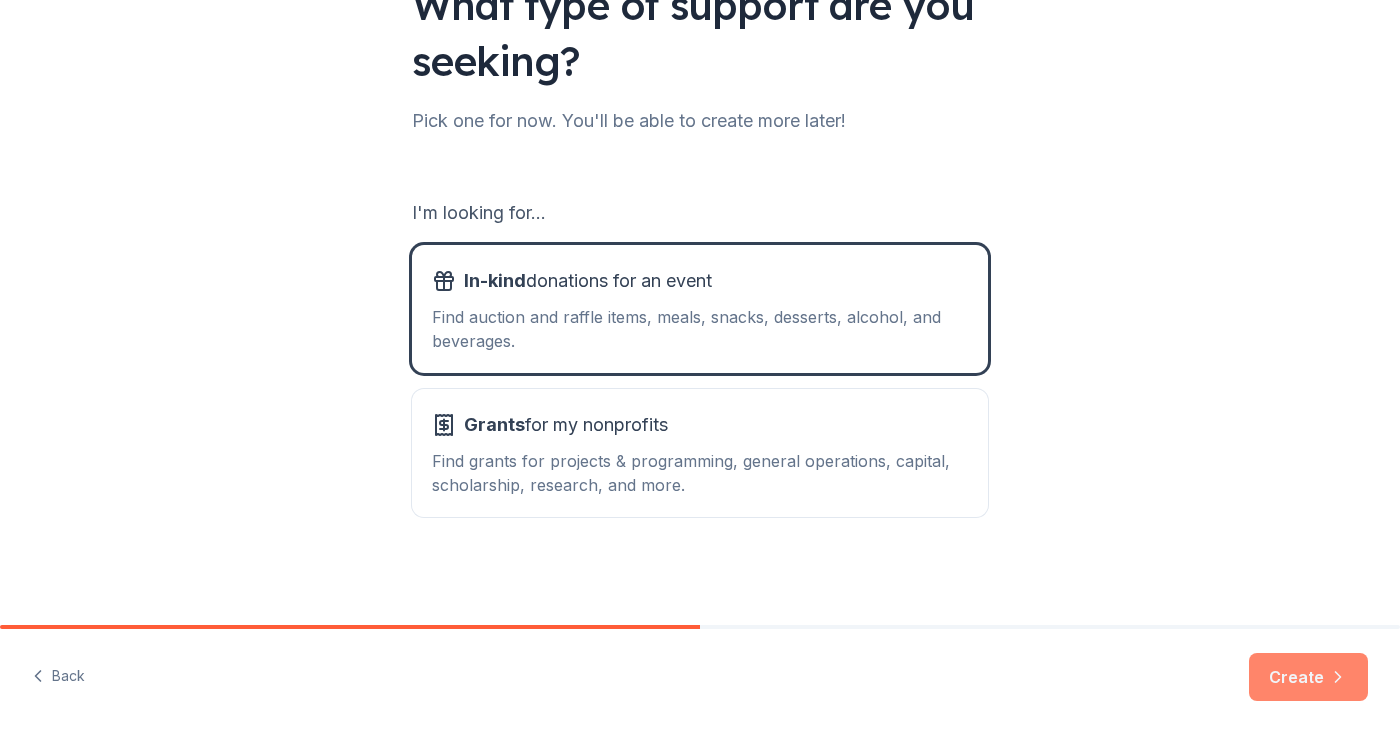 click on "Create" at bounding box center [1308, 677] 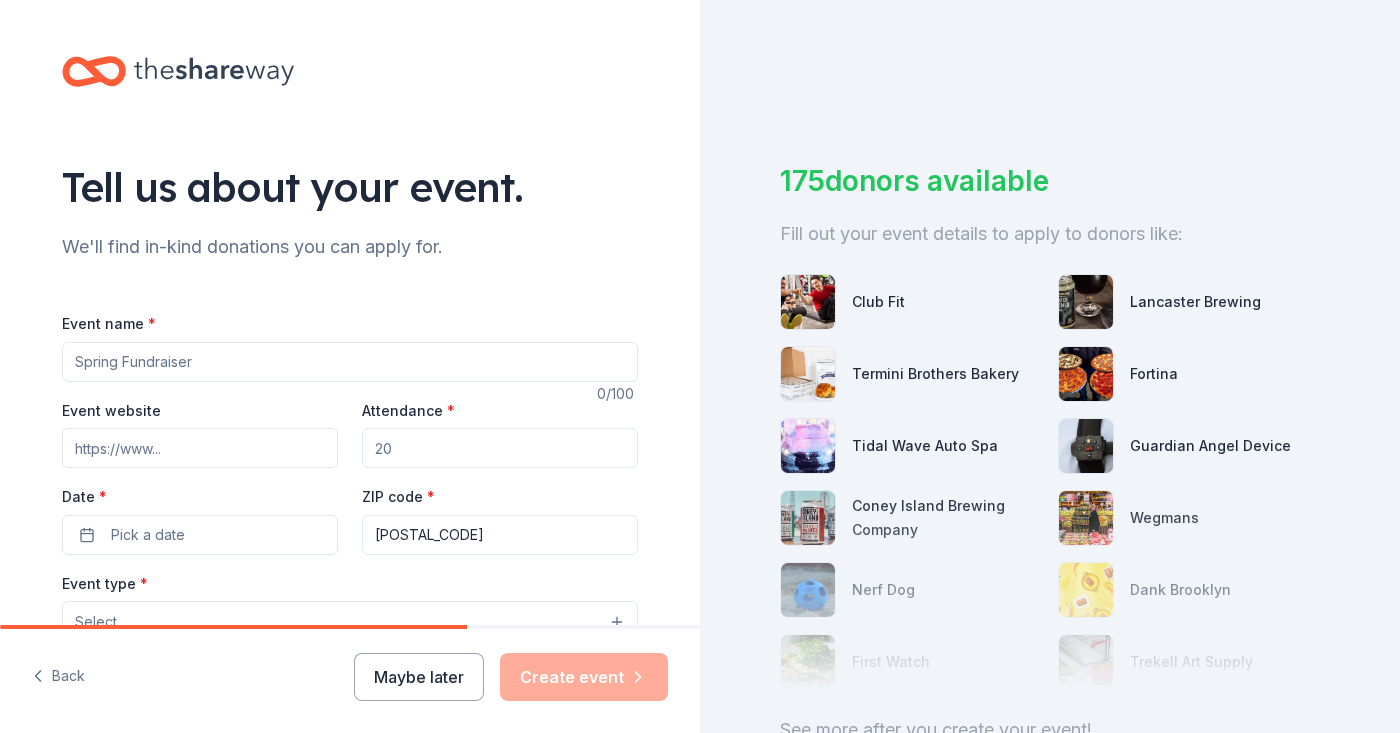 click on "Attendance *" at bounding box center (500, 448) 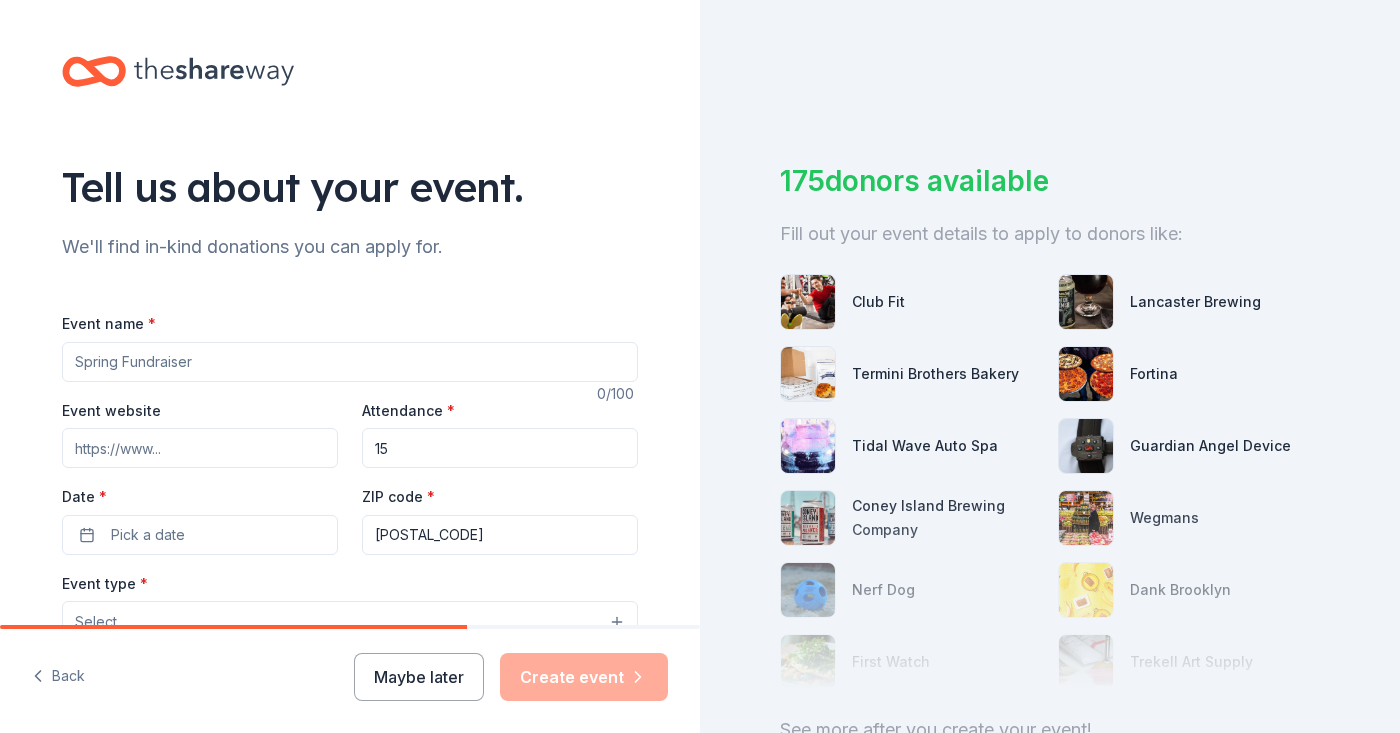 type on "1" 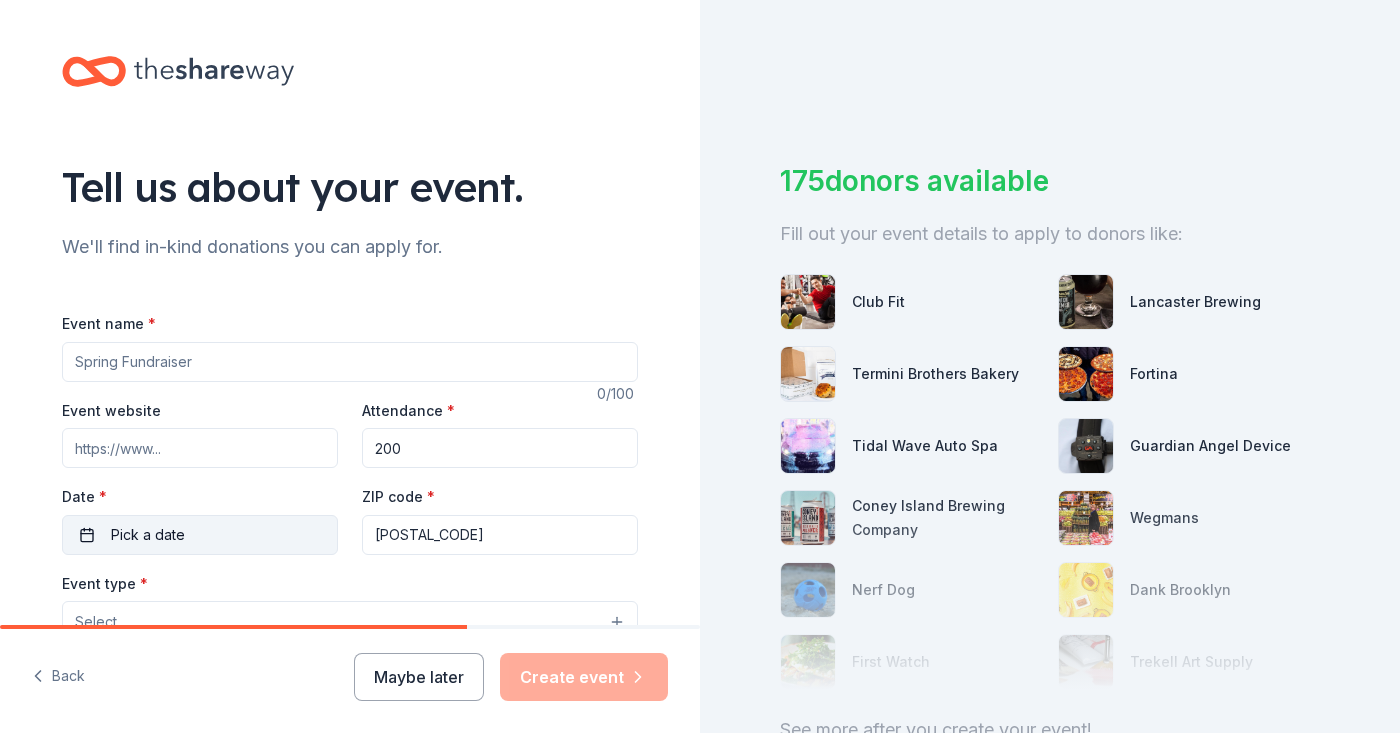 type on "200" 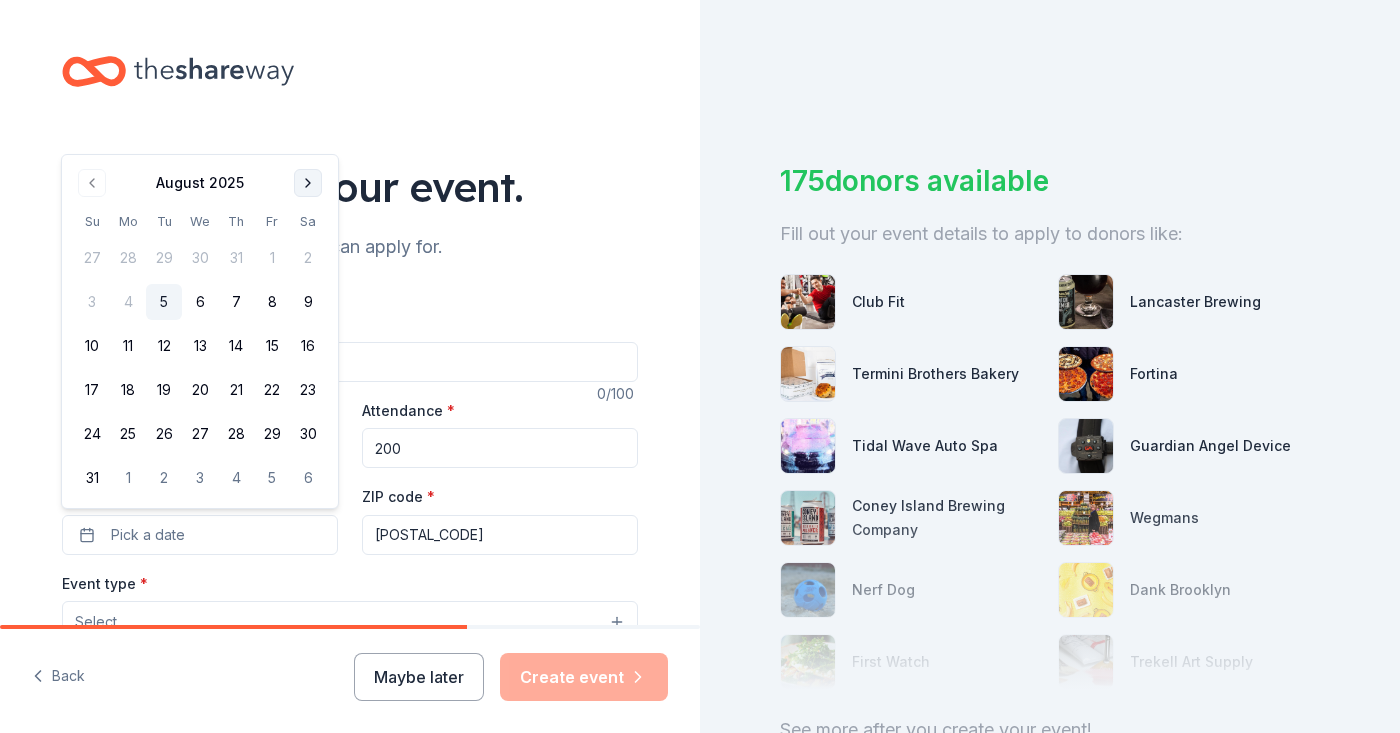 click at bounding box center [308, 183] 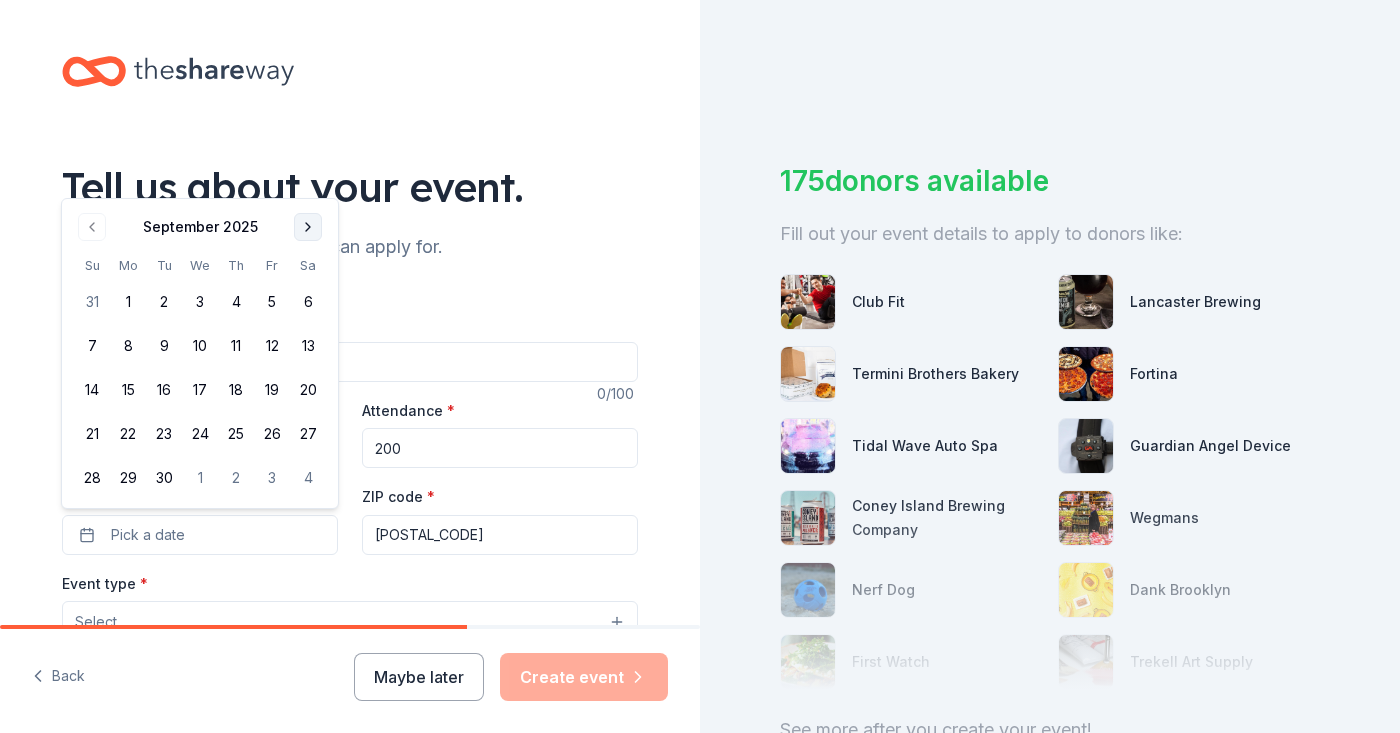 click on "Tell us about your event." at bounding box center [350, 187] 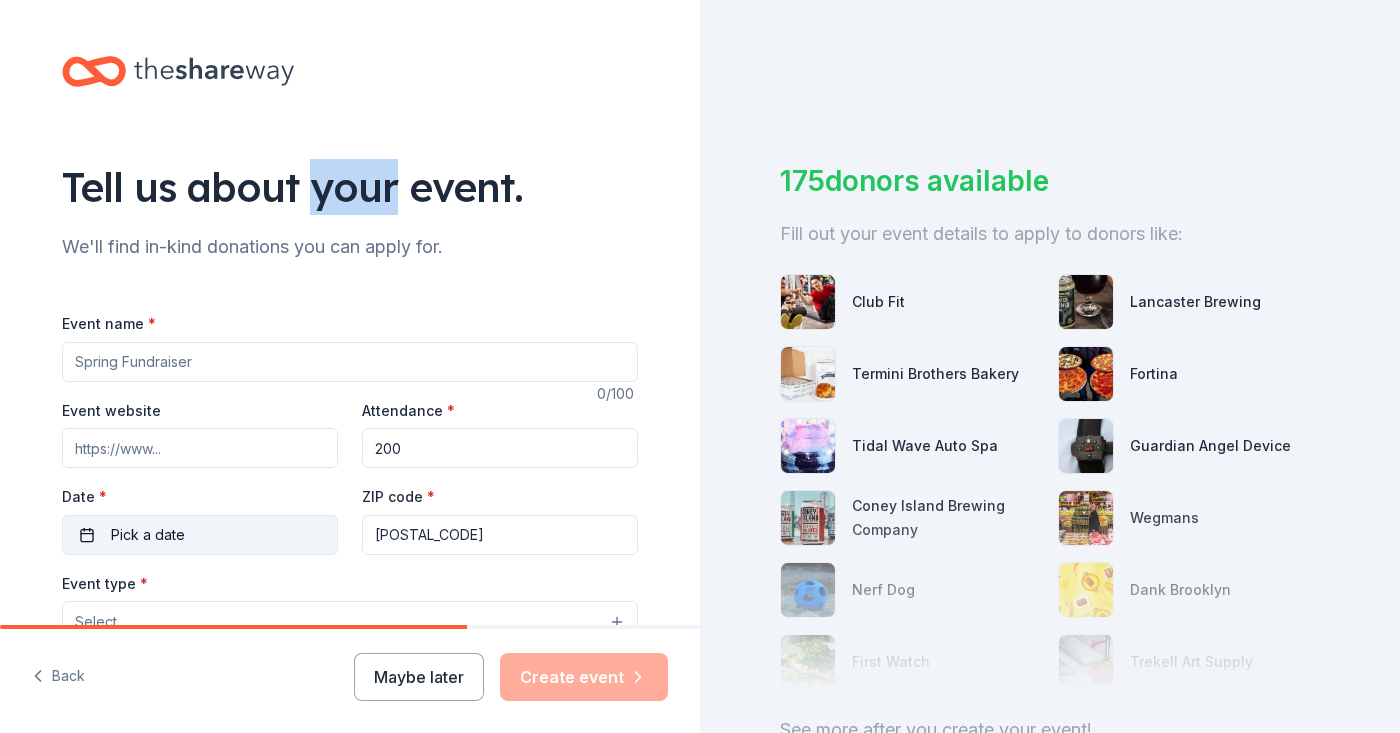 click on "Pick a date" at bounding box center [148, 535] 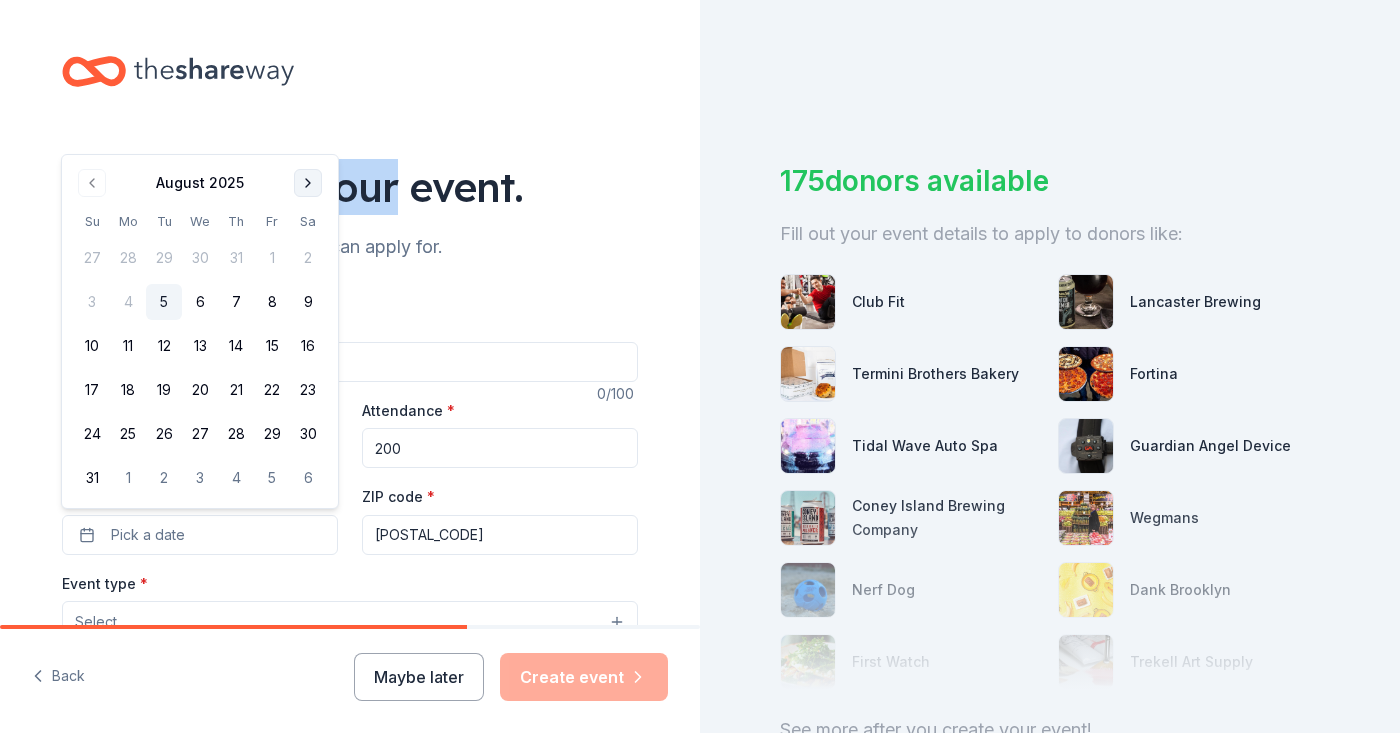 click at bounding box center (308, 183) 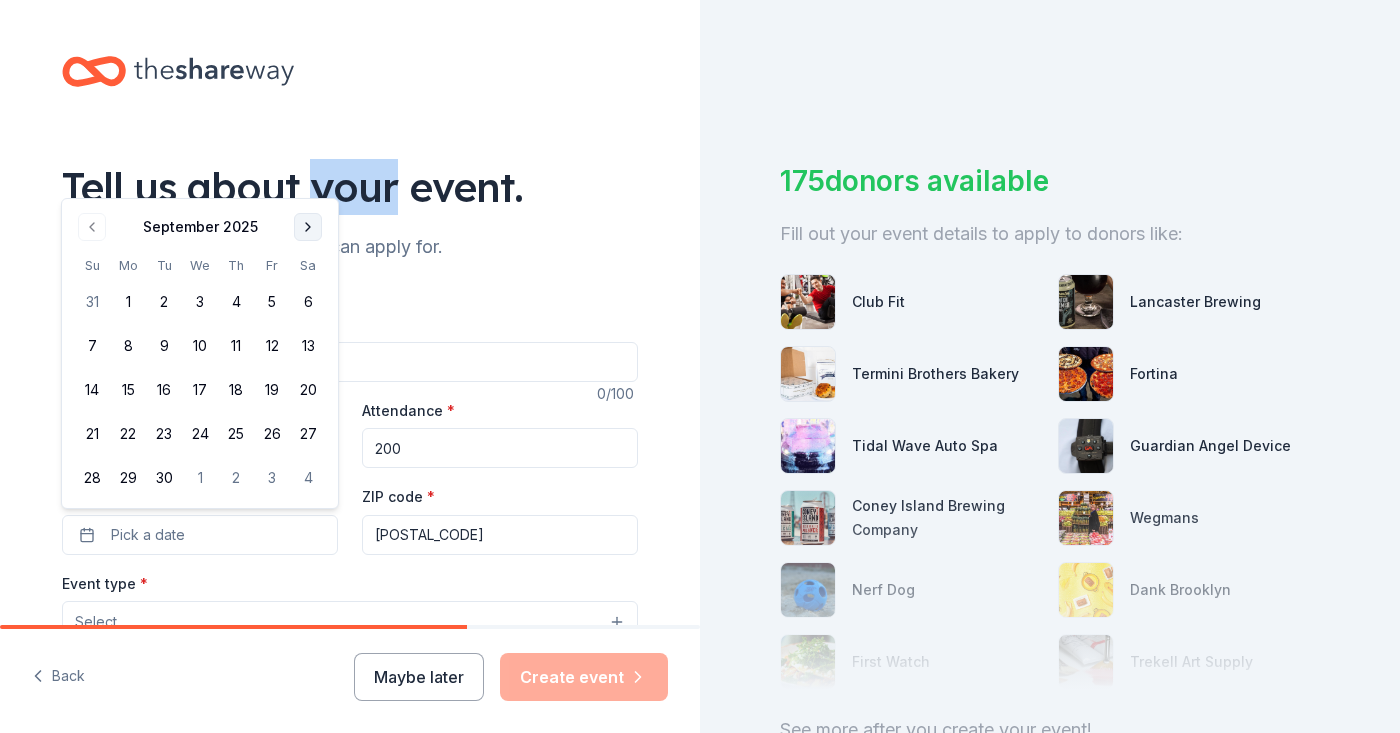 click at bounding box center (308, 227) 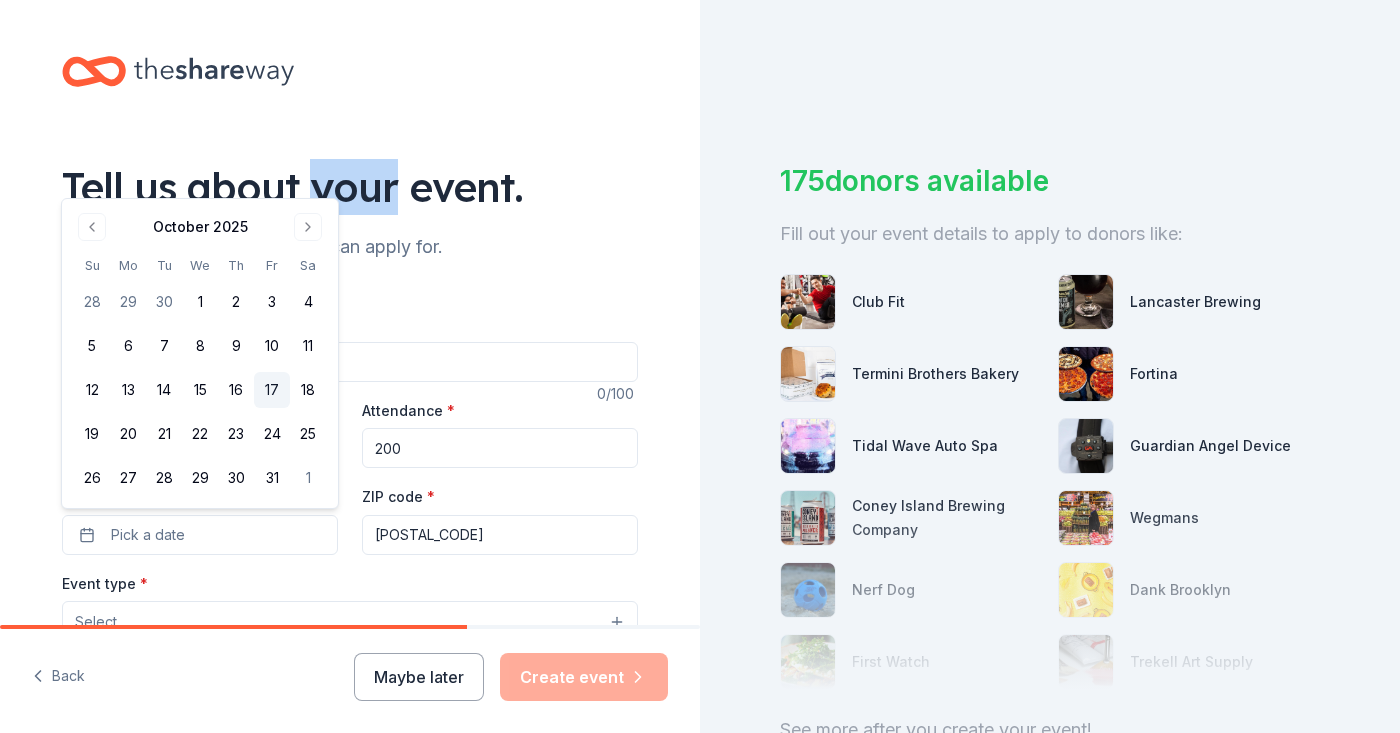 click on "17" at bounding box center (272, 390) 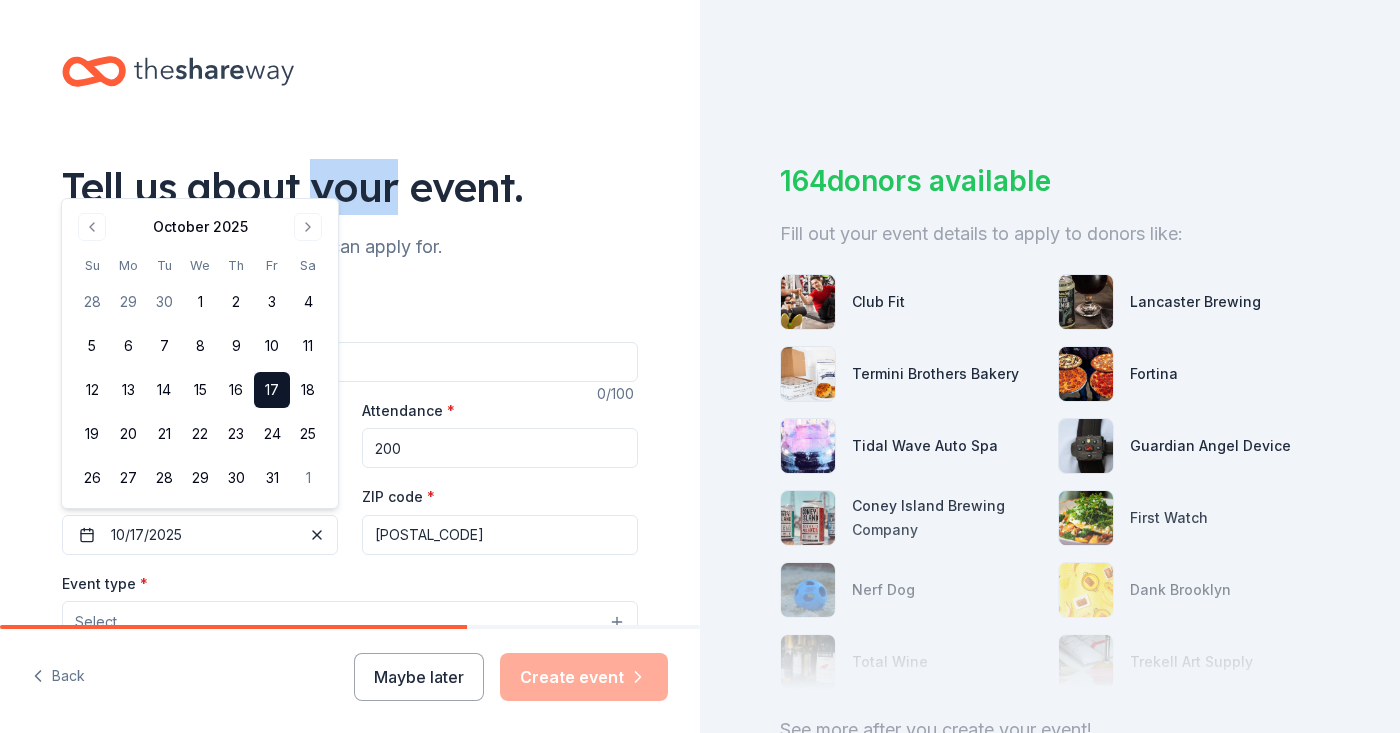 scroll, scrollTop: 0, scrollLeft: 0, axis: both 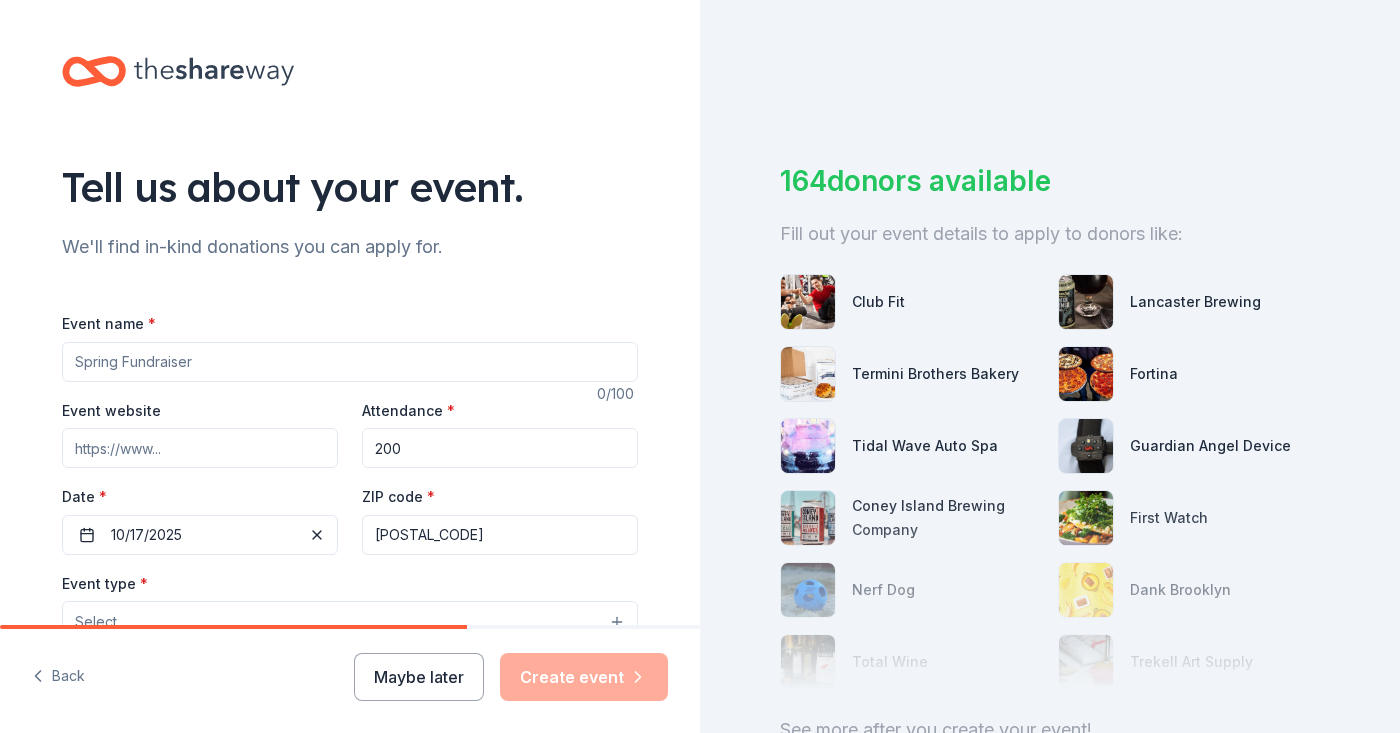 click on "Select" at bounding box center [350, 622] 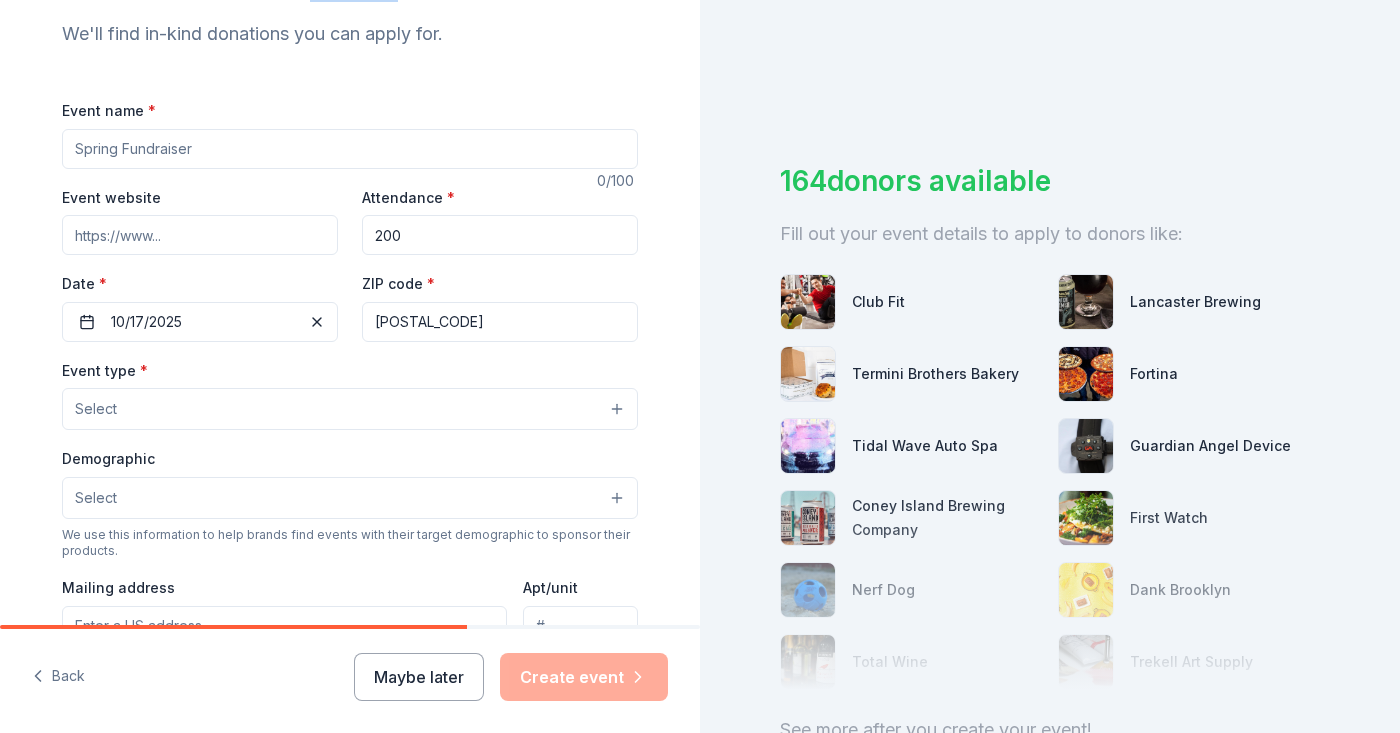 scroll, scrollTop: 212, scrollLeft: 0, axis: vertical 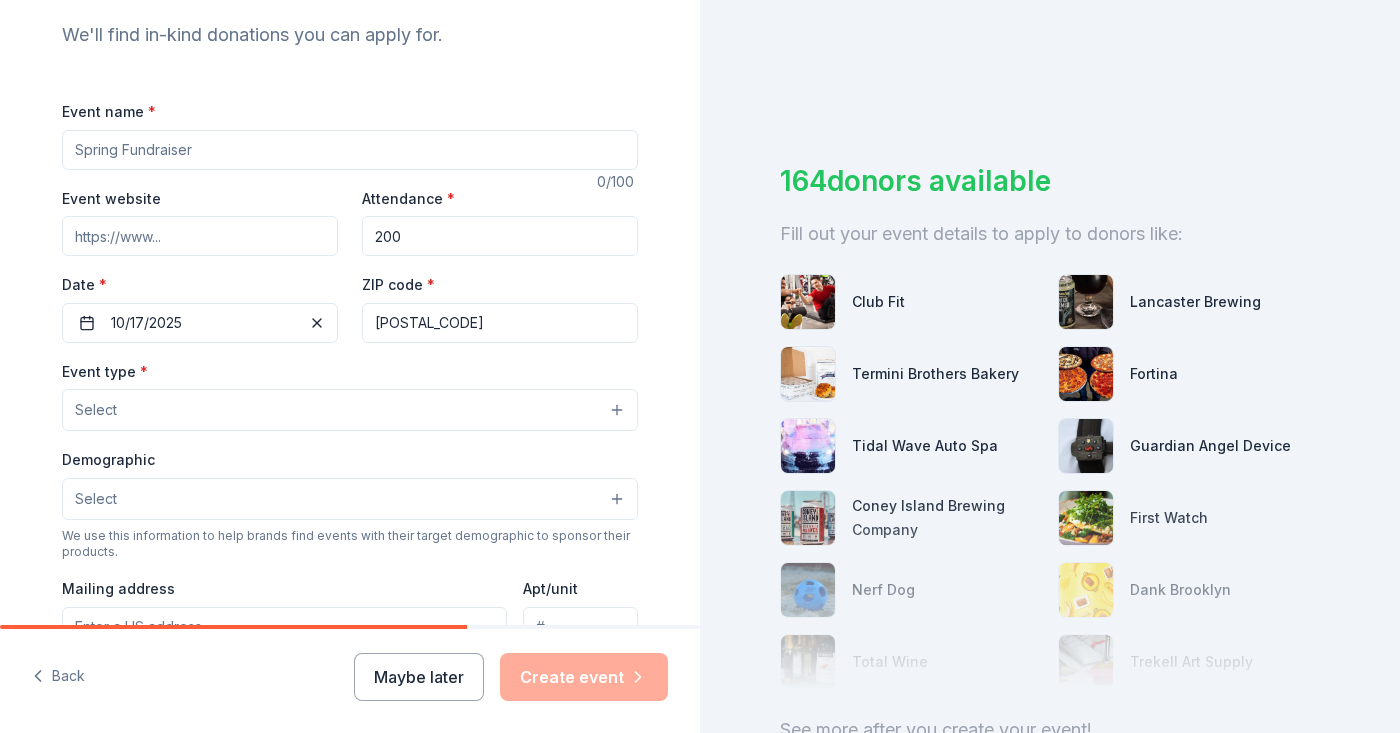 click on "Select" at bounding box center [350, 410] 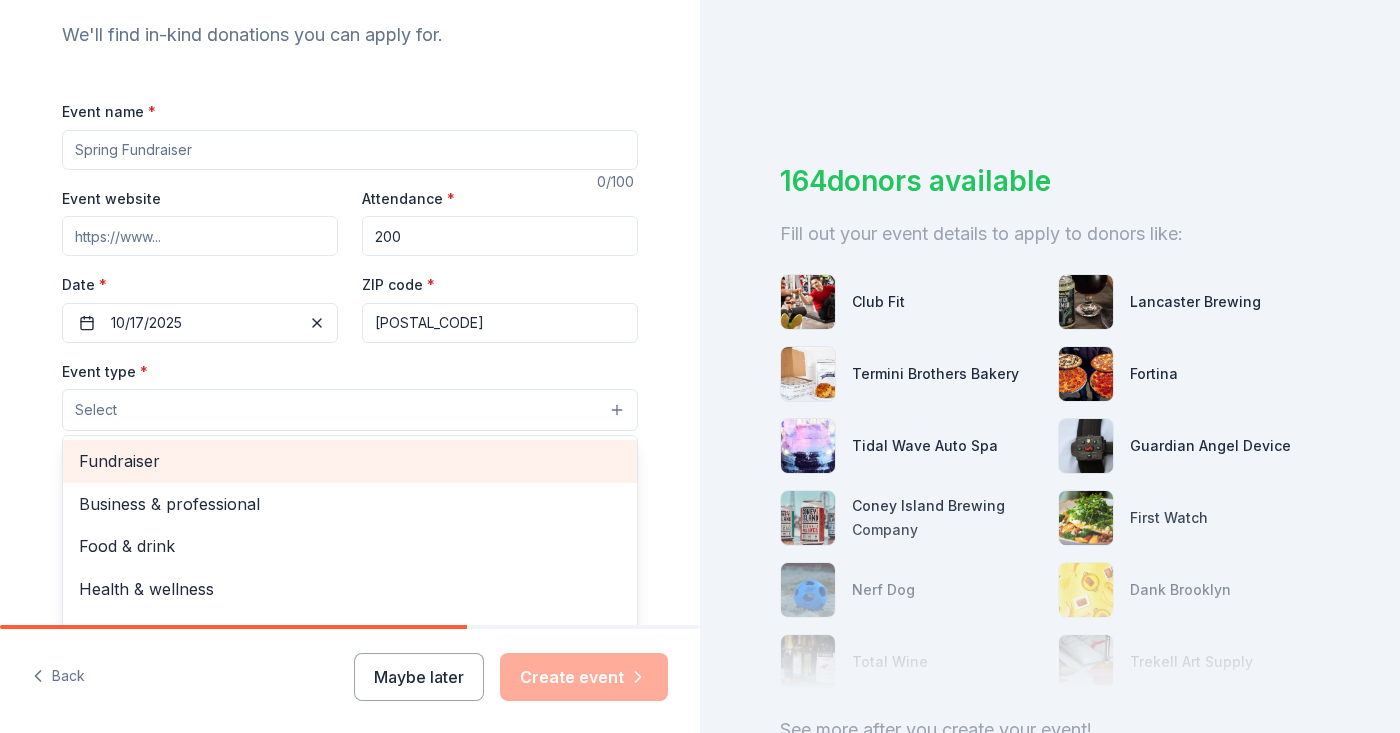 click on "Fundraiser" at bounding box center [350, 461] 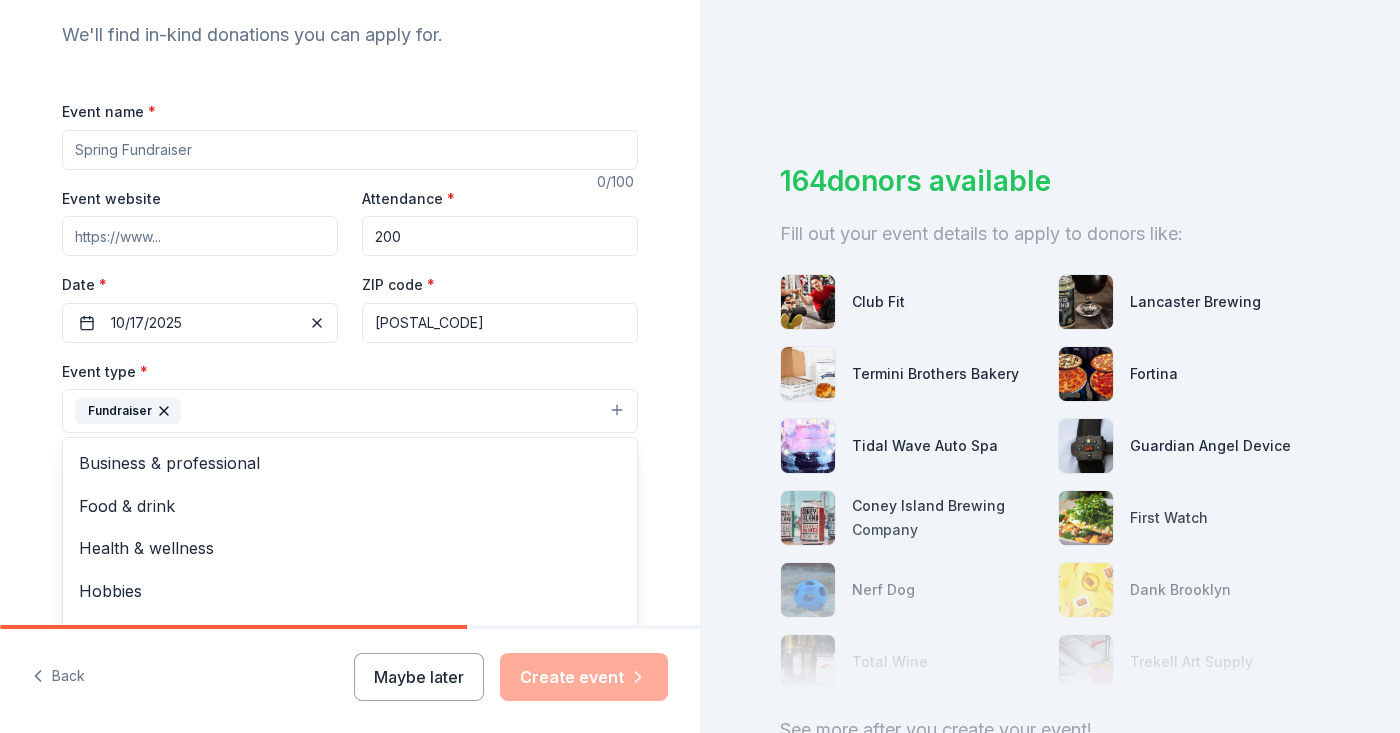 click on "Tell us about your event. We'll find in-kind donations you can apply for. Event name * 0 /100 Event website Attendance * 200 Date * 10/17/2025 ZIP code * 10522 Event type * Fundraiser Business & professional Food & drink Health & wellness Hobbies Music Performing & visual arts Demographic Select We use this information to help brands find events with their target demographic to sponsor their products. Mailing address Apt/unit Description What are you looking for? * Auction & raffle Meals Snacks Desserts Alcohol Beverages Send me reminders Email me reminders of donor application deadlines Recurring event" at bounding box center (350, 454) 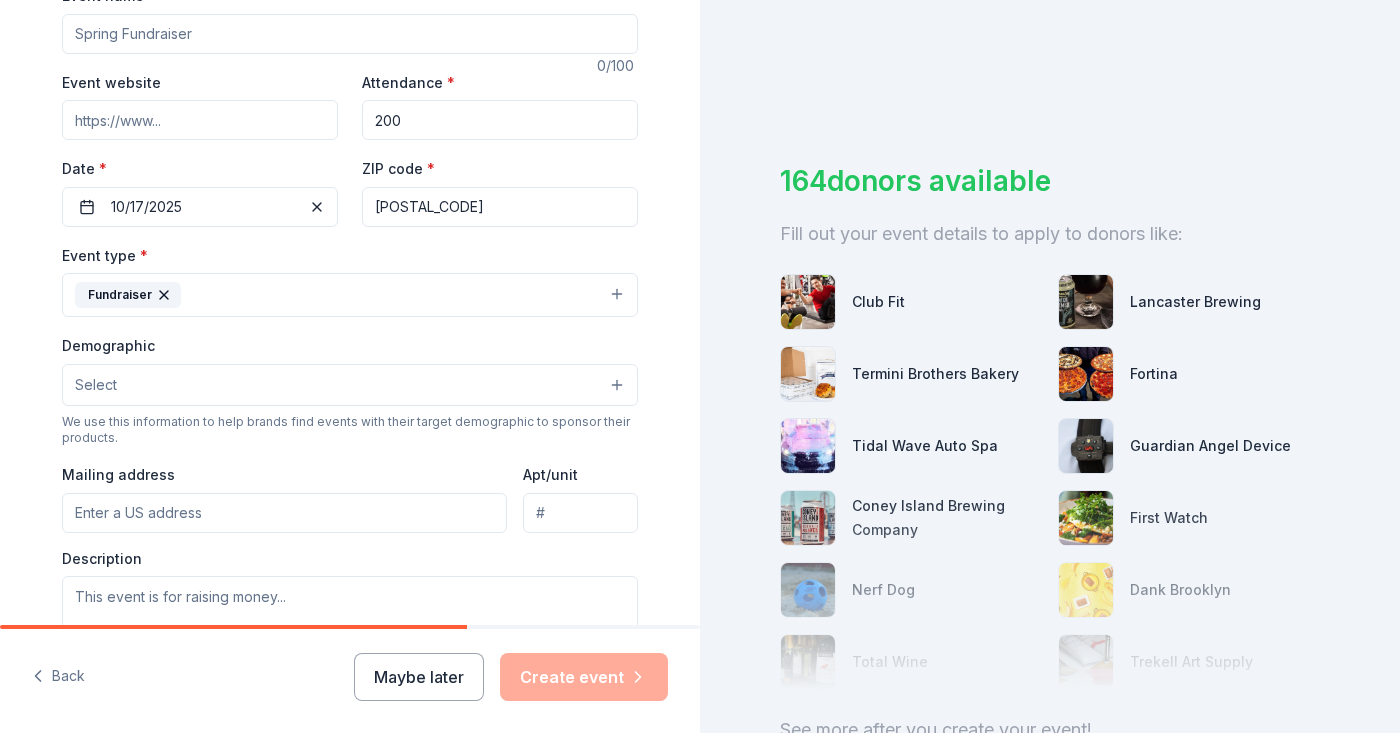 scroll, scrollTop: 330, scrollLeft: 0, axis: vertical 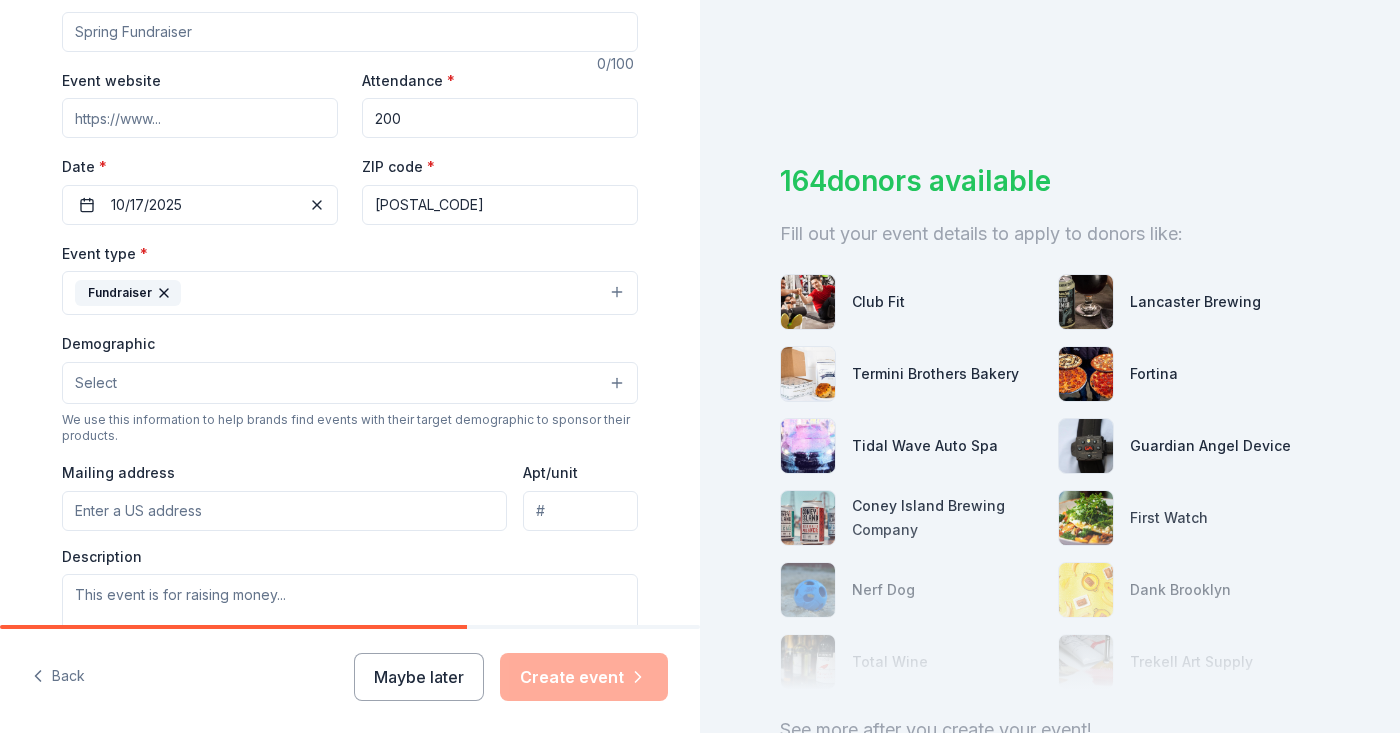click on "Select" at bounding box center (350, 383) 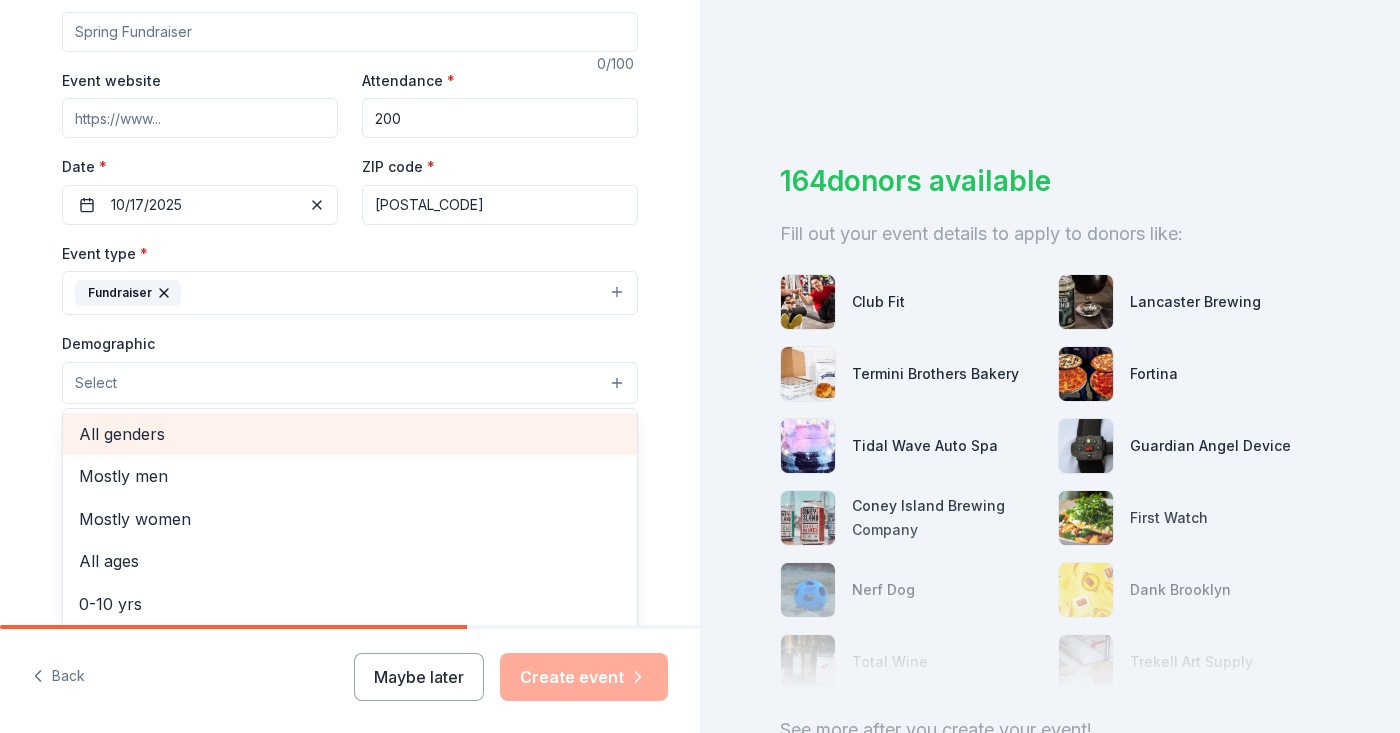 click on "All genders" at bounding box center (350, 434) 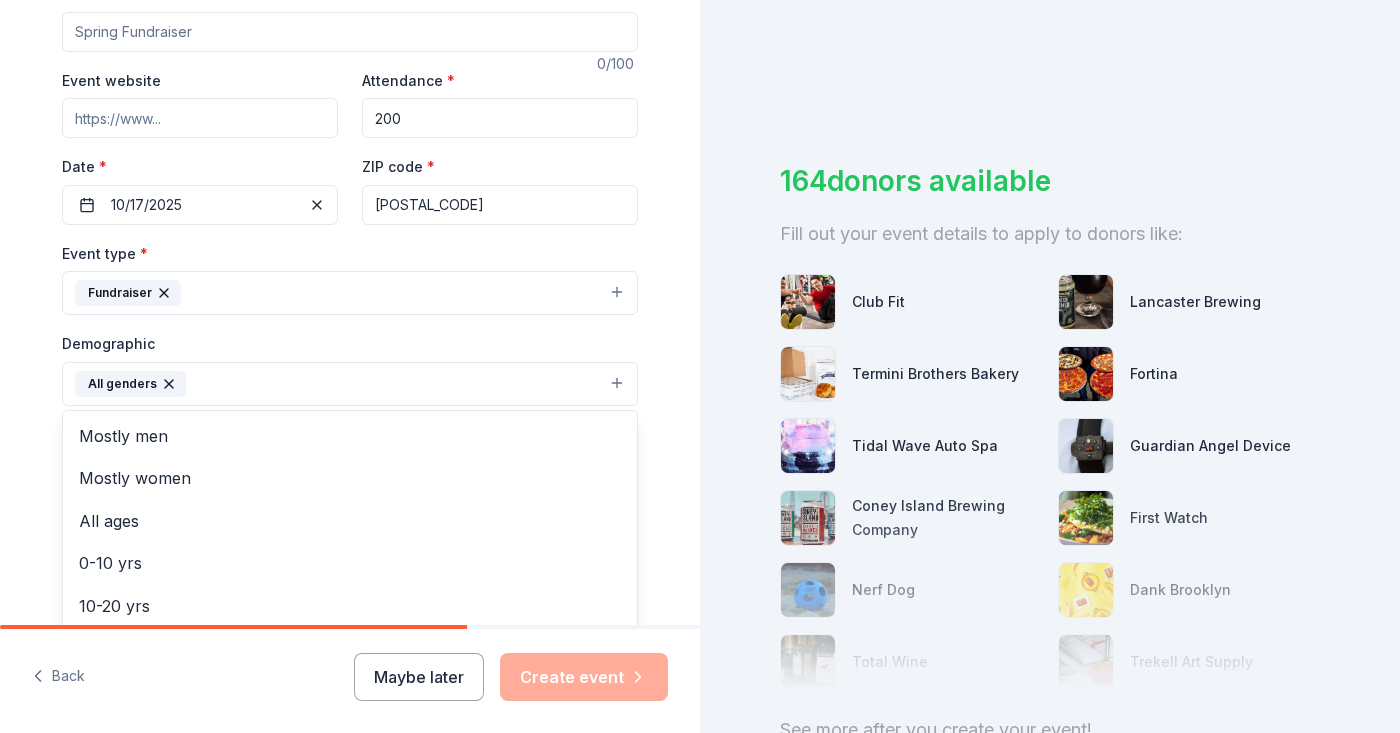 click on "Tell us about your event. We'll find in-kind donations you can apply for. Event name * 0 /100 Event website Attendance * 200 Date * 10/17/2025 ZIP code * 10522 Event type * Fundraiser Demographic All genders Mostly men Mostly women All ages 0-10 yrs 10-20 yrs 20-30 yrs 30-40 yrs 40-50 yrs 50-60 yrs 60-70 yrs 70-80 yrs 80+ yrs We use this information to help brands find events with their target demographic to sponsor their products. Mailing address Apt/unit Description What are you looking for? * Auction & raffle Meals Snacks Desserts Alcohol Beverages Send me reminders Email me reminders of donor application deadlines Recurring event" at bounding box center (350, 337) 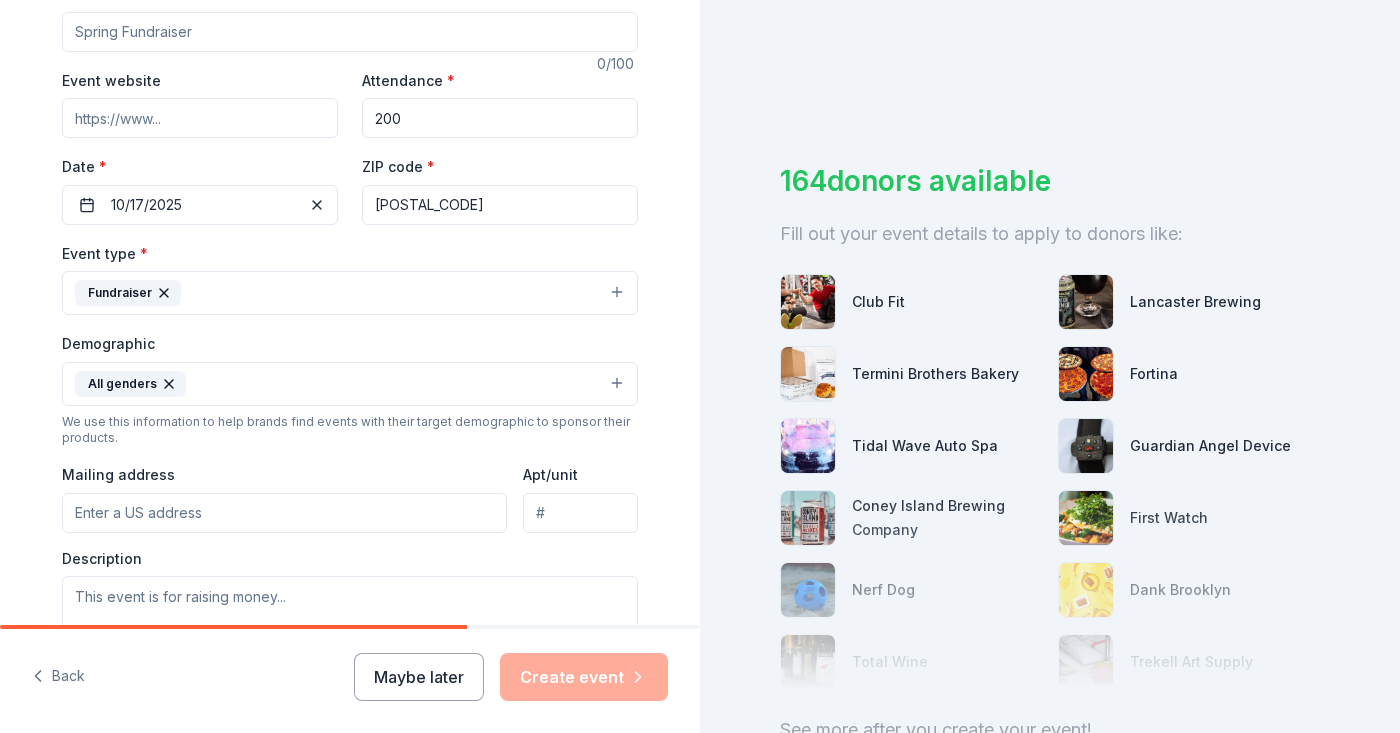 click on "All genders" at bounding box center (350, 384) 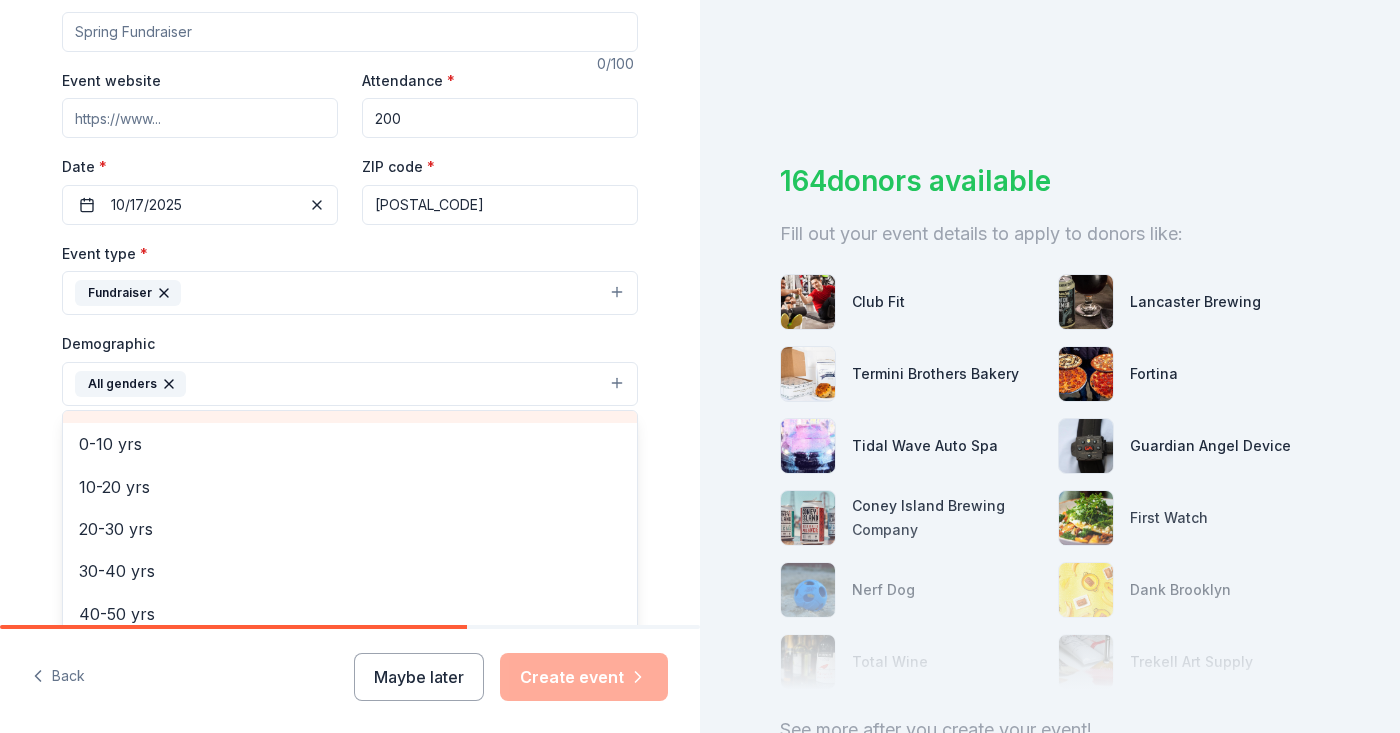 scroll, scrollTop: 121, scrollLeft: 0, axis: vertical 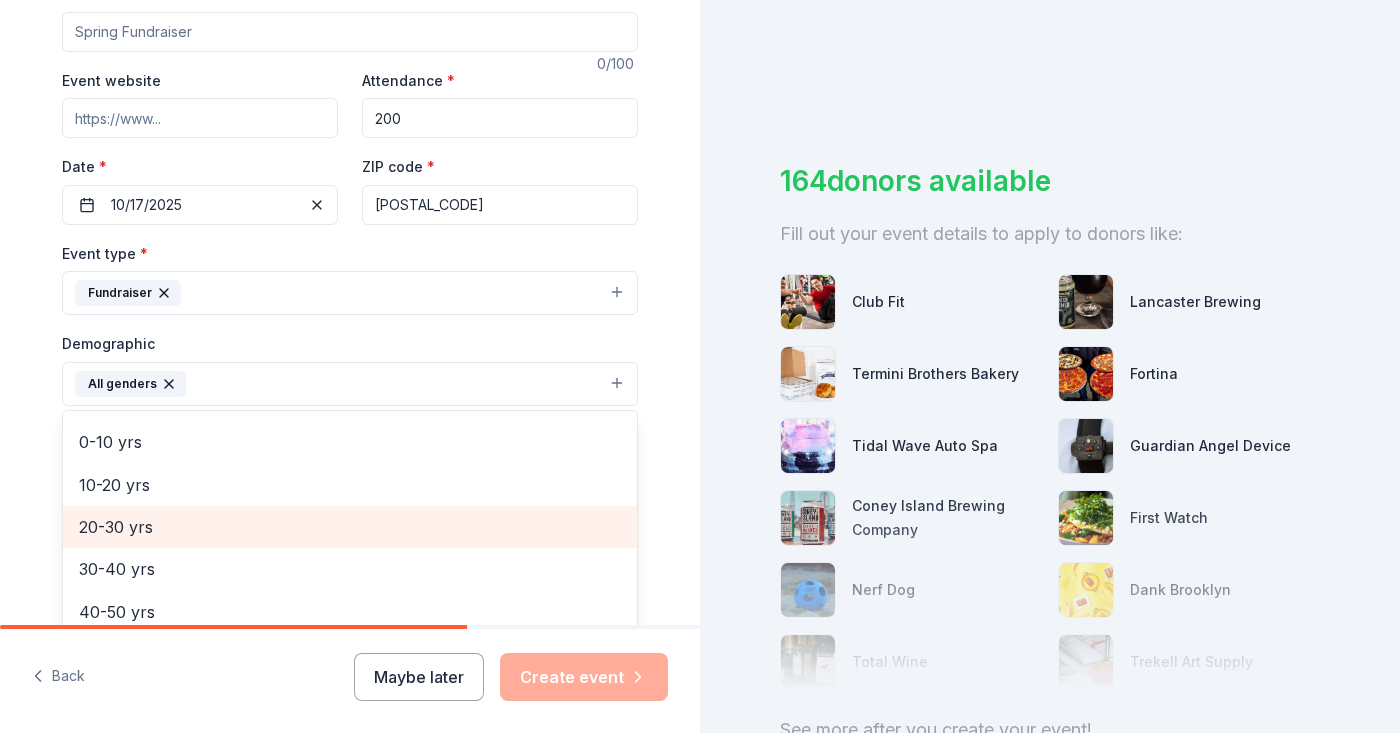 click on "20-30 yrs" at bounding box center (350, 527) 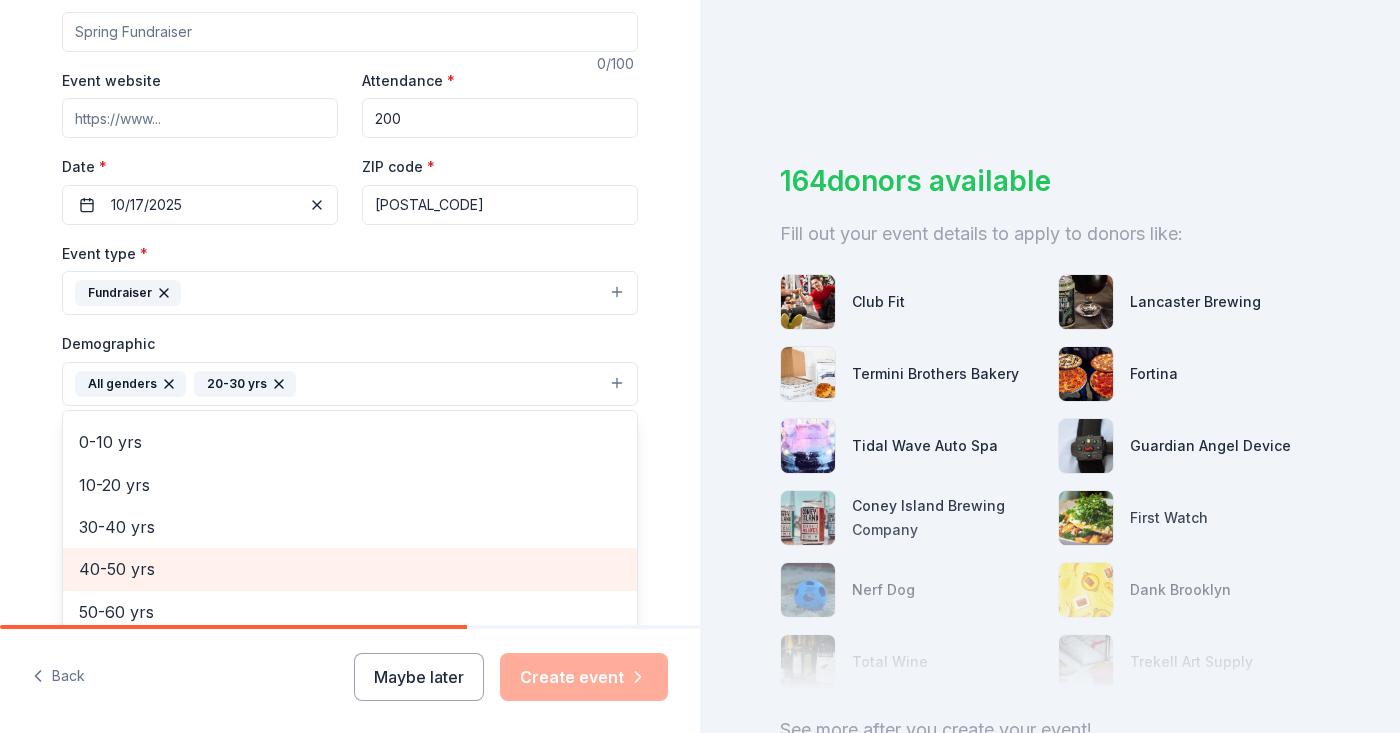 click on "40-50 yrs" at bounding box center (350, 569) 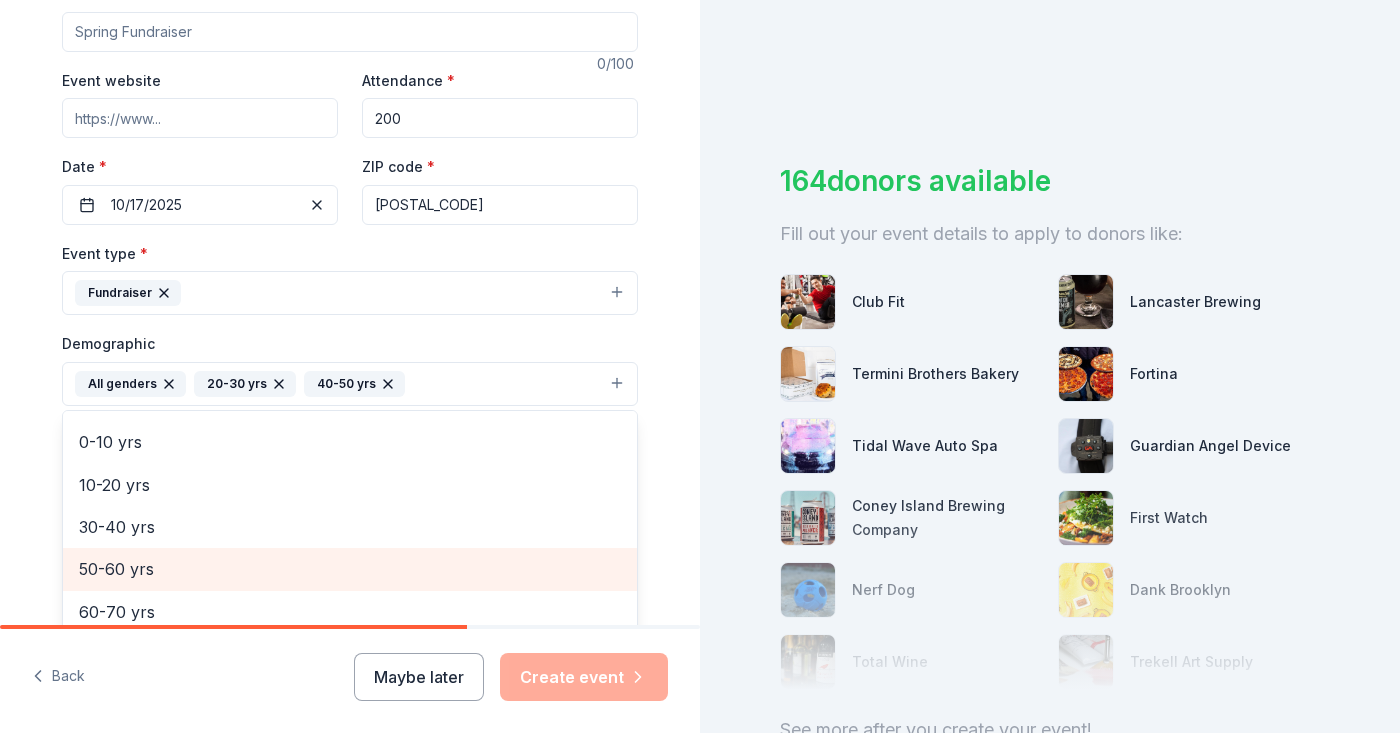 click on "50-60 yrs" at bounding box center [350, 569] 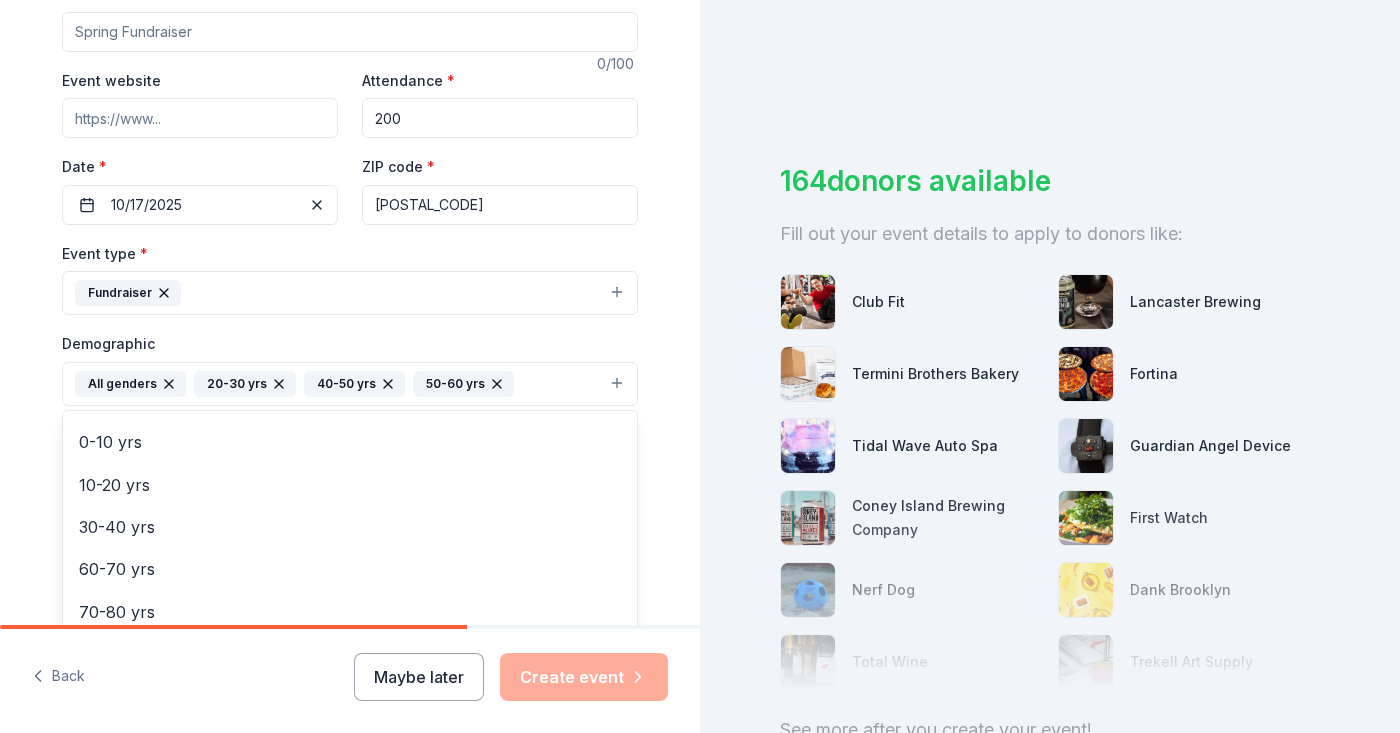 click on "Tell us about your event. We'll find in-kind donations you can apply for. Event name * 0 /100 Event website Attendance * 200 Date * 10/17/2025 ZIP code * 10522 Event type * Fundraiser Demographic All genders 20-30 yrs 40-50 yrs 50-60 yrs Mostly men Mostly women All ages 0-10 yrs 10-20 yrs 30-40 yrs 60-70 yrs 70-80 yrs 80+ yrs We use this information to help brands find events with their target demographic to sponsor their products. Mailing address Apt/unit Description What are you looking for? * Auction & raffle Meals Snacks Desserts Alcohol Beverages Send me reminders Email me reminders of donor application deadlines Recurring event" at bounding box center (350, 337) 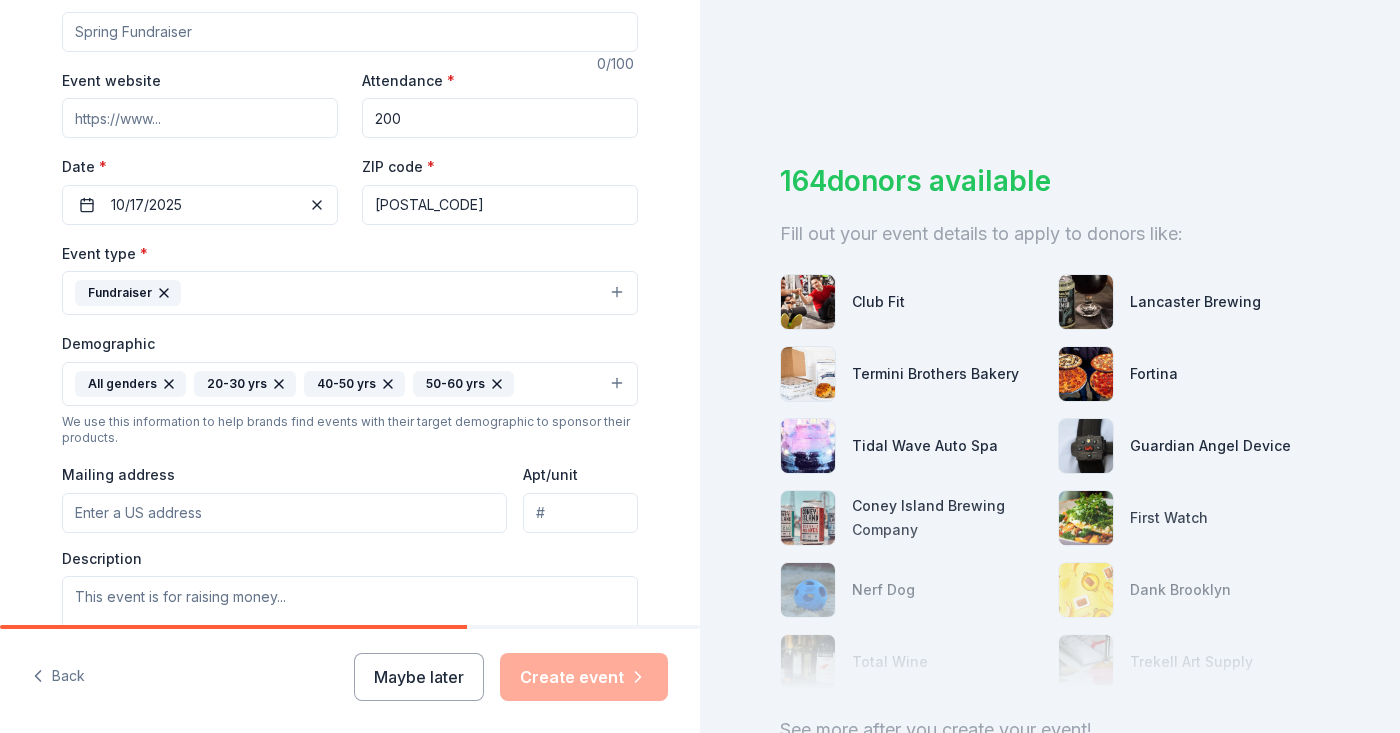scroll, scrollTop: 423, scrollLeft: 0, axis: vertical 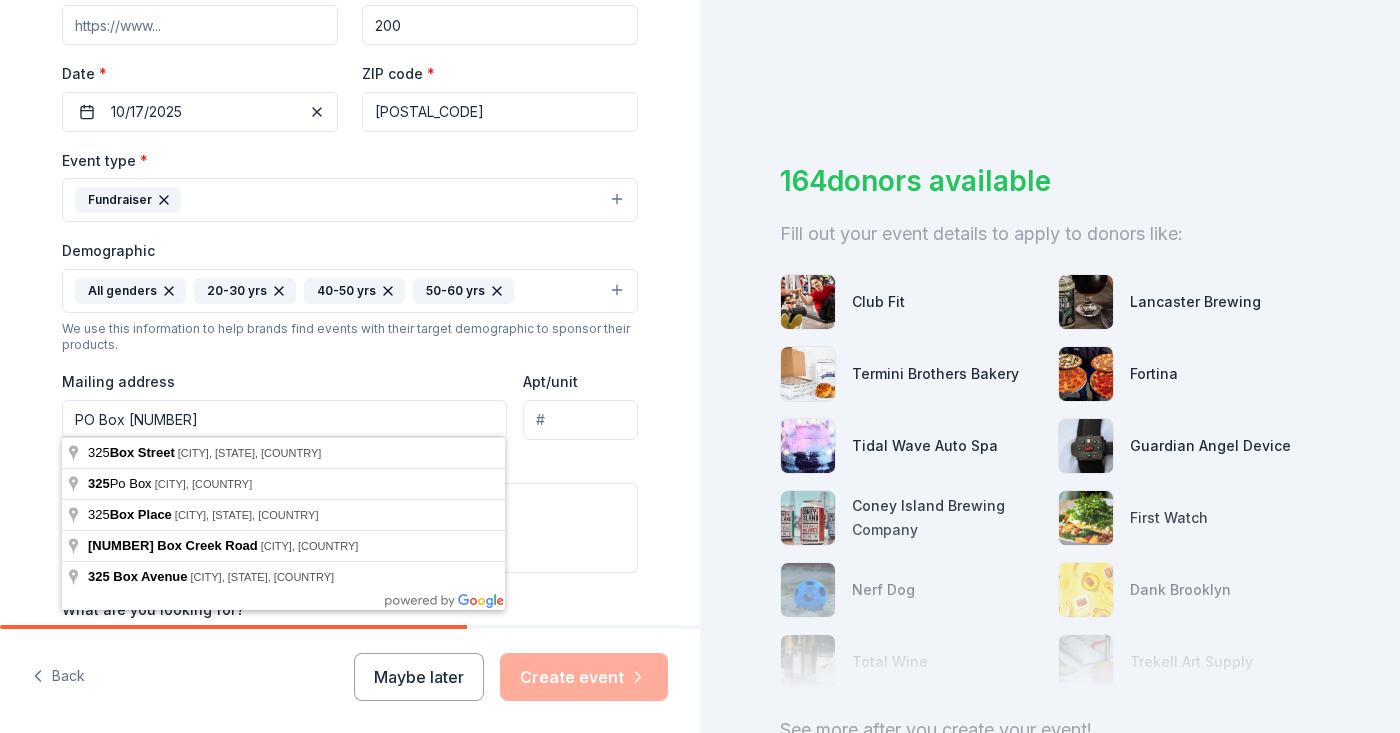 type on "PO Box 325" 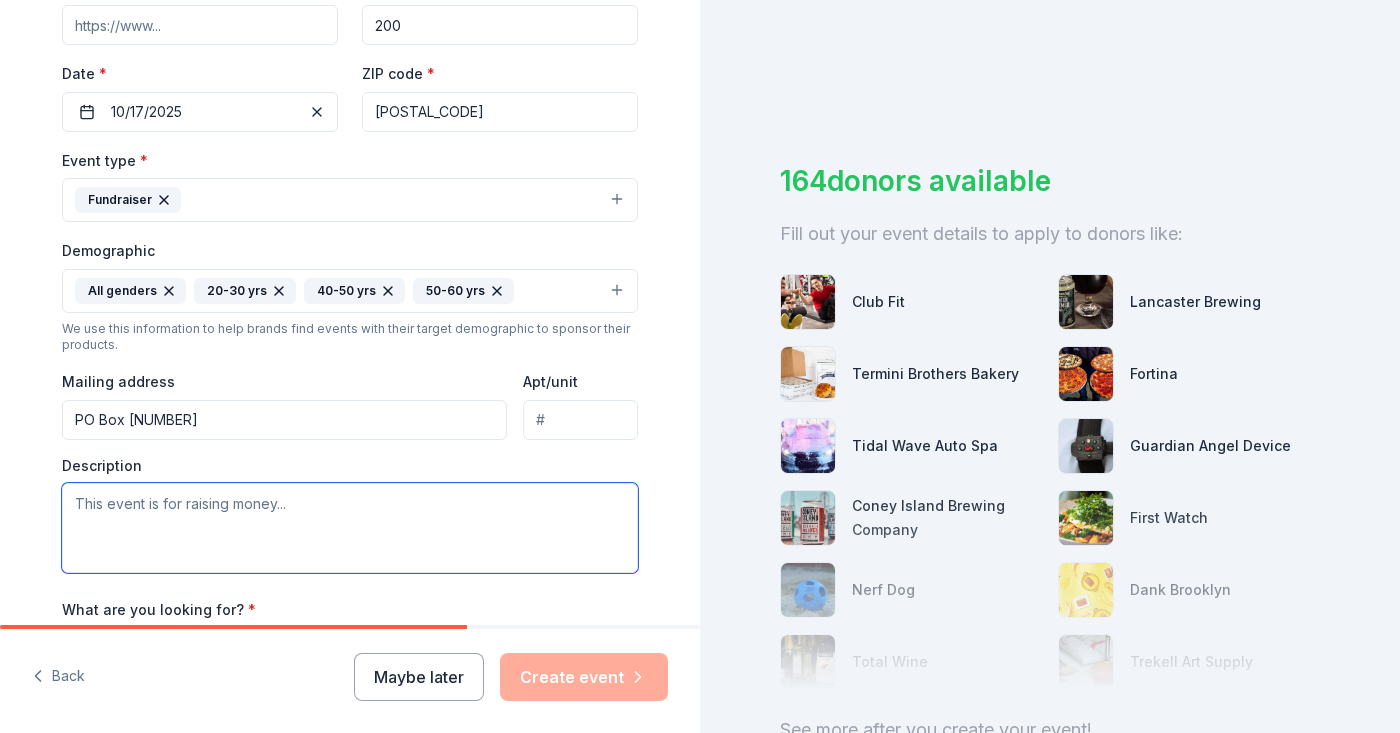 click at bounding box center (350, 528) 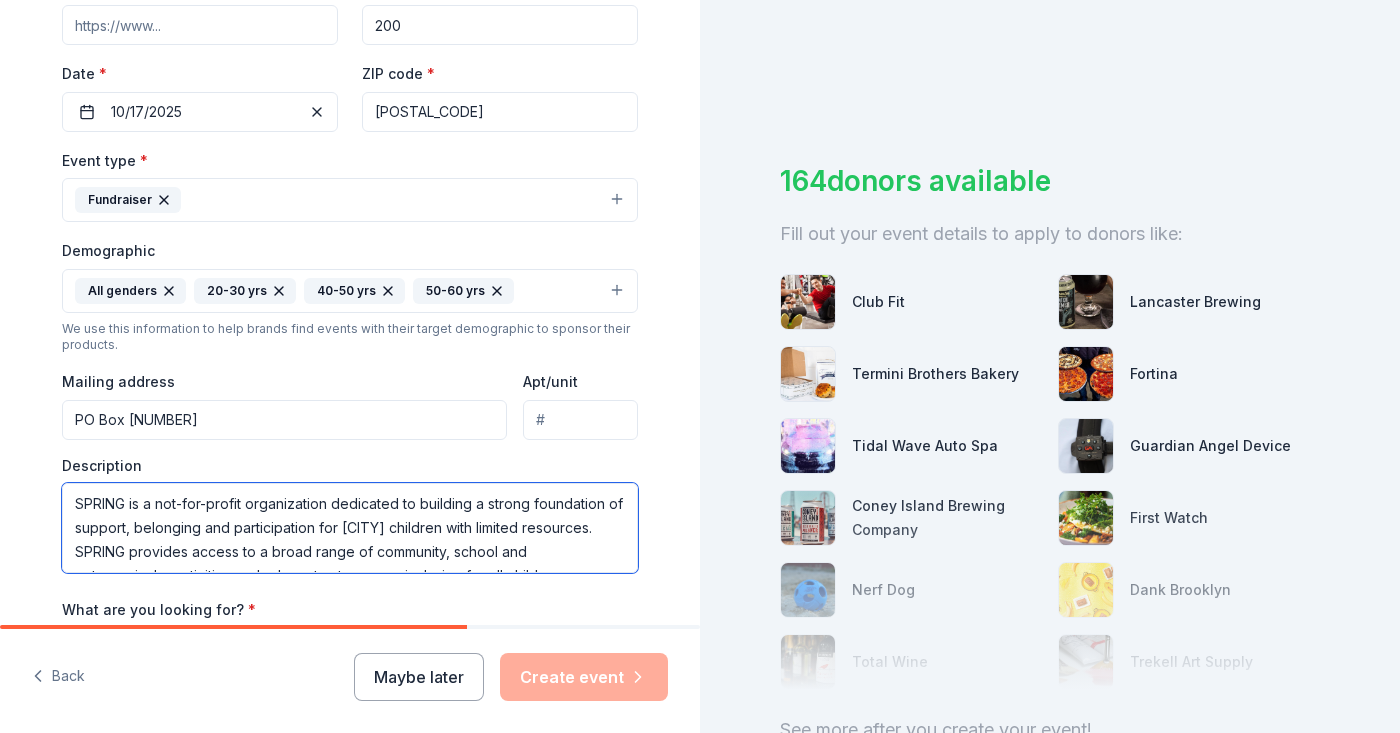 scroll, scrollTop: 0, scrollLeft: 0, axis: both 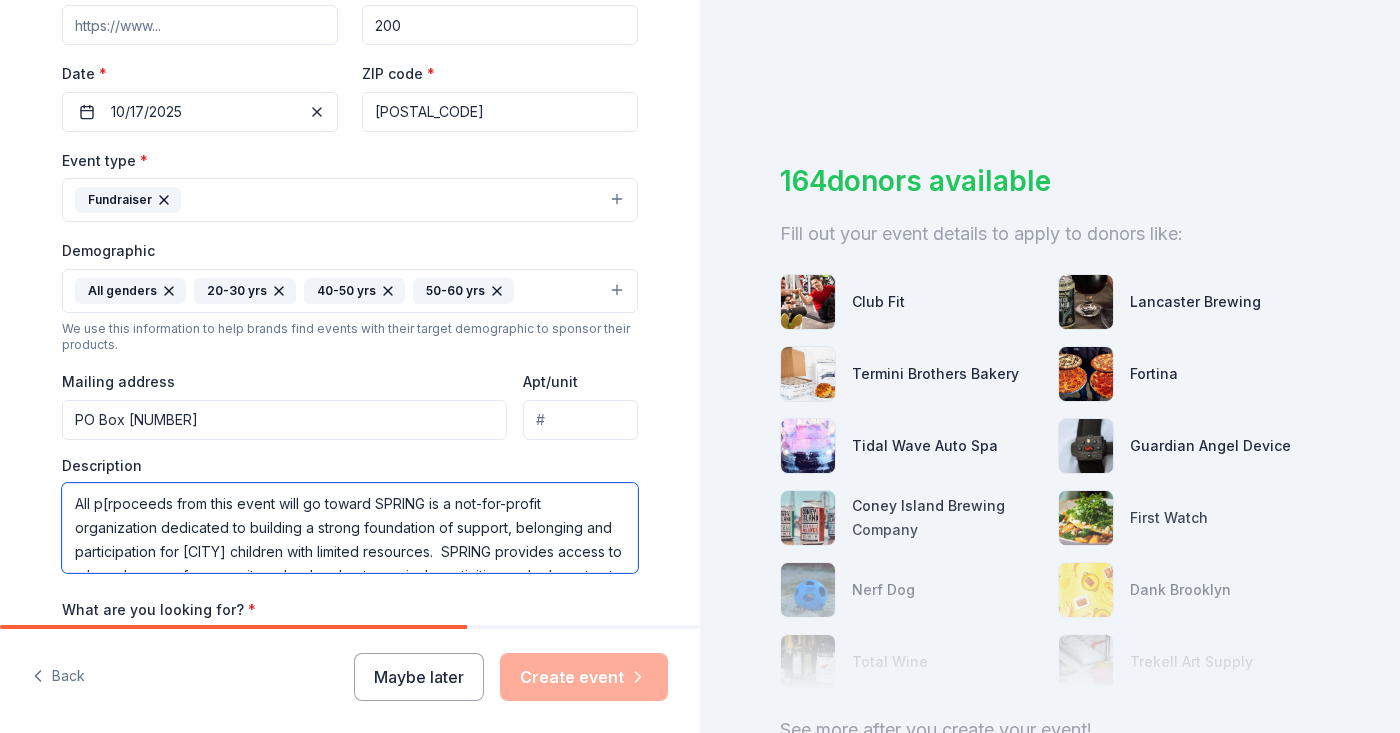 click on "All p[rpoceeds from this event will go toward SPRING is a not-for-profit organization dedicated to building a strong foundation of support, belonging and participation for Dobbs Ferry children with limited resources.  SPRING provides access to a broad range of community, school and extracurricular activities and advocates to ensure inclusion for all children." at bounding box center [350, 528] 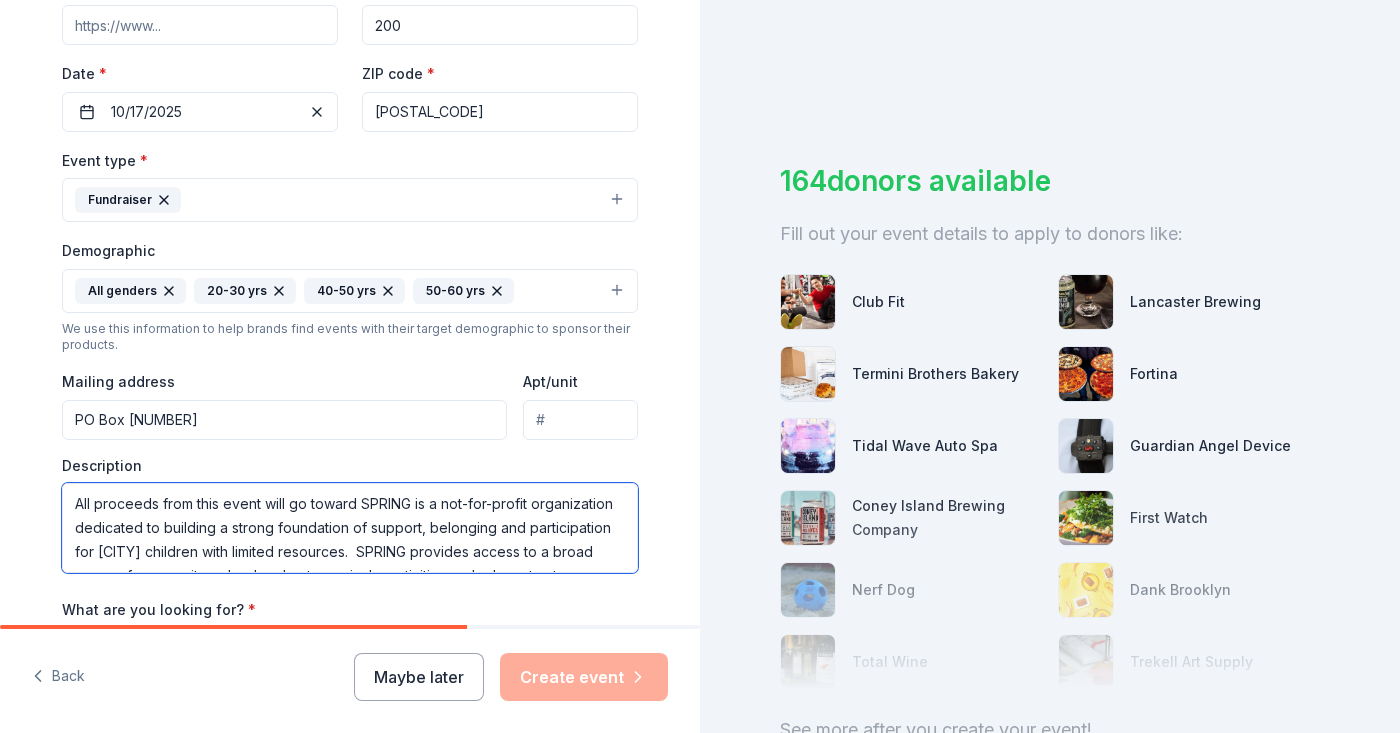 click on "All proceeds from this event will go toward SPRING is a not-for-profit organization dedicated to building a strong foundation of support, belonging and participation for Dobbs Ferry children with limited resources.  SPRING provides access to a broad range of community, school and extracurricular activities and advocates to ensure inclusion for all children." at bounding box center (350, 528) 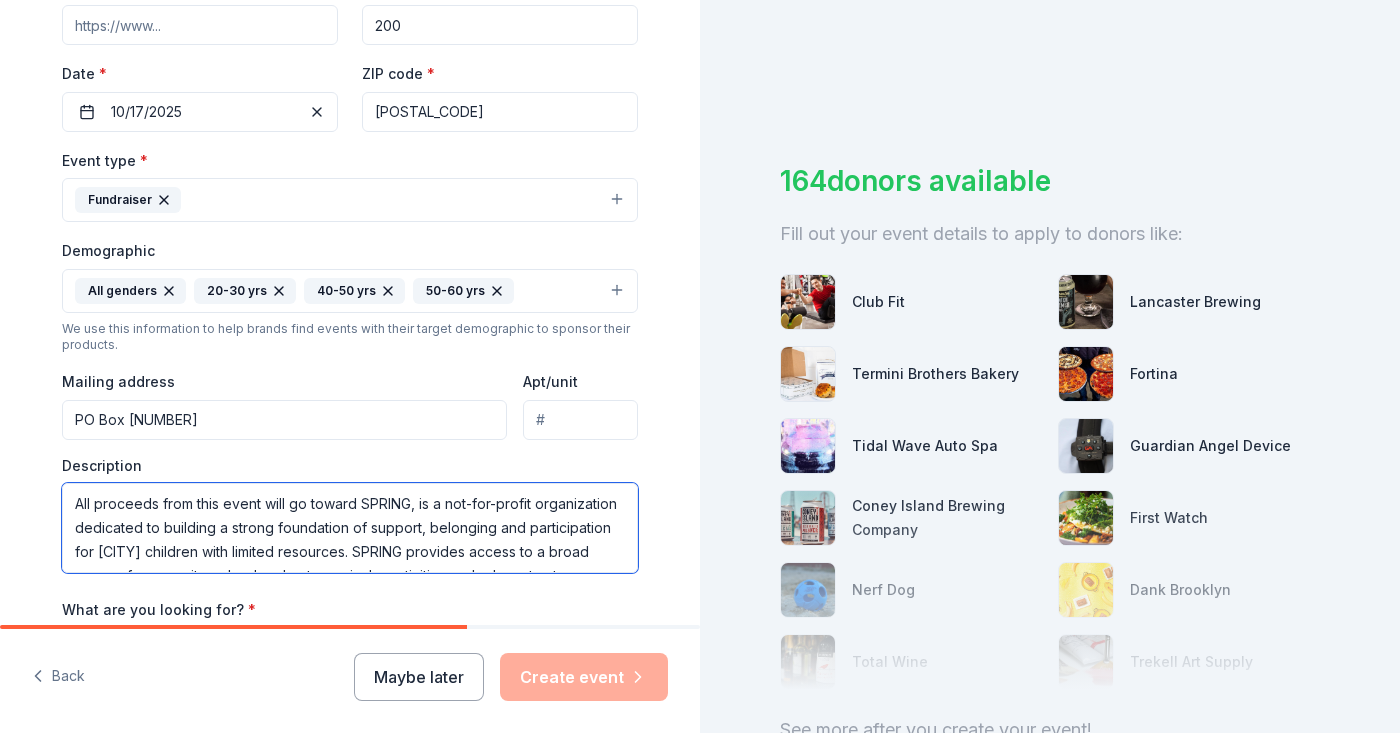 click on "All proceeds from this event will go toward SPRING, is a not-for-profit organization dedicated to building a strong foundation of support, belonging and participation for Dobbs Ferry children with limited resources.  SPRING provides access to a broad range of community, school and extracurricular activities and advocates to ensure inclusion for all children." at bounding box center [350, 528] 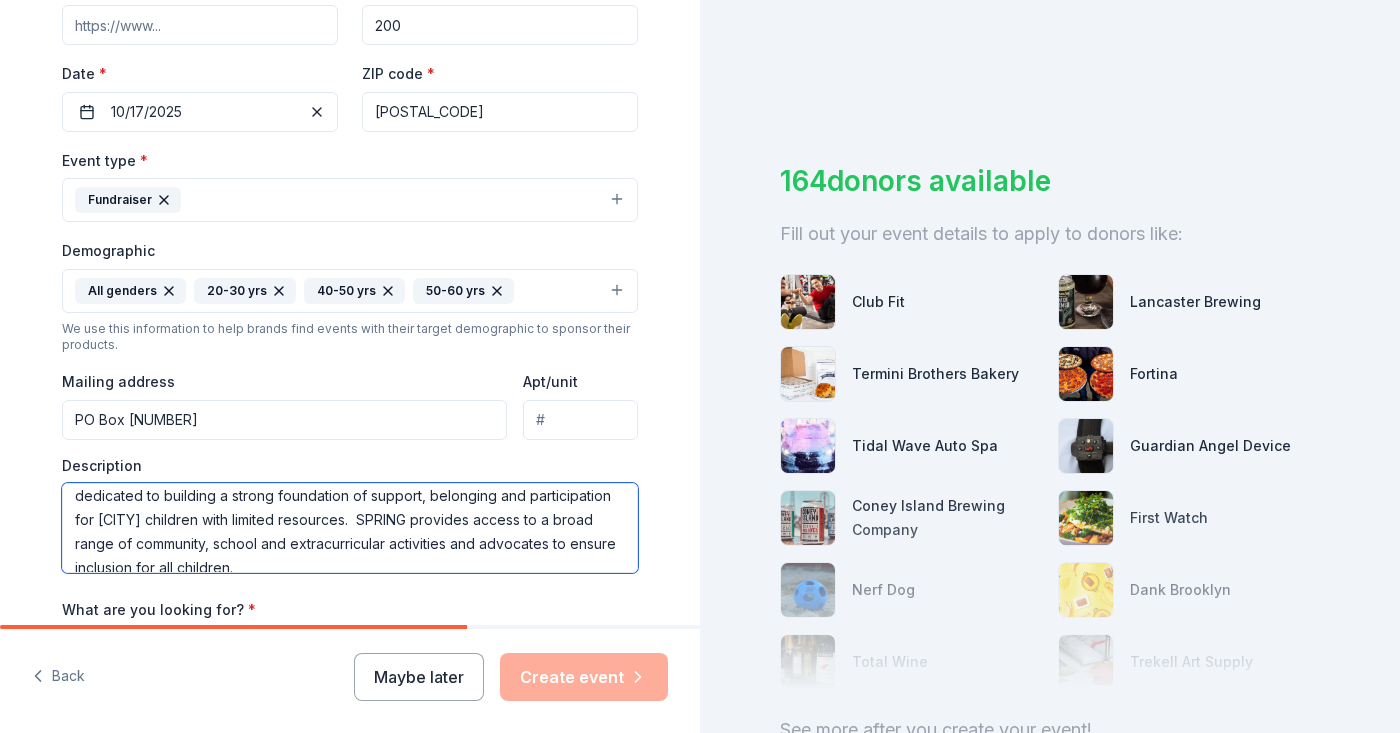 scroll, scrollTop: 30, scrollLeft: 0, axis: vertical 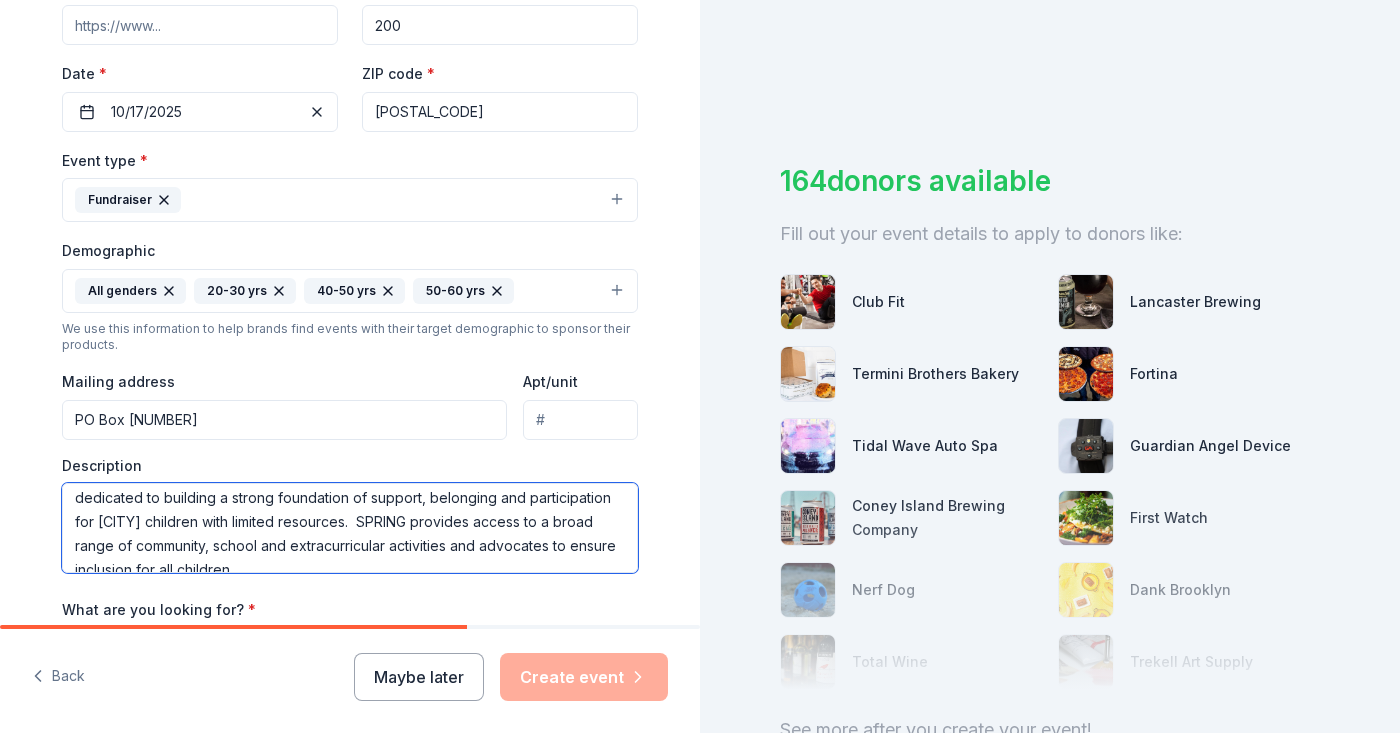 drag, startPoint x: 184, startPoint y: 521, endPoint x: 100, endPoint y: 516, distance: 84.14868 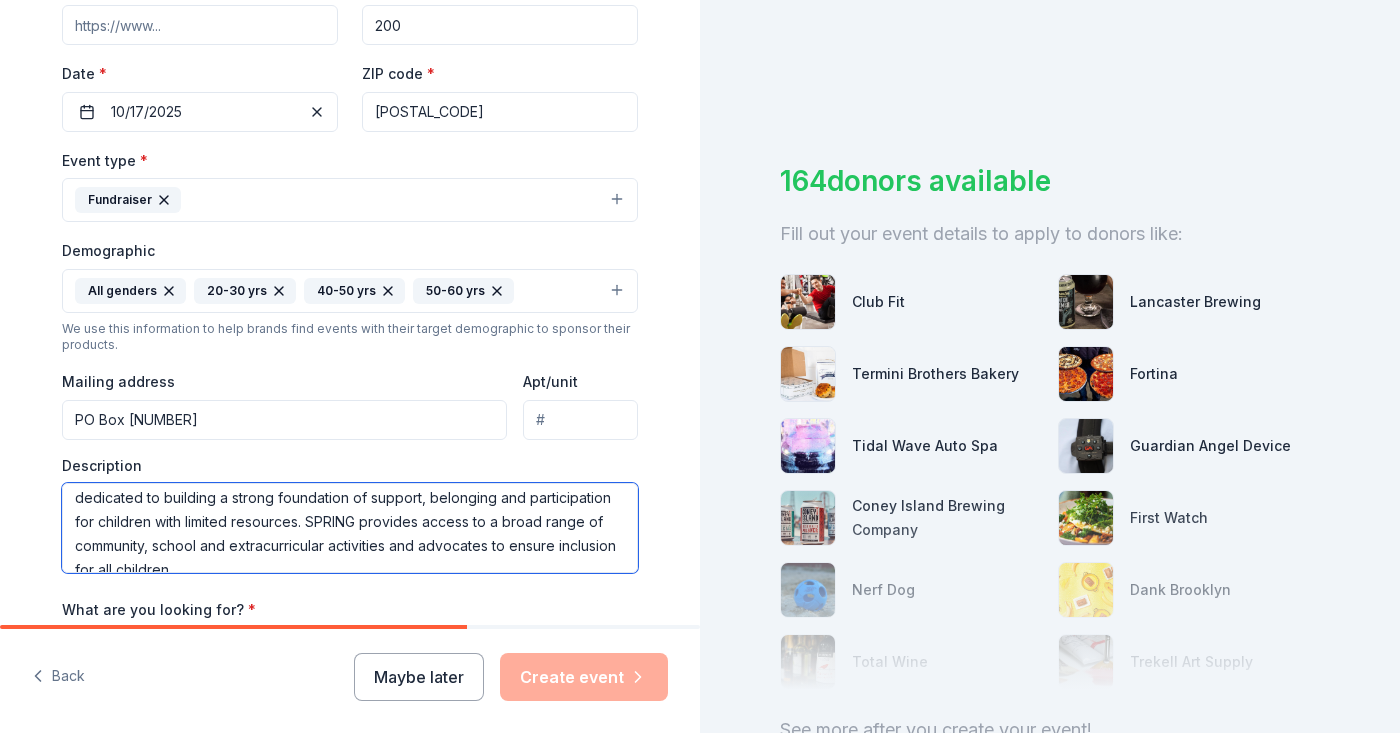 click on "All proceeds from this event will go toward SPRING, a not-for-profit organization dedicated to building a strong foundation of support, belonging and participation for children with limited resources.  SPRING provides access to a broad range of community, school and extracurricular activities and advocates to ensure inclusion for all children." at bounding box center [350, 528] 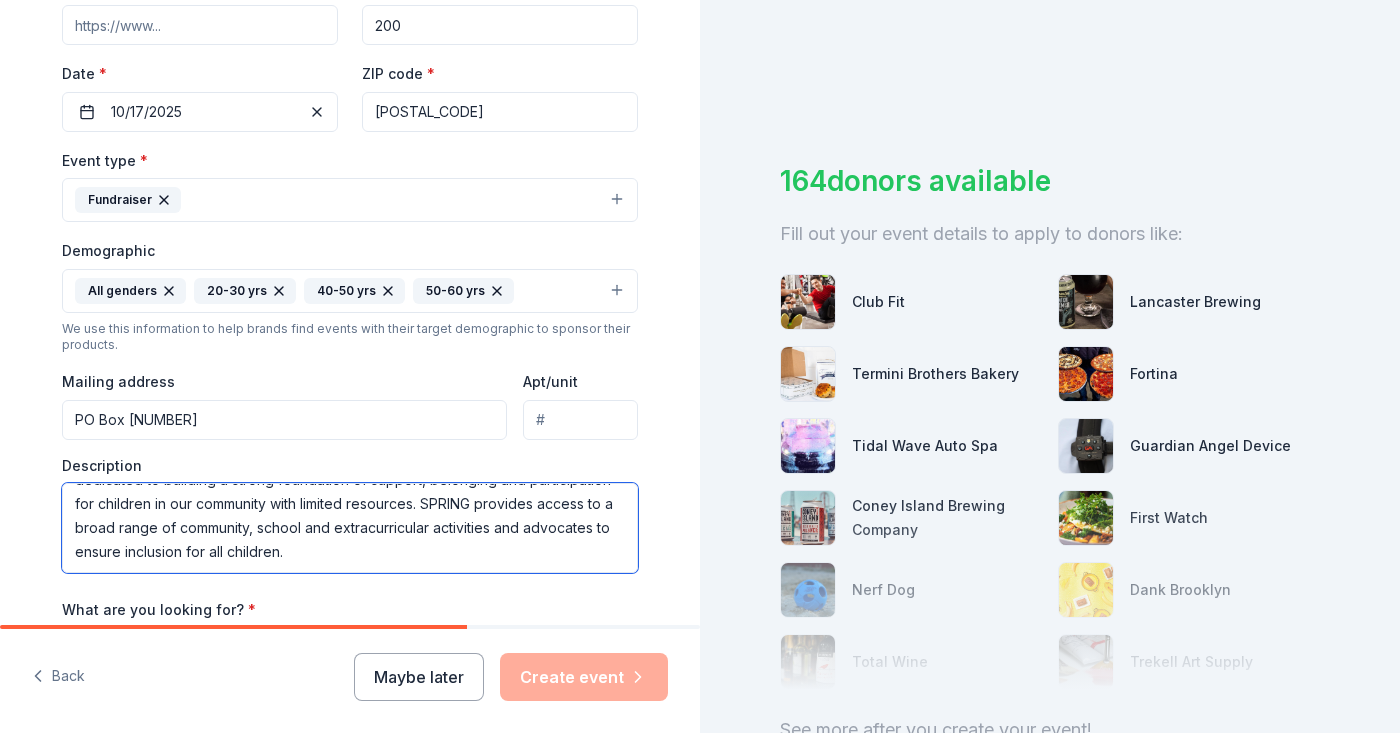 scroll, scrollTop: 48, scrollLeft: 0, axis: vertical 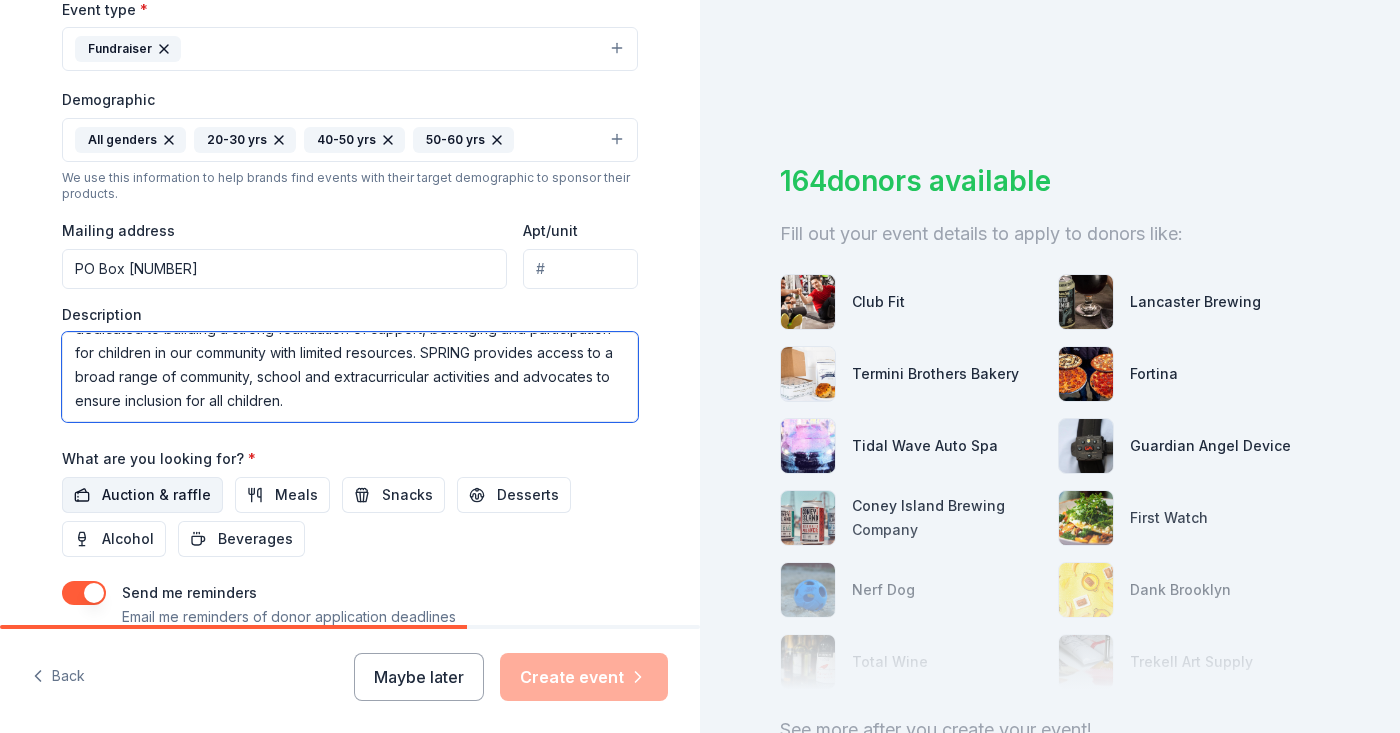 type on "All proceeds from this event will go toward SPRING, a not-for-profit organization dedicated to building a strong foundation of support, belonging and participation for children in our  community with limited resources.  SPRING provides access to a broad range of community, school and extracurricular activities and advocates to ensure inclusion for all children." 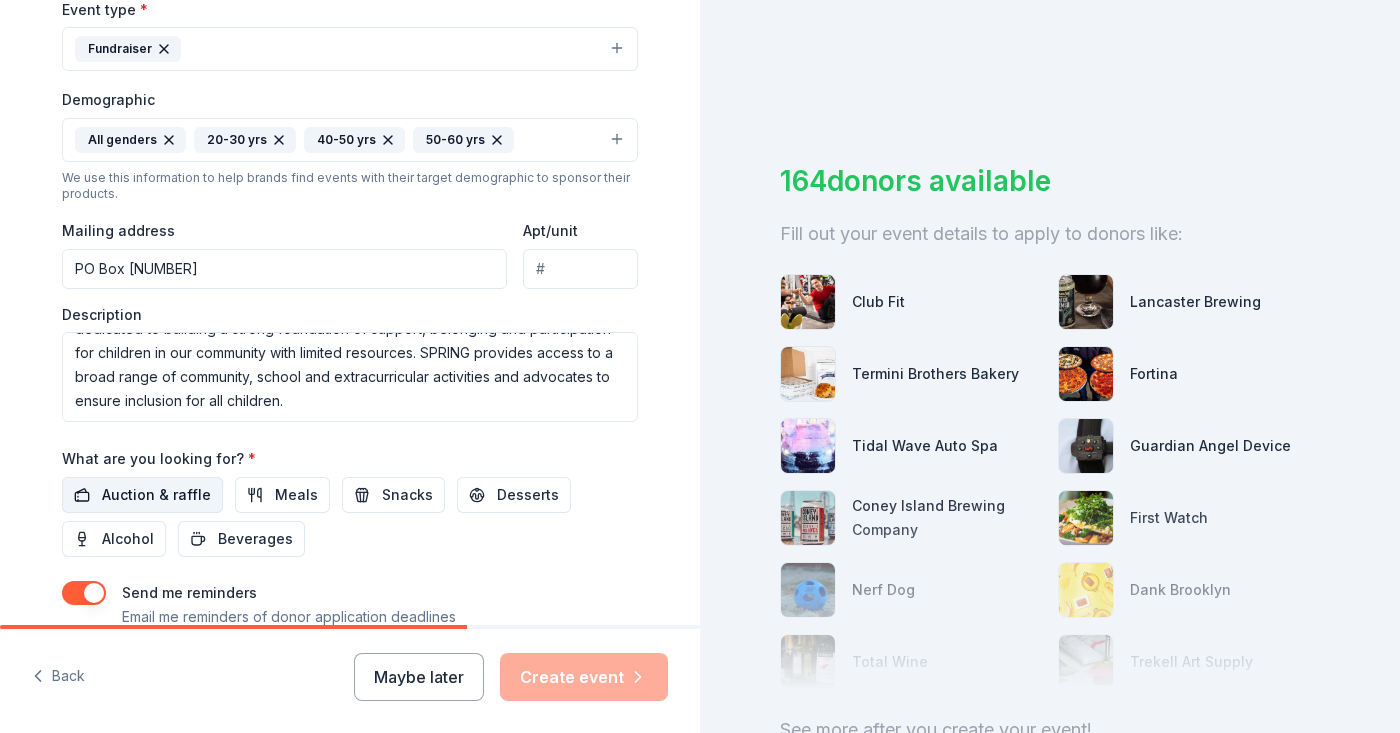 click on "Auction & raffle" at bounding box center [156, 495] 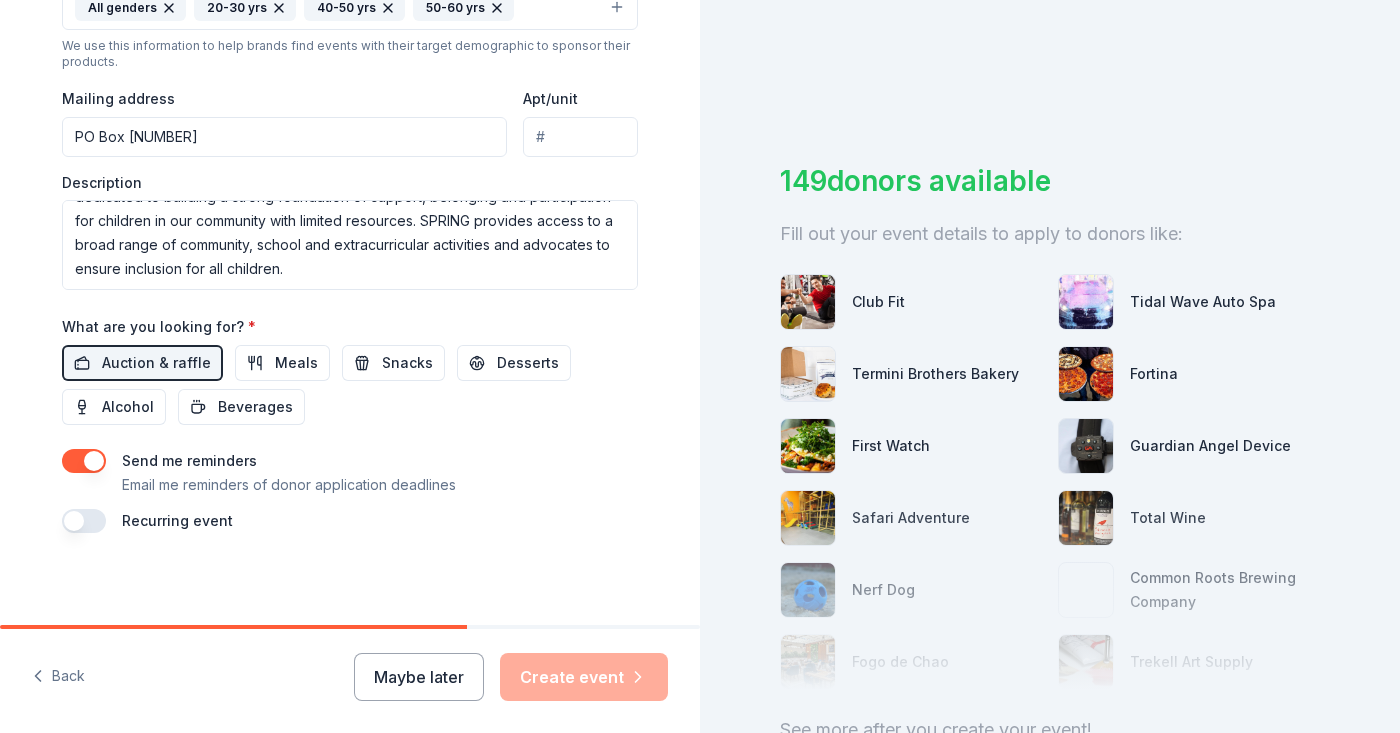 scroll, scrollTop: 705, scrollLeft: 0, axis: vertical 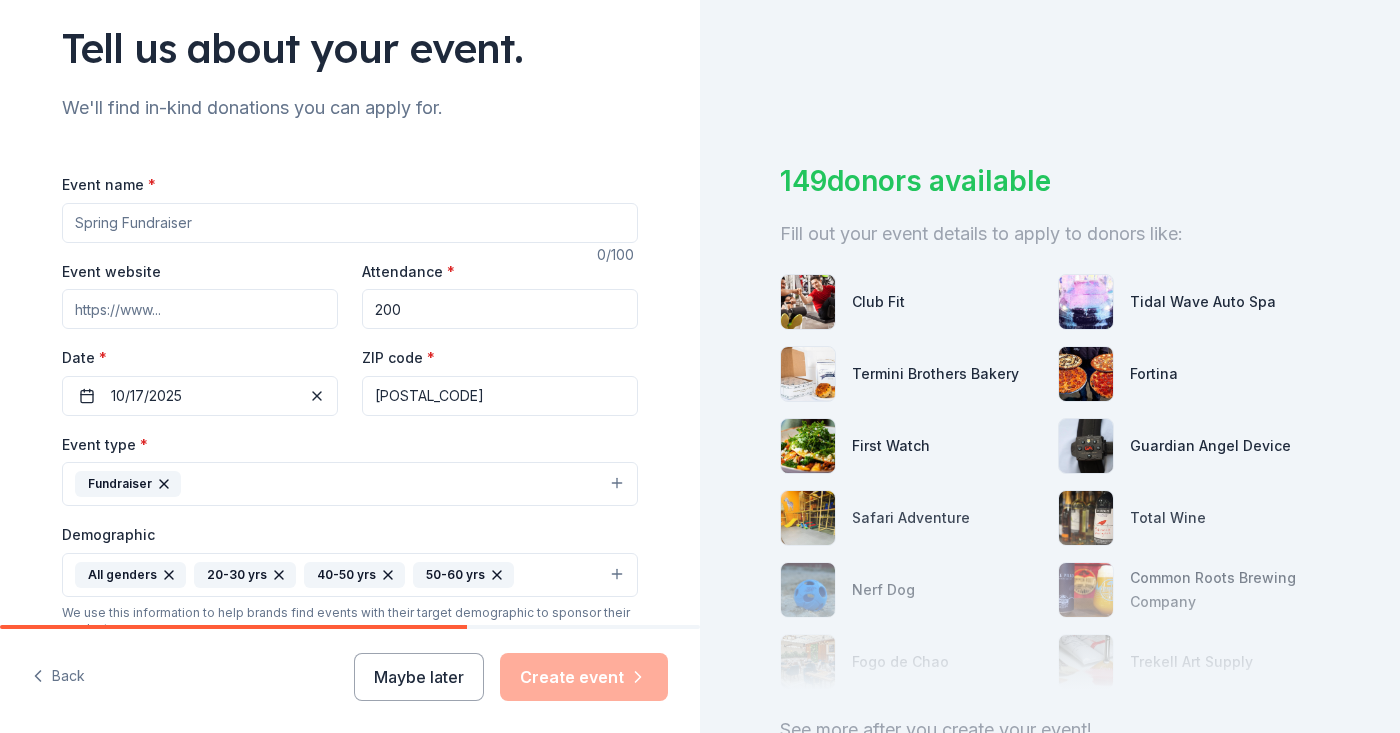 click on "Event name *" at bounding box center [350, 223] 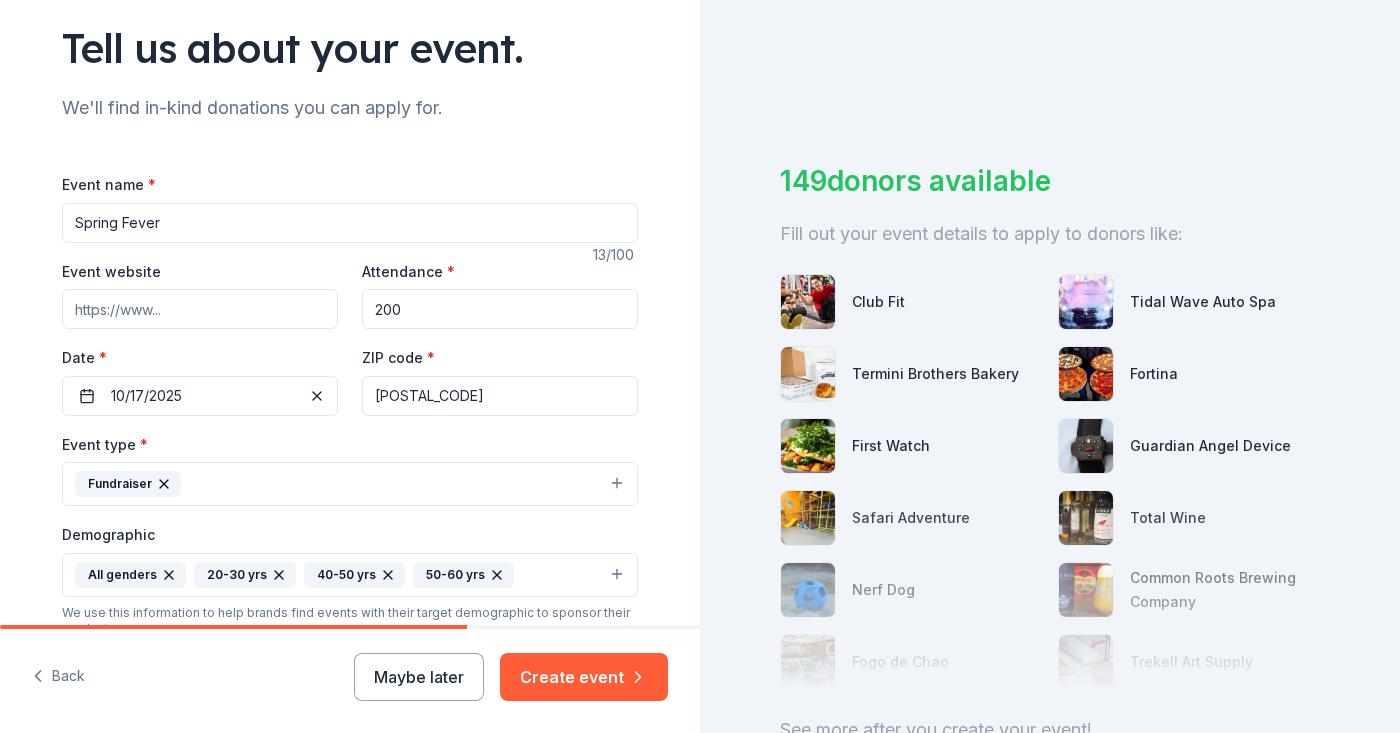 type on "Spring Fever" 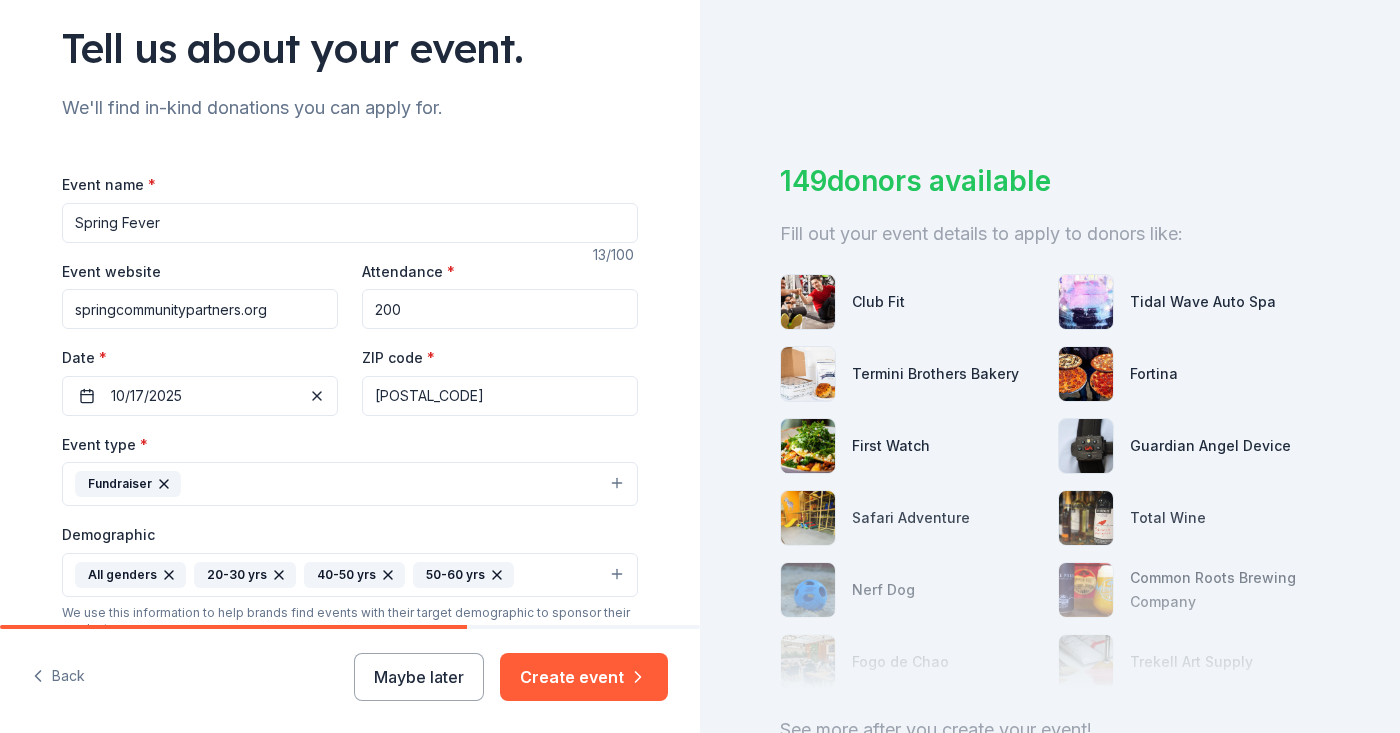 type on "springcommunitypartners.org" 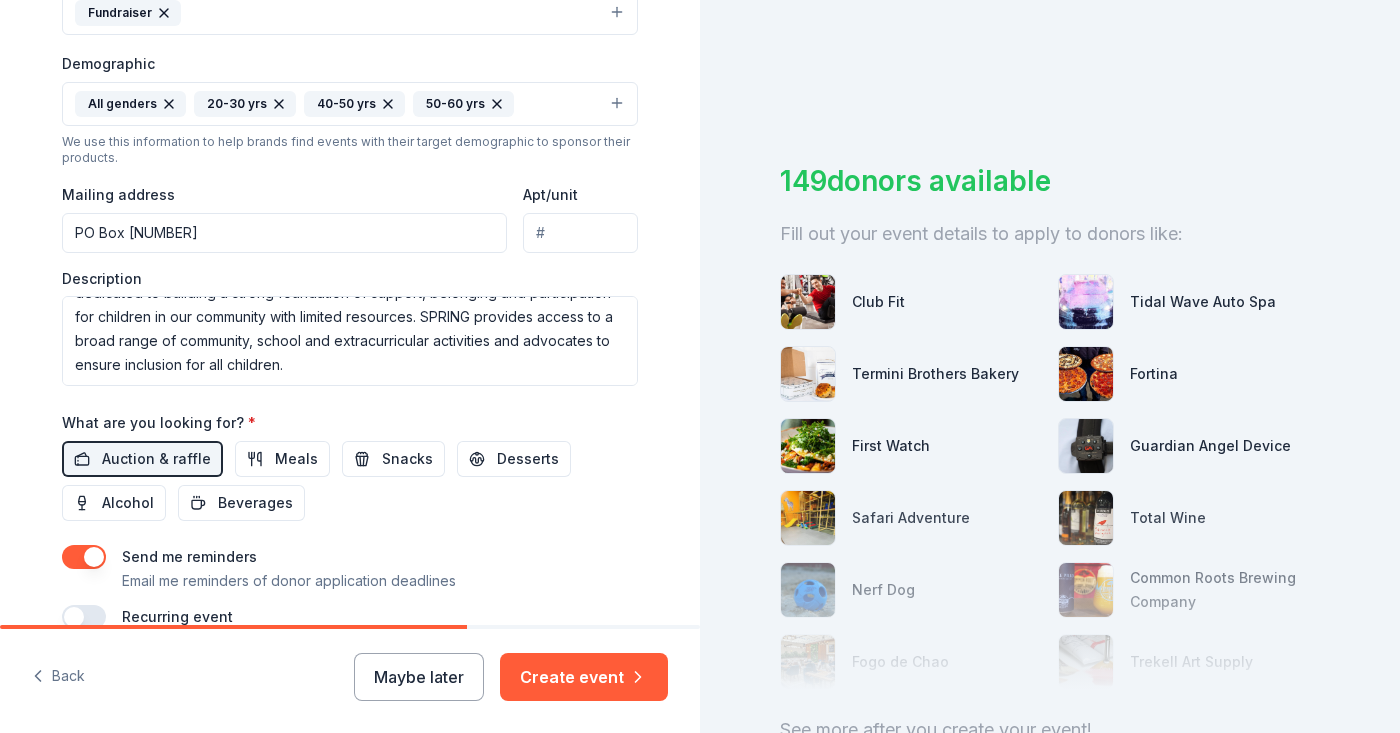 scroll, scrollTop: 647, scrollLeft: 0, axis: vertical 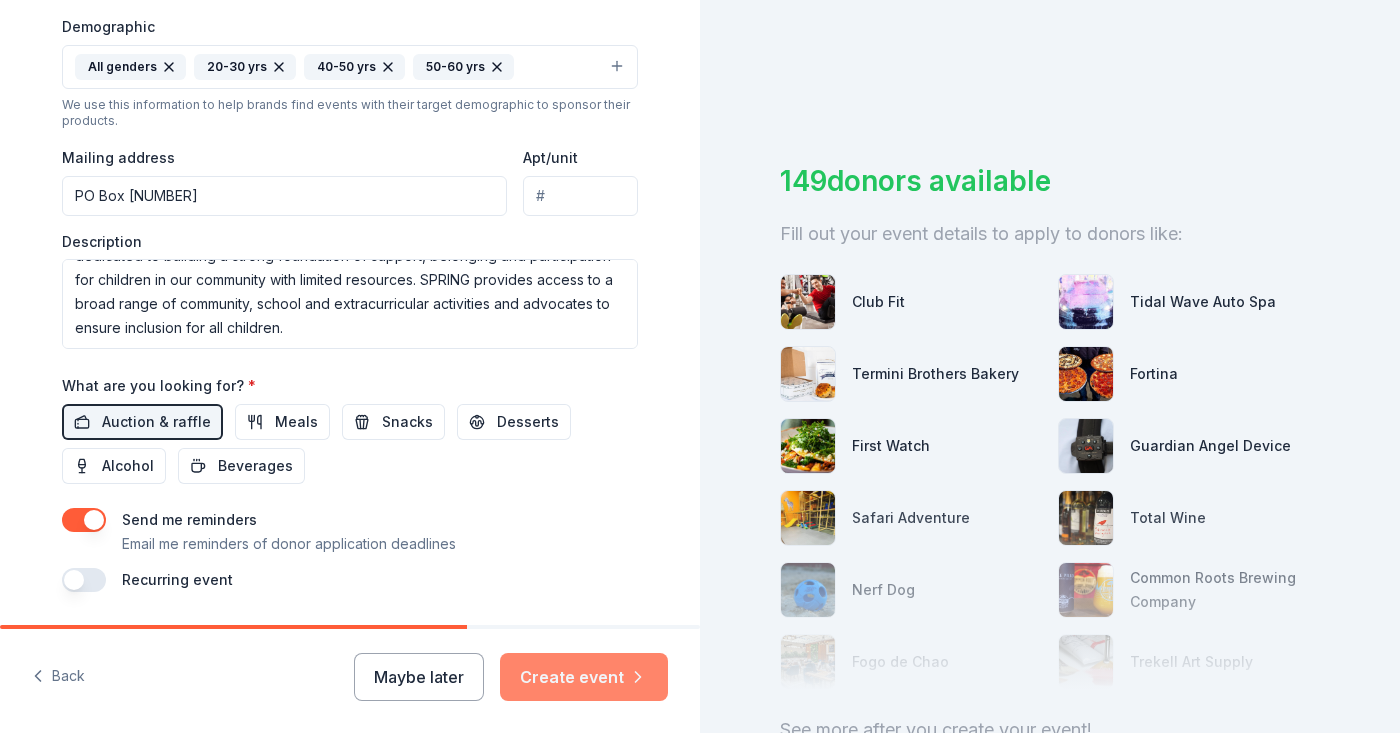 click on "Create event" at bounding box center (584, 677) 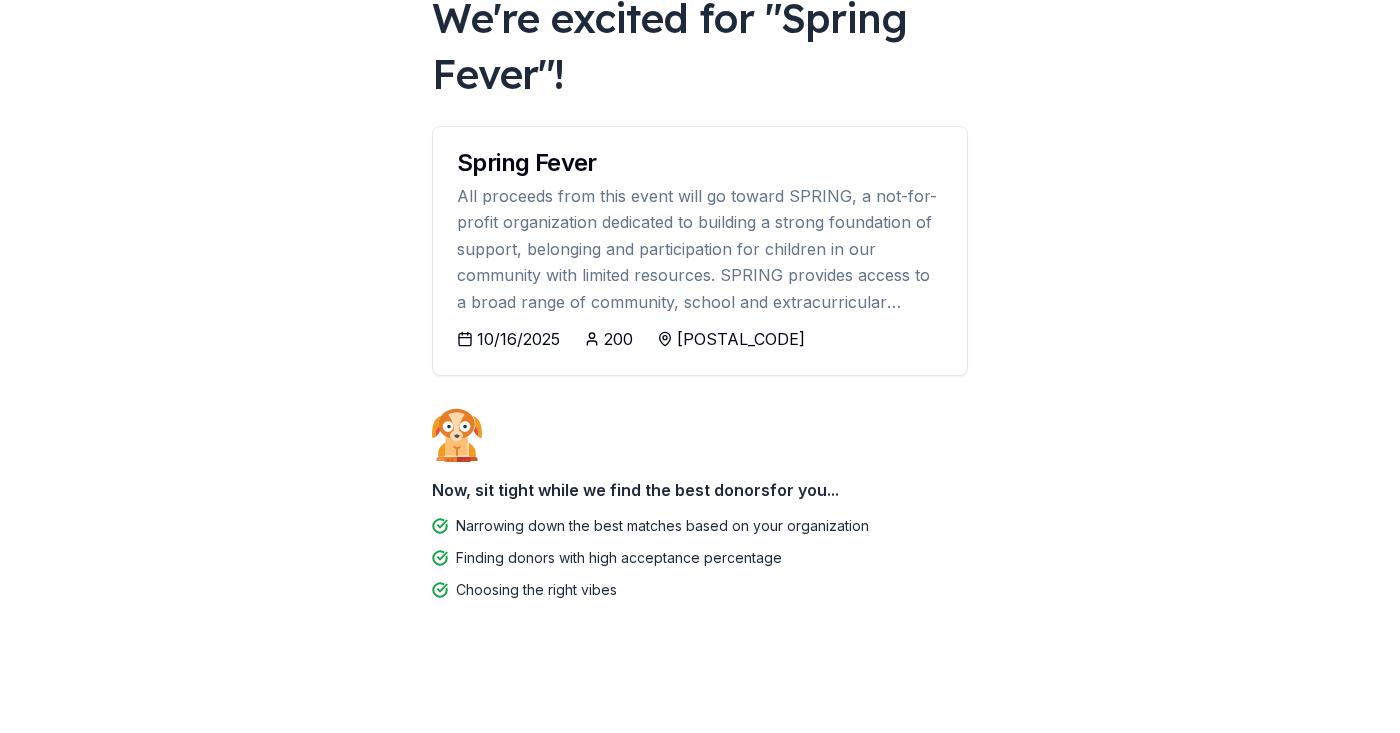 scroll, scrollTop: 136, scrollLeft: 0, axis: vertical 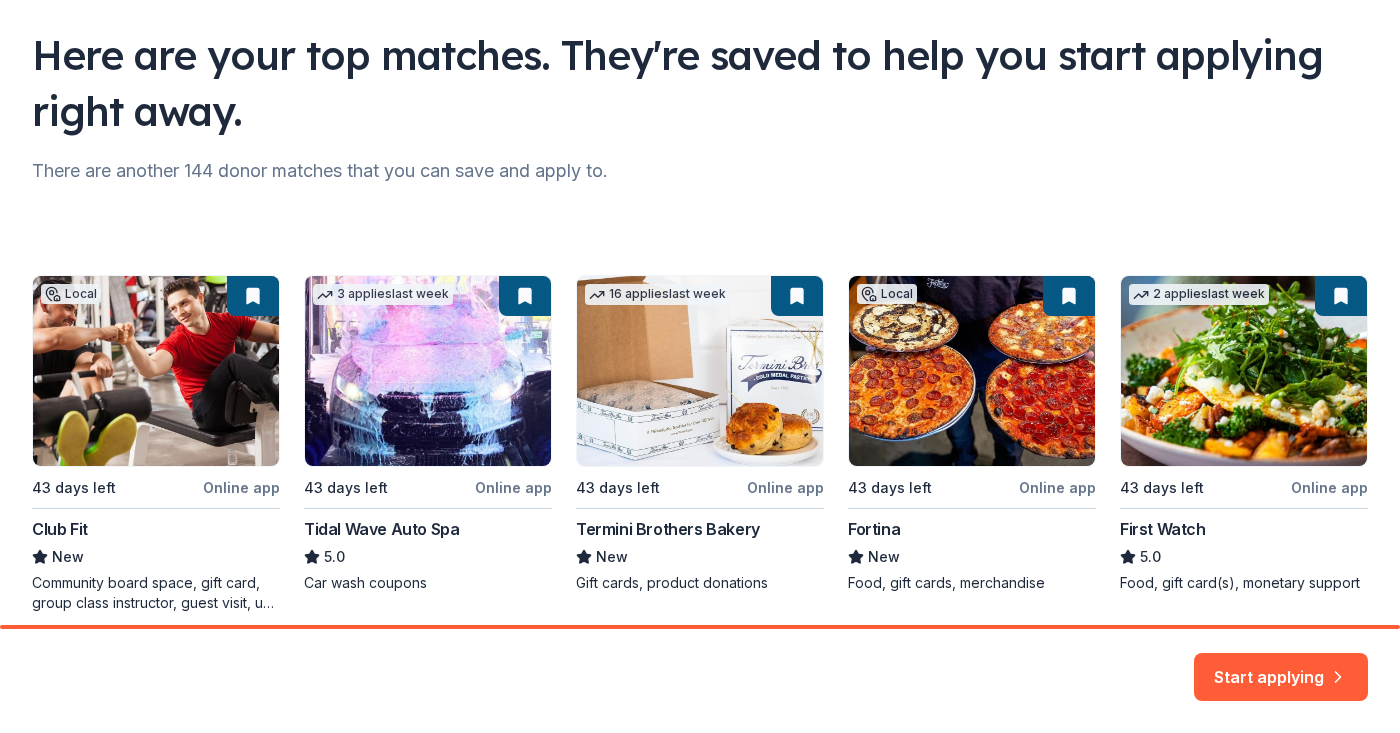 click on "Local 43 days left Online app Club Fit New Community board space, gift card, group class instructor, guest visit, use of the club 3   applies  last week 43 days left Online app Tidal Wave Auto Spa 5.0 Car wash coupons 16   applies  last week 43 days left Online app Termini Brothers Bakery New Gift cards, product donations Local 43 days left Online app Fortina New Food, gift cards, merchandise 2   applies  last week 43 days left Online app First Watch 5.0 Food, gift card(s), monetary support" at bounding box center (700, 444) 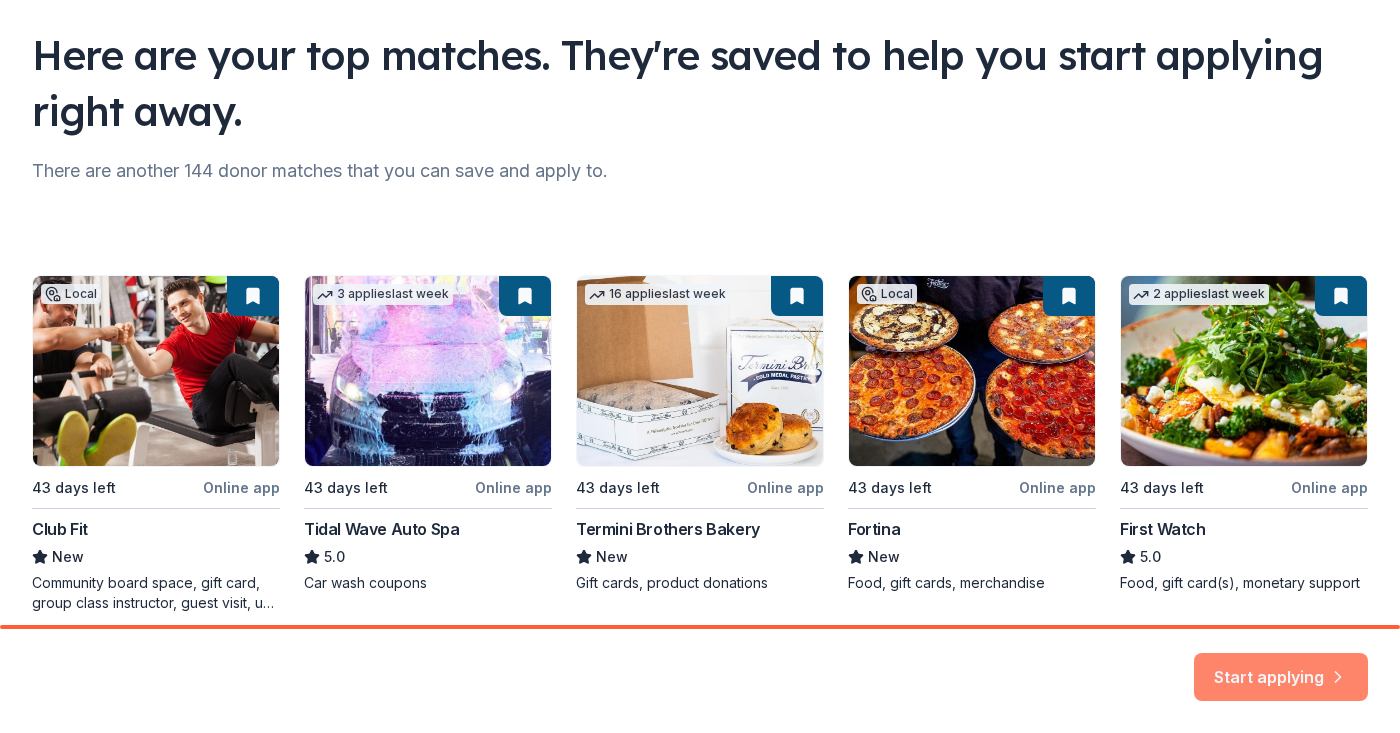 click on "Start applying" at bounding box center [1281, 665] 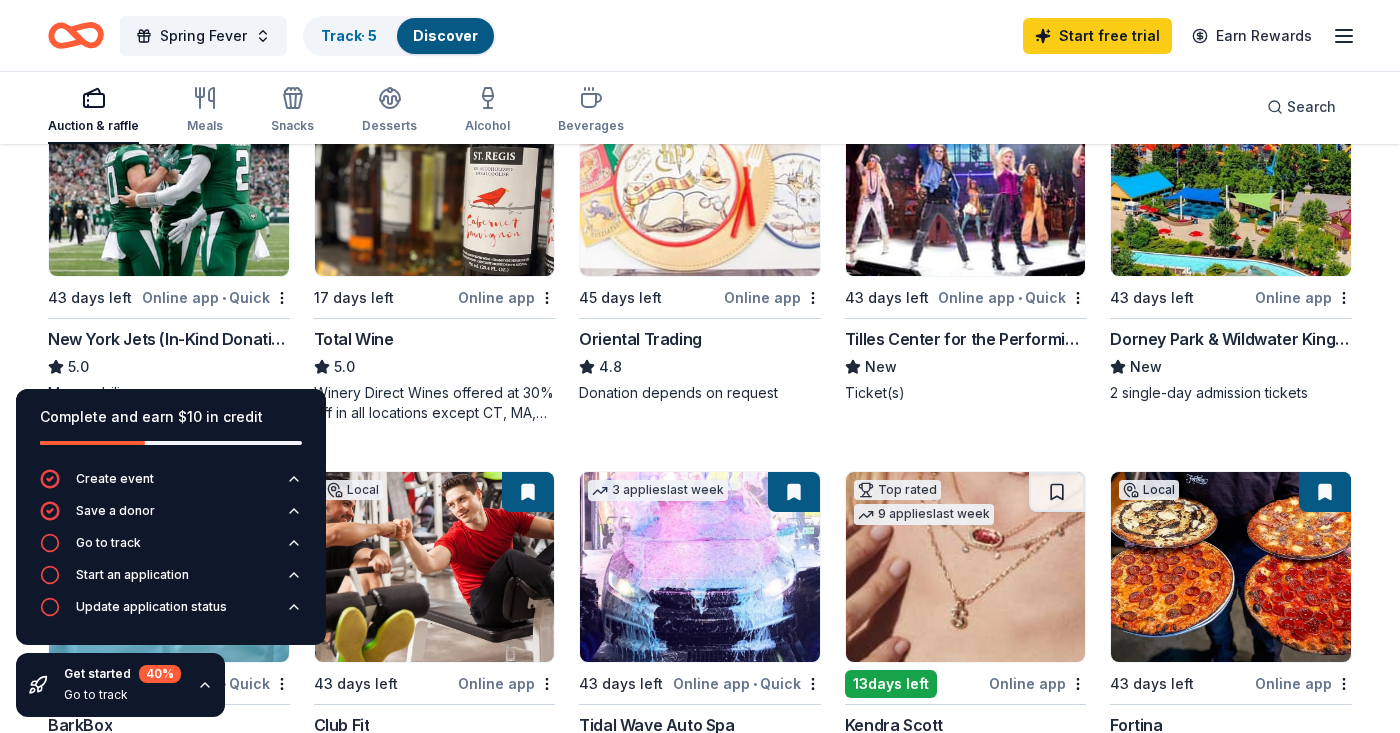 scroll, scrollTop: 296, scrollLeft: 0, axis: vertical 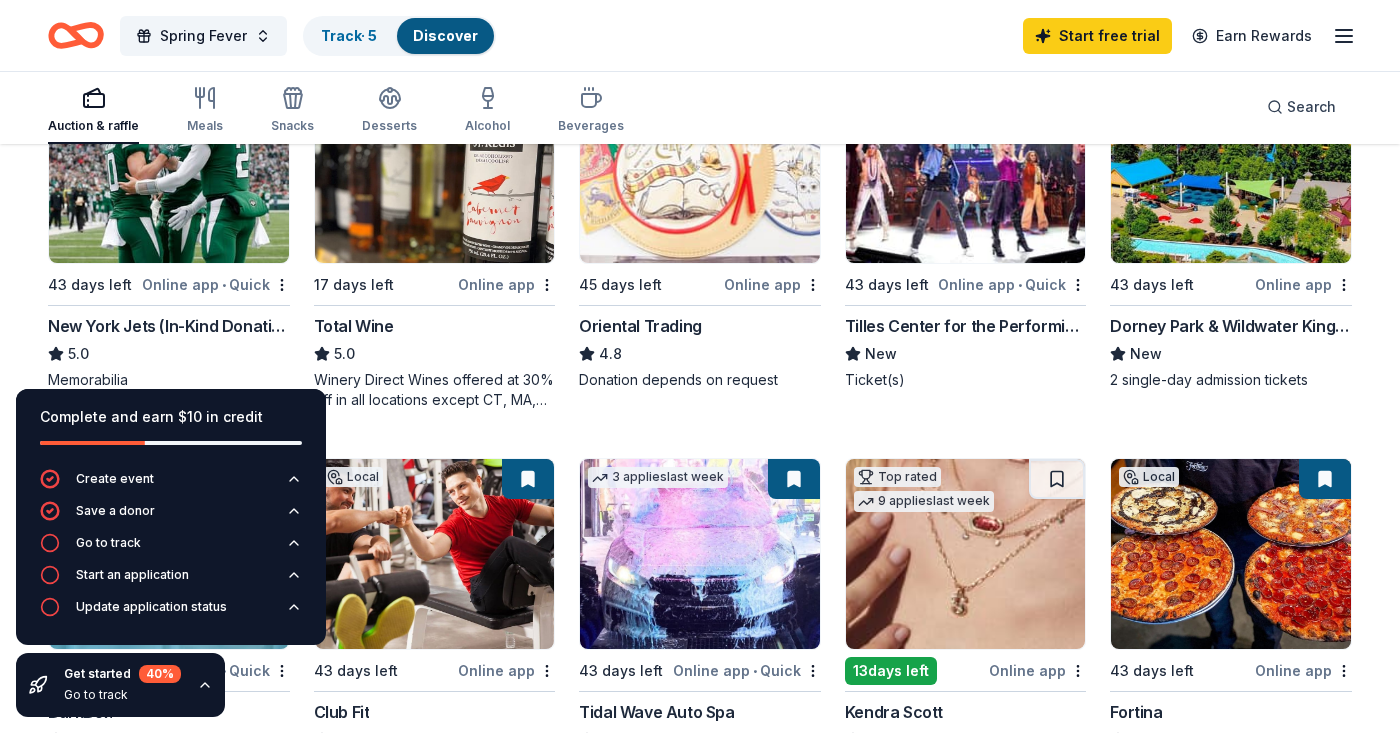 click at bounding box center (169, 168) 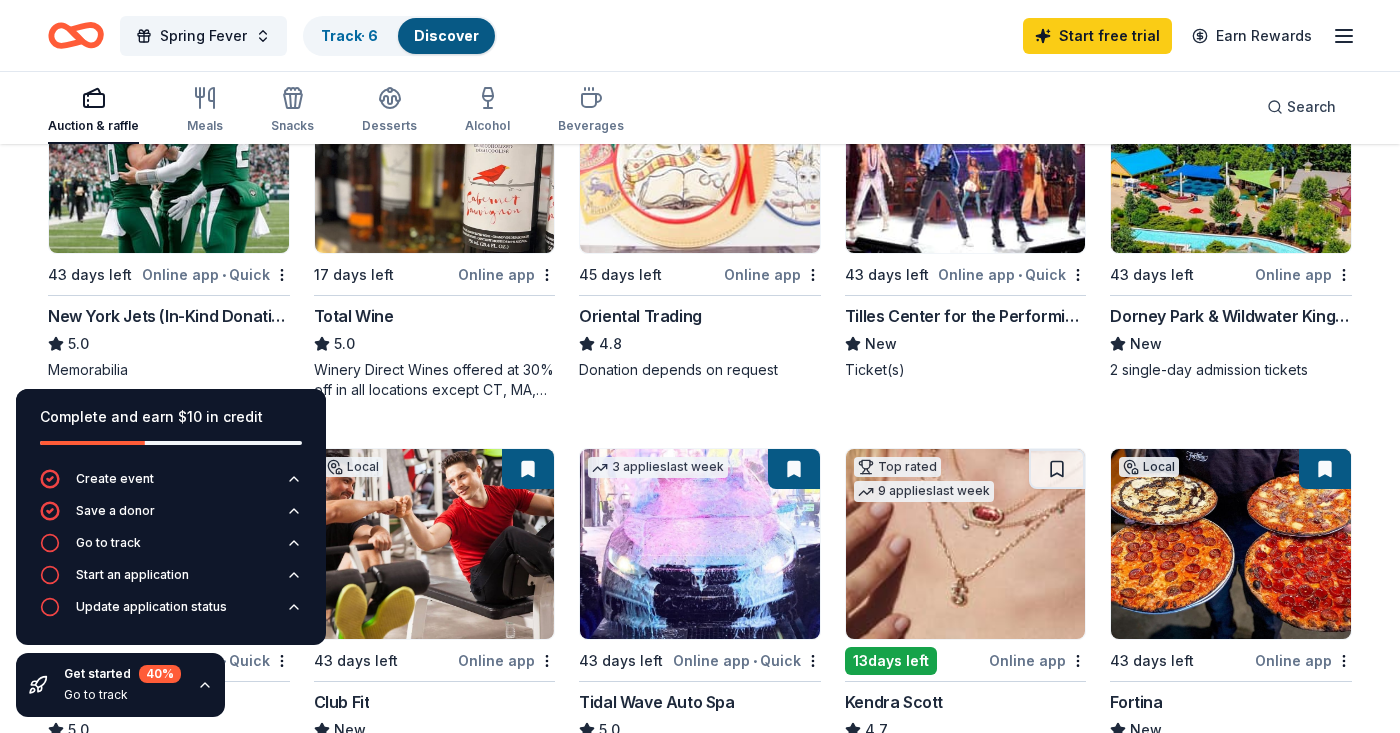 scroll, scrollTop: 325, scrollLeft: 0, axis: vertical 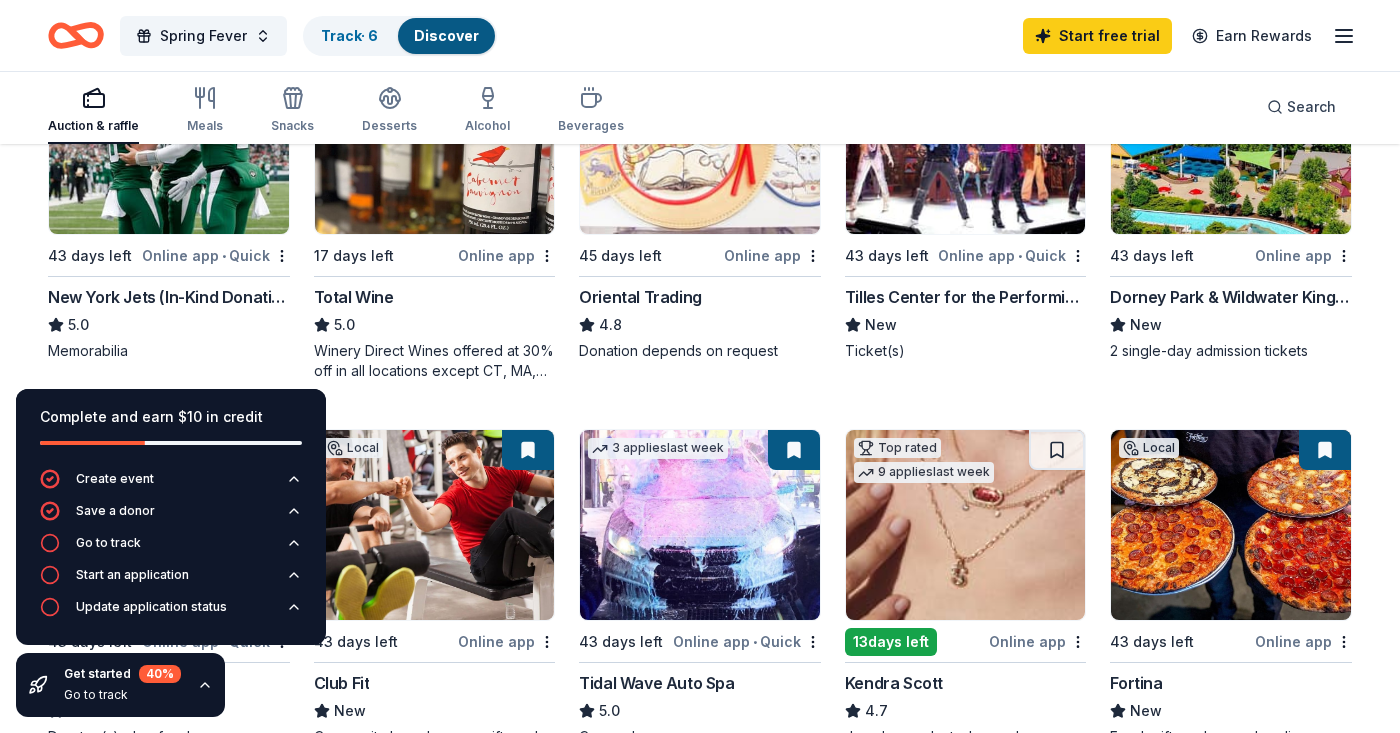click at bounding box center (966, 525) 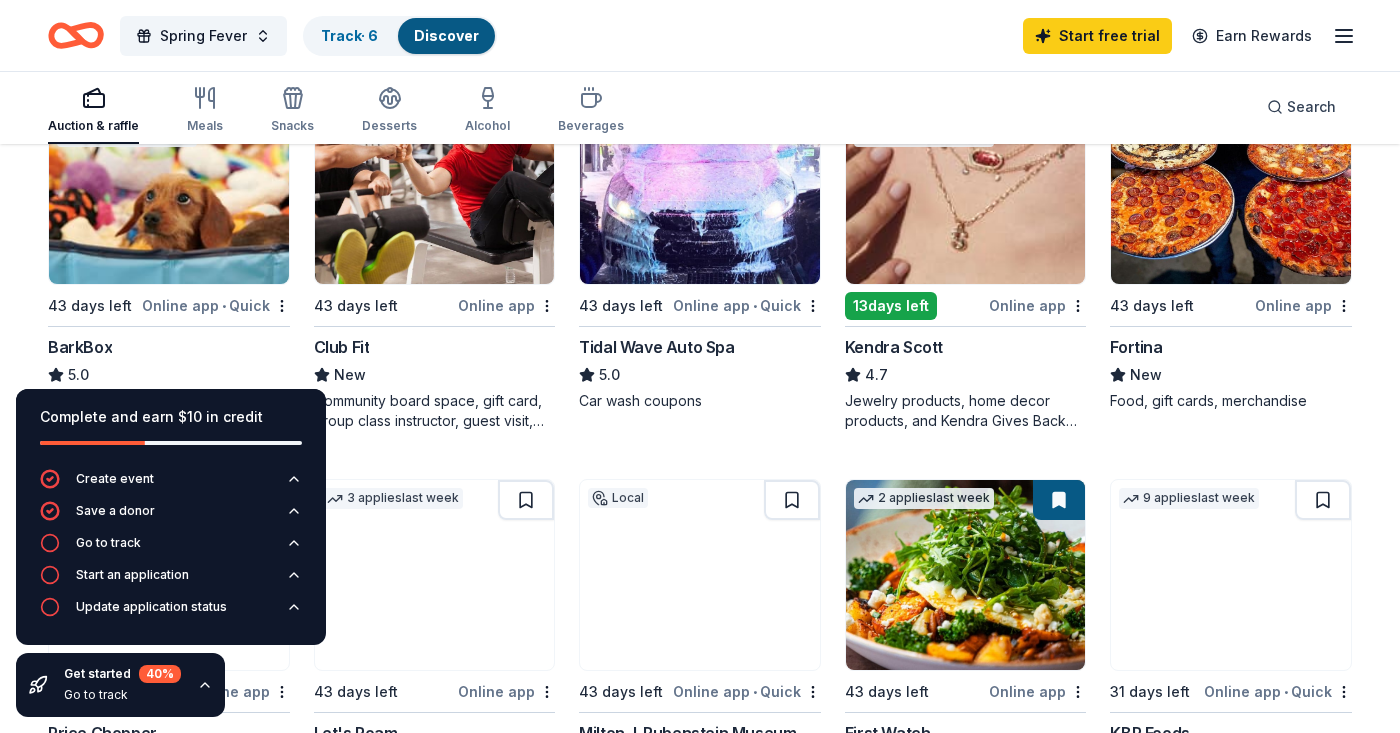 scroll, scrollTop: 661, scrollLeft: 0, axis: vertical 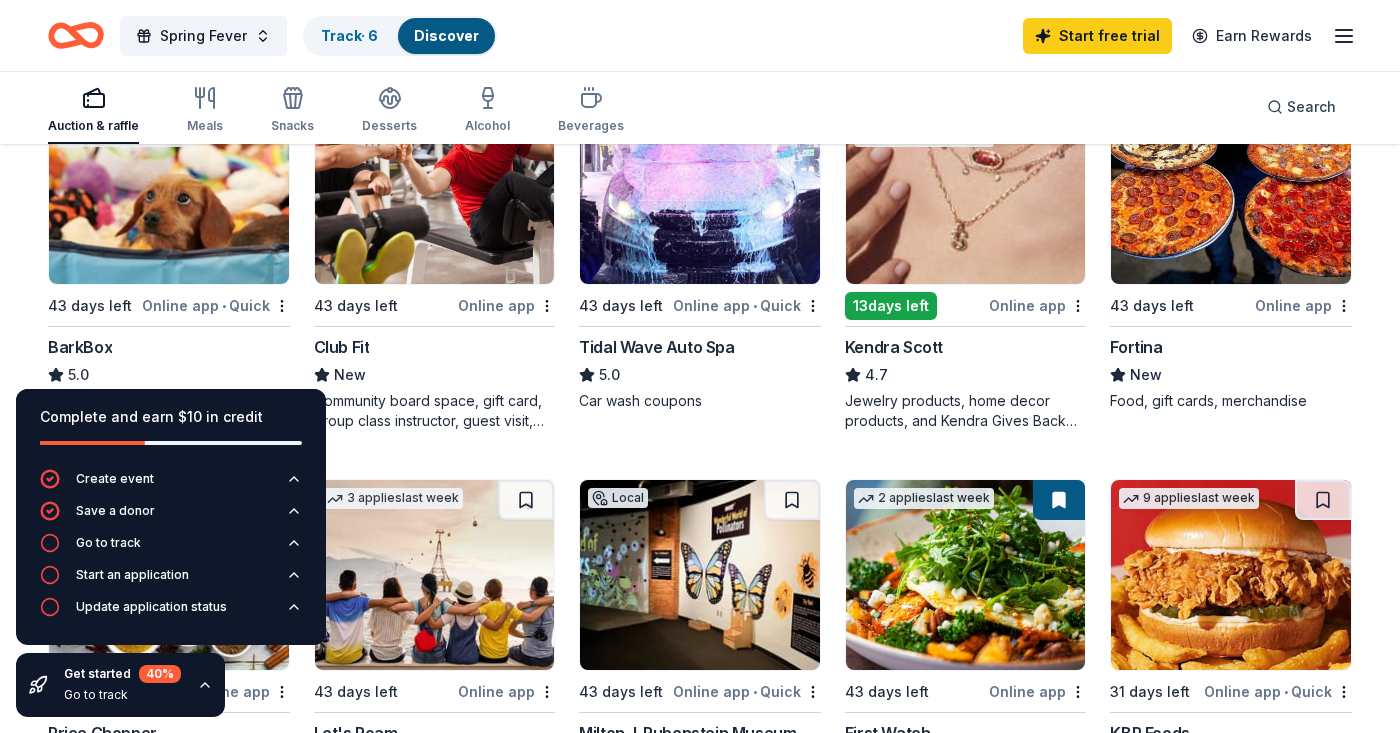 click at bounding box center [169, 189] 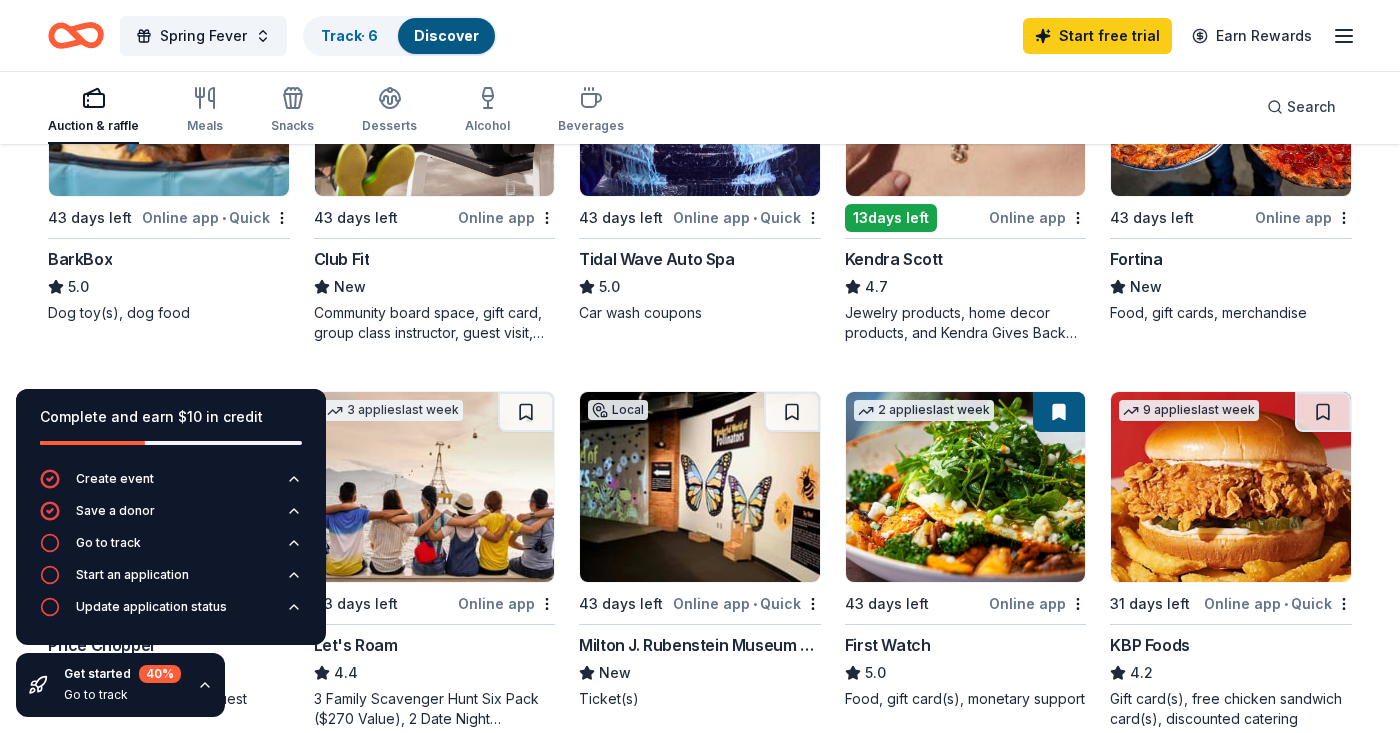 scroll, scrollTop: 600, scrollLeft: 0, axis: vertical 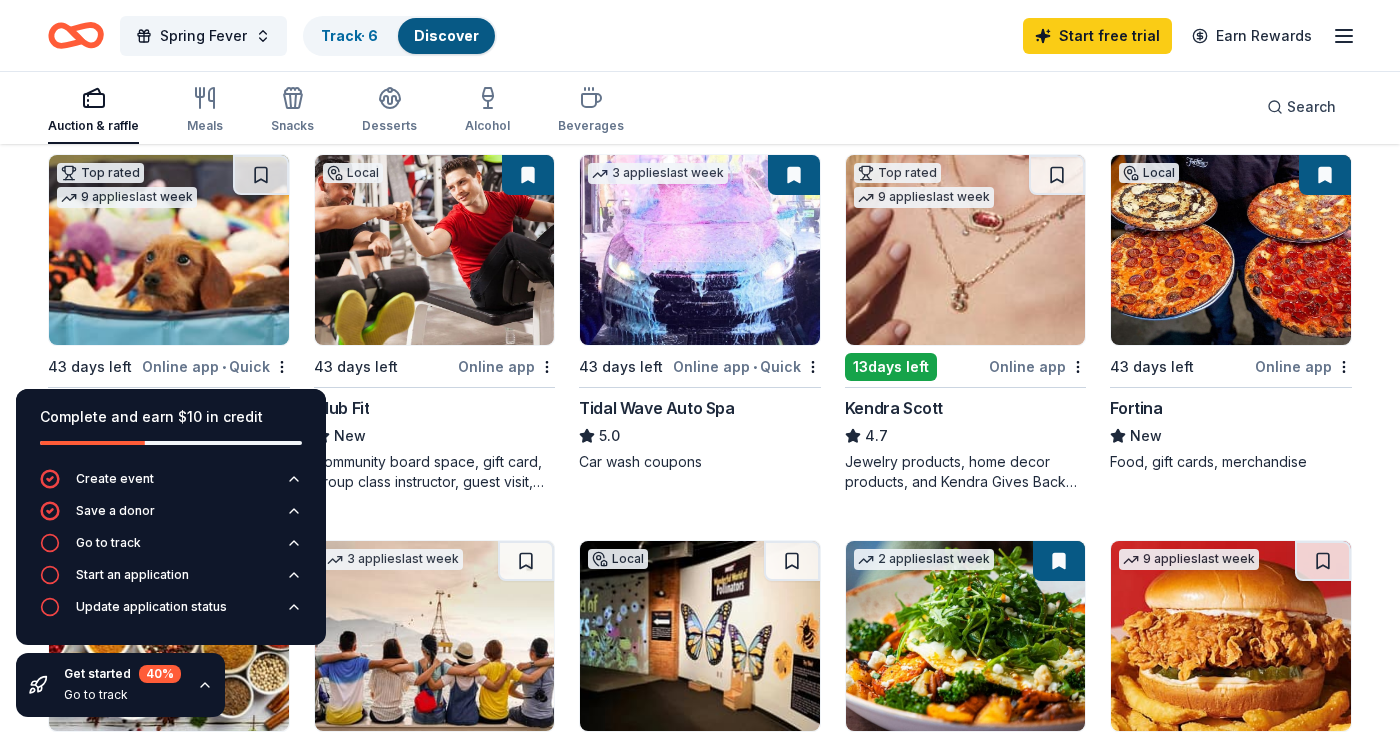 click at bounding box center [1231, 250] 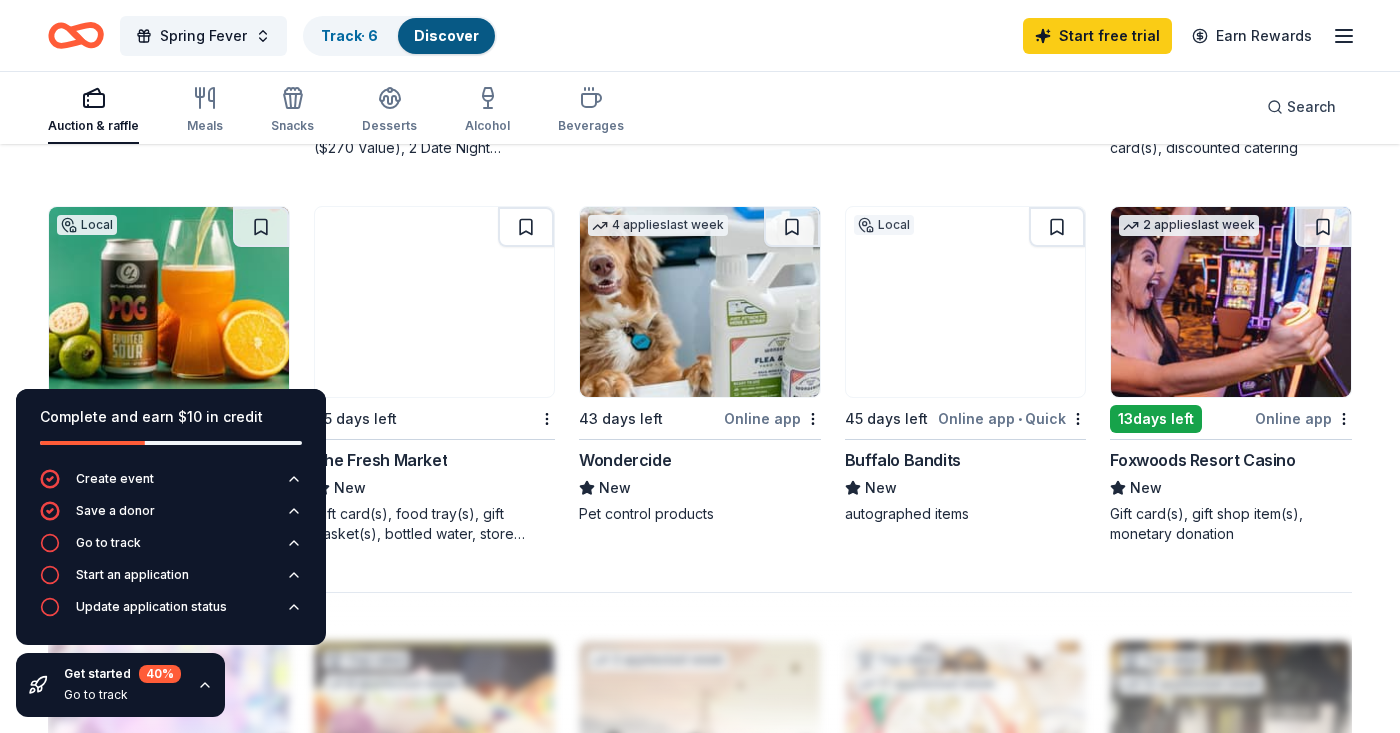 scroll, scrollTop: 1321, scrollLeft: 0, axis: vertical 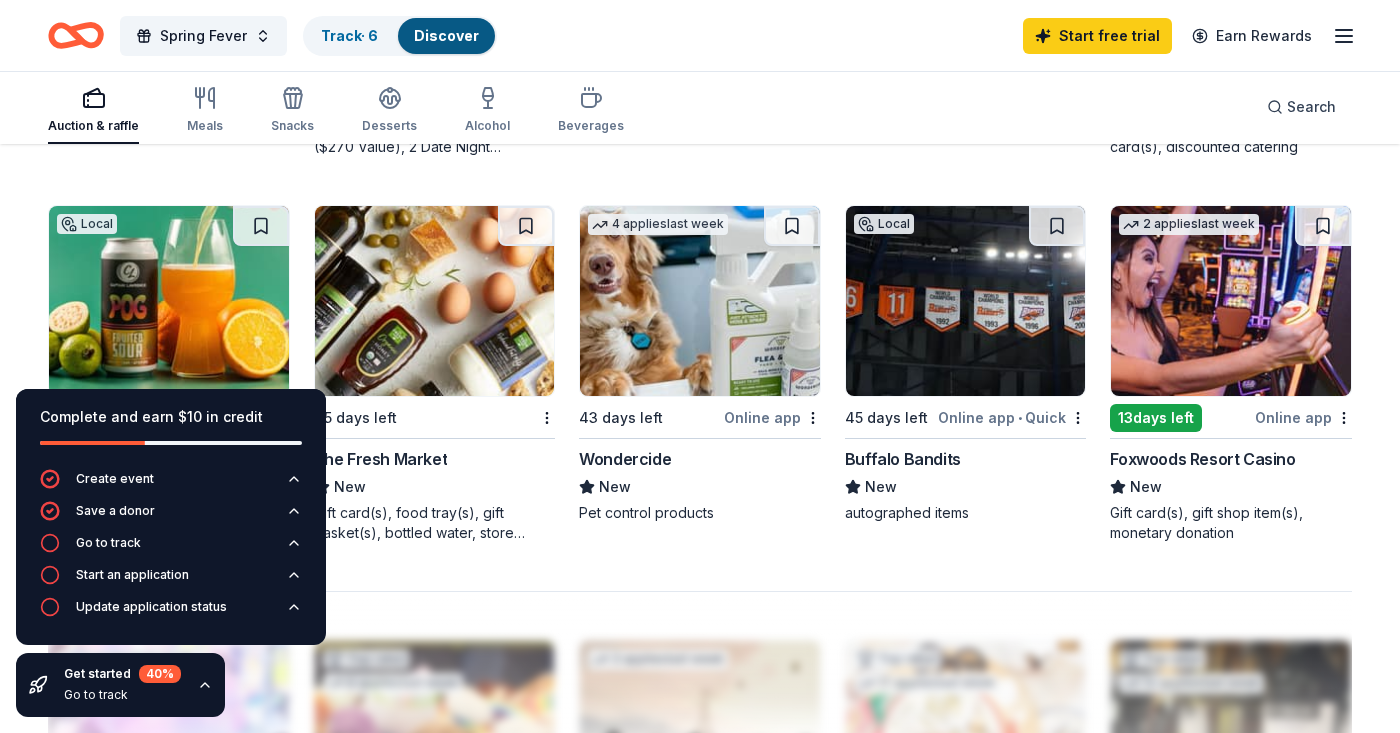 click at bounding box center [1231, 301] 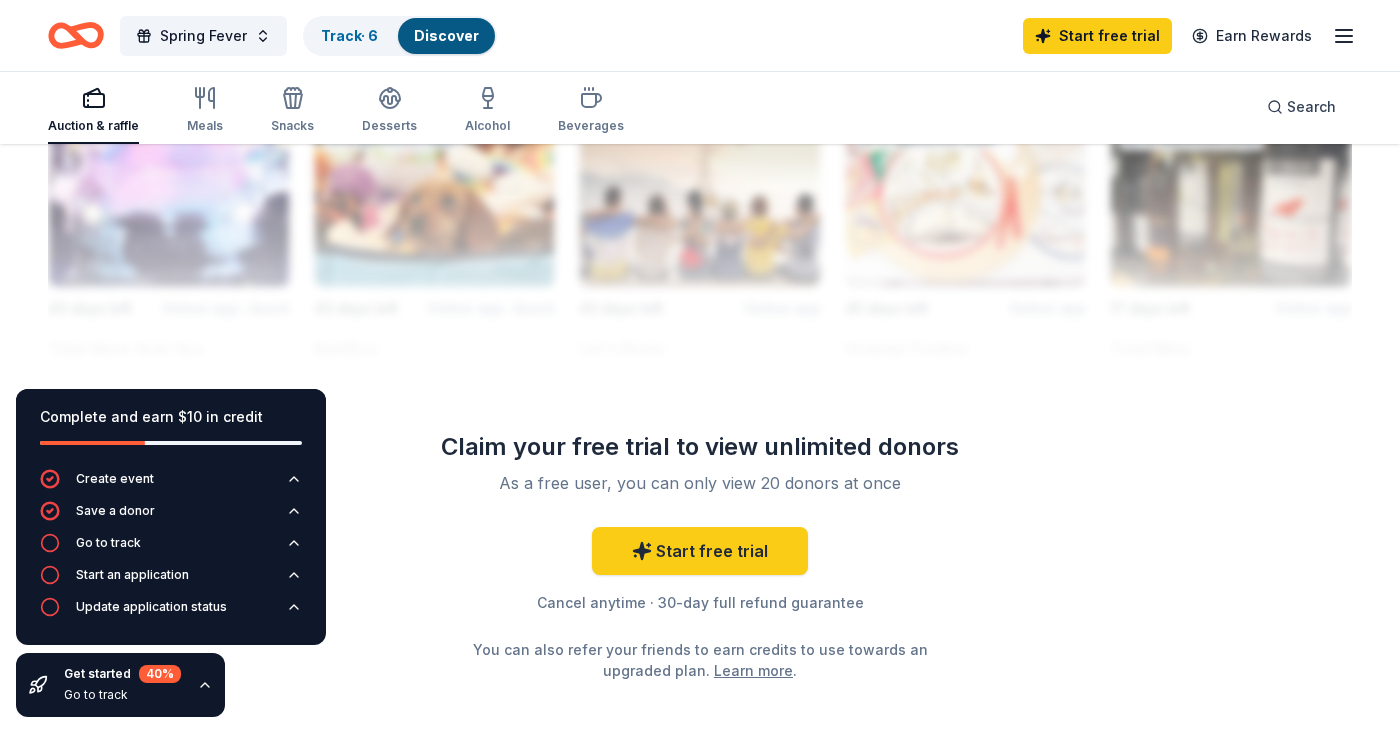 scroll, scrollTop: 1867, scrollLeft: 0, axis: vertical 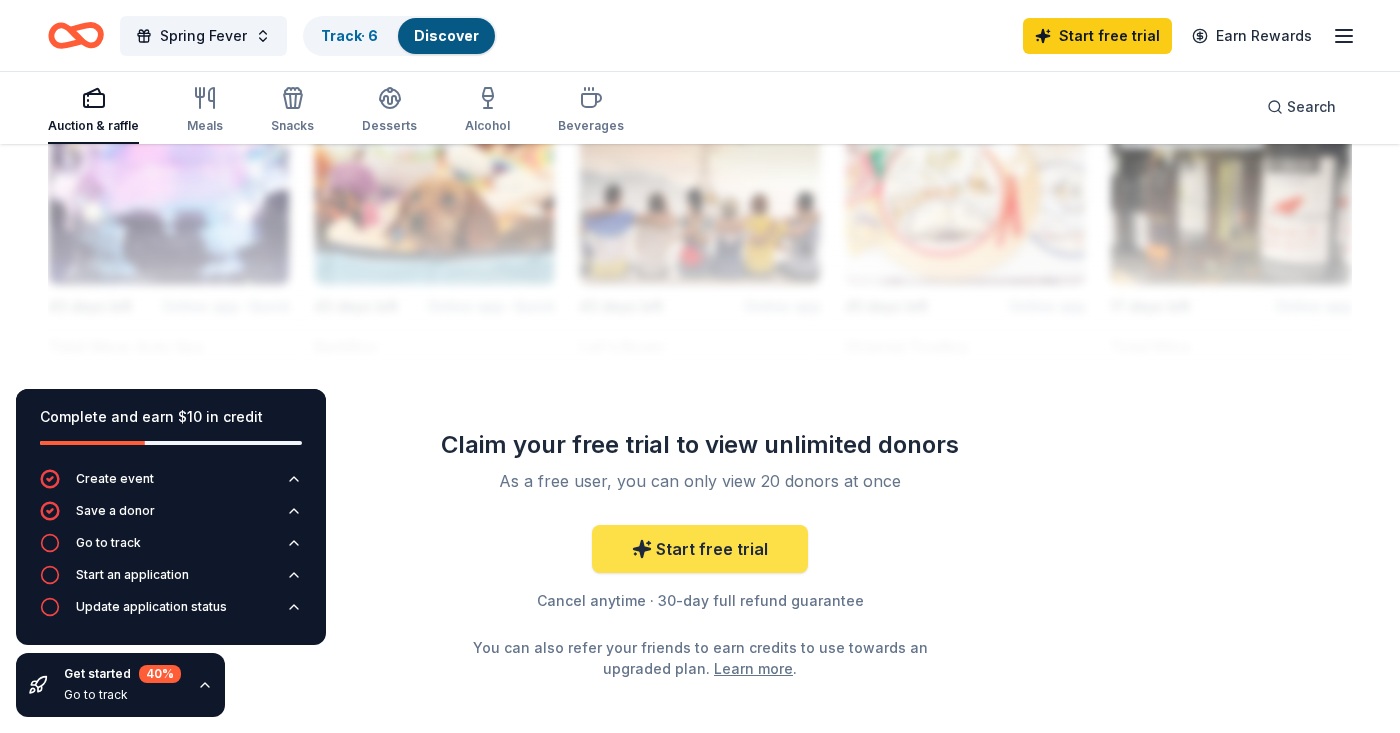 click on "Start free  trial" at bounding box center (700, 549) 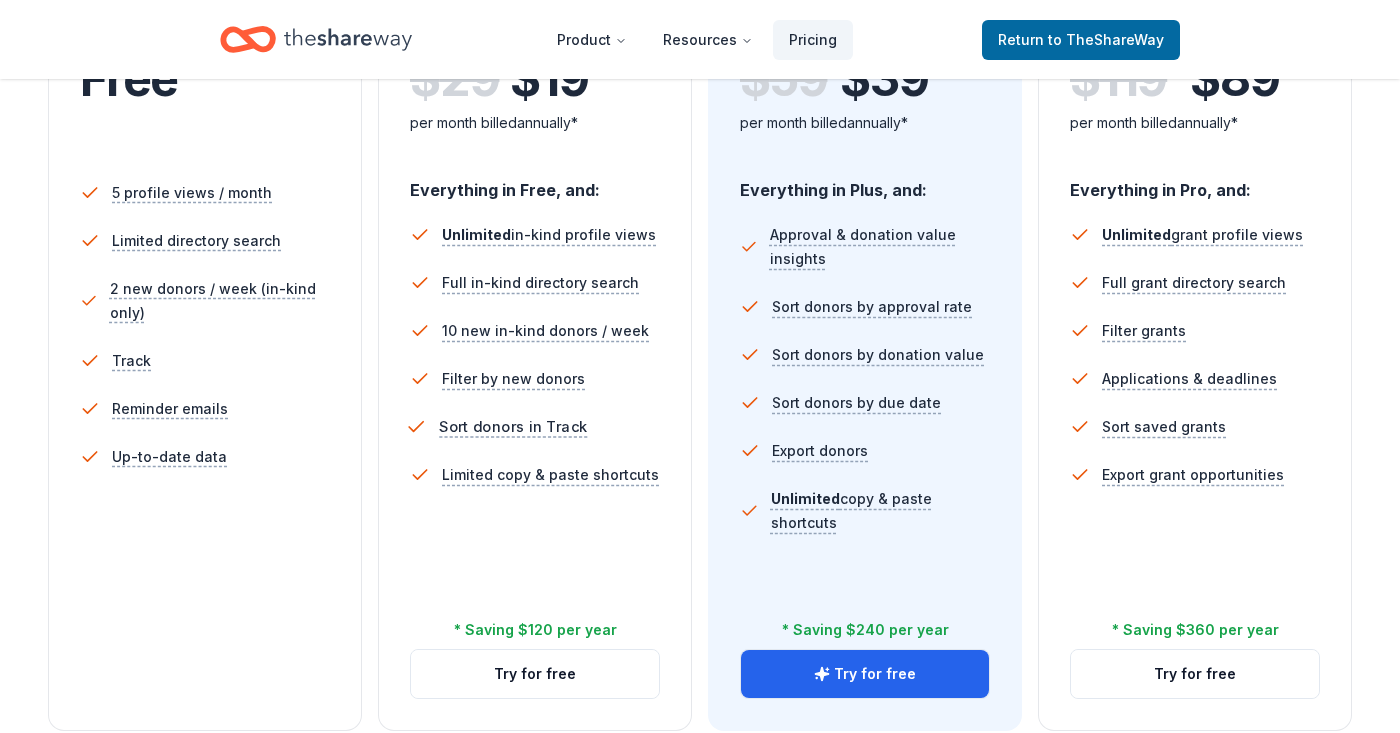 scroll, scrollTop: 517, scrollLeft: 0, axis: vertical 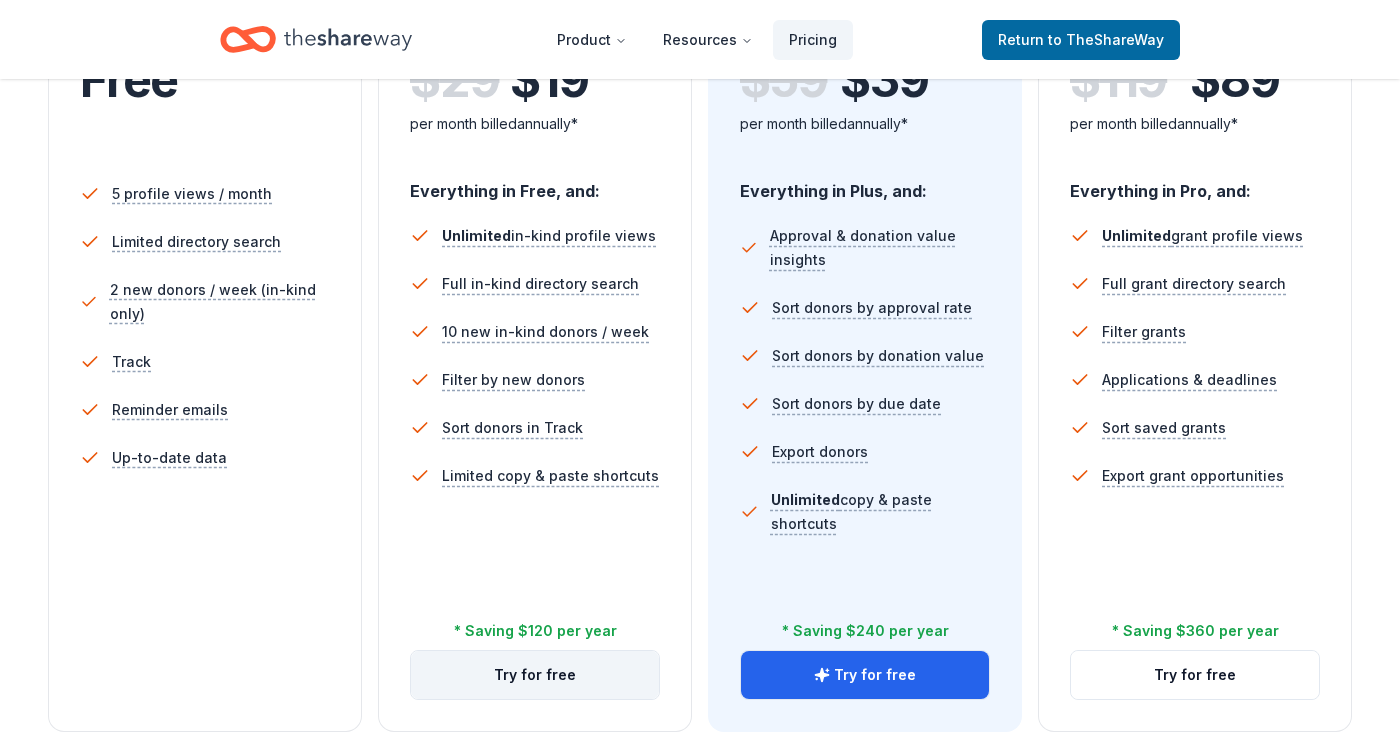 click on "Try for free" at bounding box center [535, 675] 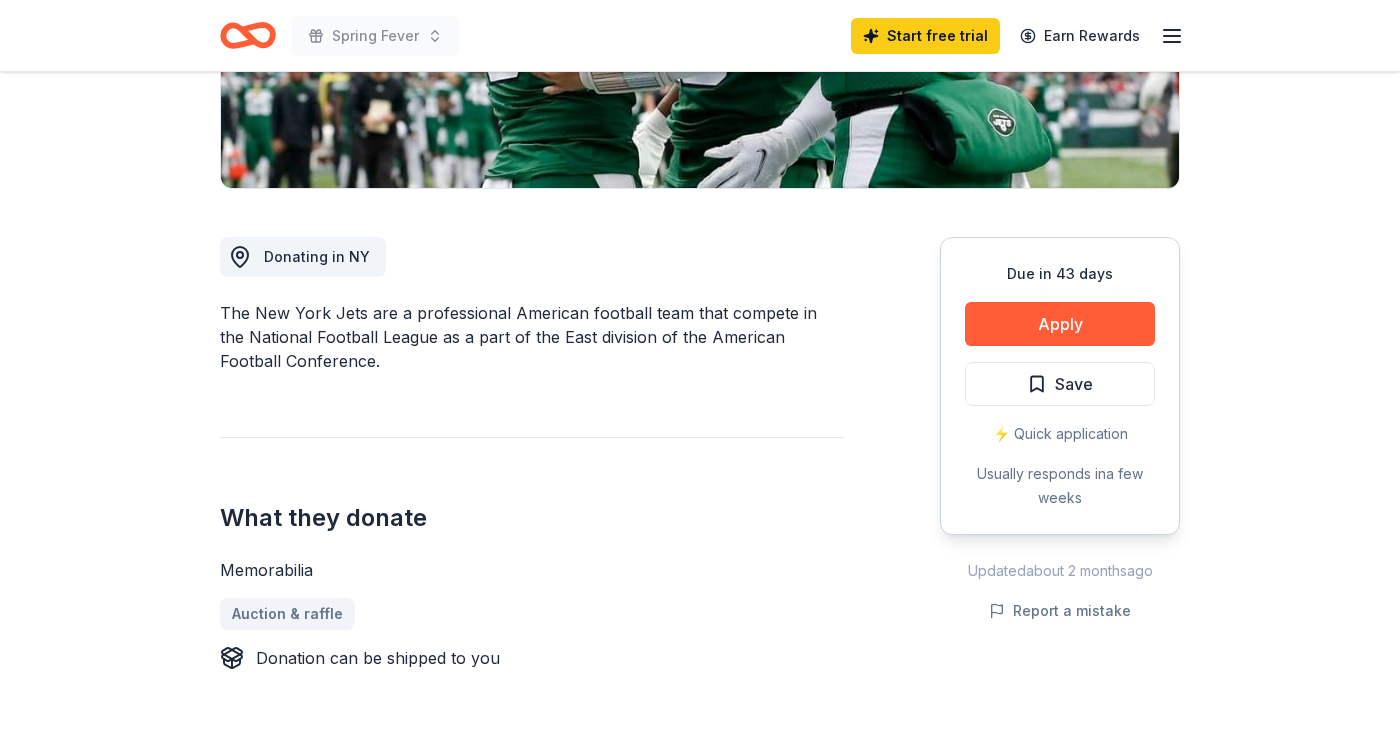 scroll, scrollTop: 427, scrollLeft: 0, axis: vertical 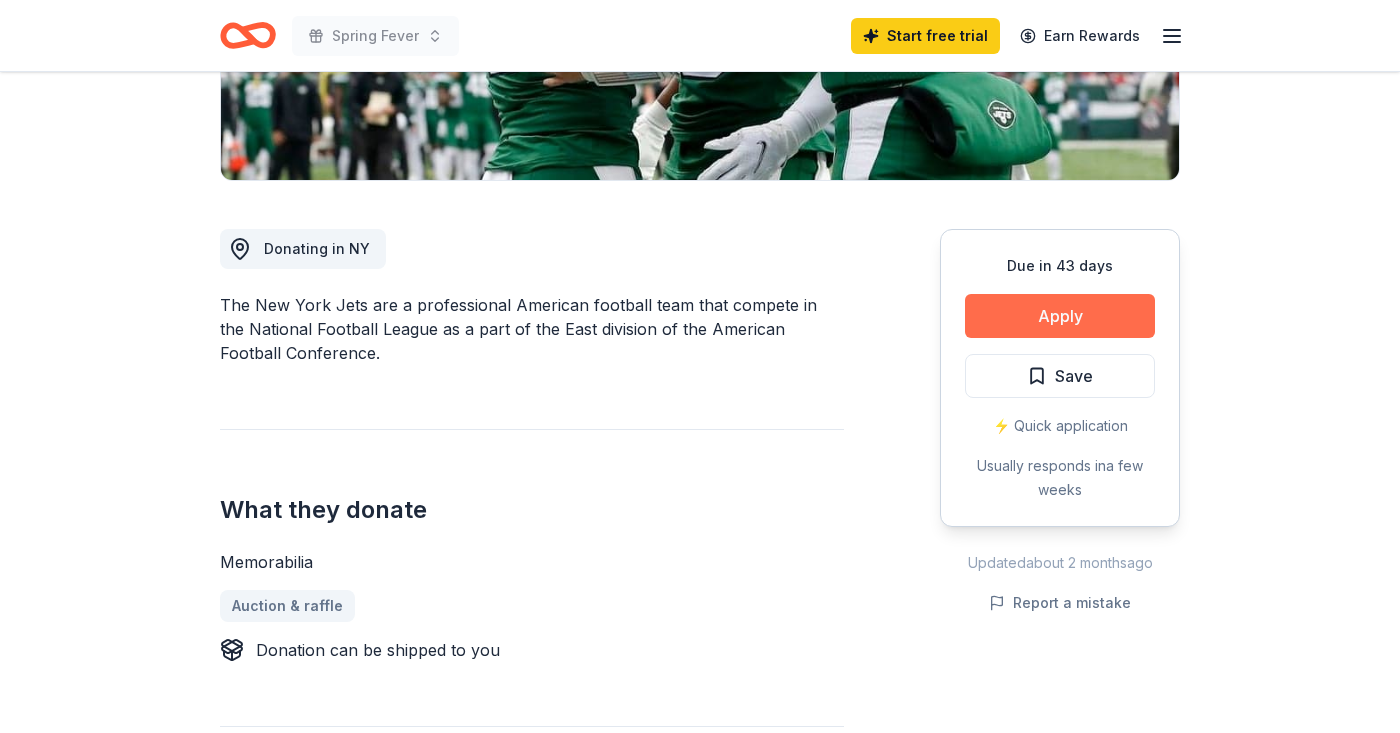 click on "Apply" at bounding box center [1060, 316] 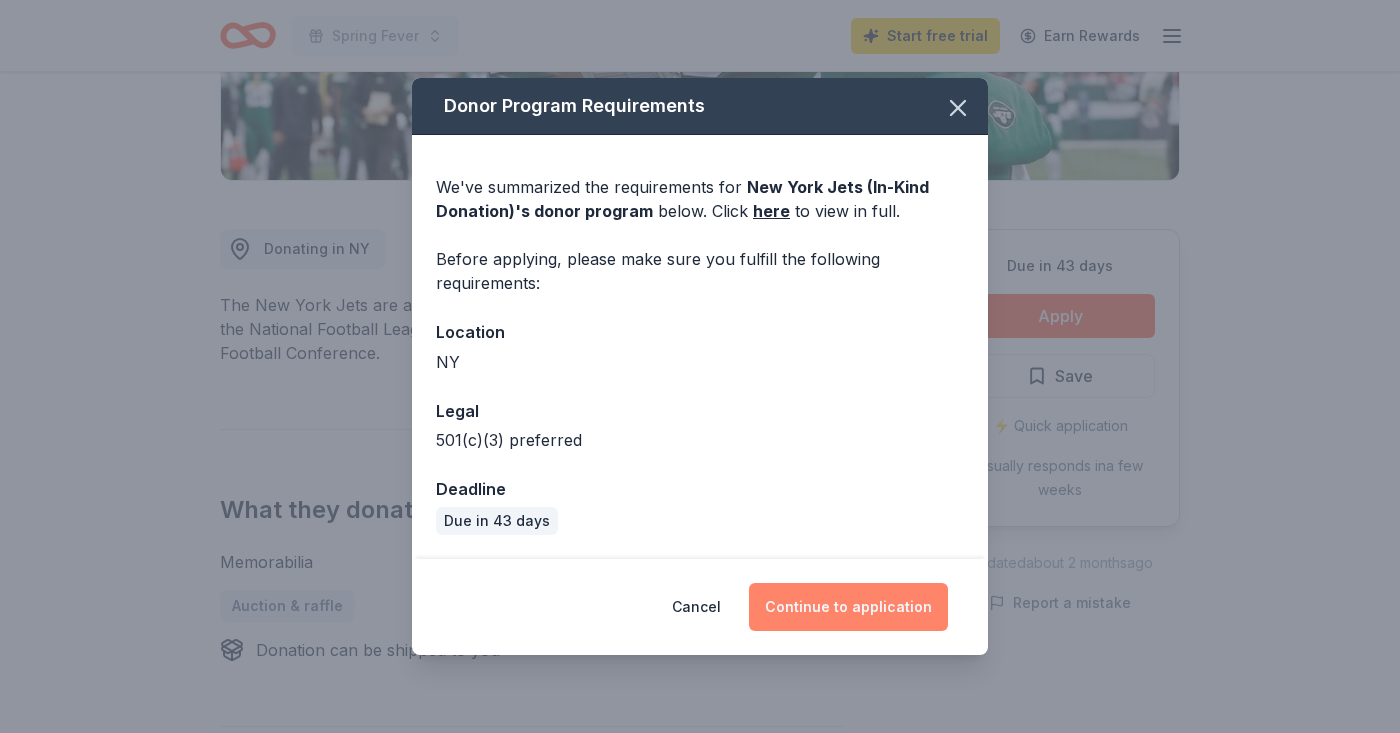 click on "Continue to application" at bounding box center [848, 607] 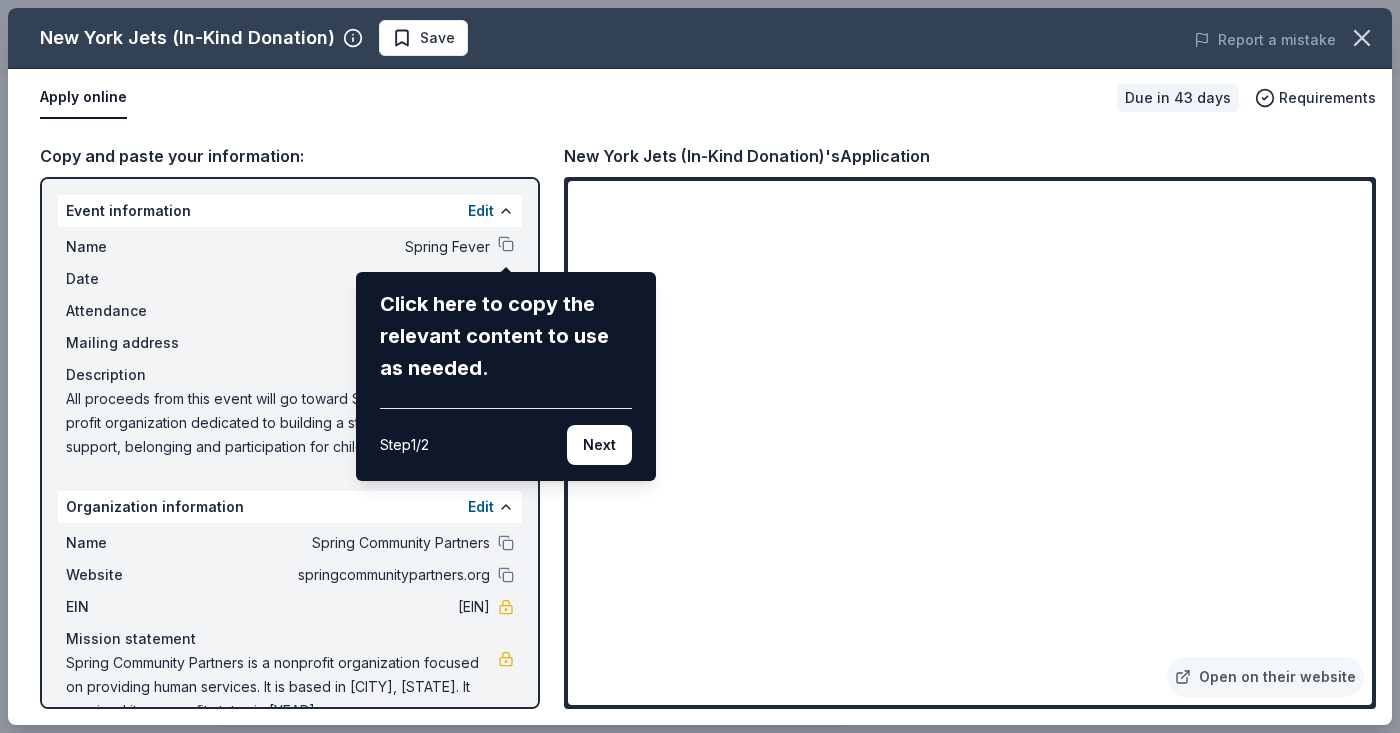 click on "New York Jets (In-Kind Donation) Save Report a mistake Apply online Due in 43 days Requirements Copy and paste your information: Event information Edit Name Spring Fever Date [DATE] Attendance [NUMBER] Mailing address Description All proceeds from this event will go toward SPRING, a not-for-profit organization dedicated to building a strong foundation of support, belonging and participation for children in our community with limited resources. SPRING provides access to a broad range of community, school and extracurricular activities and advocates to ensure inclusion for all children. Organization information Edit Name Spring Community Partners Website springcommunitypartners.org EIN [EIN] Mission statement Spring Community Partners is a nonprofit organization focused on providing human services. It is based in [CITY], [STATE]. It received its nonprofit status in 2010. New York Jets (In-Kind Donation)'s Application" at bounding box center (700, 366) 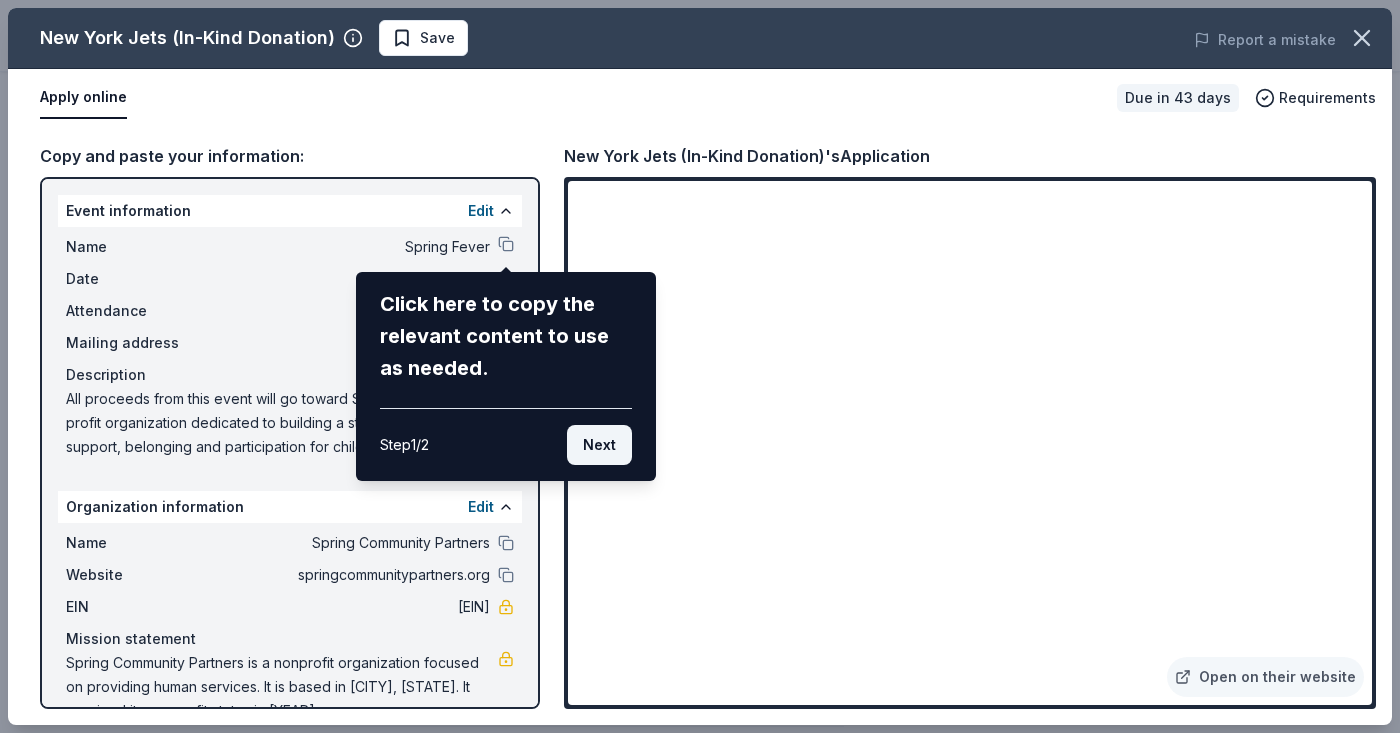 click on "Next" at bounding box center (599, 445) 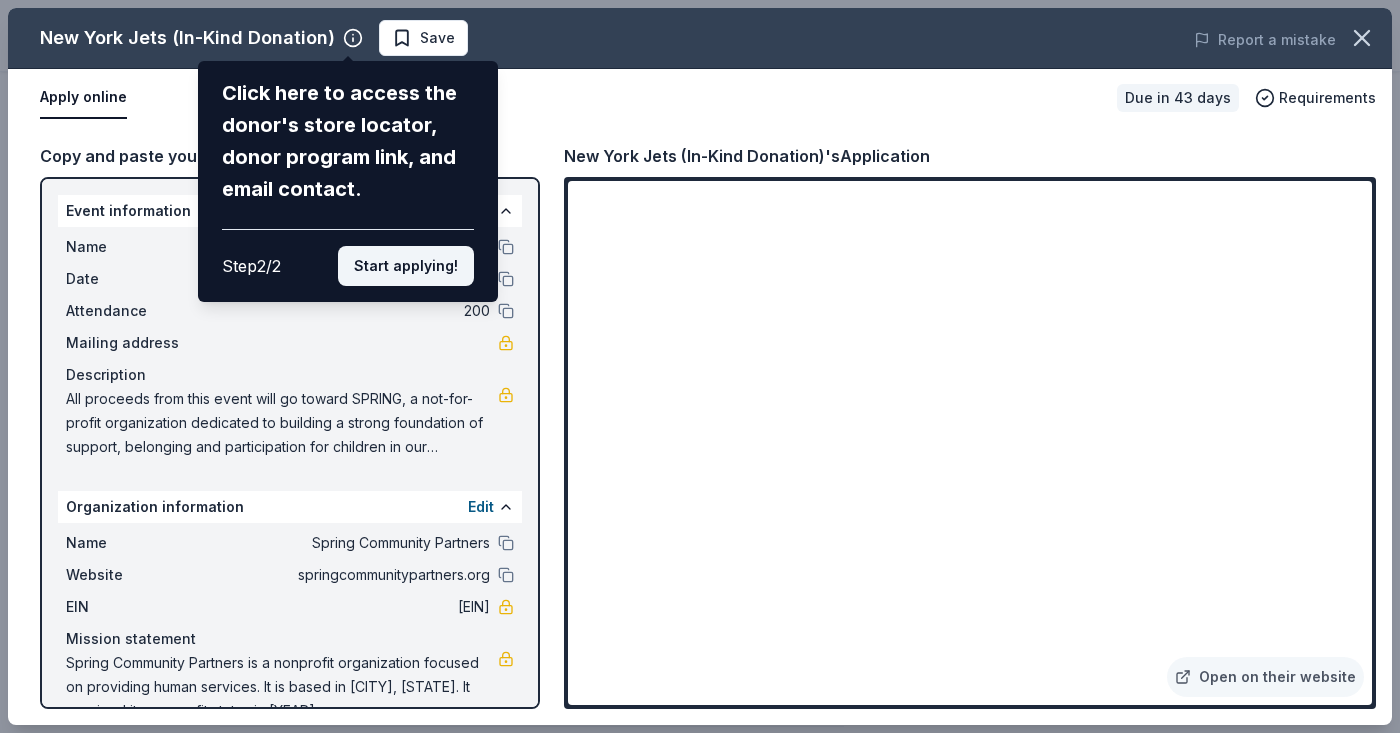 click on "Start applying!" at bounding box center (406, 266) 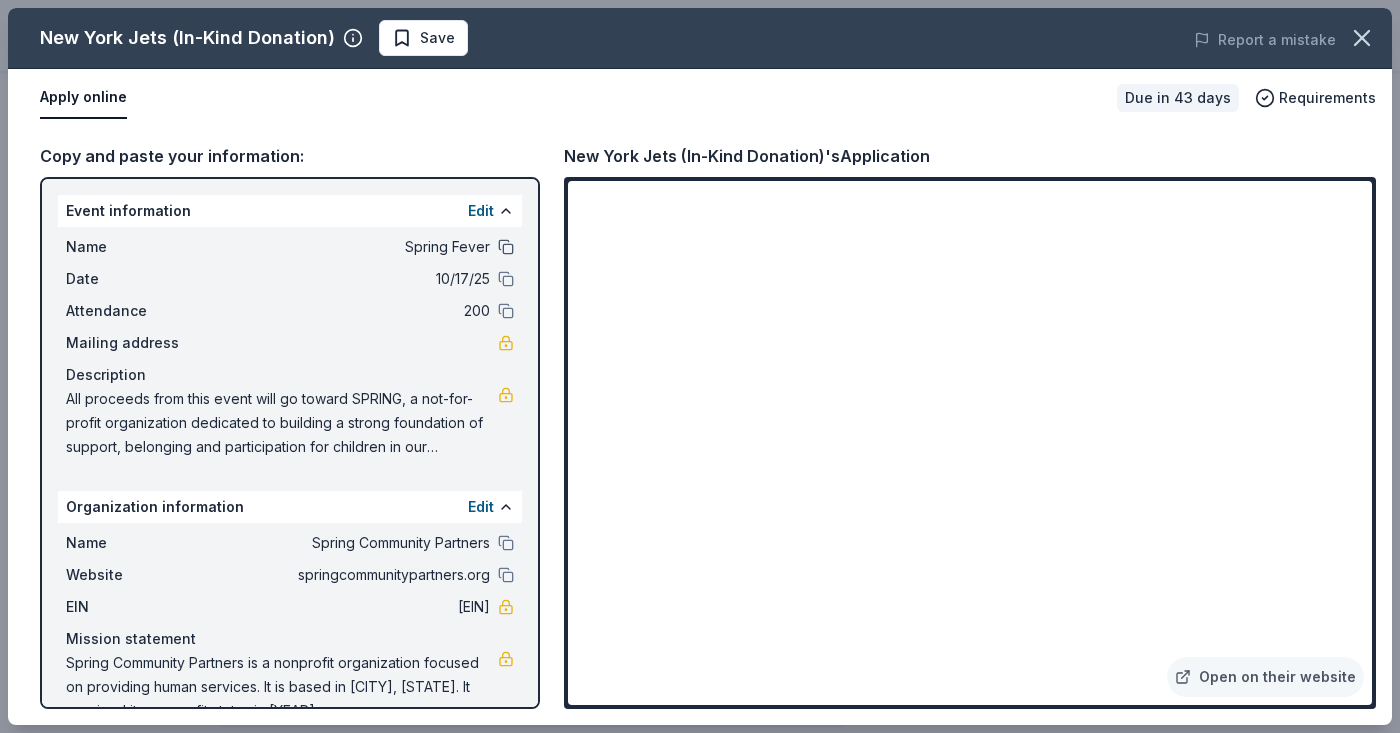 click at bounding box center (506, 247) 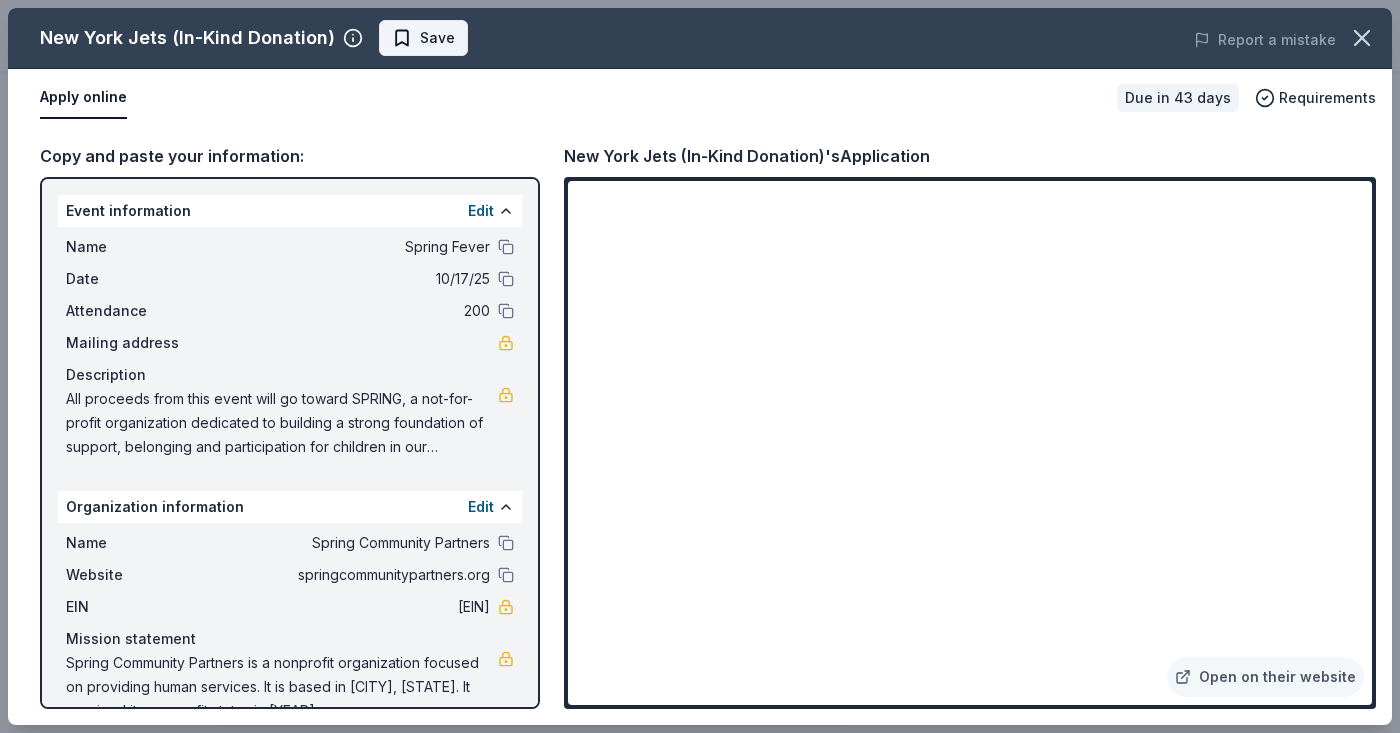 click on "Save" at bounding box center [423, 38] 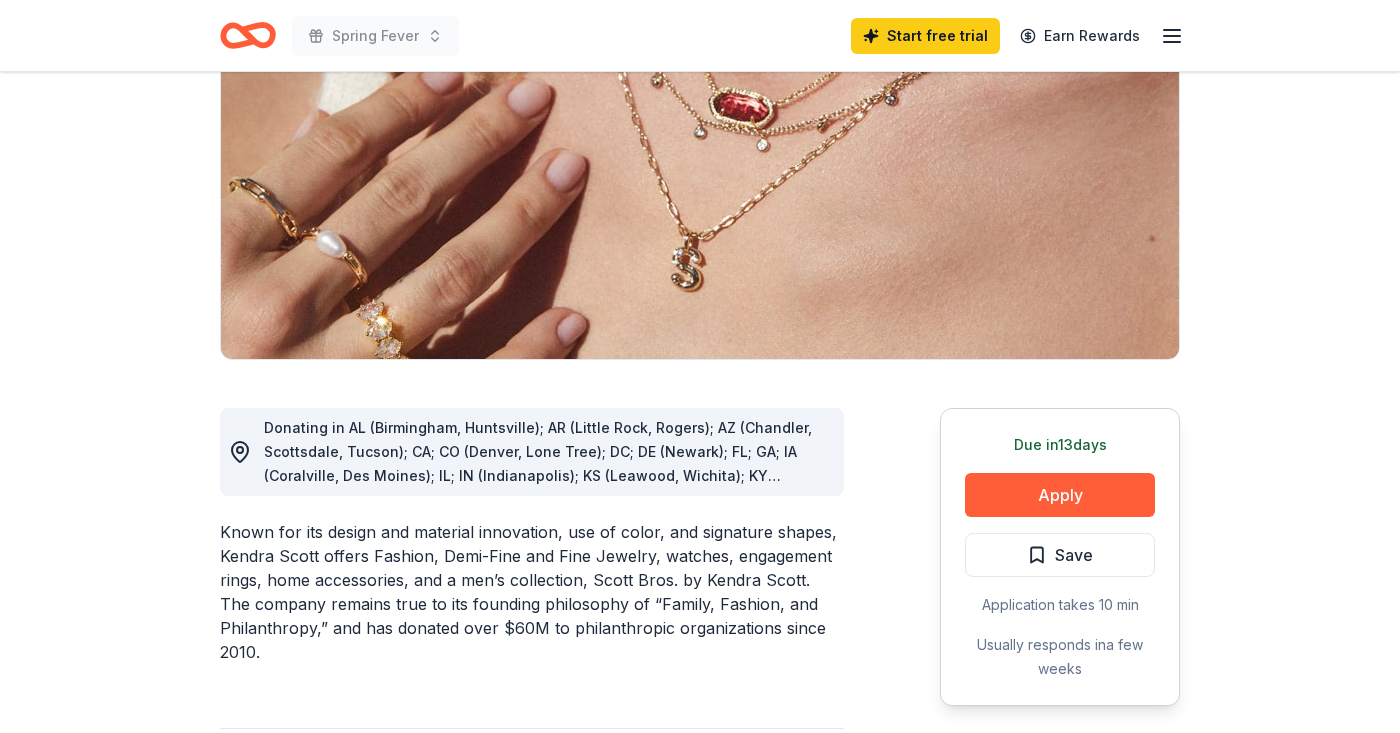 scroll, scrollTop: 250, scrollLeft: 0, axis: vertical 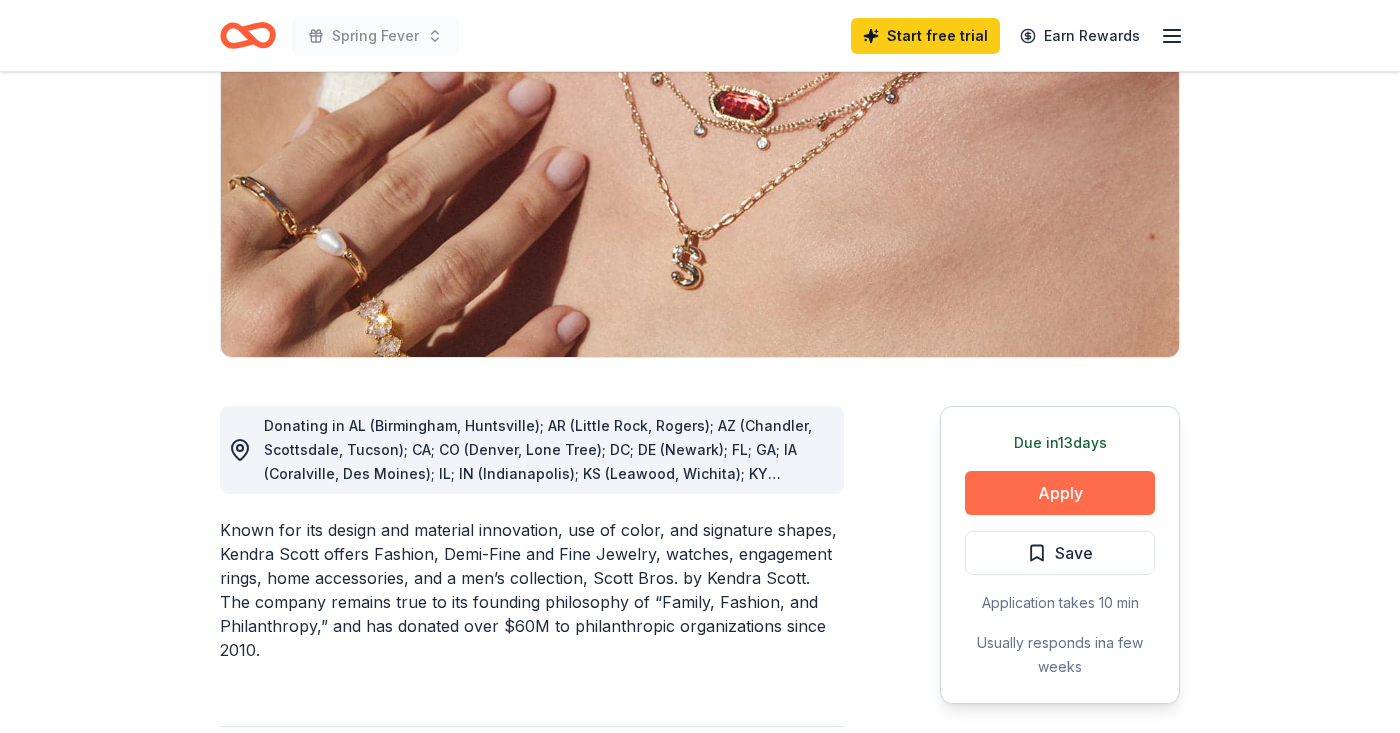 click on "Apply" at bounding box center [1060, 493] 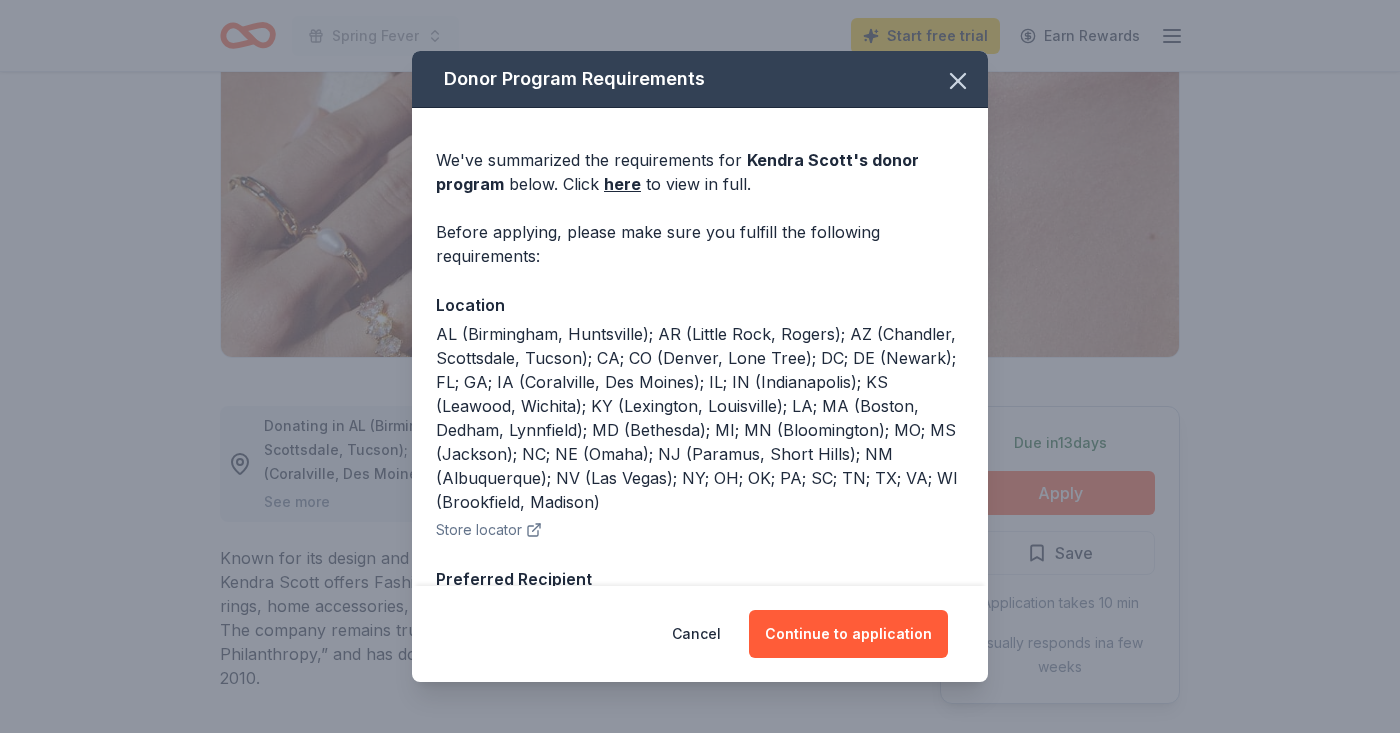 scroll, scrollTop: 1, scrollLeft: 0, axis: vertical 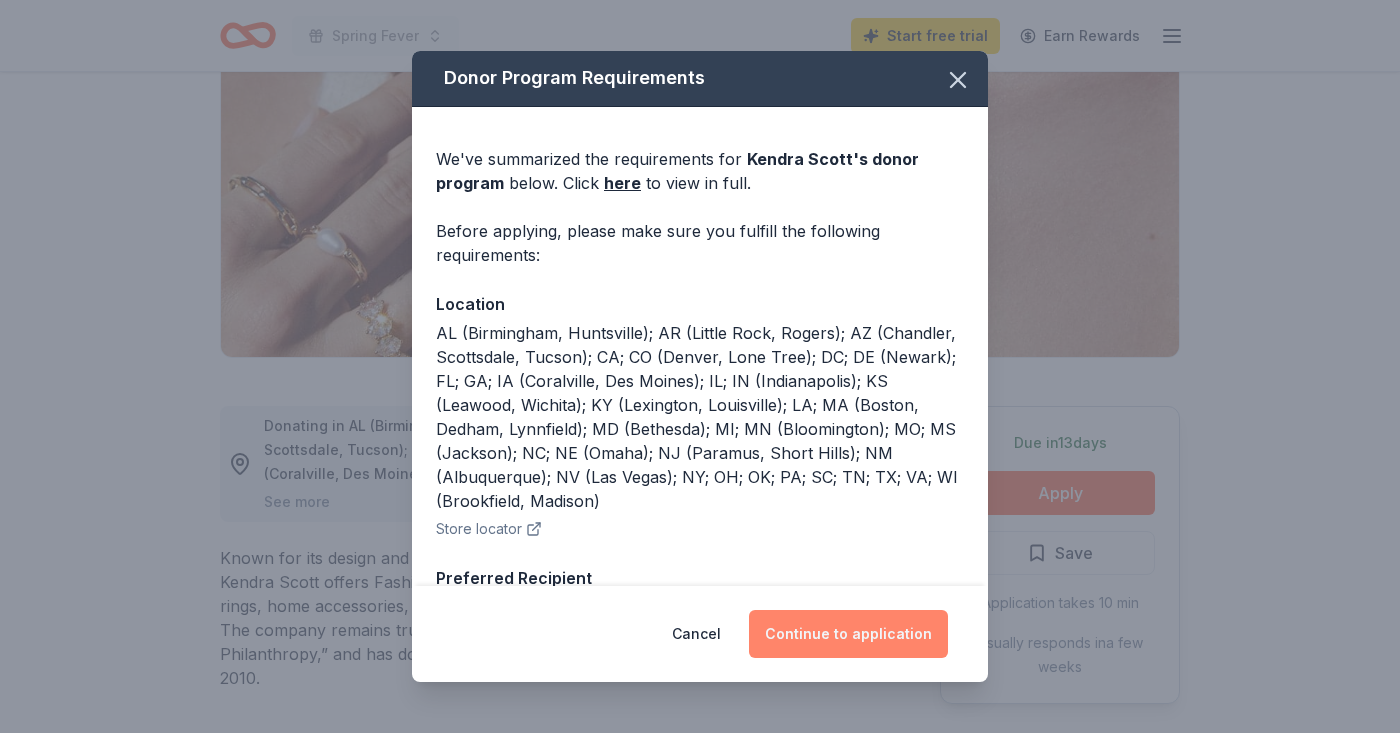 click on "Continue to application" at bounding box center [848, 634] 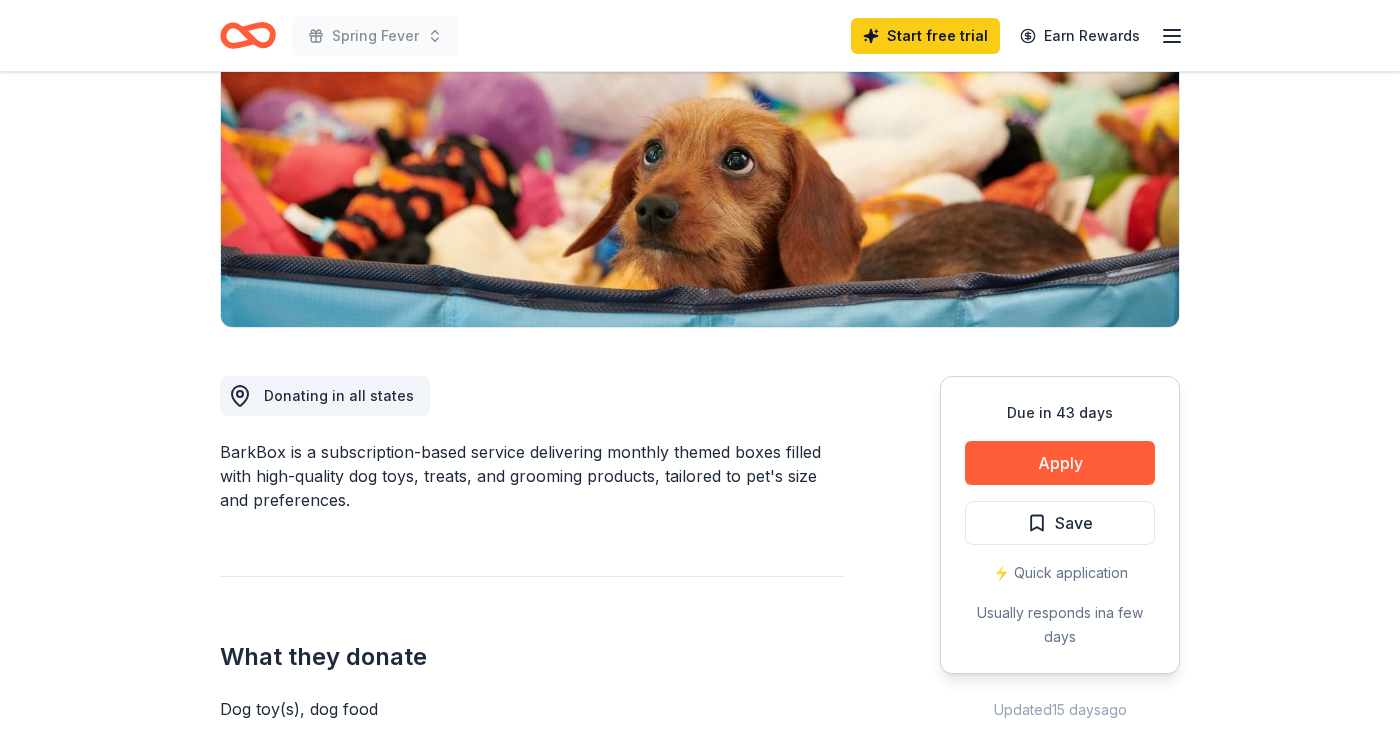 scroll, scrollTop: 291, scrollLeft: 0, axis: vertical 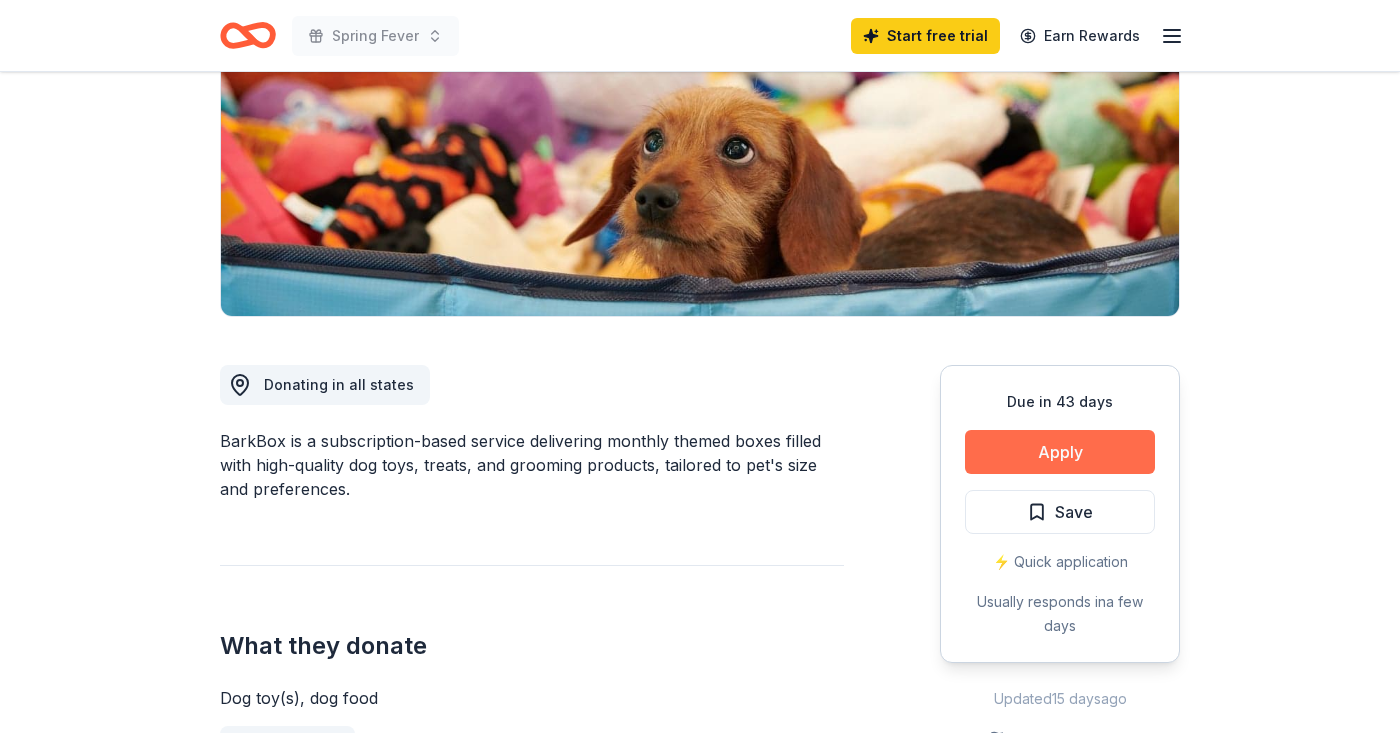 click on "Apply" at bounding box center (1060, 452) 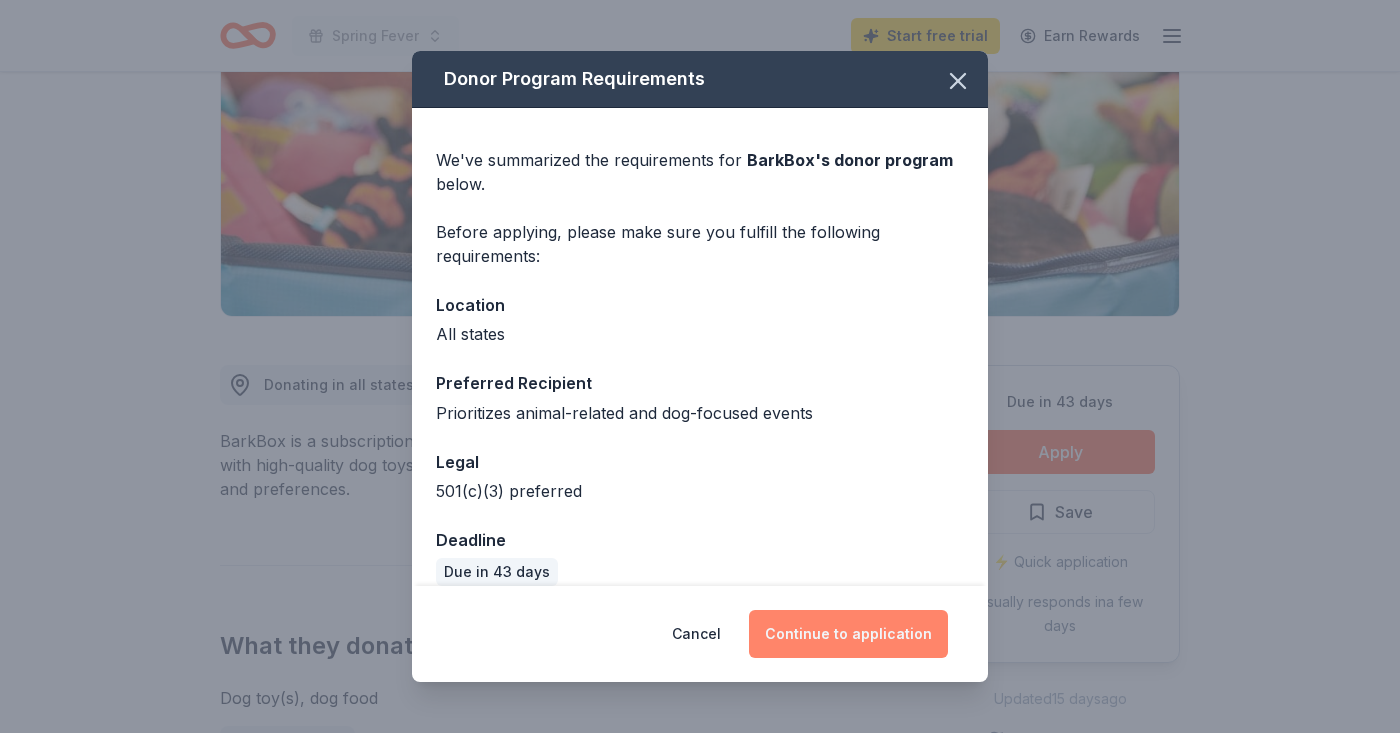 click on "Continue to application" at bounding box center [848, 634] 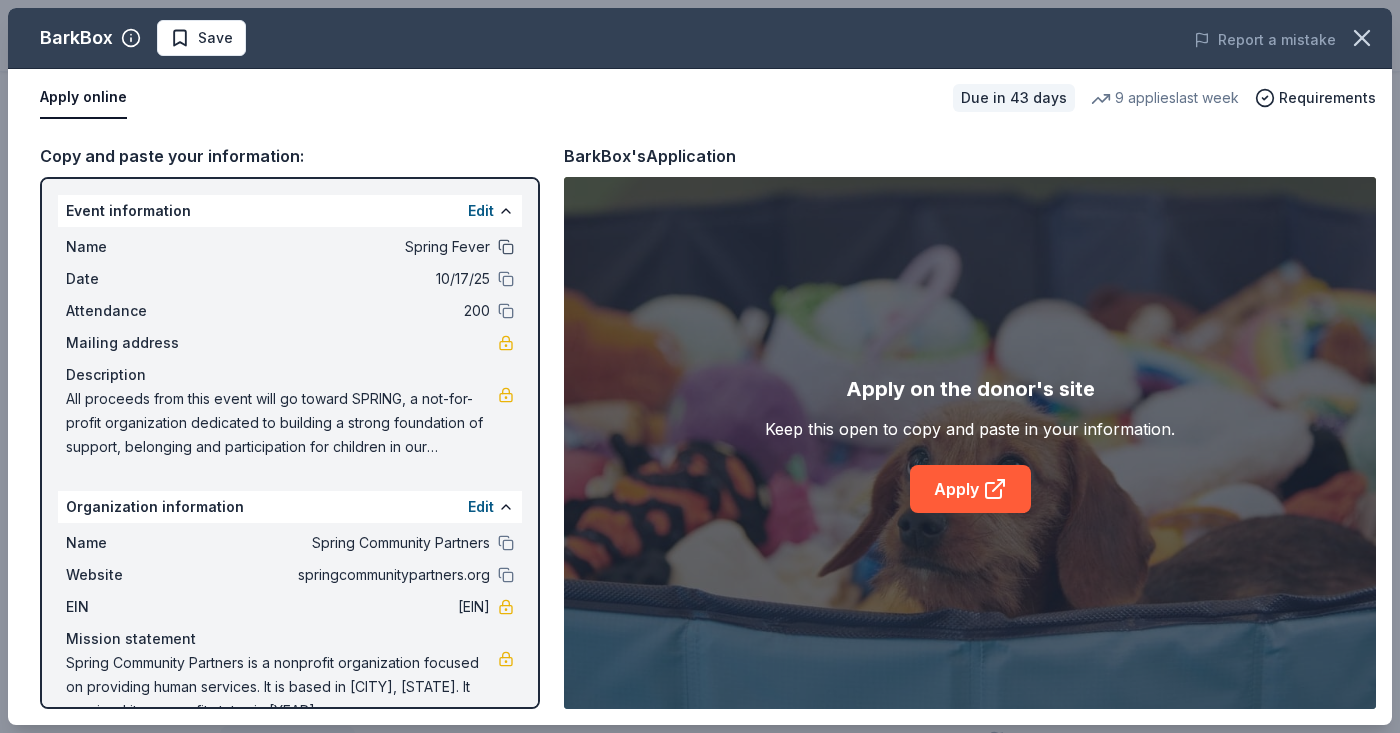 click at bounding box center [506, 247] 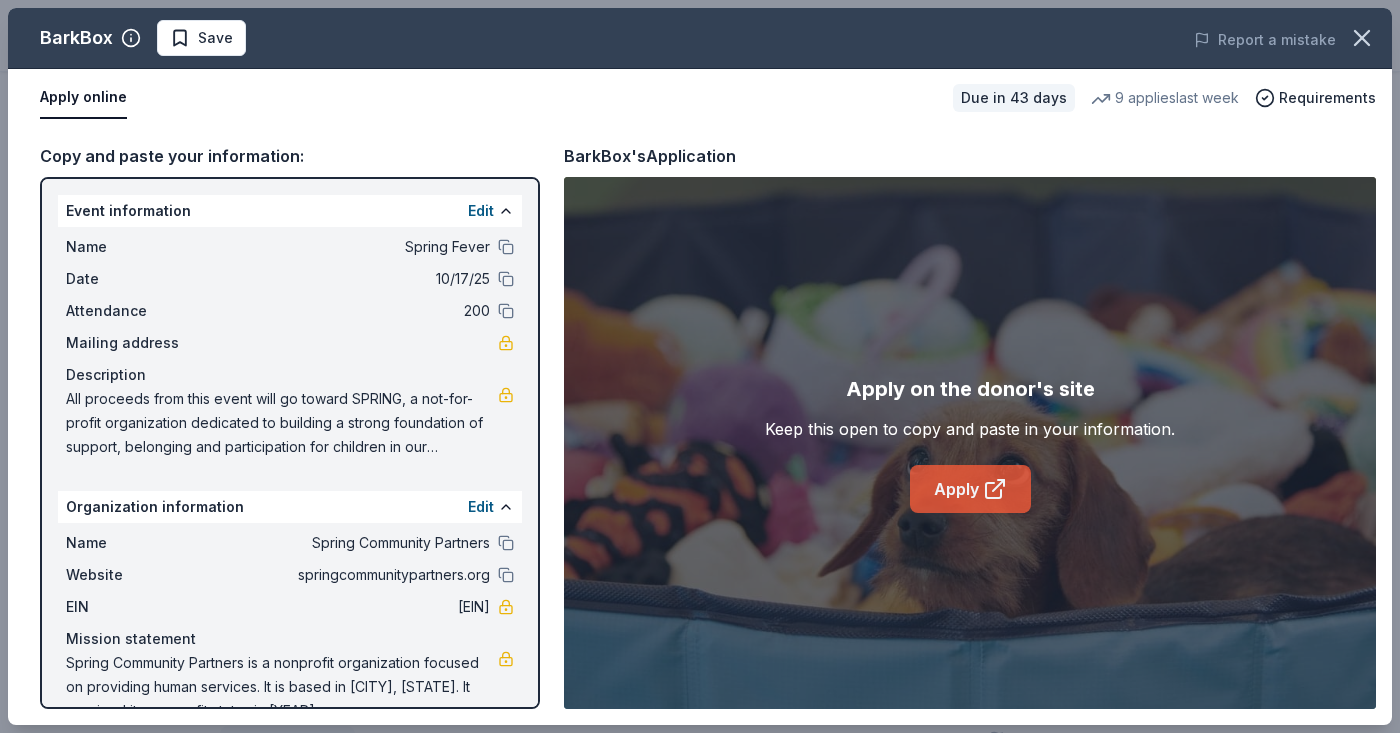 click on "Apply" at bounding box center (970, 489) 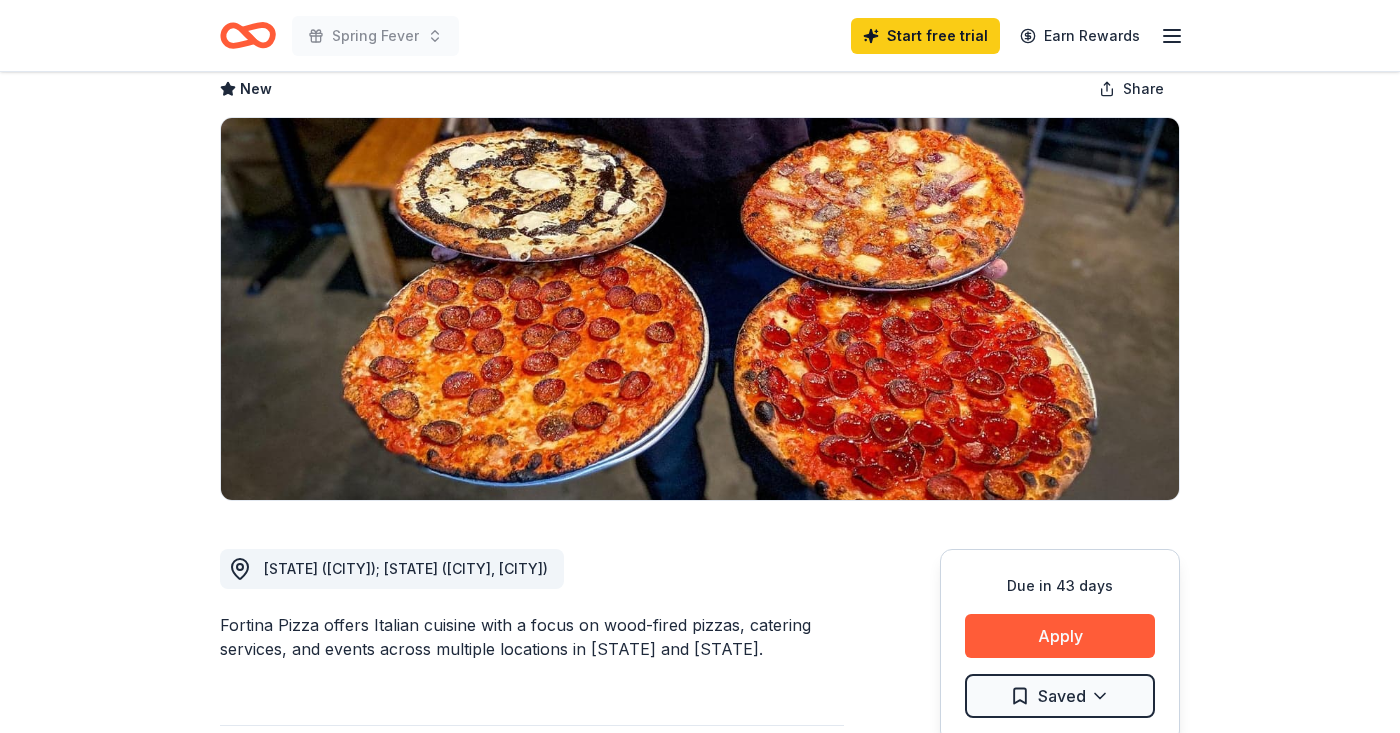 scroll, scrollTop: 123, scrollLeft: 0, axis: vertical 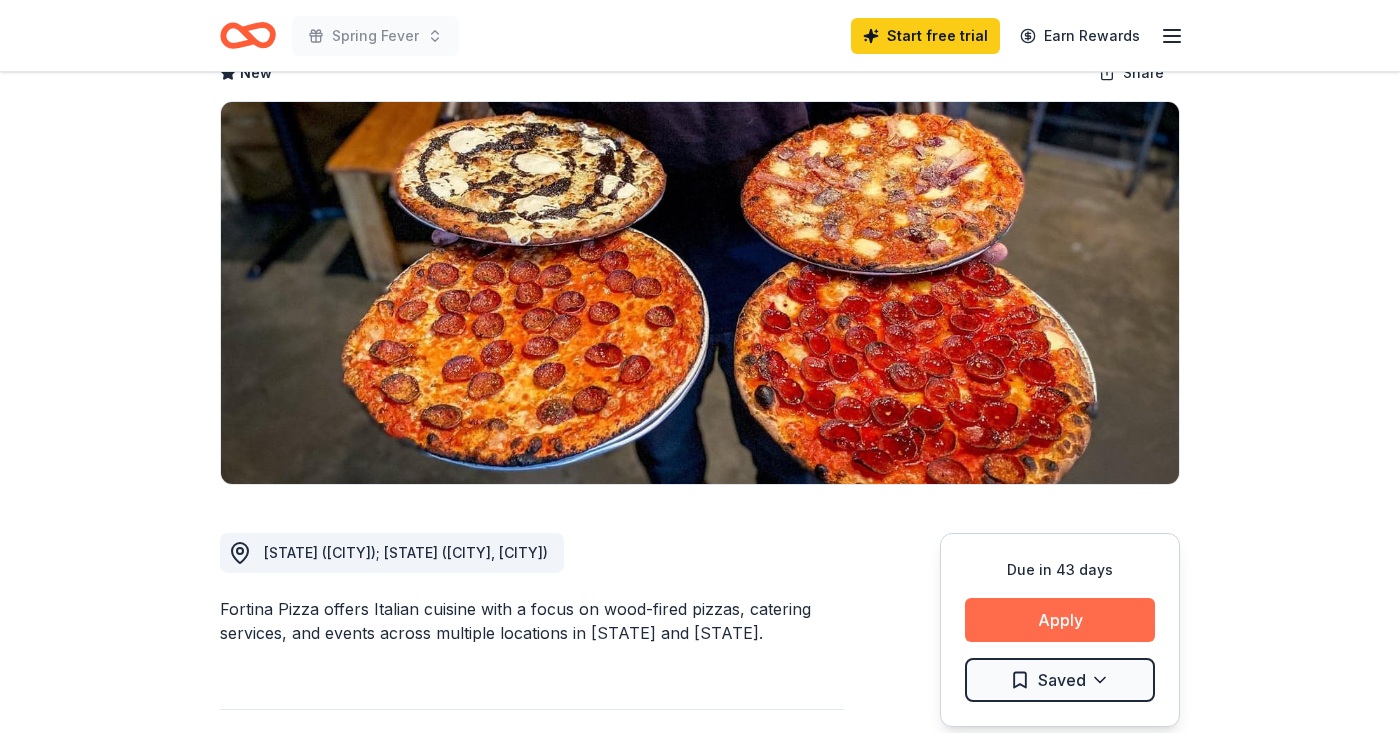click on "Apply" at bounding box center (1060, 620) 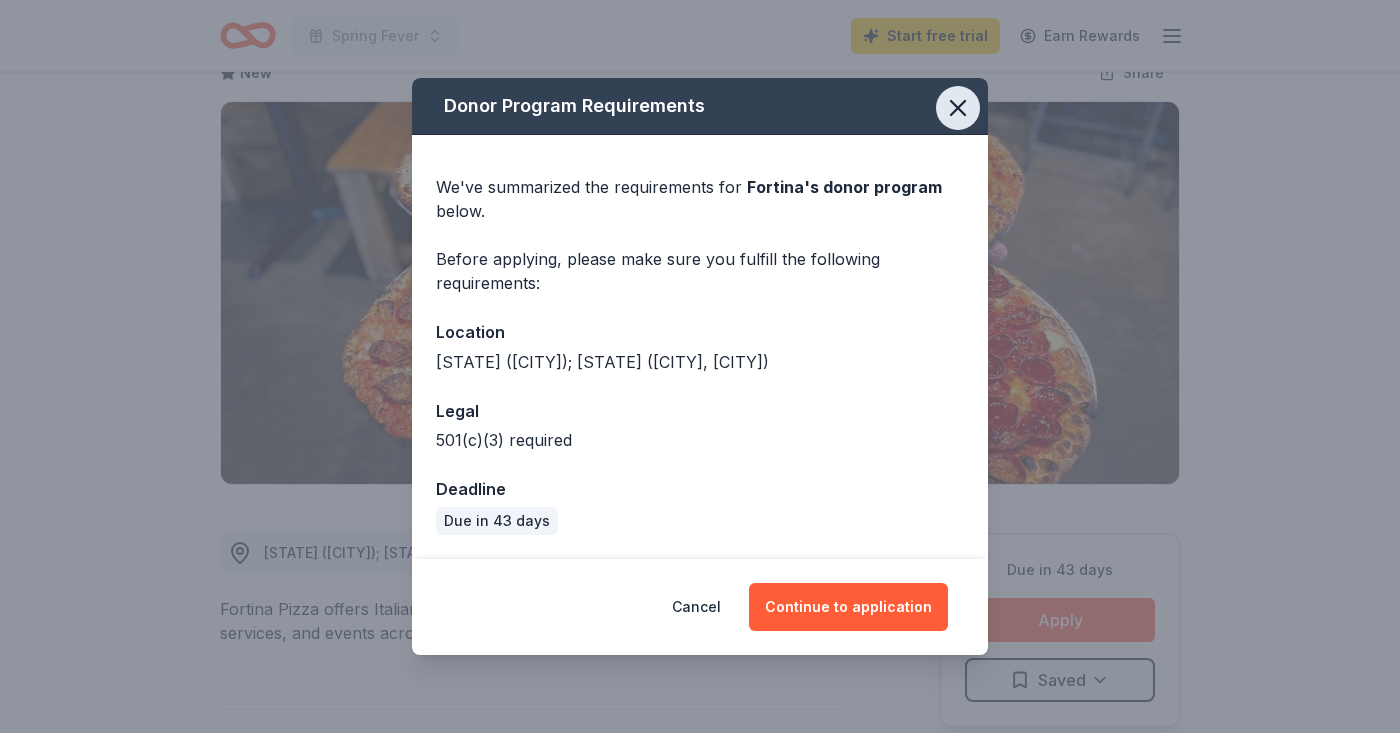 click 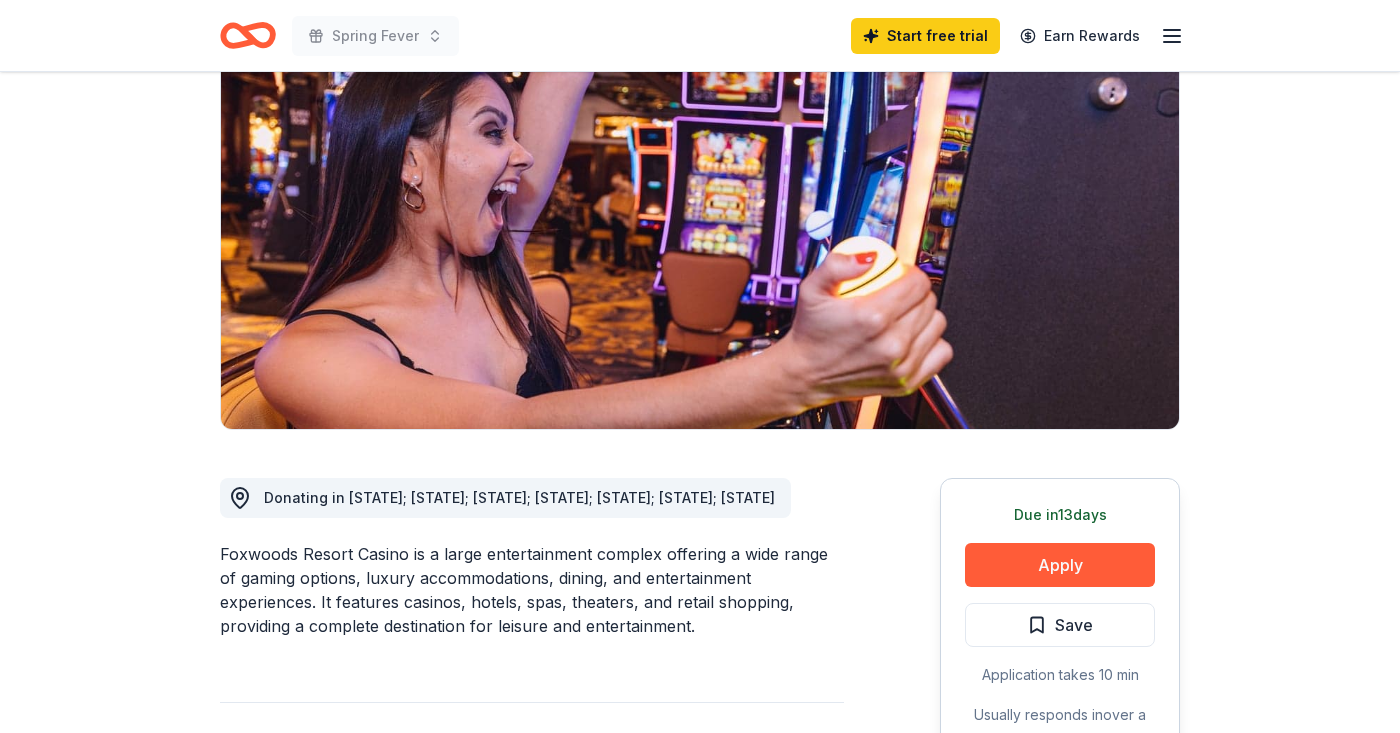 scroll, scrollTop: 268, scrollLeft: 0, axis: vertical 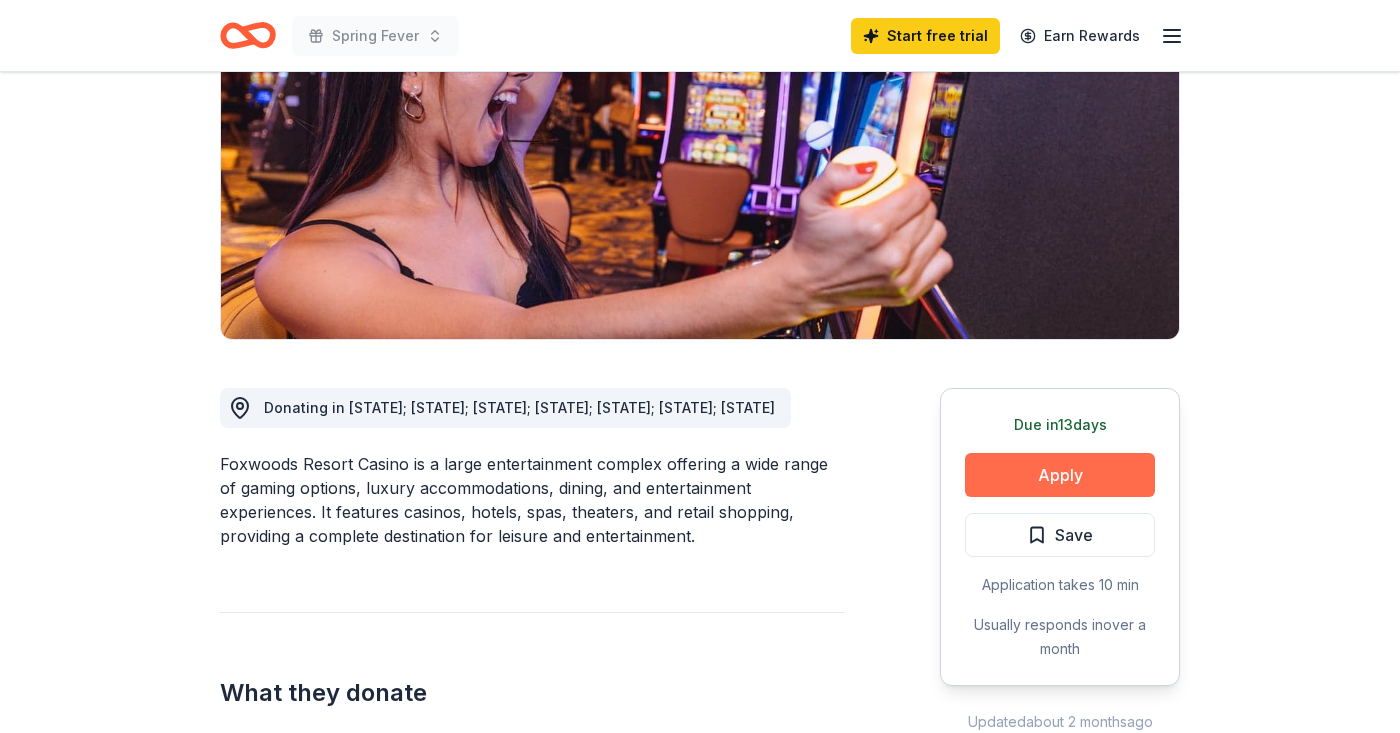 click on "Apply" at bounding box center (1060, 475) 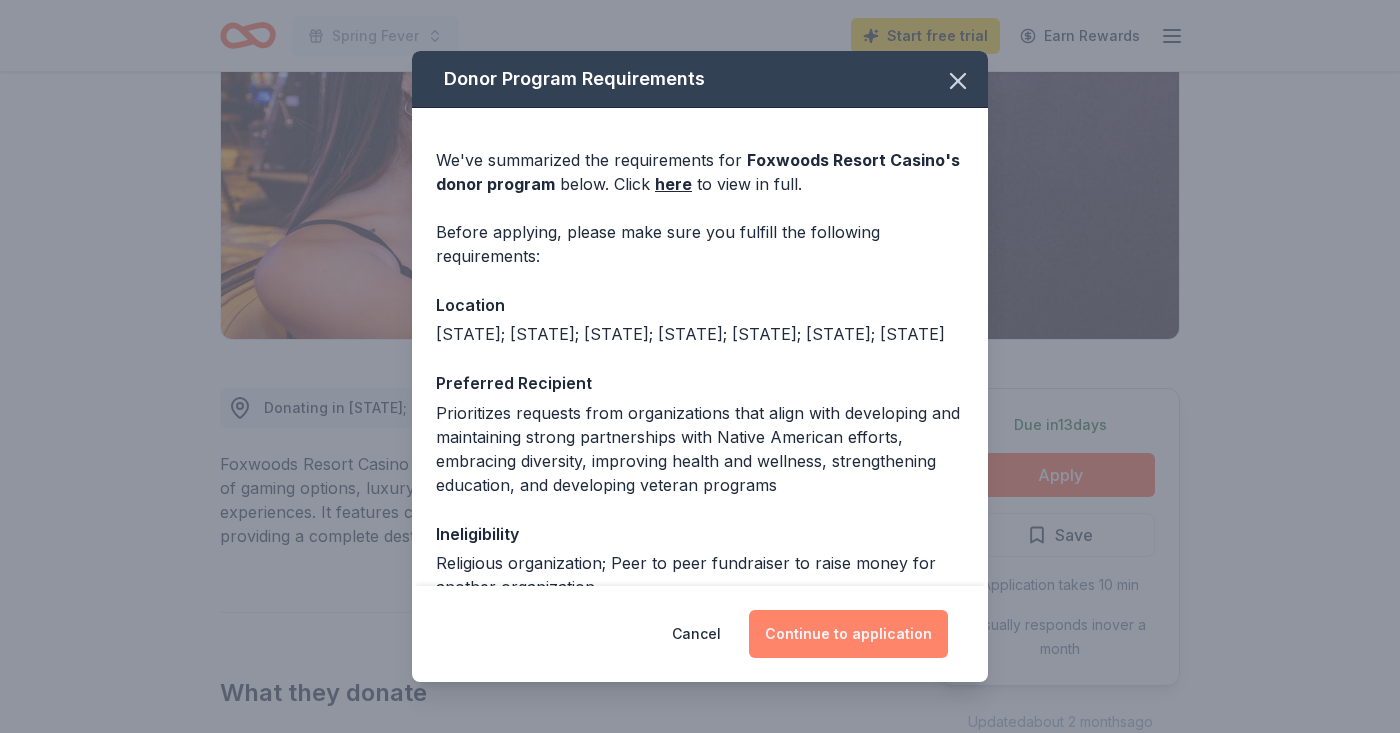 click on "Continue to application" at bounding box center [848, 634] 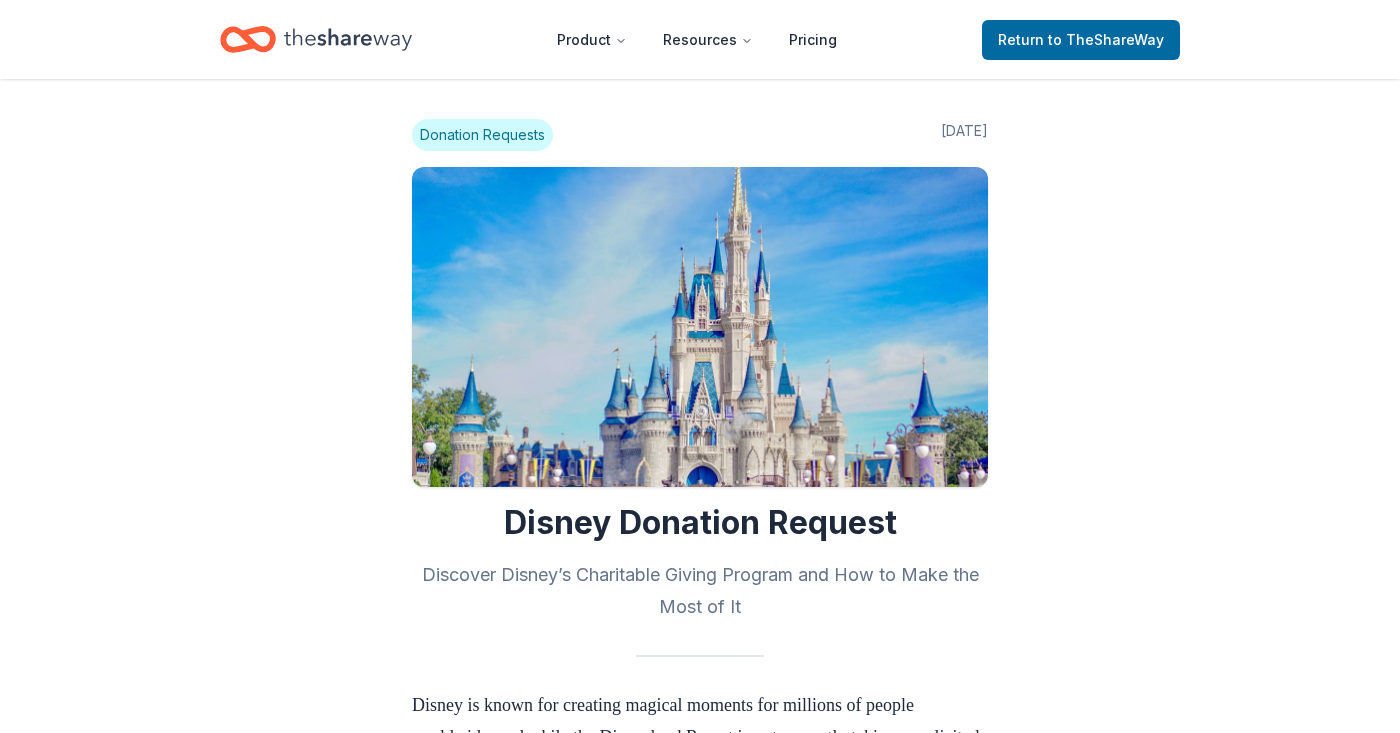 scroll, scrollTop: 1119, scrollLeft: 0, axis: vertical 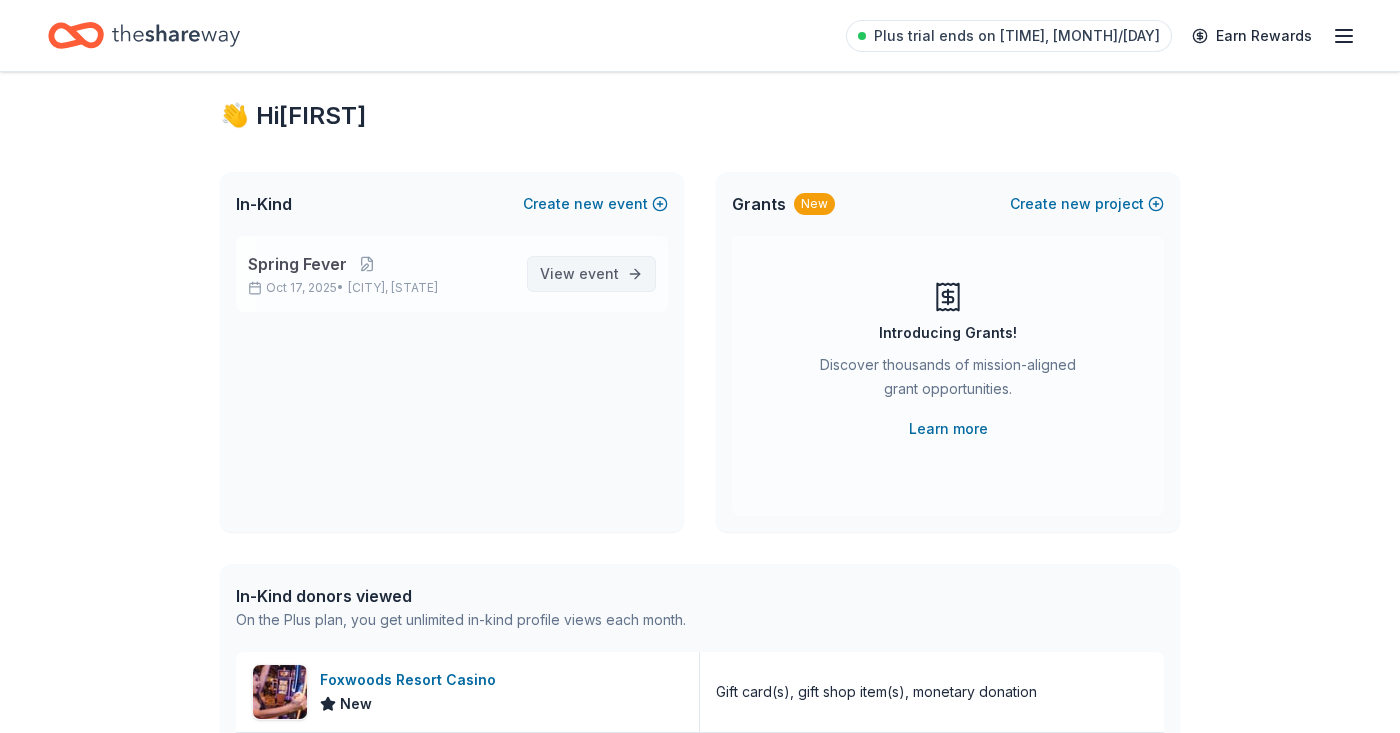 click on "View   event" at bounding box center (579, 274) 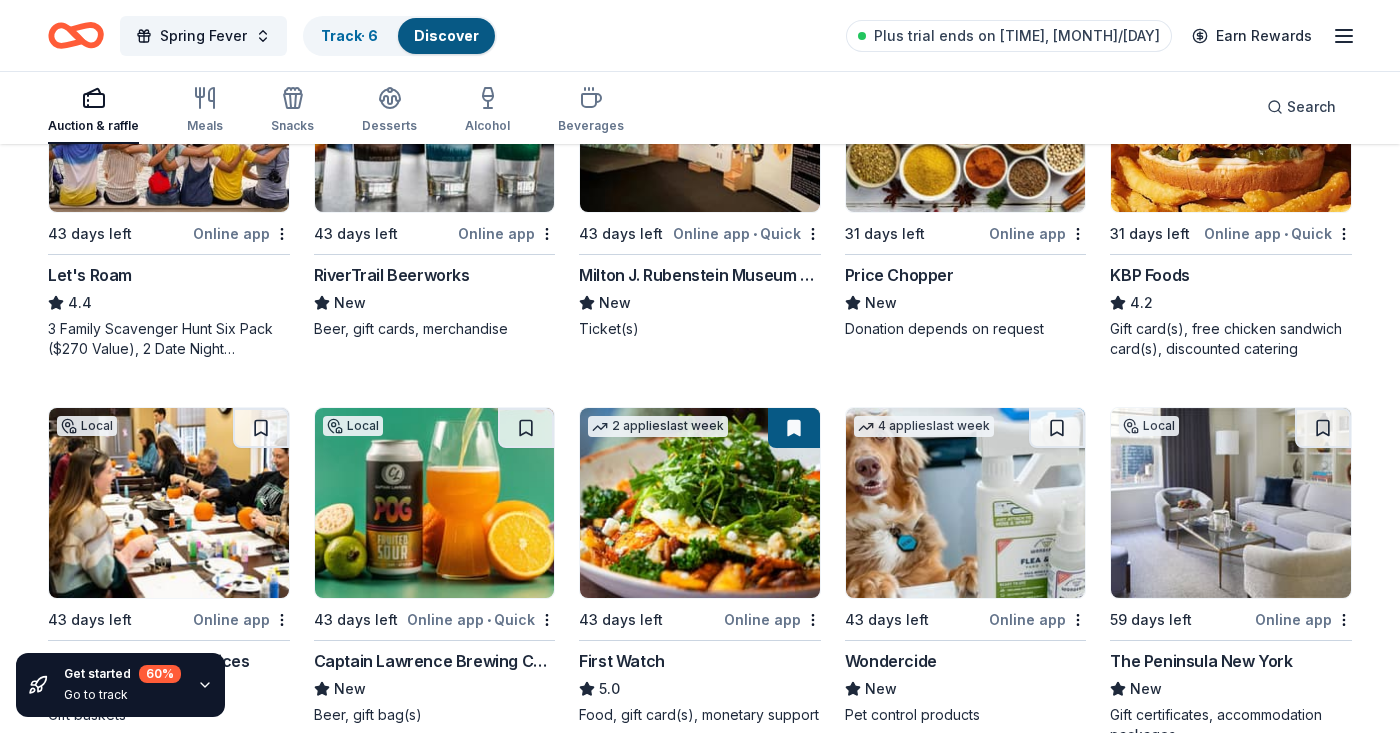 scroll, scrollTop: 1170, scrollLeft: 0, axis: vertical 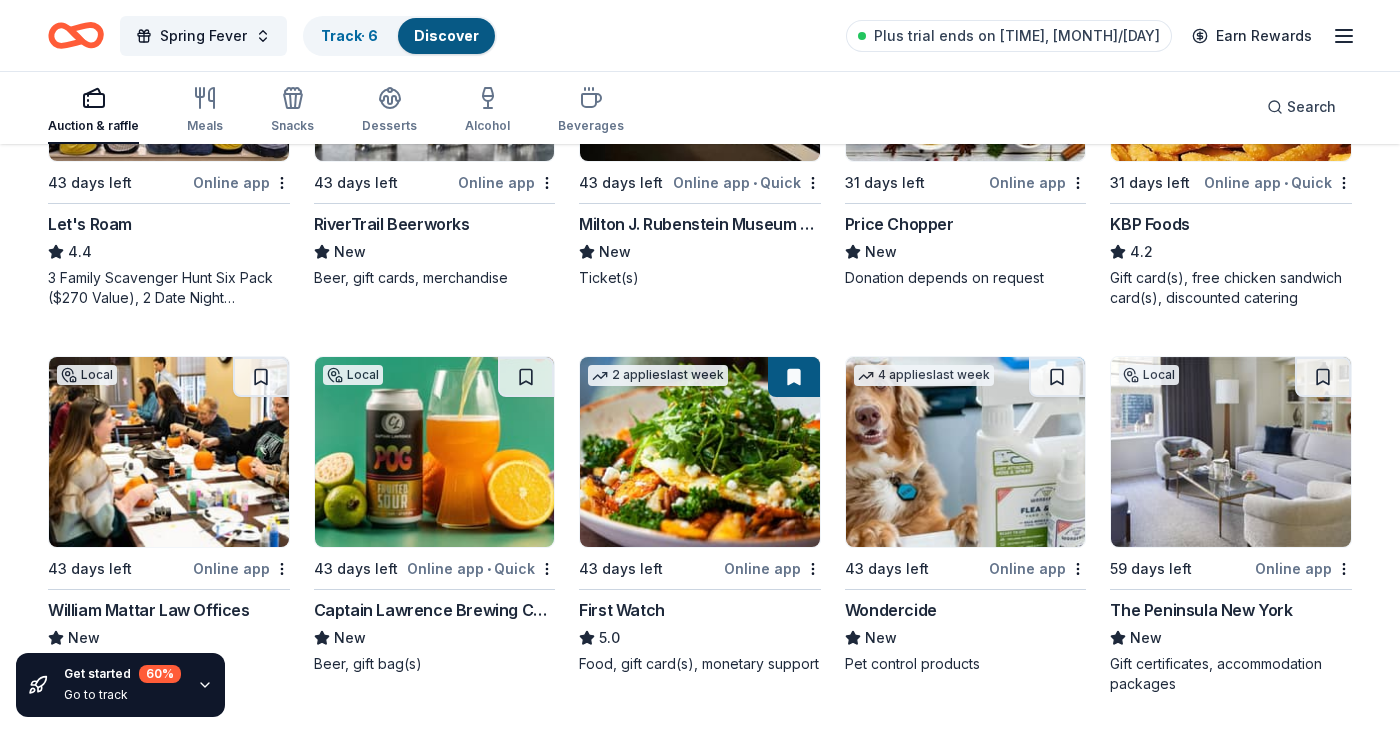 click at bounding box center [1231, 452] 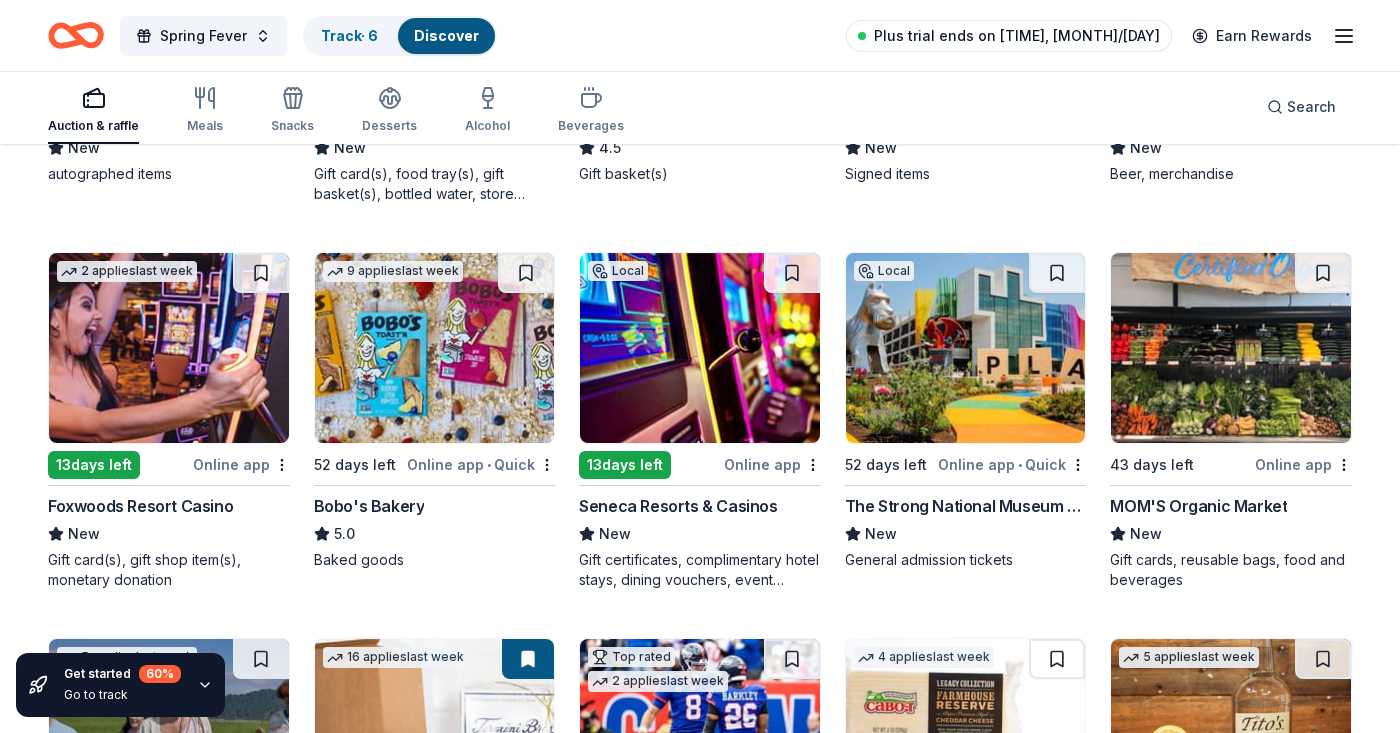 scroll, scrollTop: 2088, scrollLeft: 0, axis: vertical 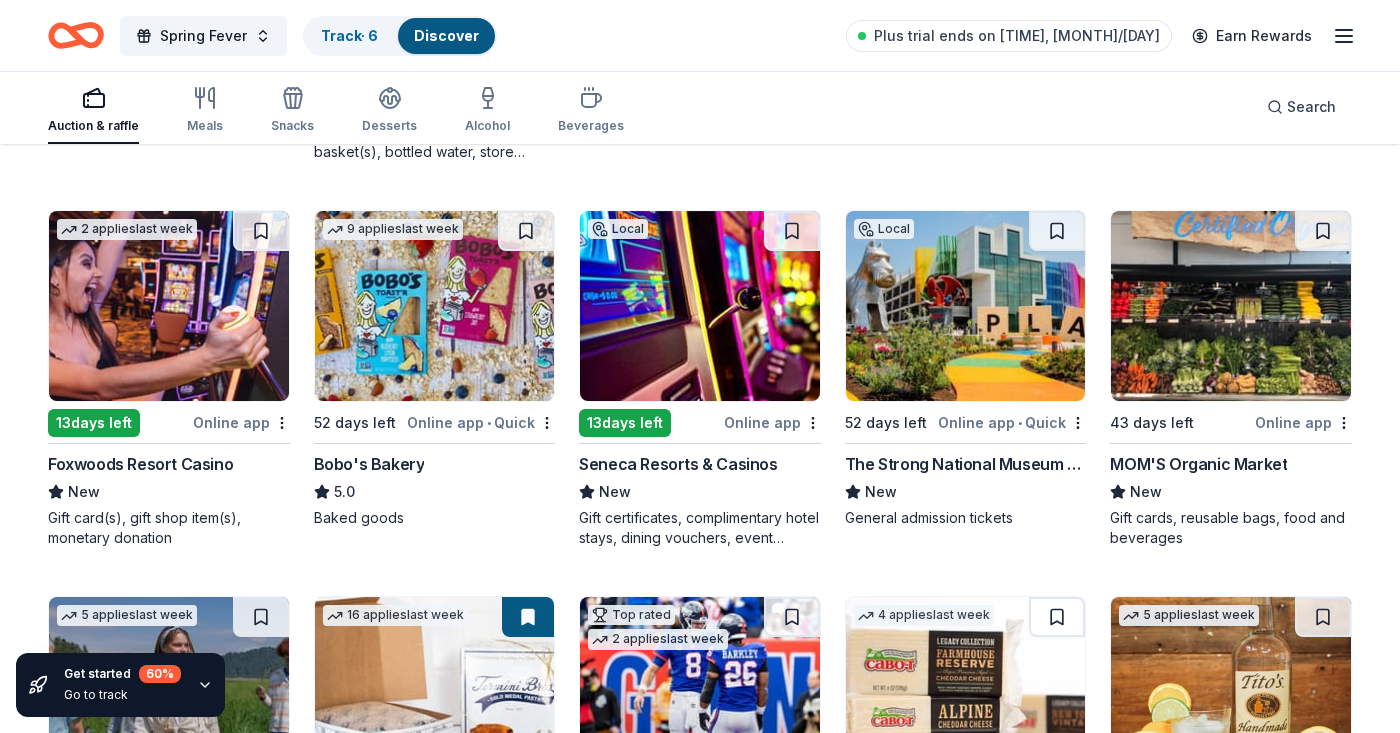 click at bounding box center [1231, 306] 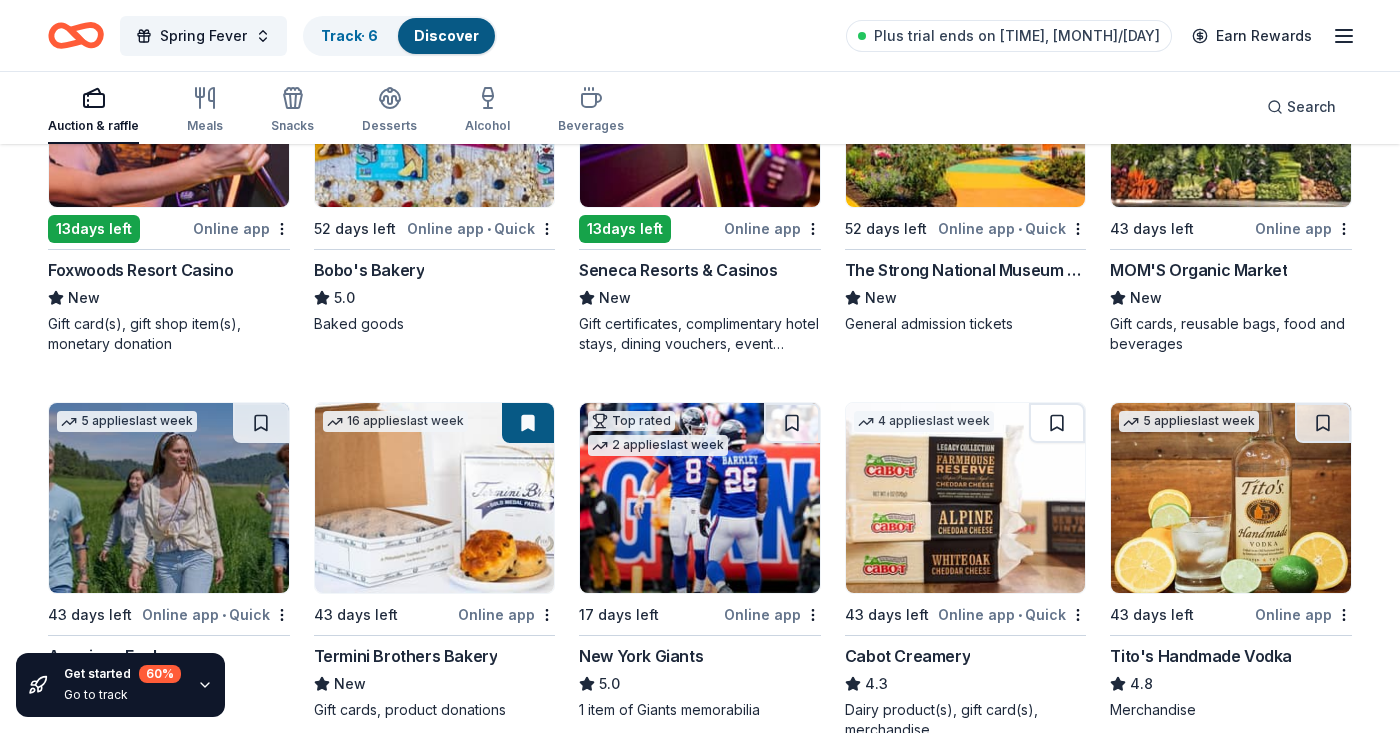 scroll, scrollTop: 2326, scrollLeft: 0, axis: vertical 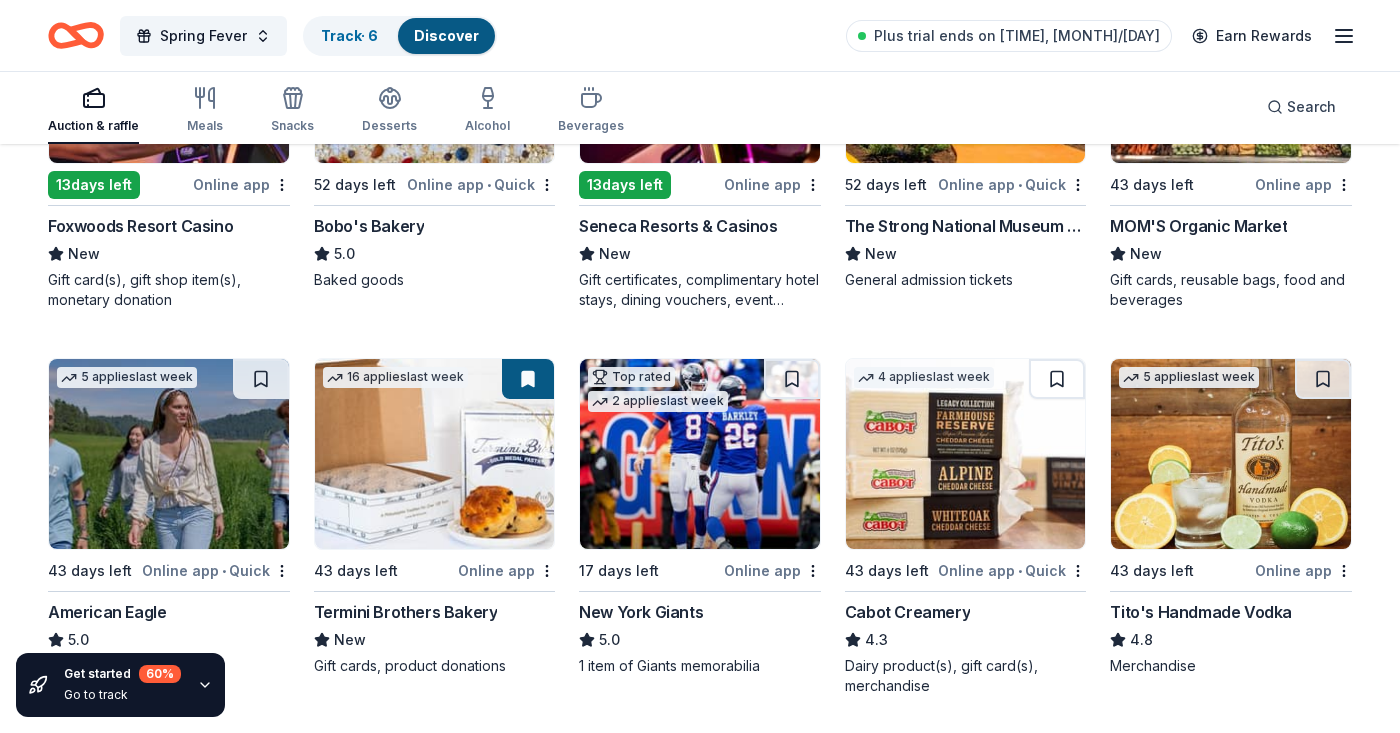 click at bounding box center [700, 454] 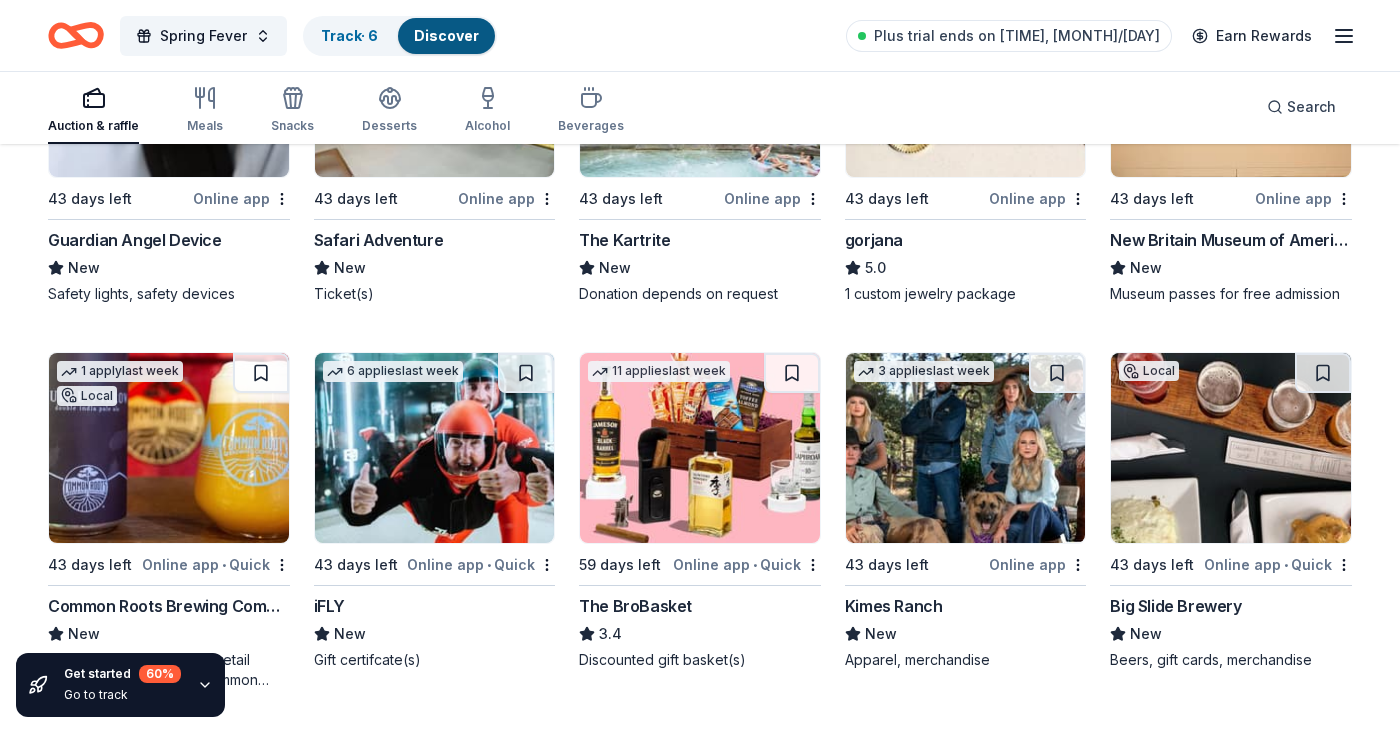 scroll, scrollTop: 3159, scrollLeft: 0, axis: vertical 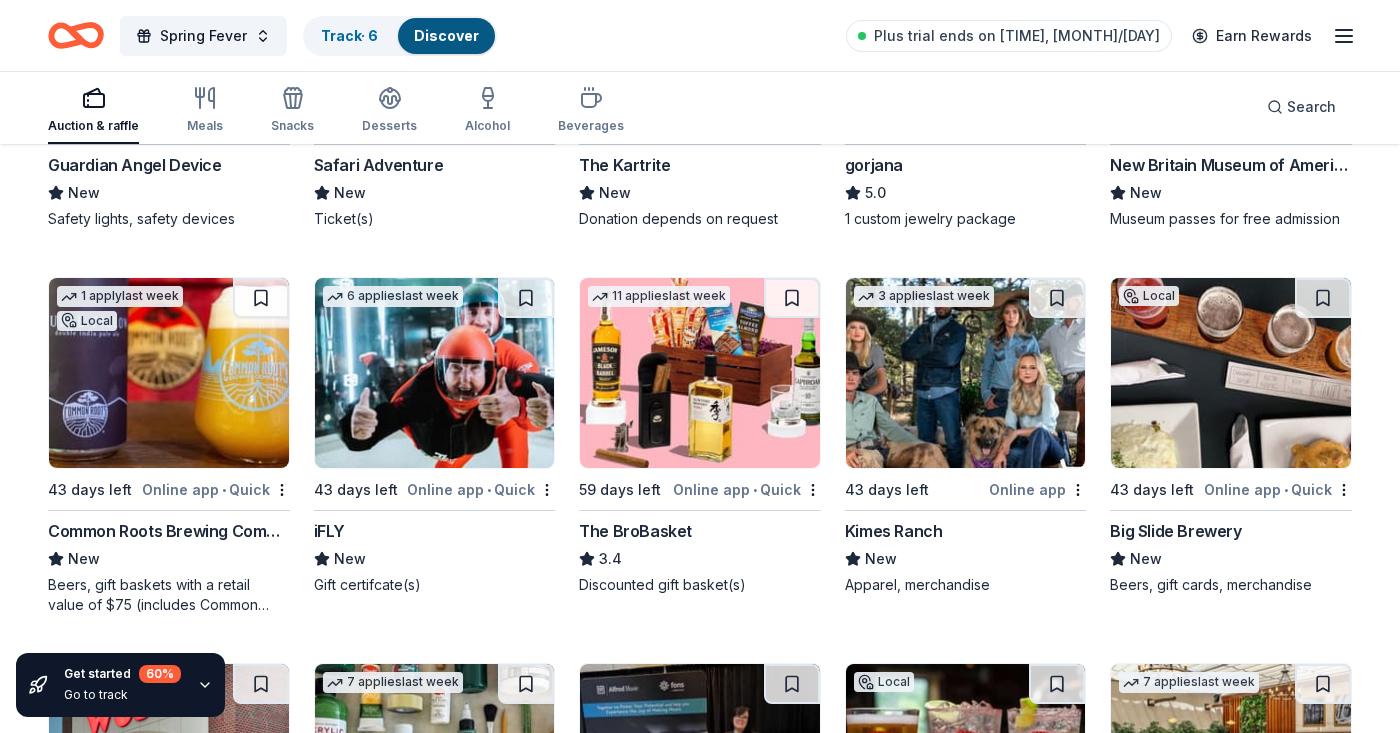 click at bounding box center (435, 373) 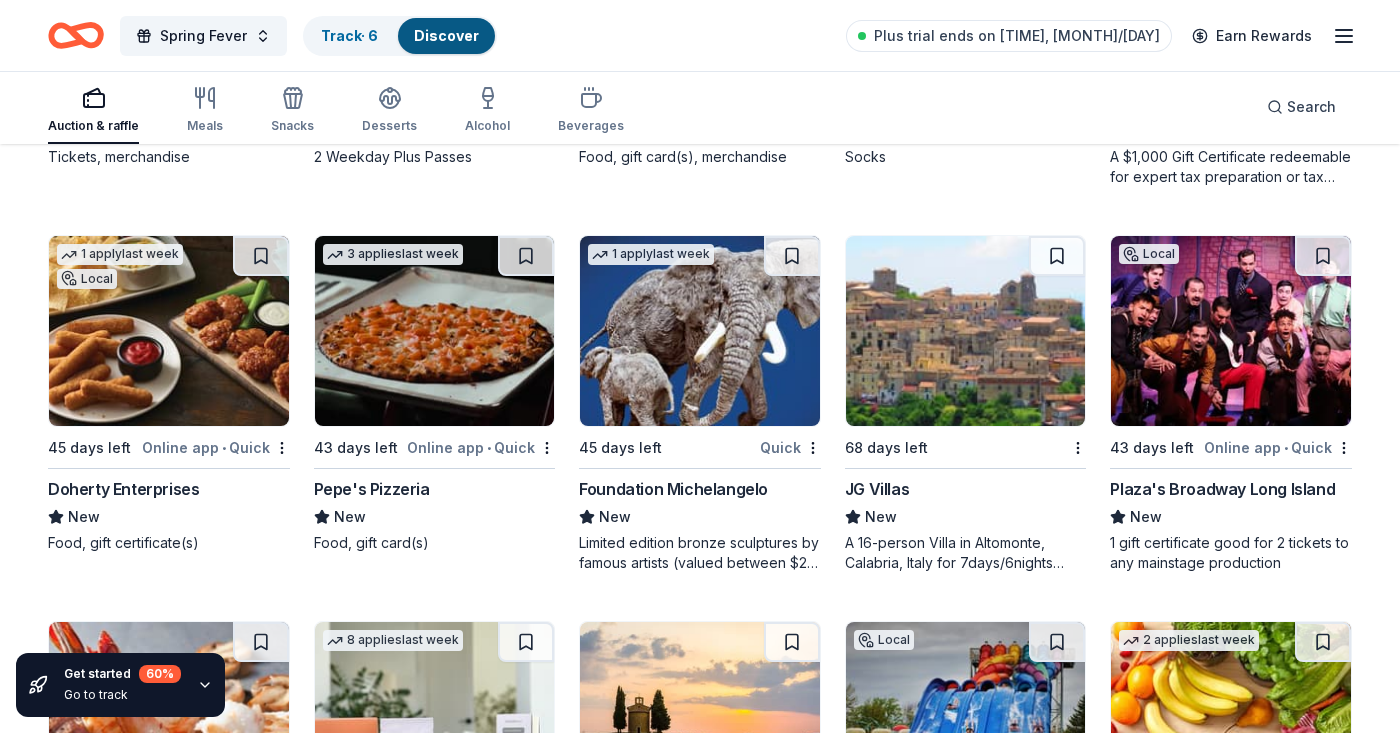 scroll, scrollTop: 4747, scrollLeft: 0, axis: vertical 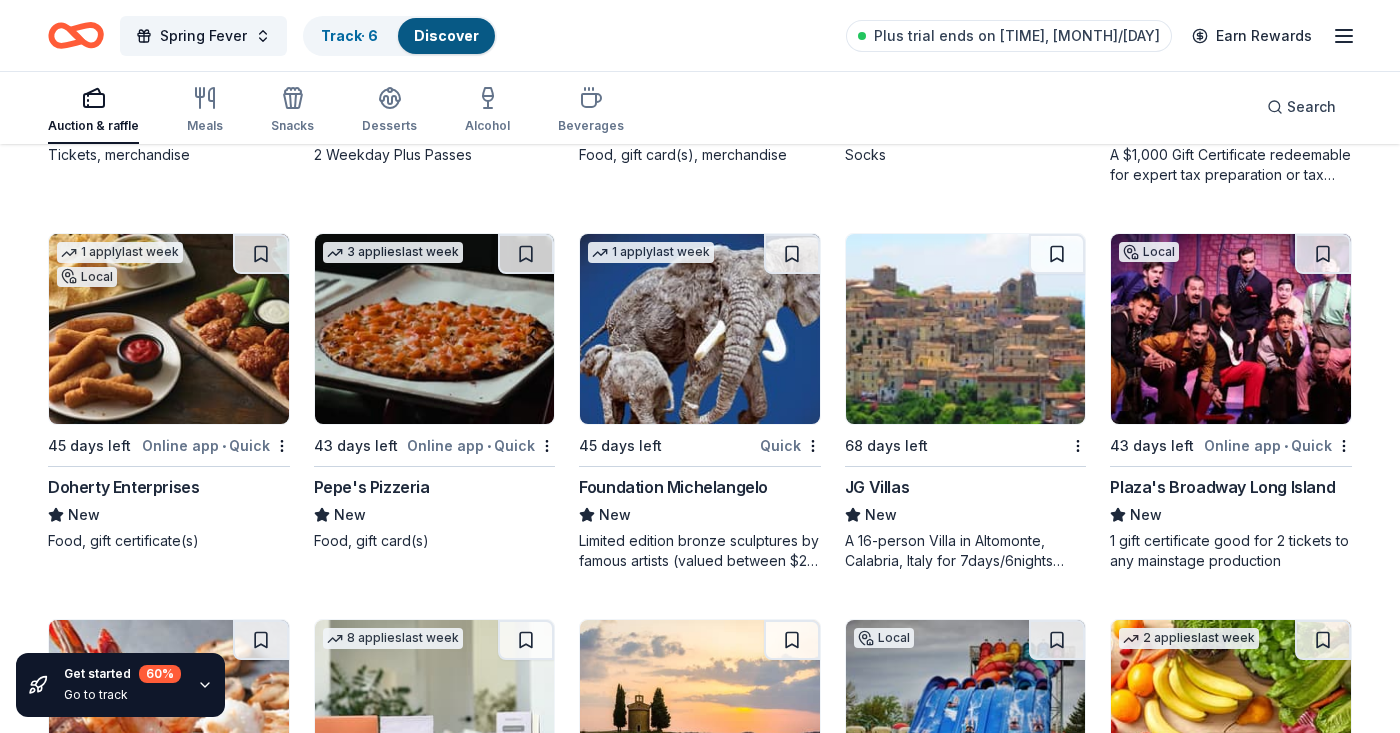 click at bounding box center (966, 329) 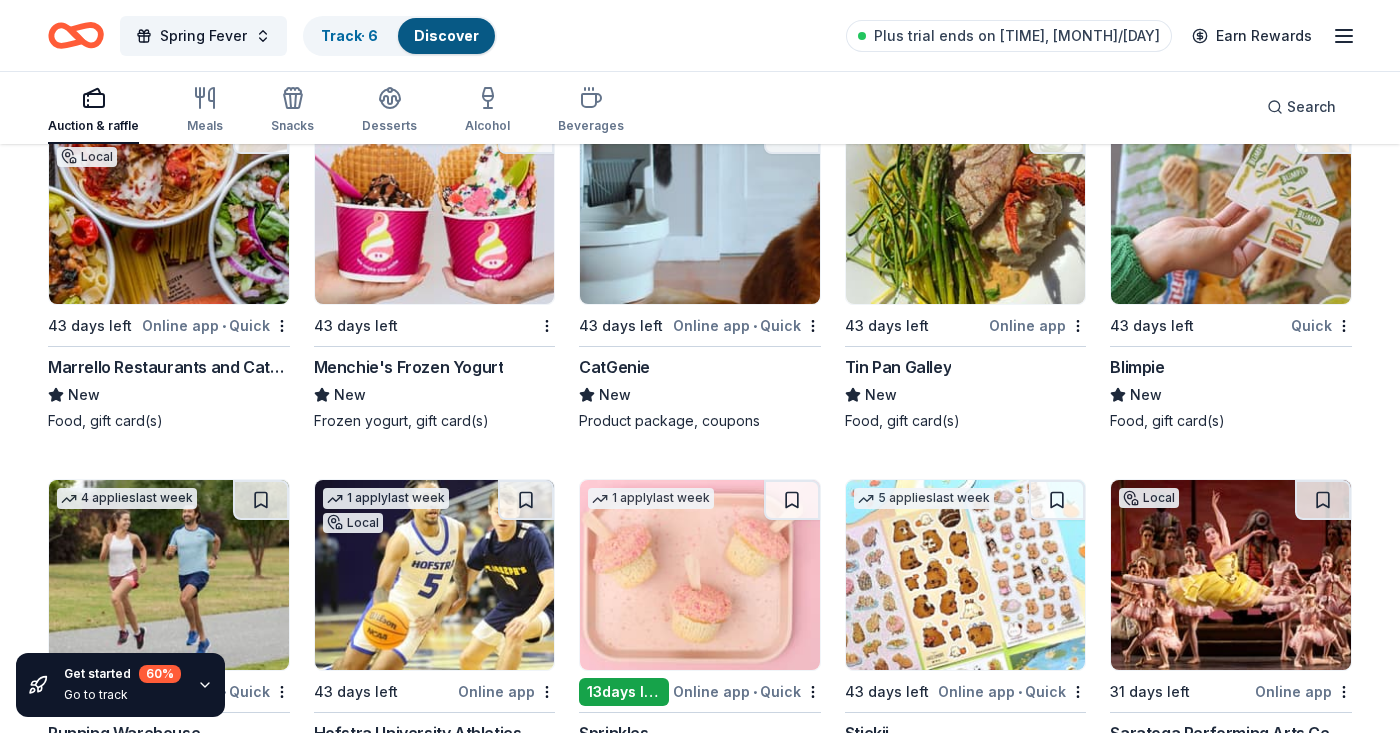 scroll, scrollTop: 6575, scrollLeft: 0, axis: vertical 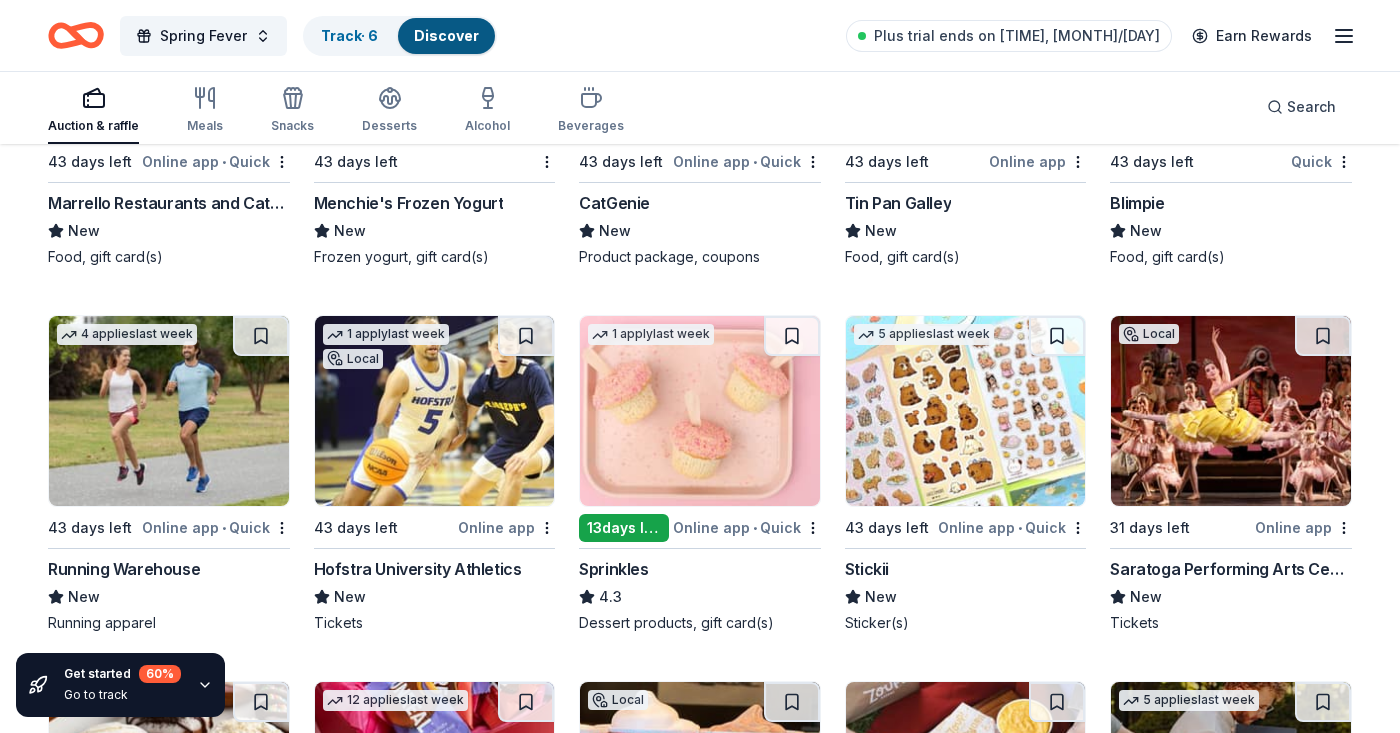 click at bounding box center (1231, 411) 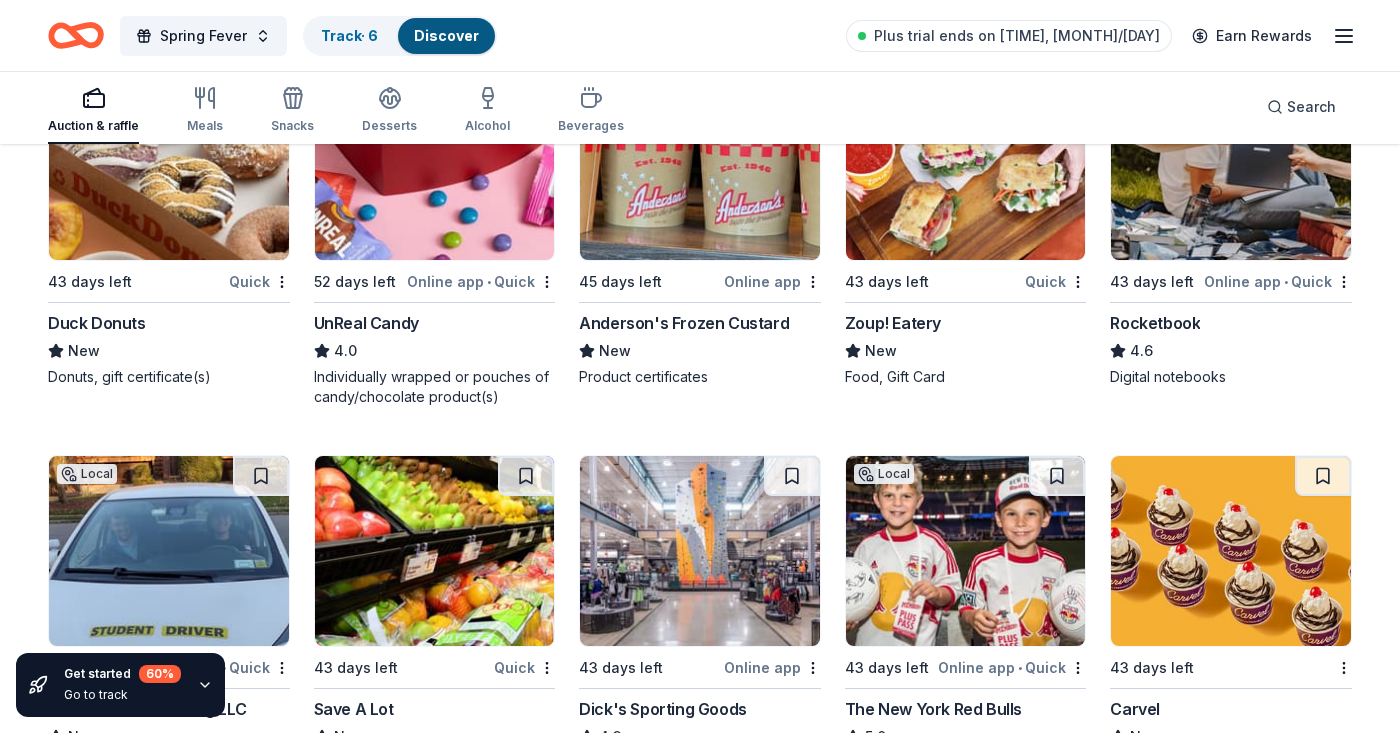scroll, scrollTop: 7373, scrollLeft: 0, axis: vertical 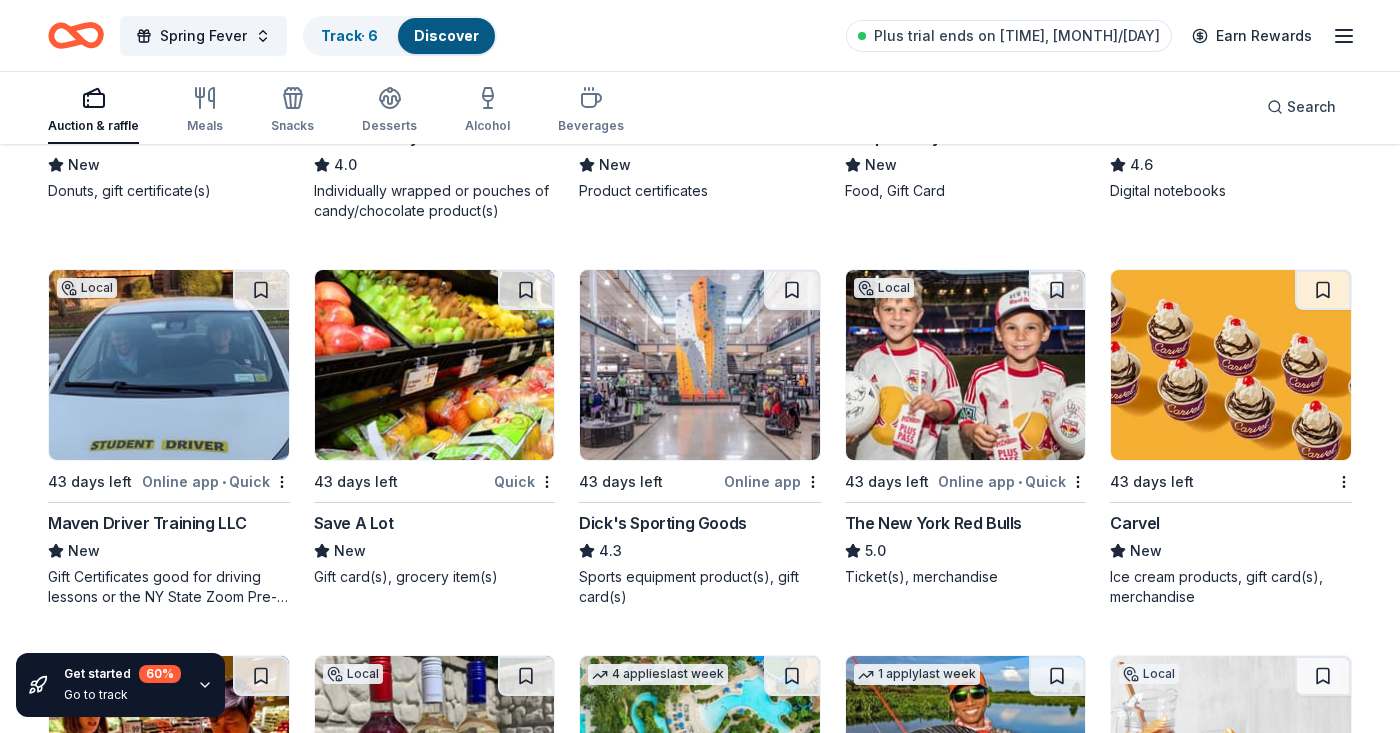 click at bounding box center (966, 365) 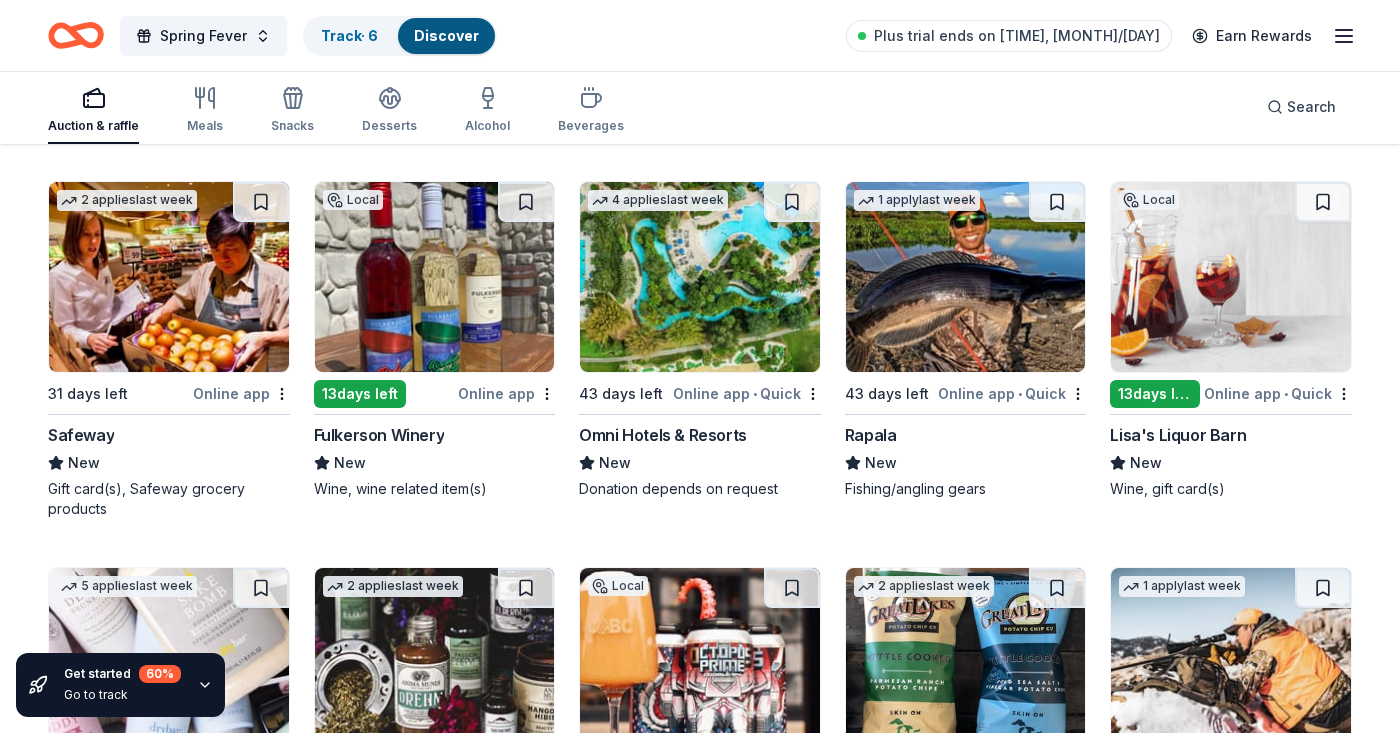 scroll, scrollTop: 7847, scrollLeft: 0, axis: vertical 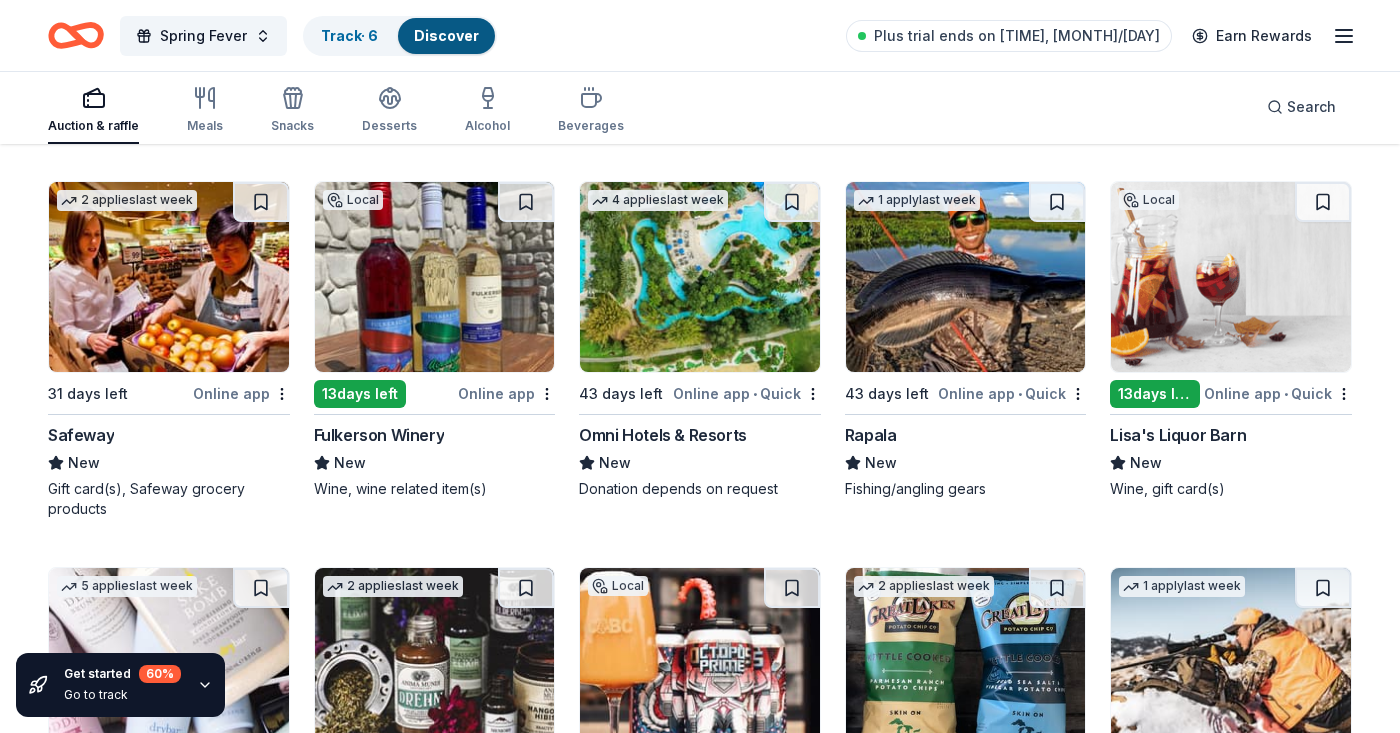 click at bounding box center [700, 277] 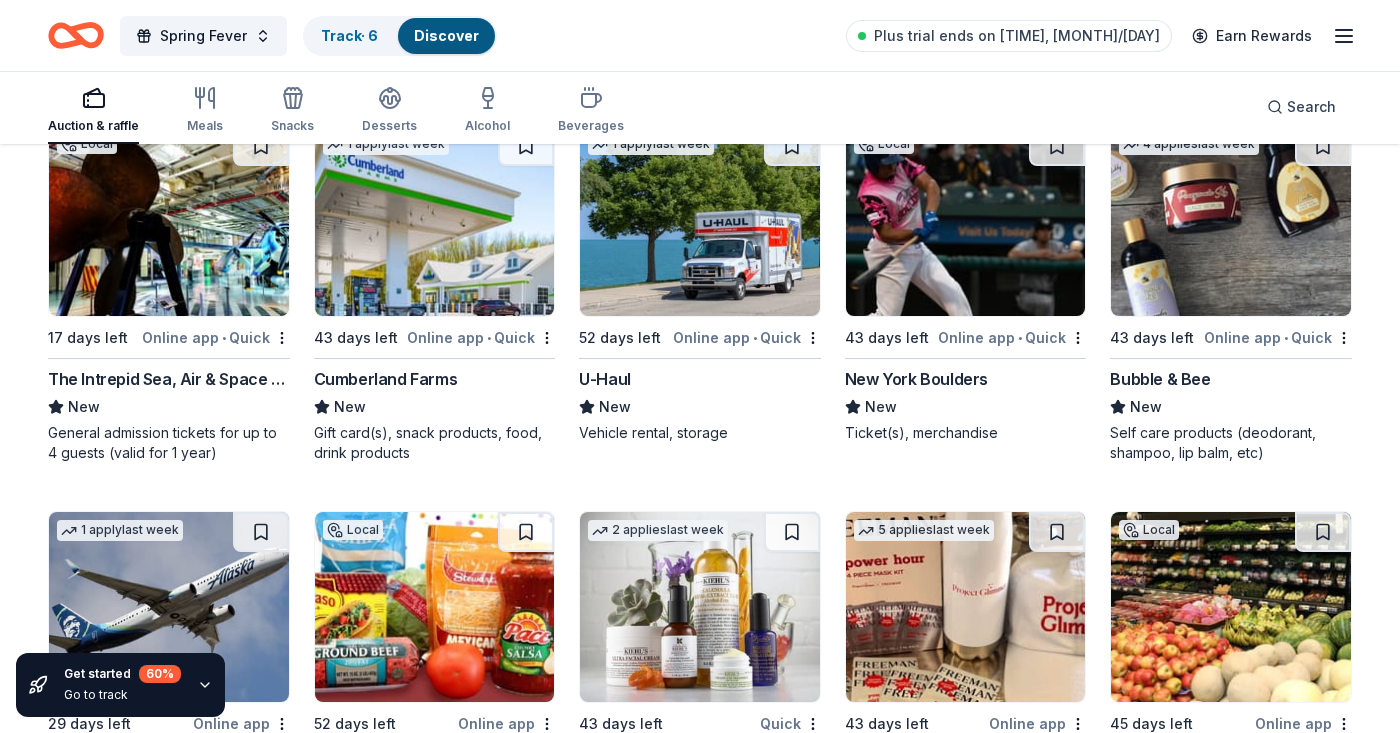 scroll, scrollTop: 8669, scrollLeft: 0, axis: vertical 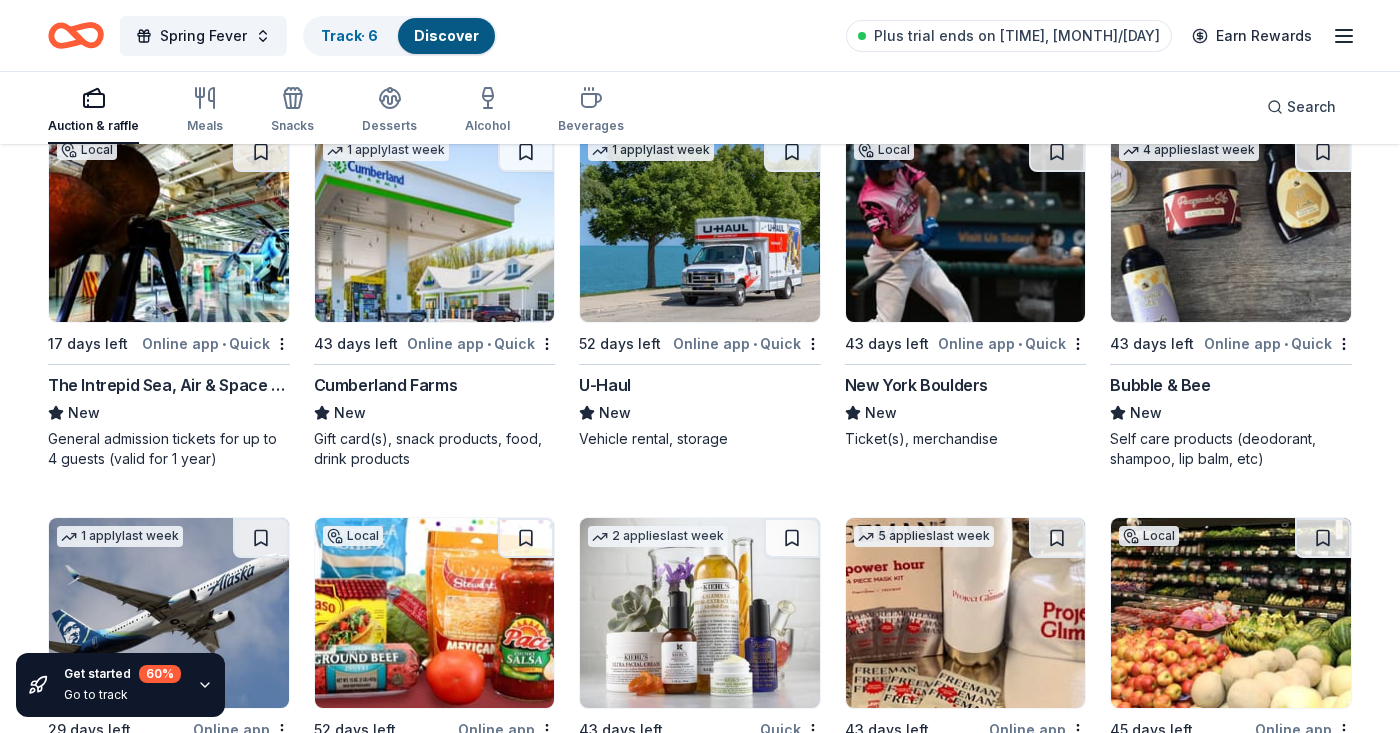 click at bounding box center [966, 227] 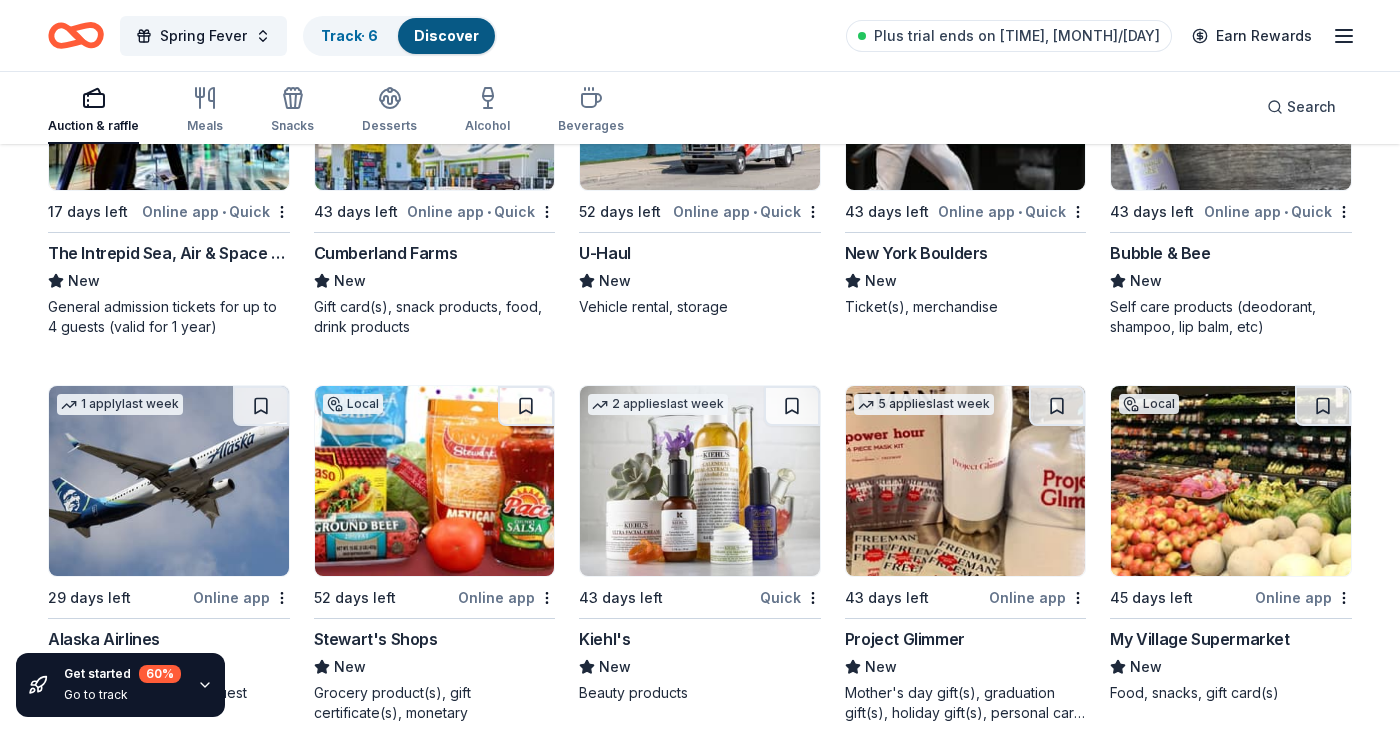 scroll, scrollTop: 8875, scrollLeft: 0, axis: vertical 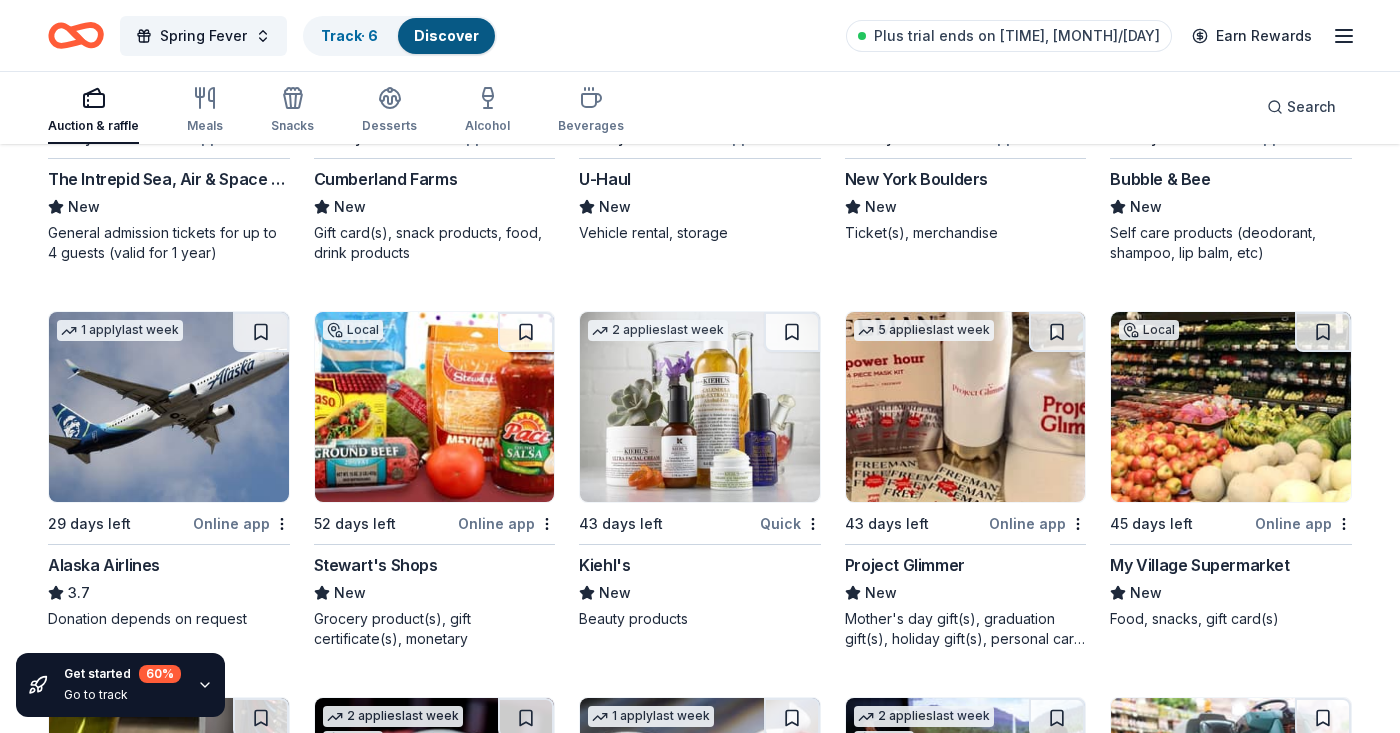 click at bounding box center (169, 407) 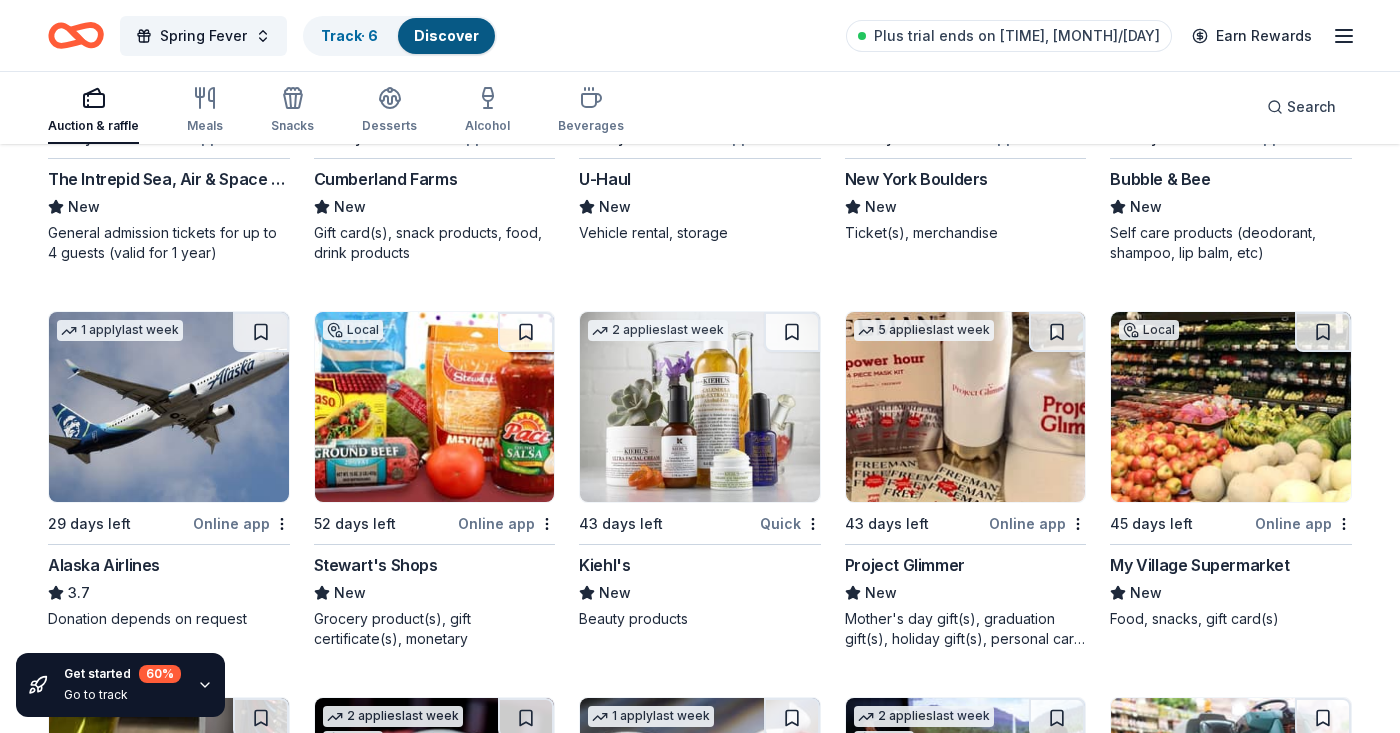 scroll, scrollTop: 8927, scrollLeft: 0, axis: vertical 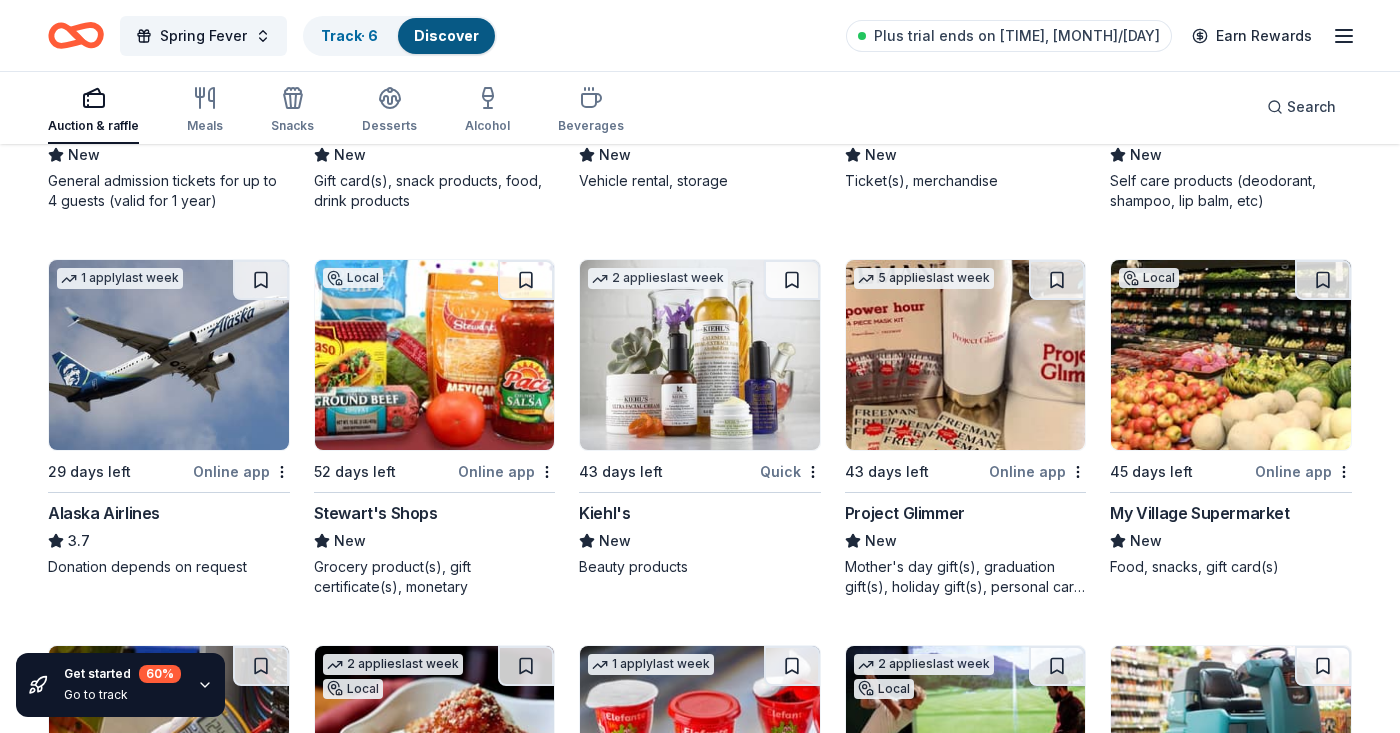click at bounding box center [700, 355] 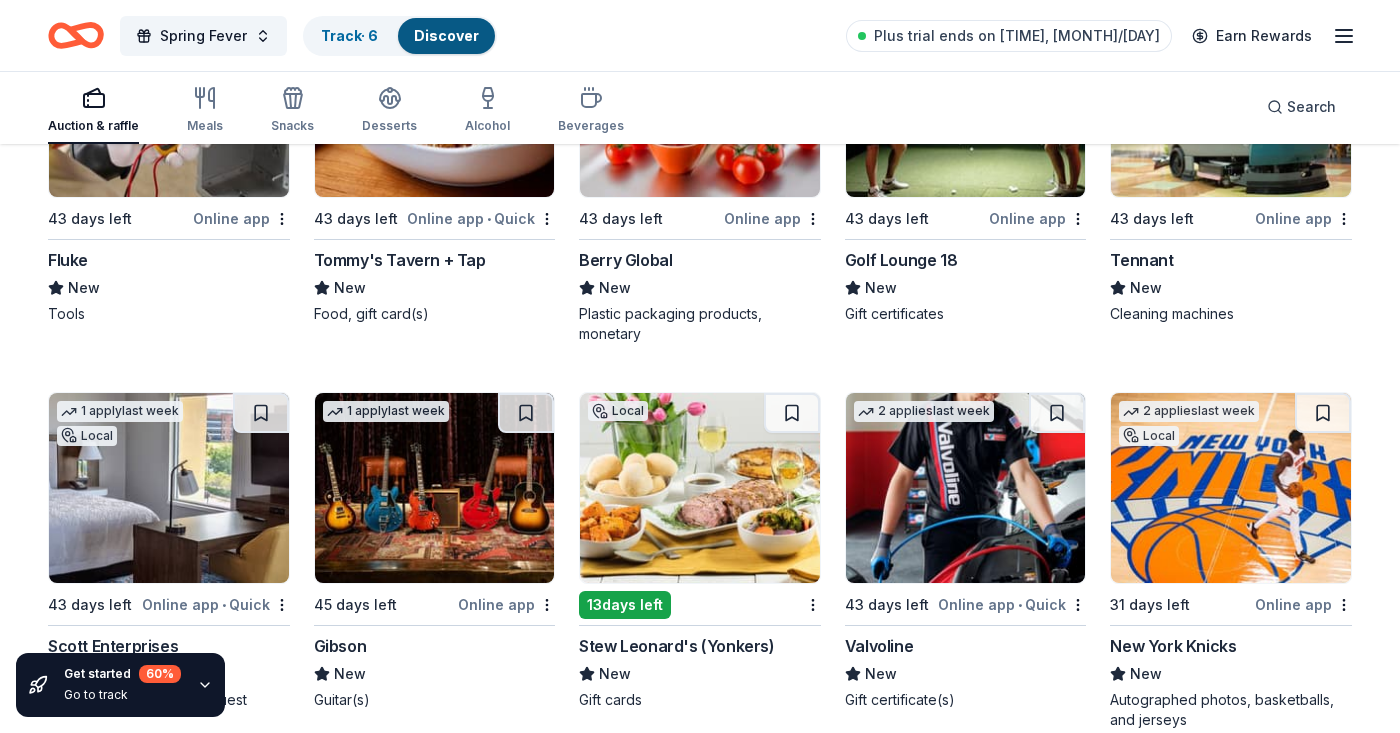 scroll, scrollTop: 9636, scrollLeft: 0, axis: vertical 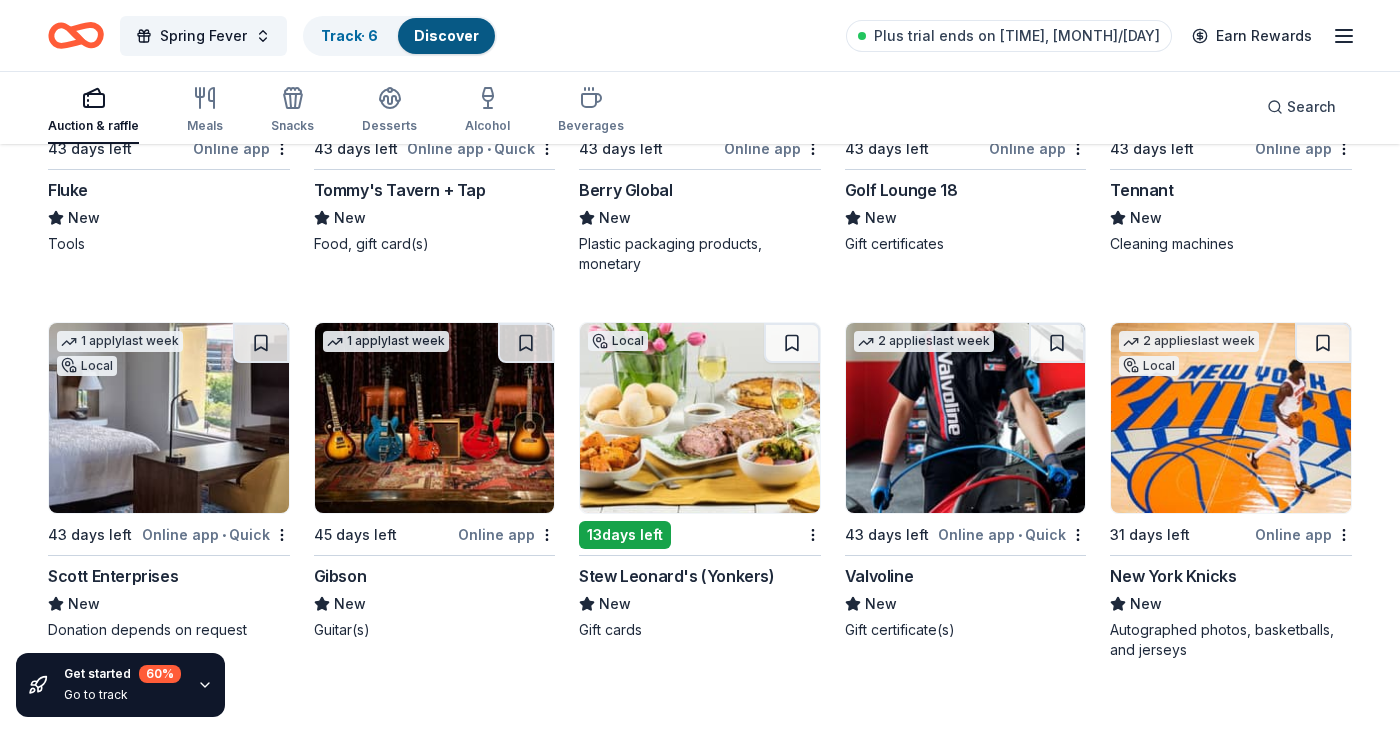 click at bounding box center (1231, 418) 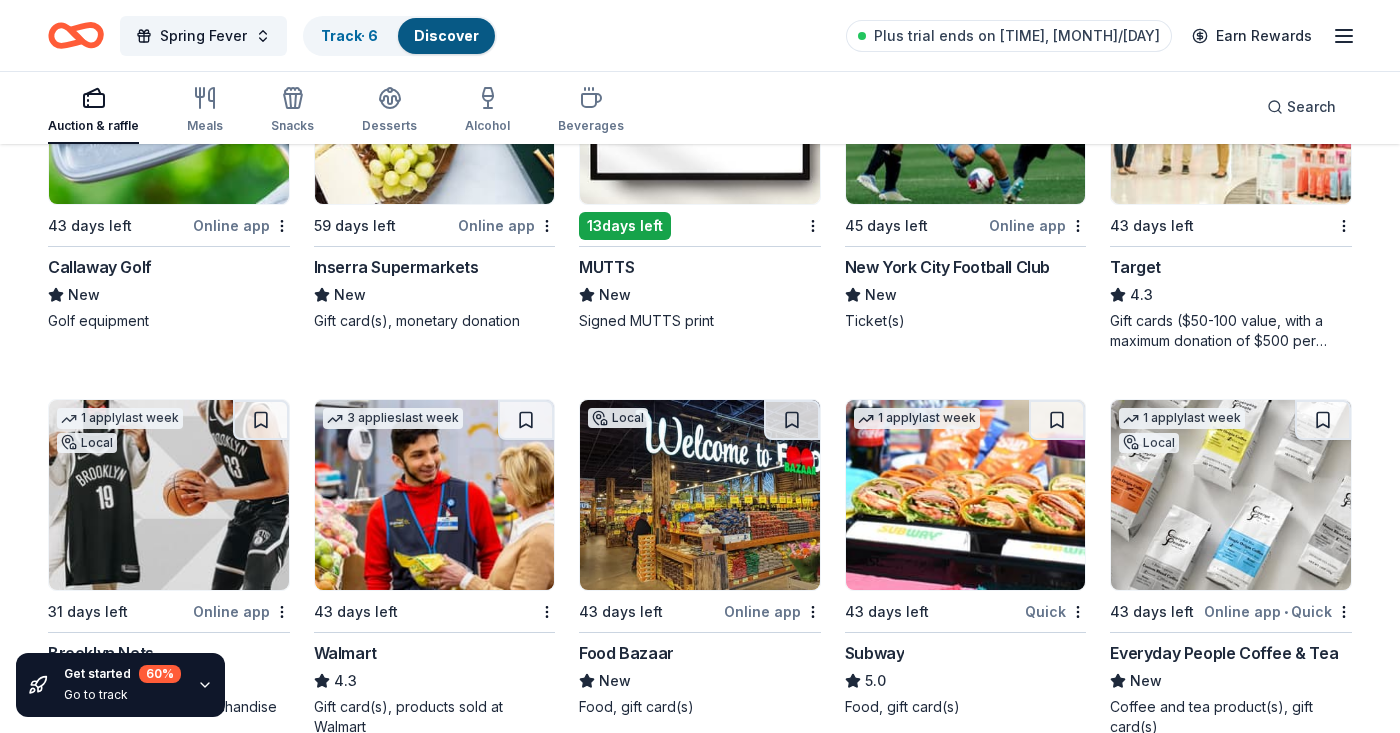 scroll, scrollTop: 10495, scrollLeft: 0, axis: vertical 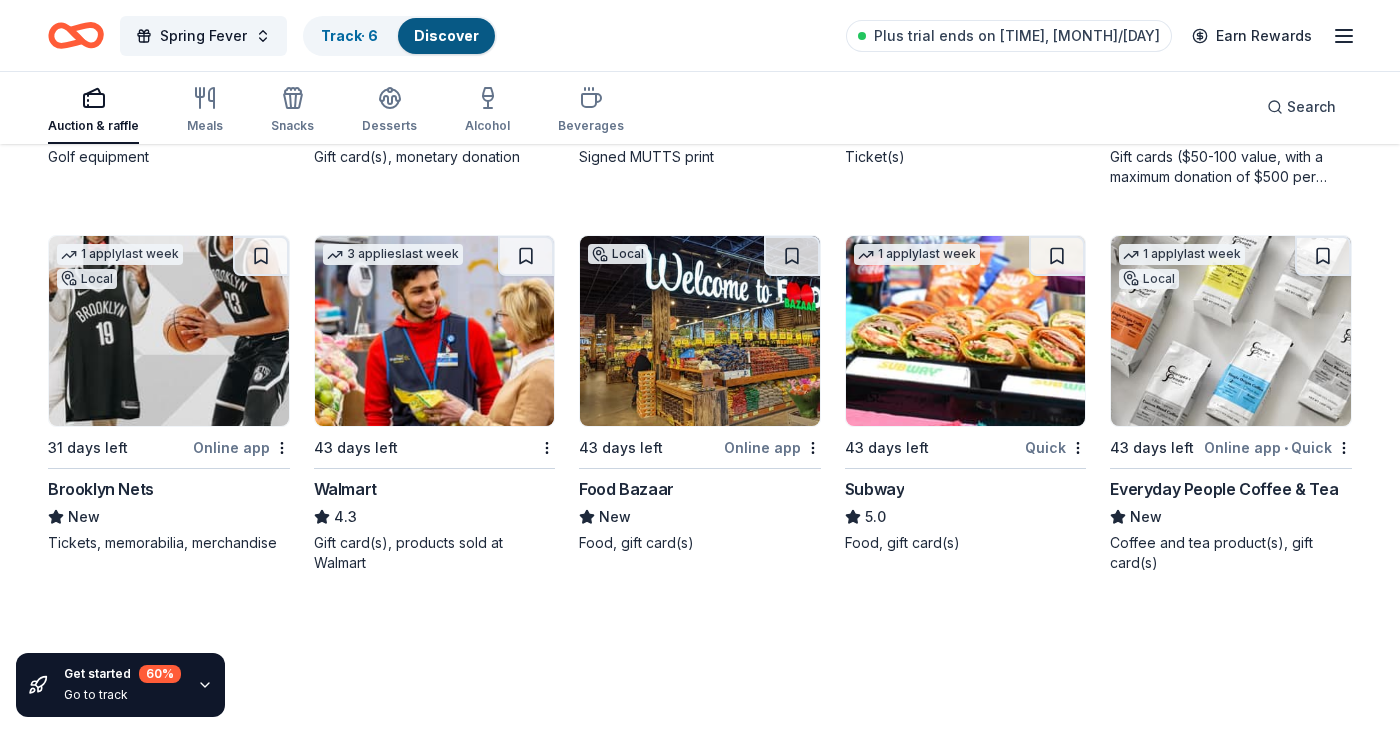 click at bounding box center [169, 331] 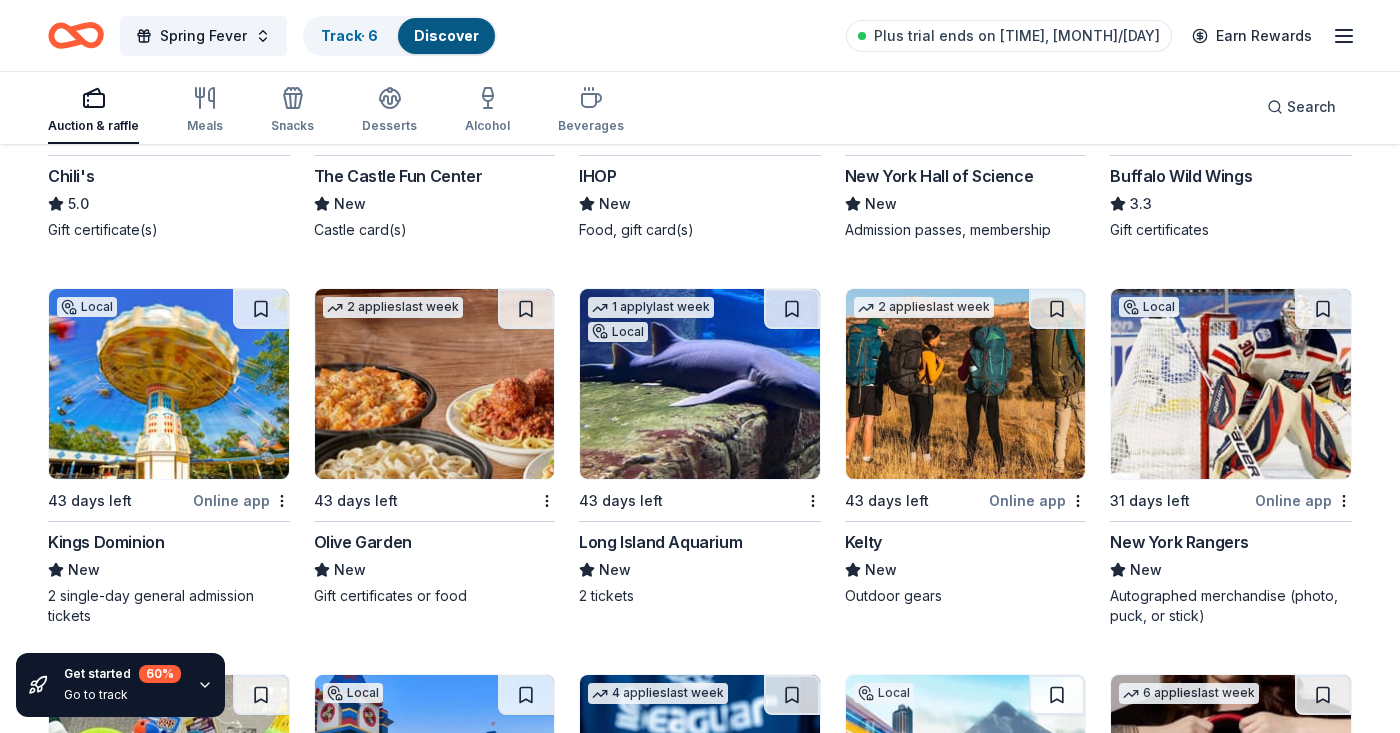scroll, scrollTop: 11195, scrollLeft: 0, axis: vertical 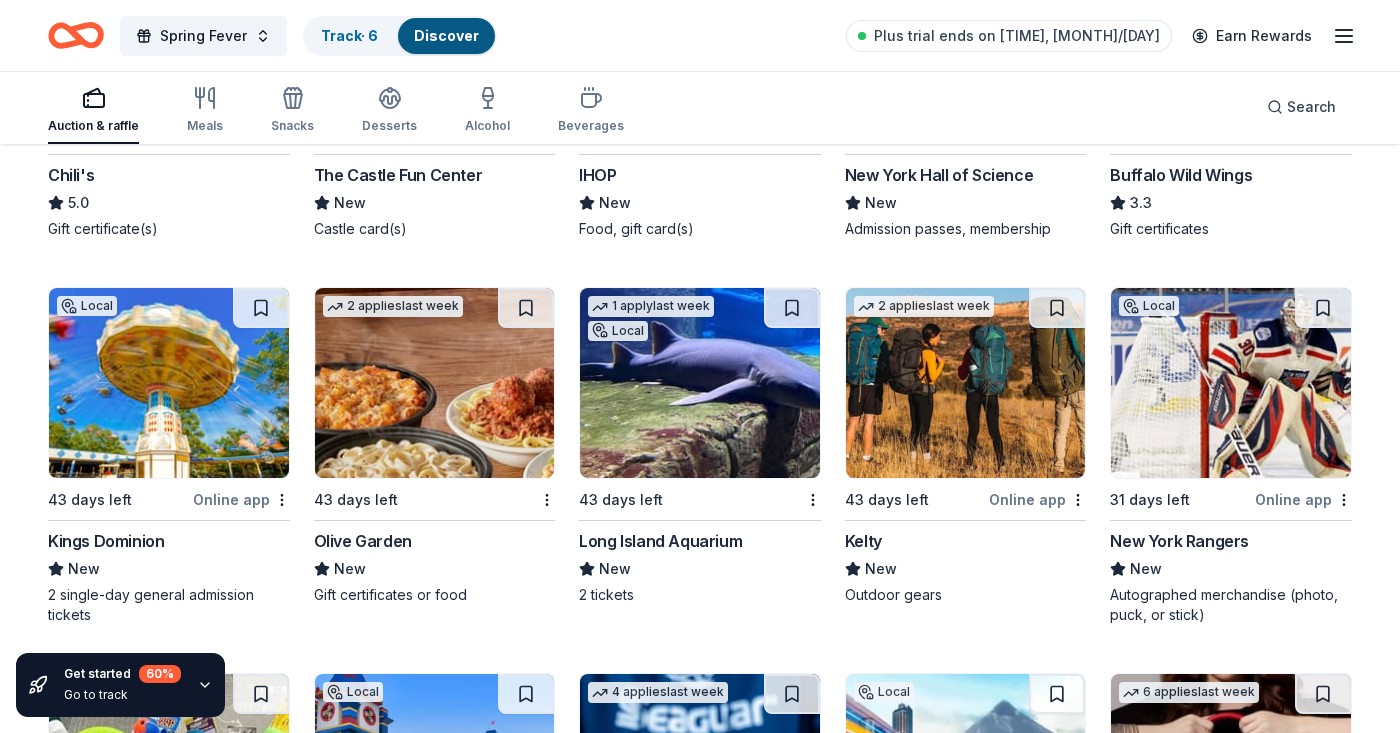 click at bounding box center (1231, 383) 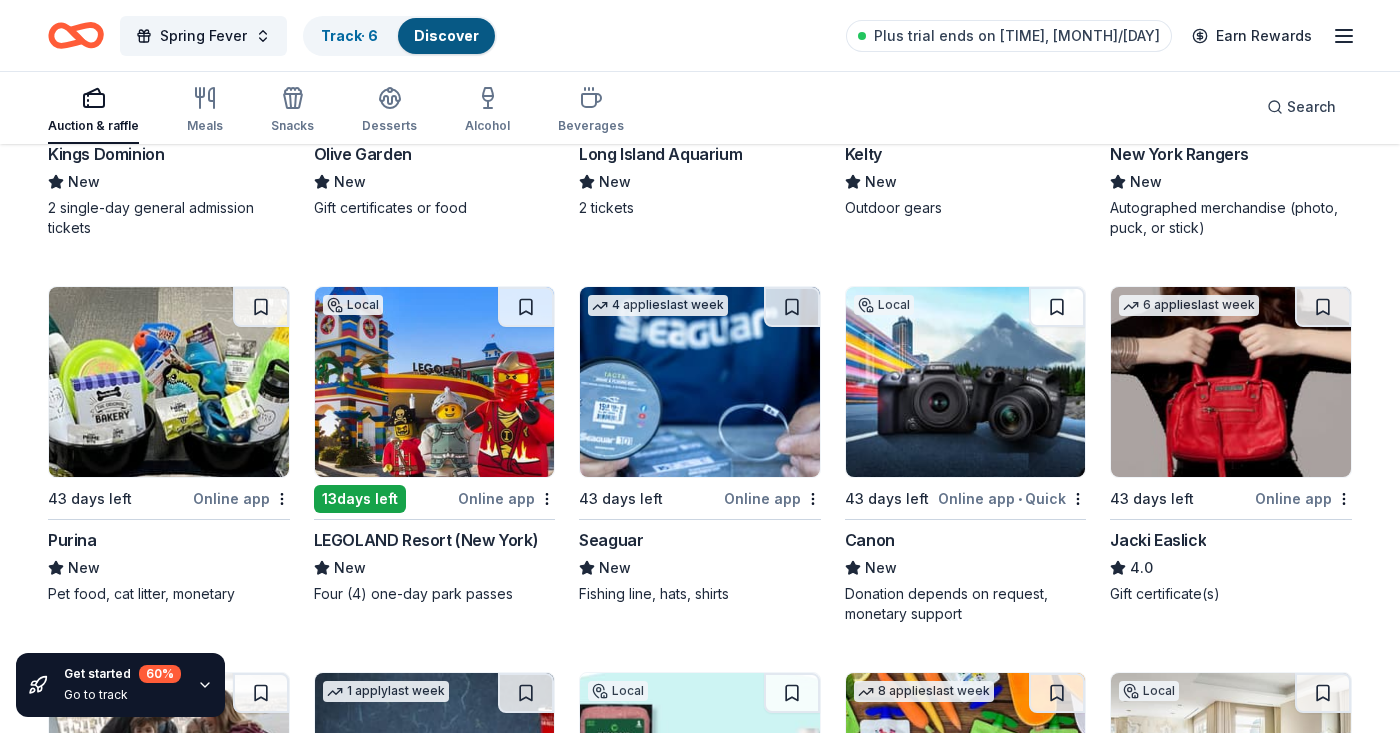 scroll, scrollTop: 11602, scrollLeft: 0, axis: vertical 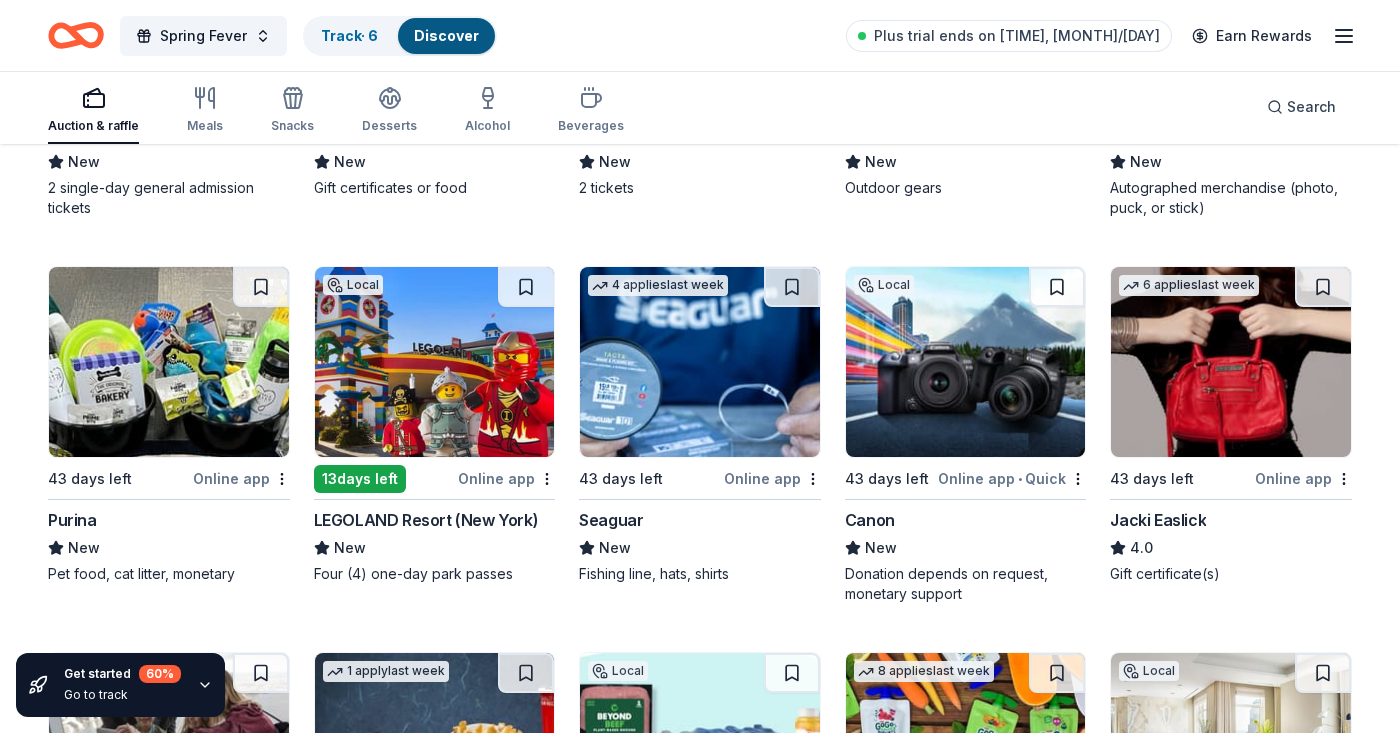 click at bounding box center (435, 362) 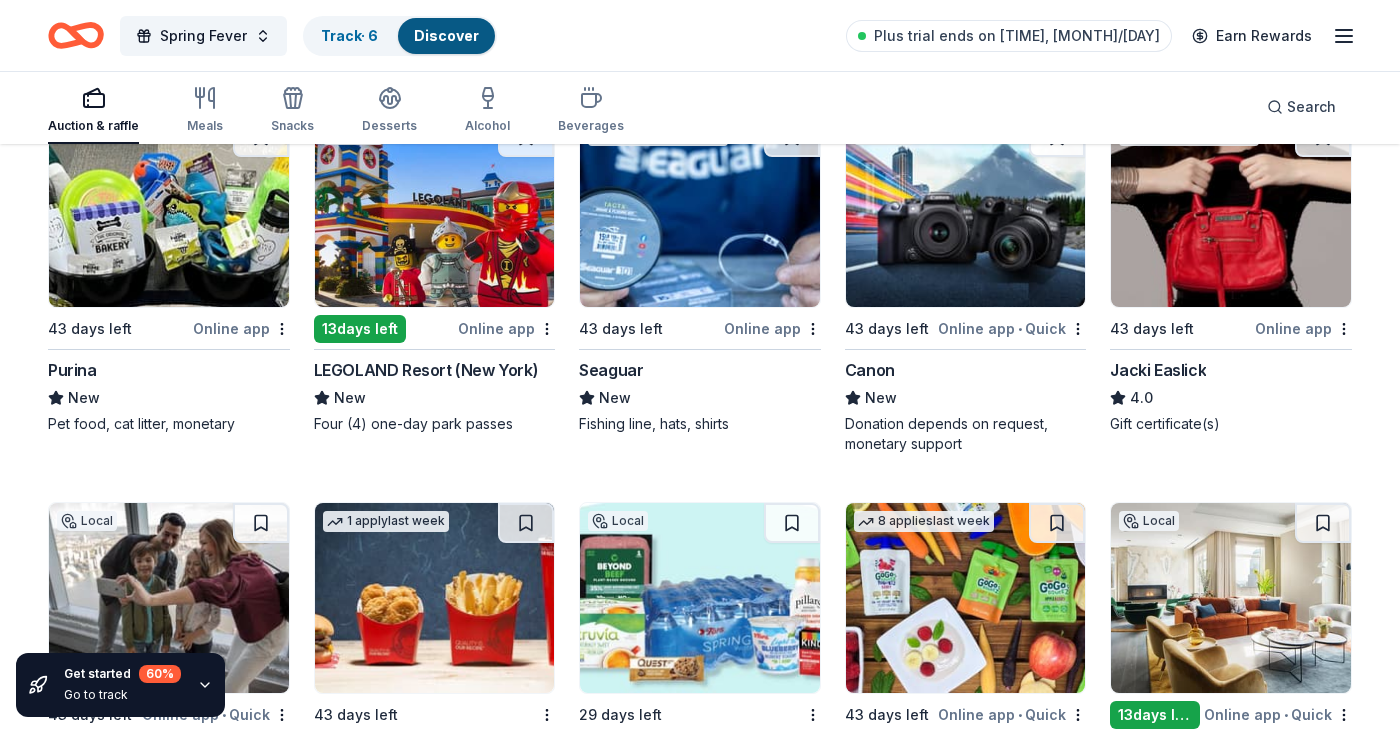 scroll, scrollTop: 11917, scrollLeft: 0, axis: vertical 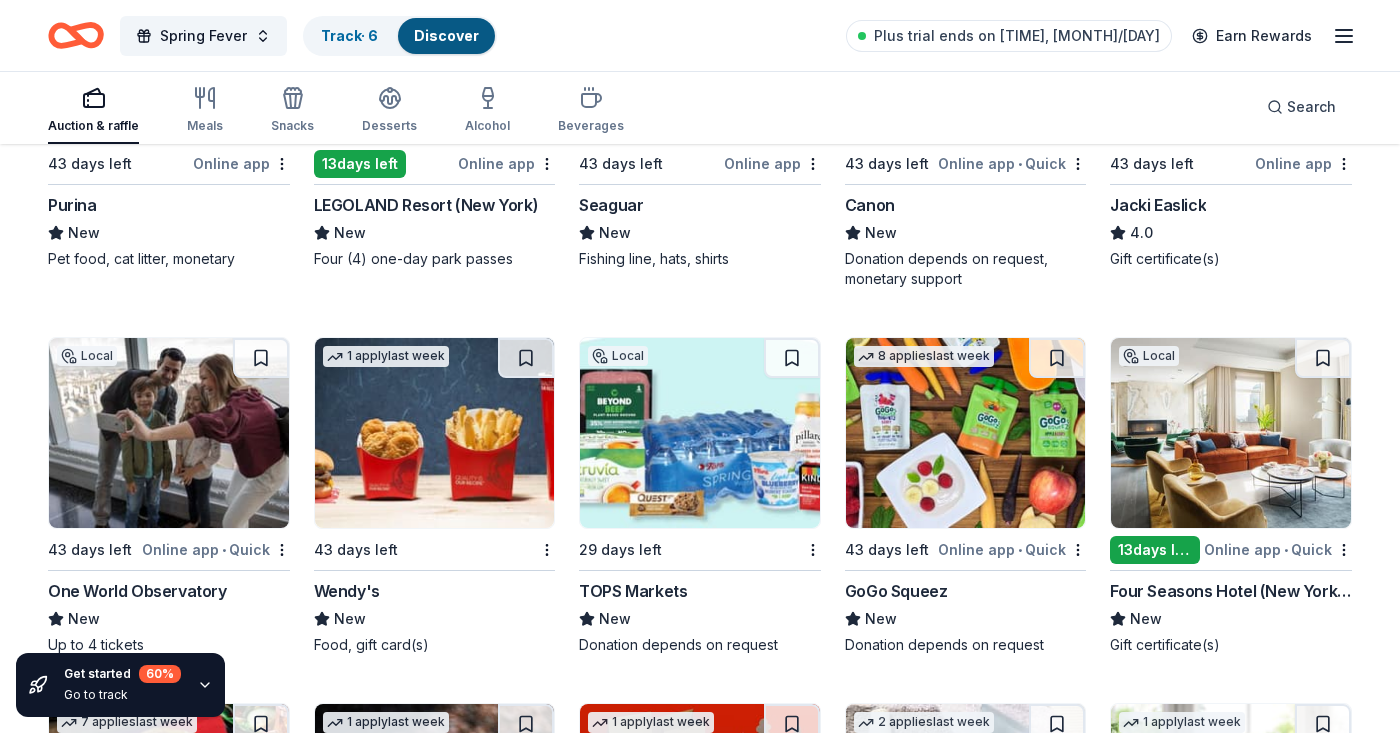 click at bounding box center (1231, 433) 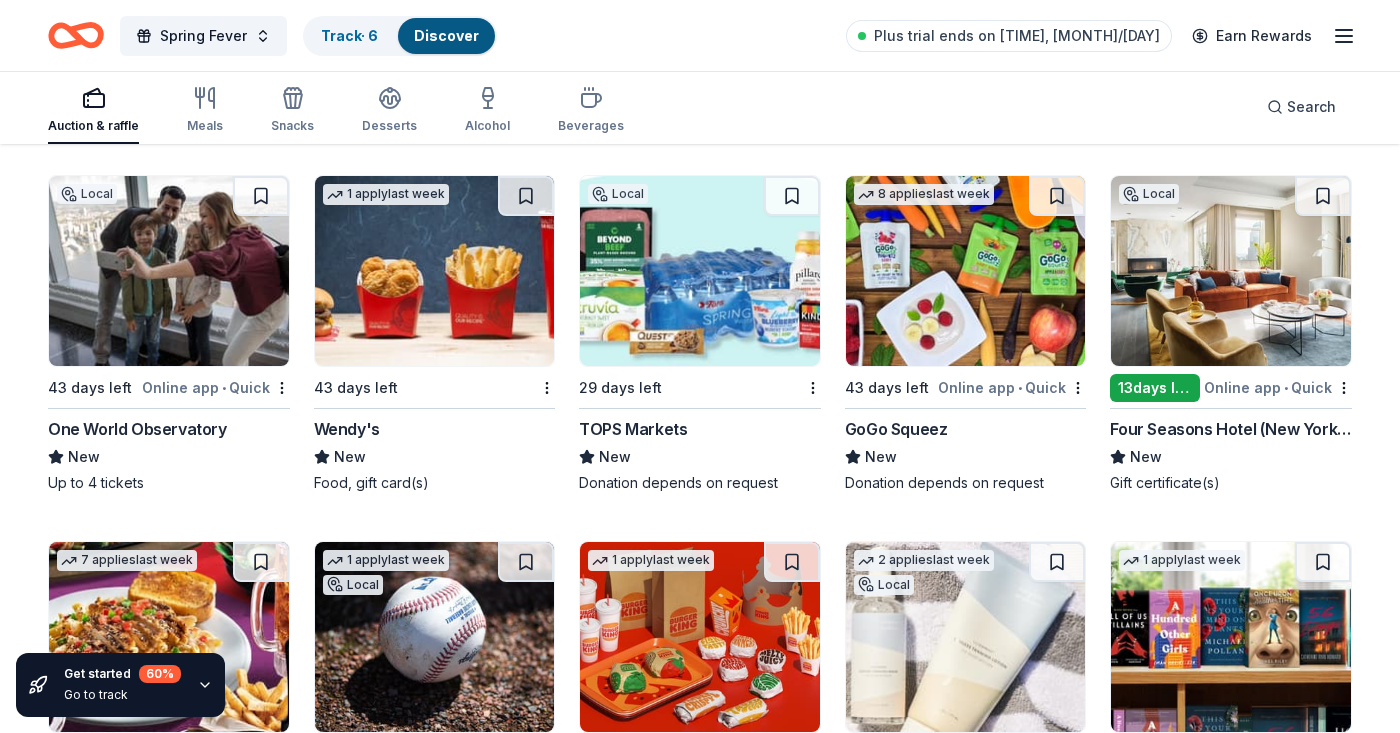 scroll, scrollTop: 12077, scrollLeft: 0, axis: vertical 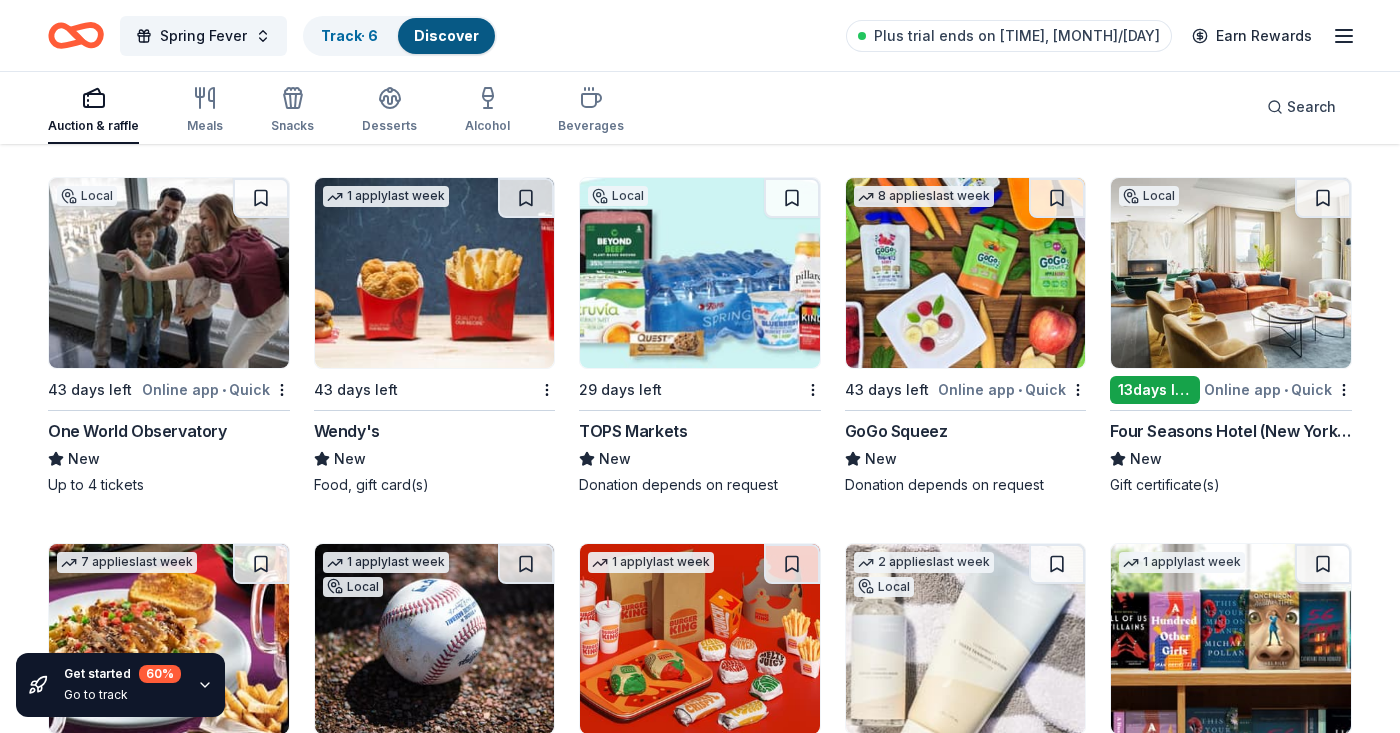 click at bounding box center (169, 273) 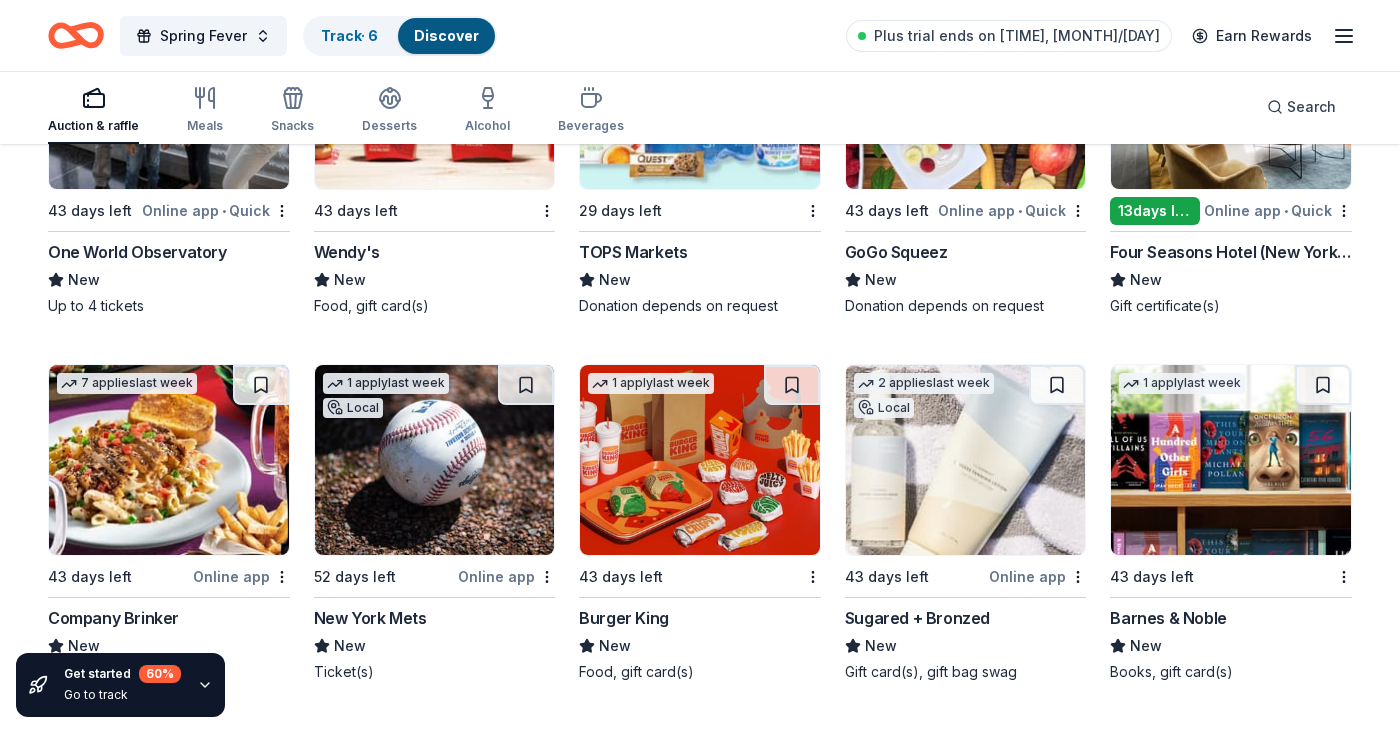 scroll, scrollTop: 12401, scrollLeft: 0, axis: vertical 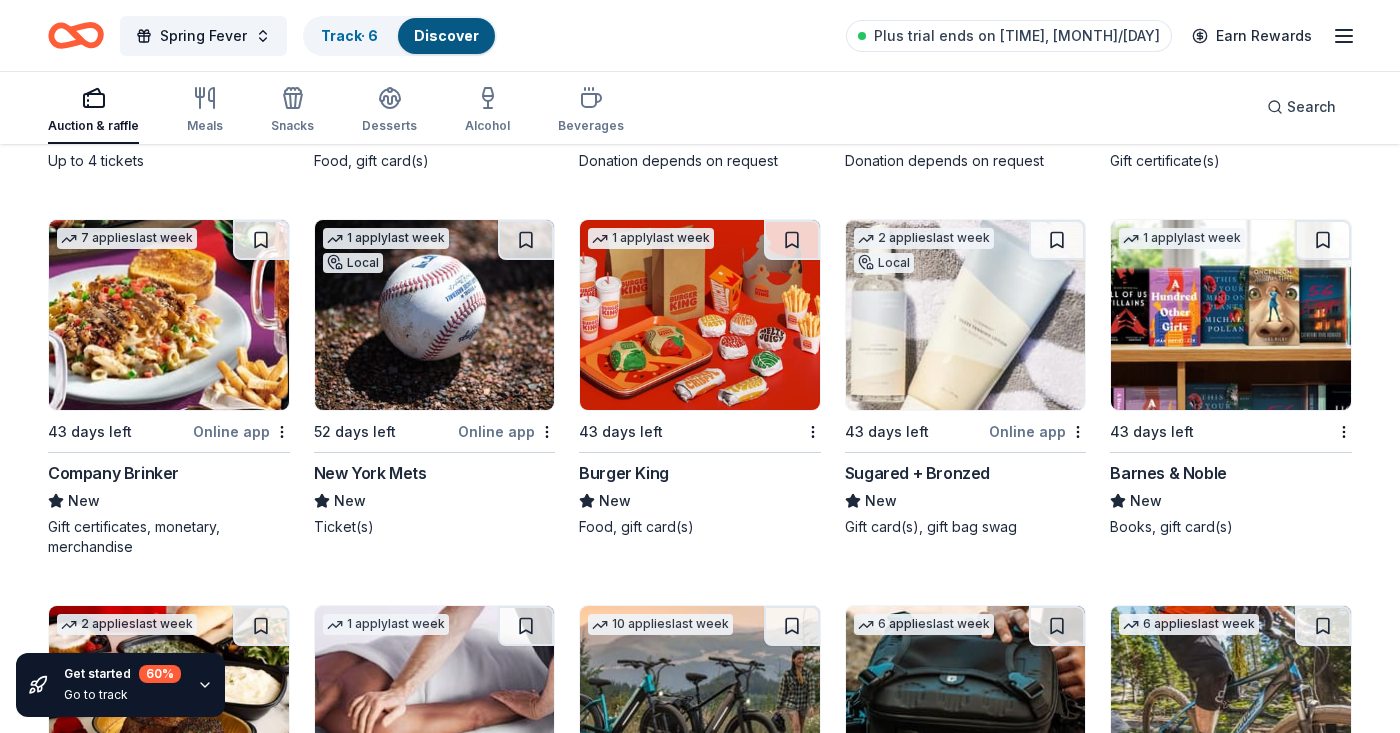 click at bounding box center (435, 315) 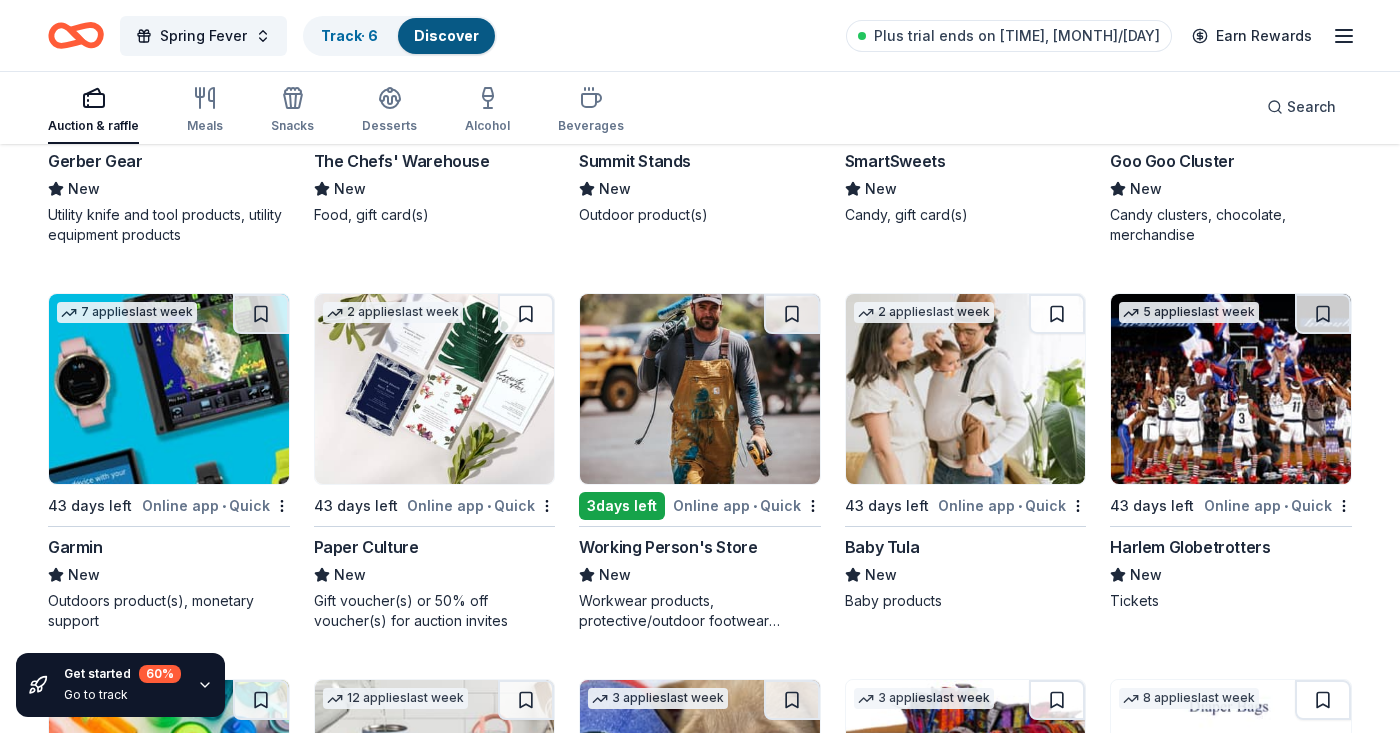 scroll, scrollTop: 14998, scrollLeft: 0, axis: vertical 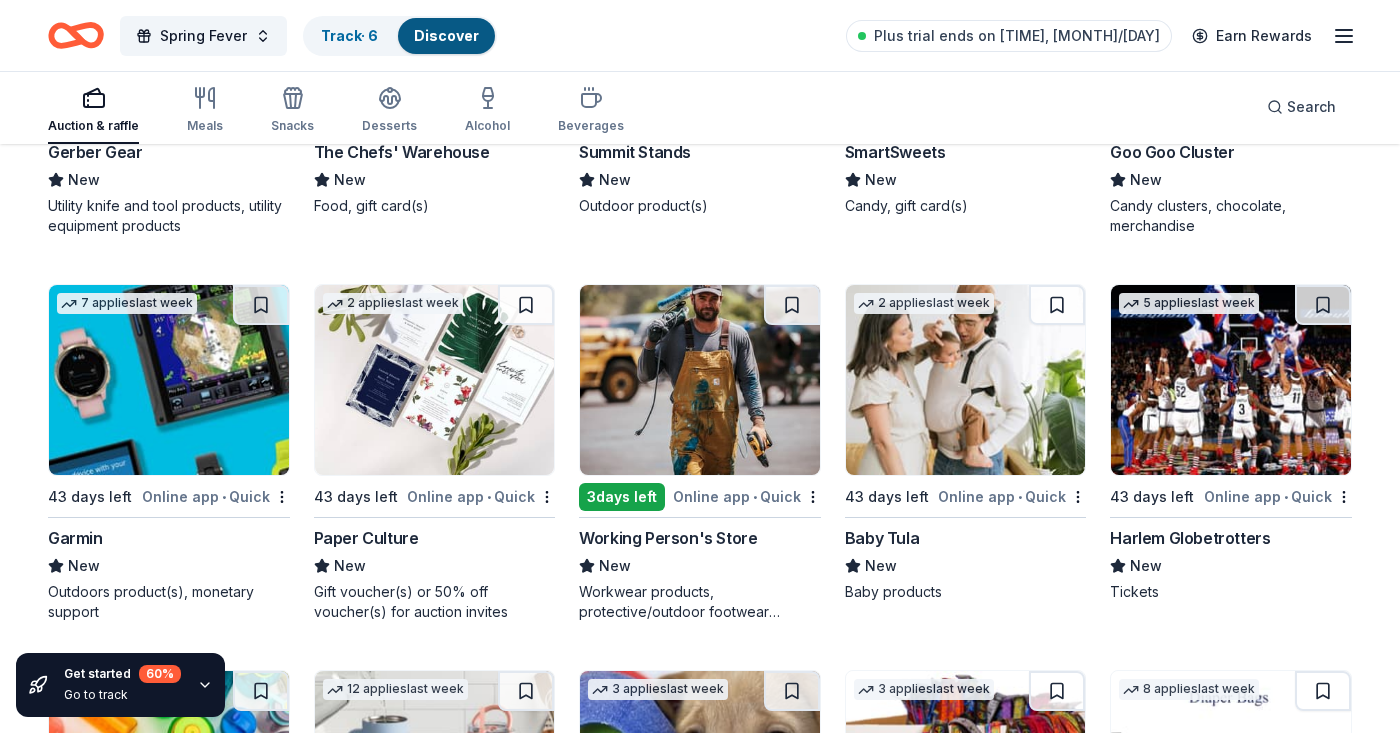 click at bounding box center (1231, 380) 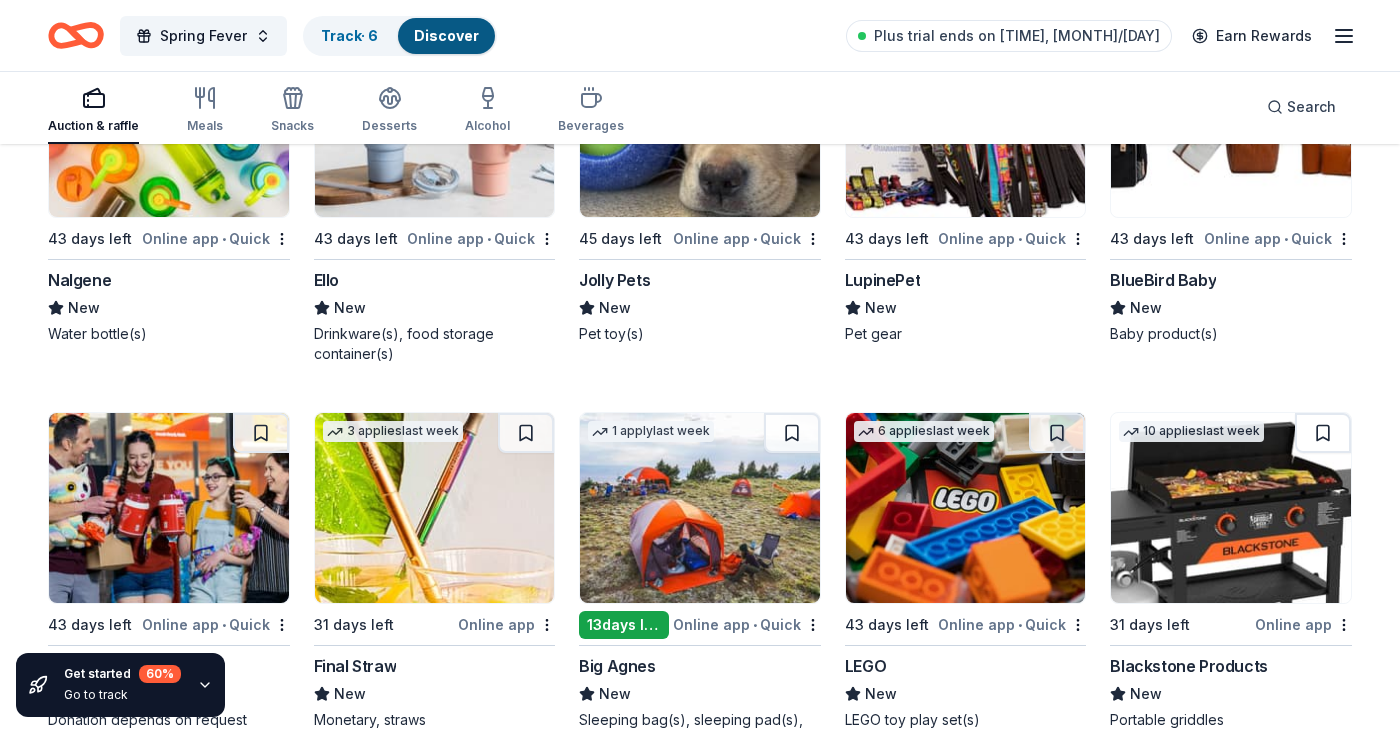 scroll, scrollTop: 15727, scrollLeft: 0, axis: vertical 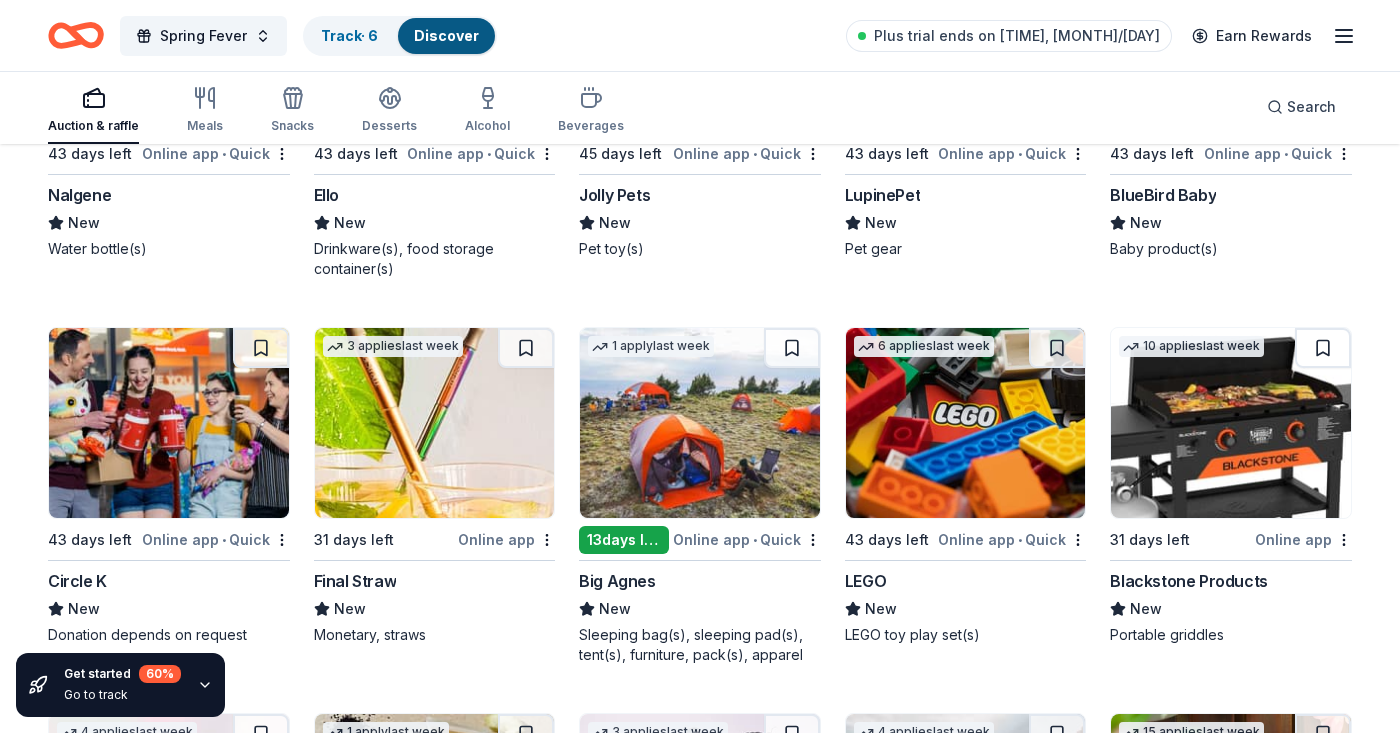 click at bounding box center (966, 423) 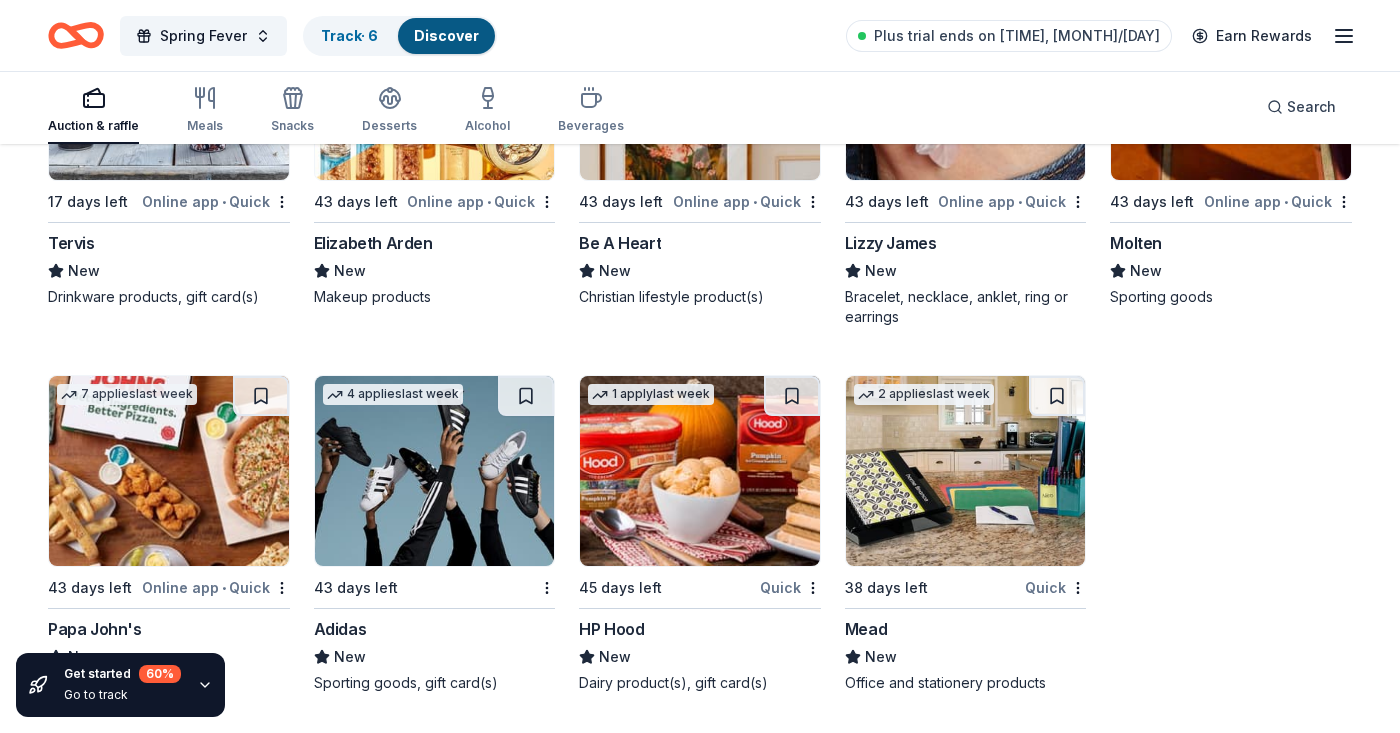 scroll, scrollTop: 17203, scrollLeft: 0, axis: vertical 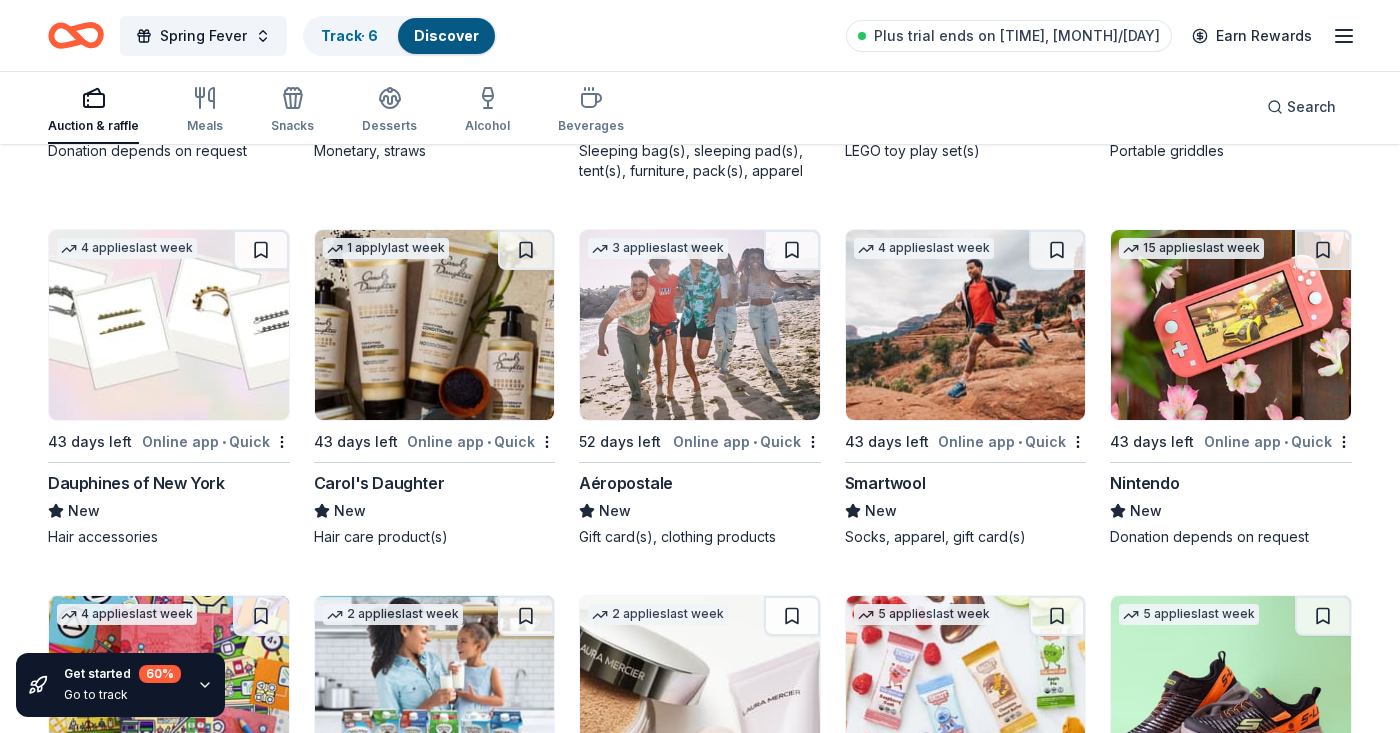 click at bounding box center (1231, 325) 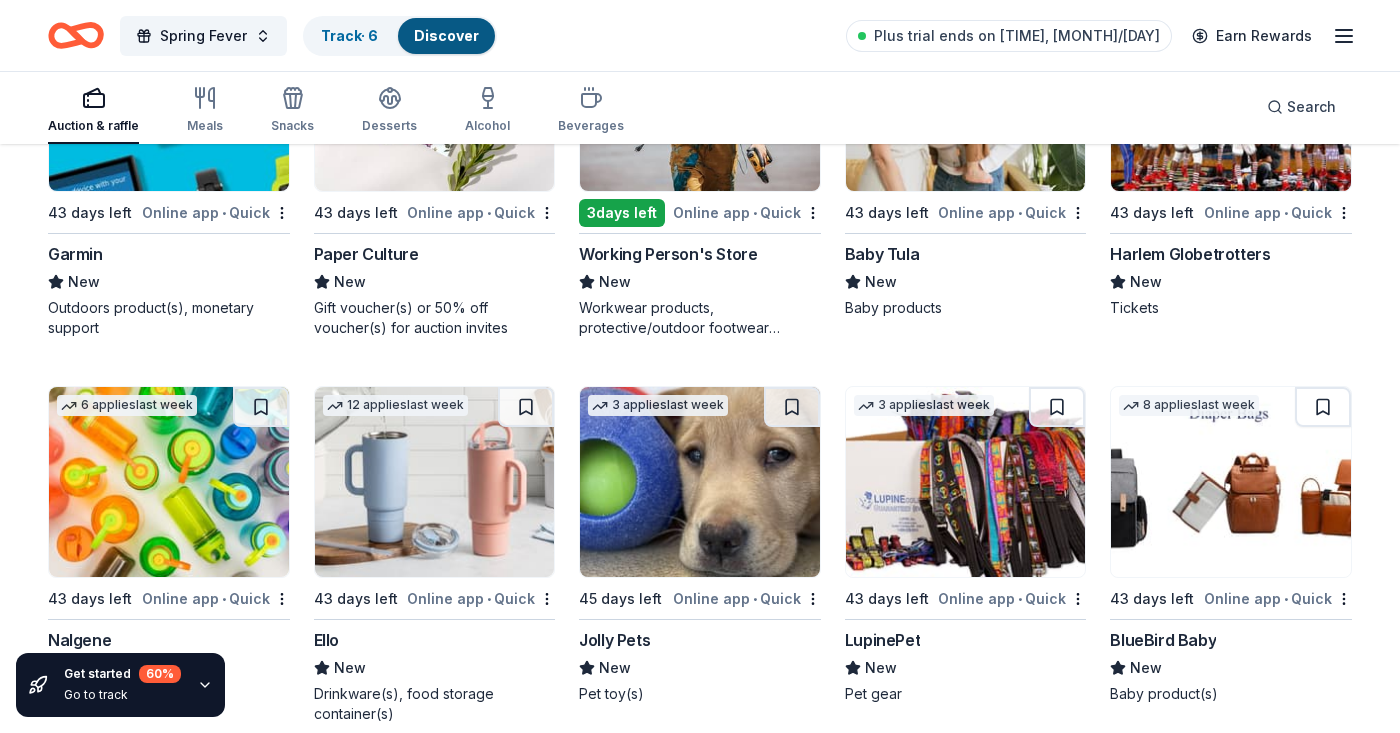 scroll, scrollTop: 15093, scrollLeft: 0, axis: vertical 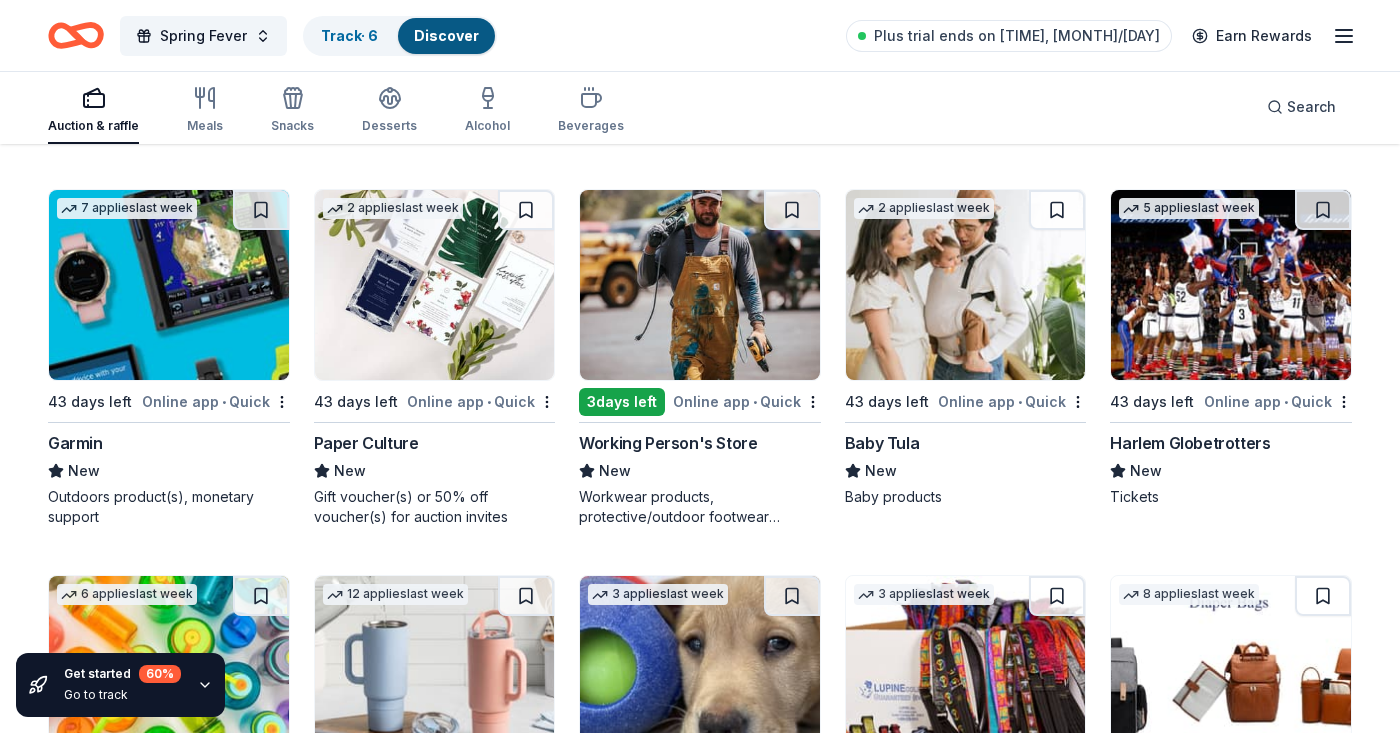 click at bounding box center [169, 285] 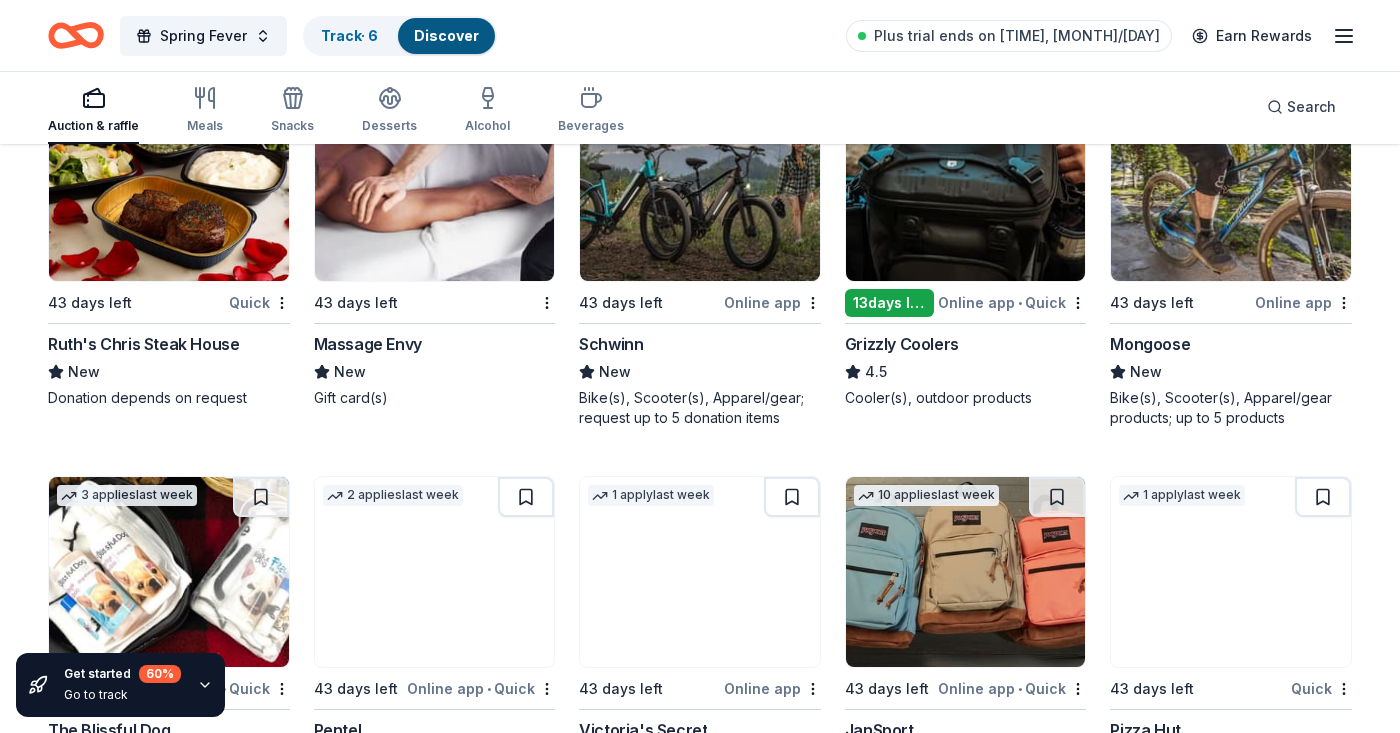 scroll, scrollTop: 12859, scrollLeft: 0, axis: vertical 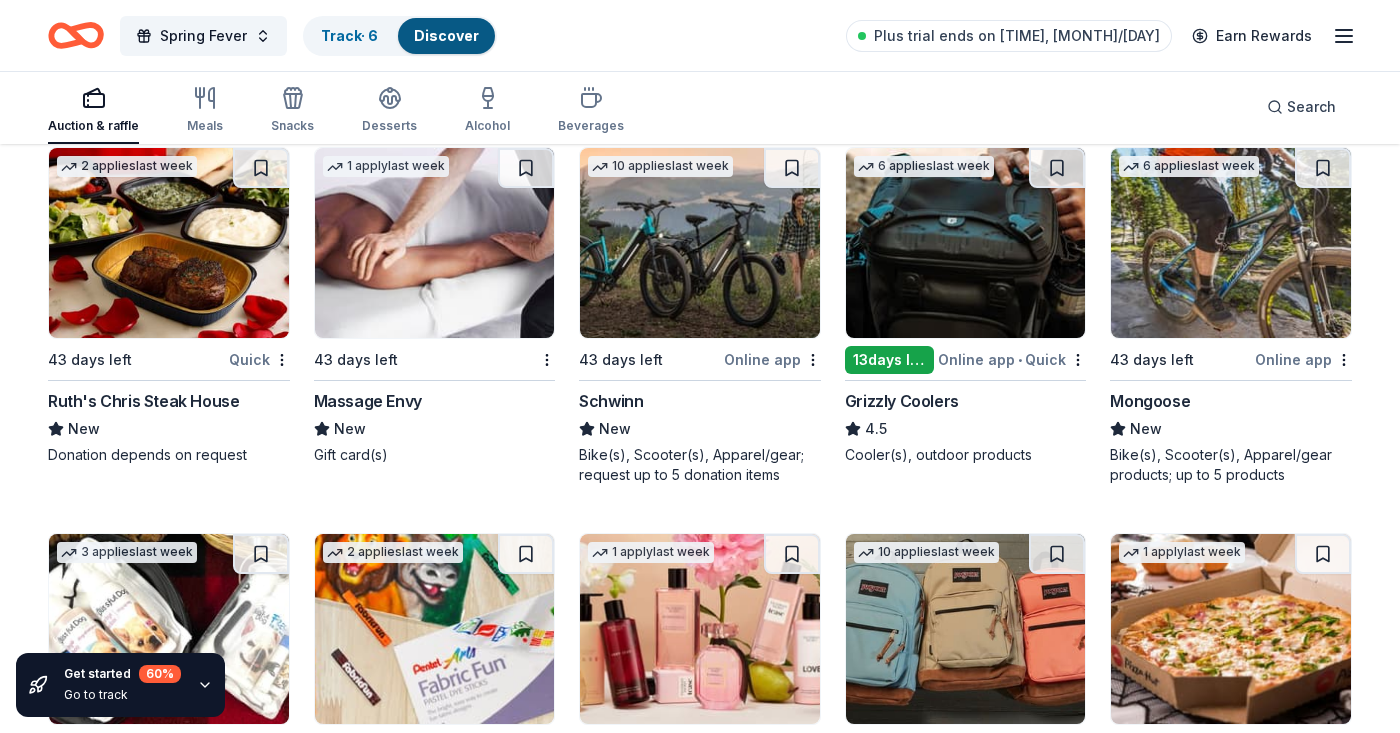 click at bounding box center [700, 243] 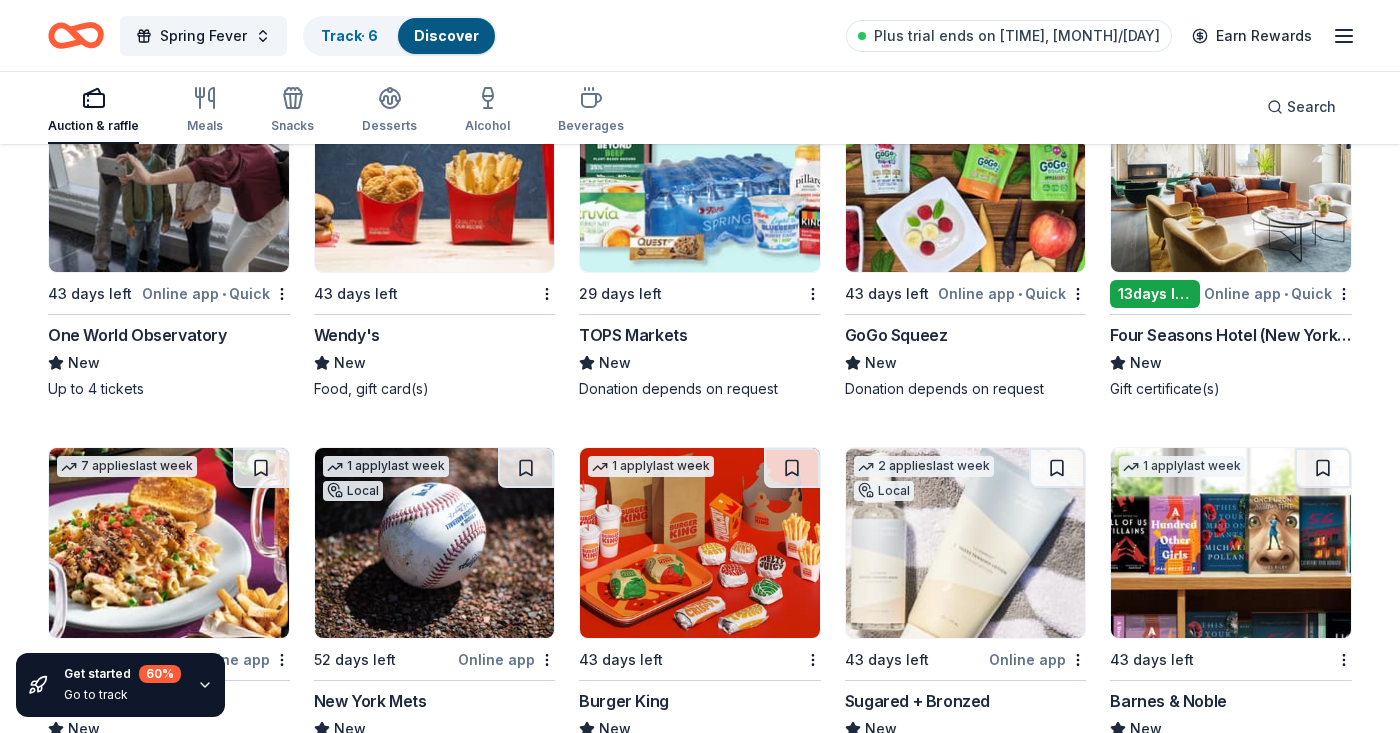 scroll, scrollTop: 12105, scrollLeft: 0, axis: vertical 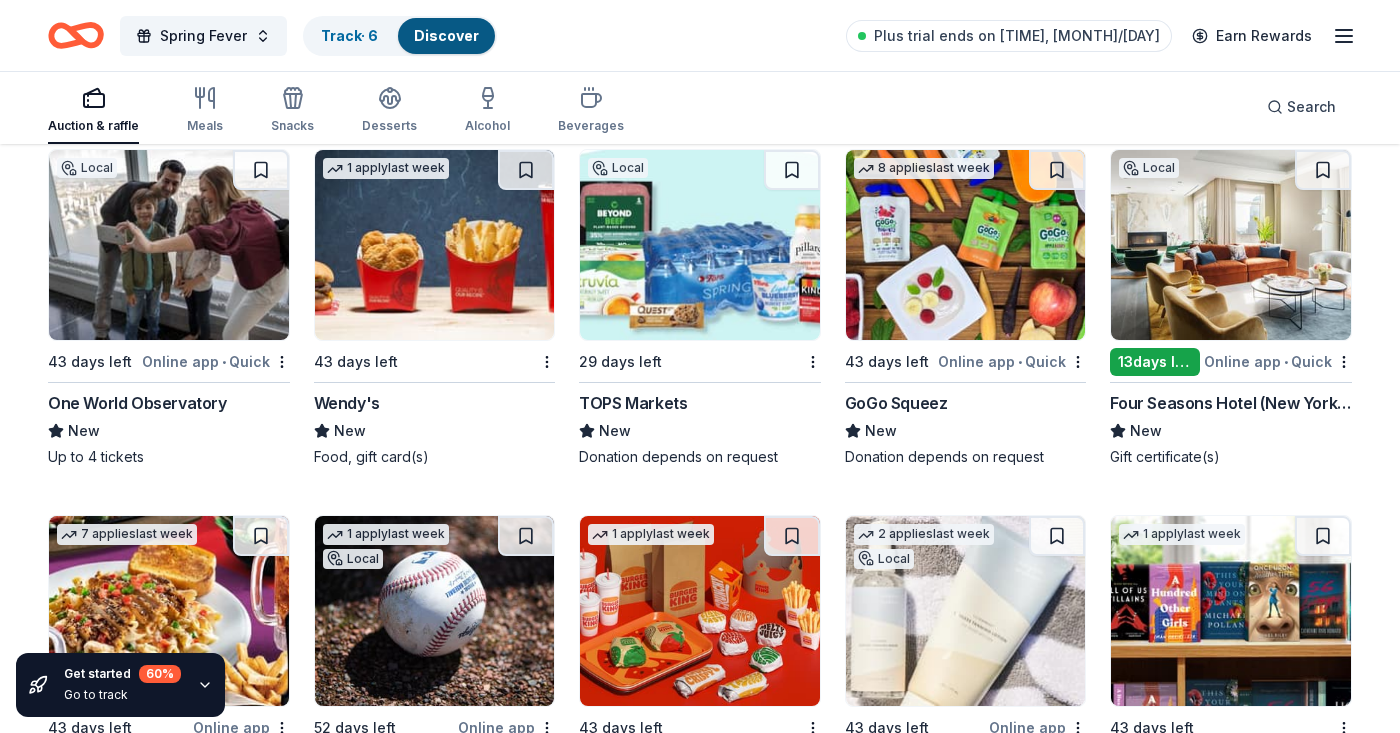 click on "43 days left" at bounding box center (887, 362) 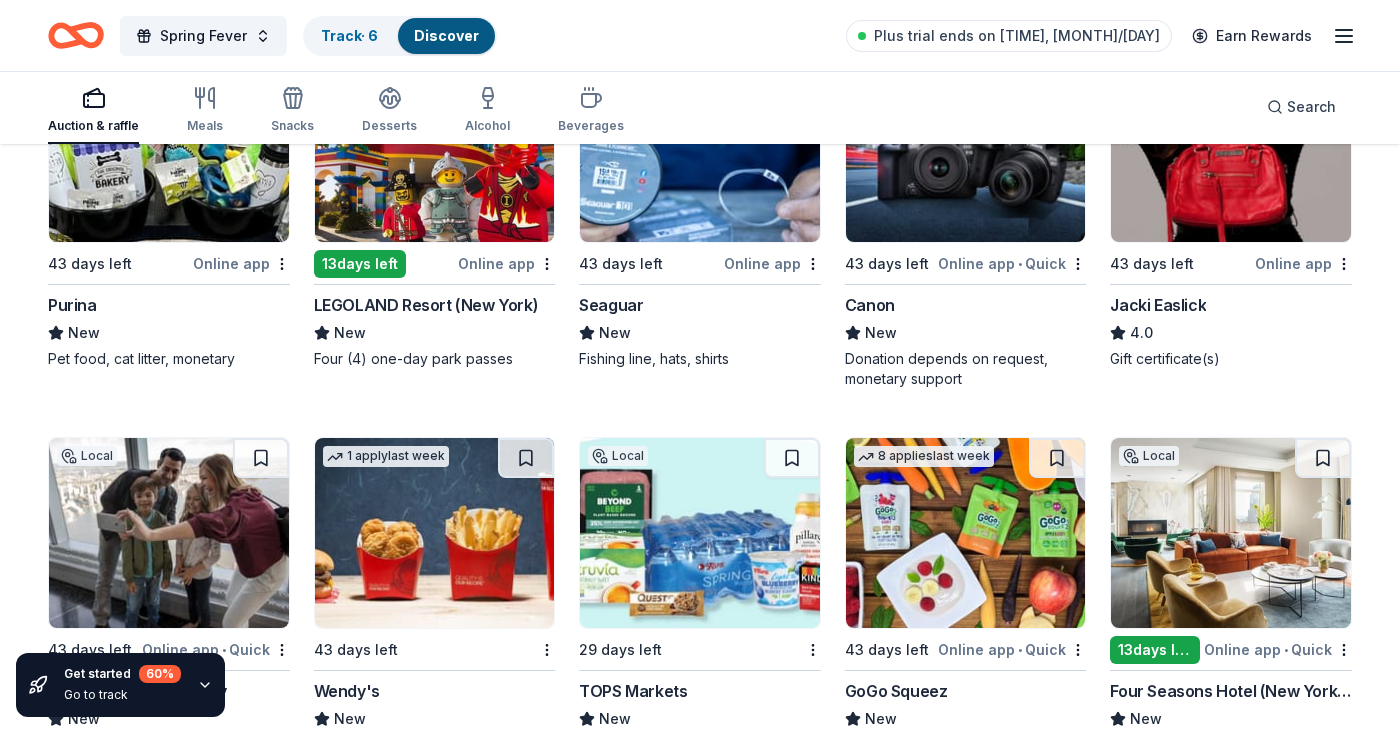 scroll, scrollTop: 11754, scrollLeft: 0, axis: vertical 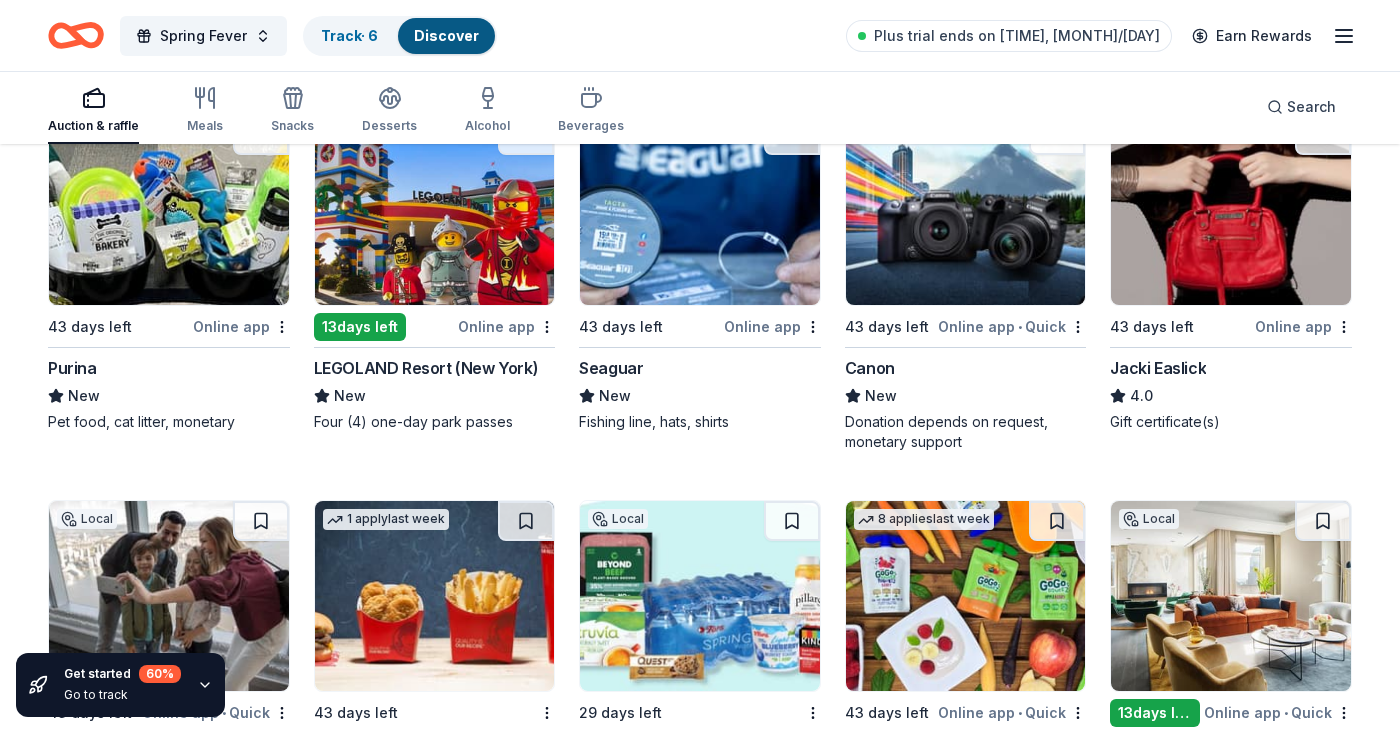 click at bounding box center [966, 210] 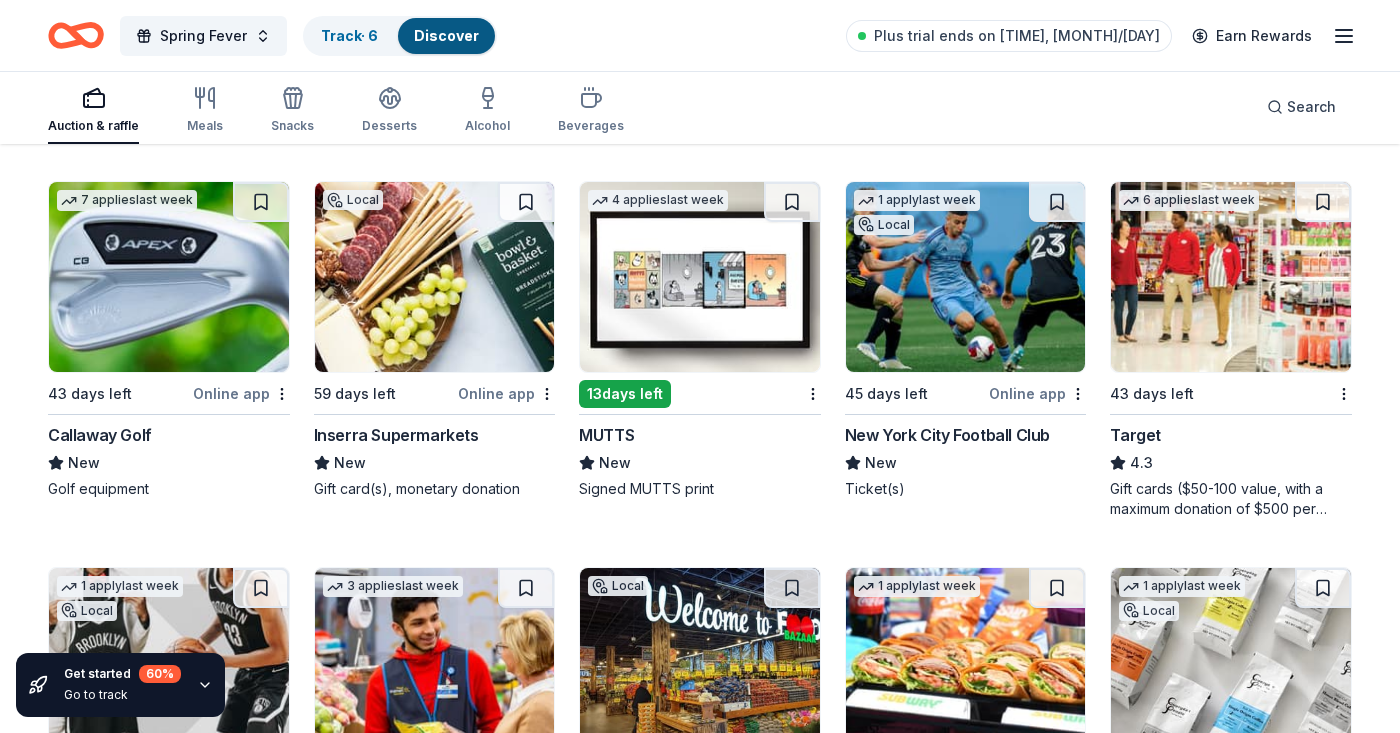 scroll, scrollTop: 10144, scrollLeft: 0, axis: vertical 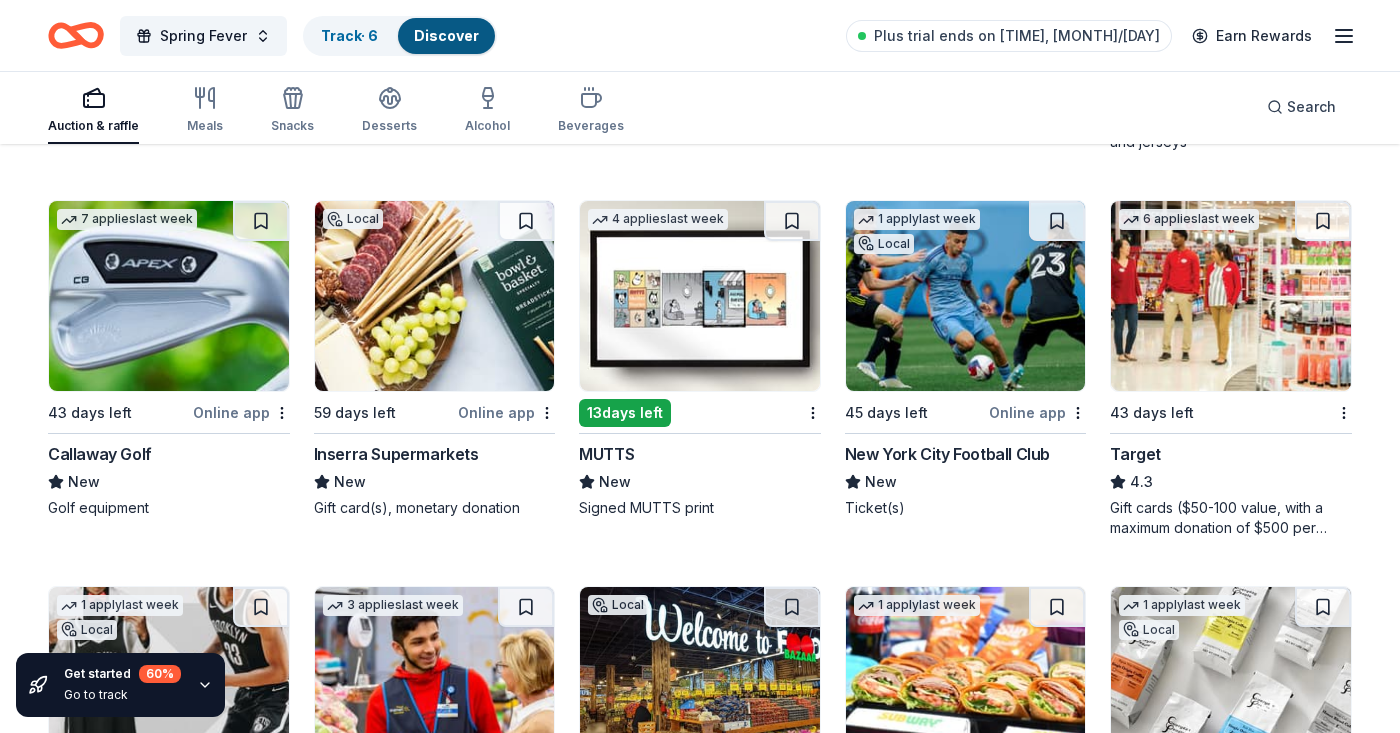 click at bounding box center [966, 296] 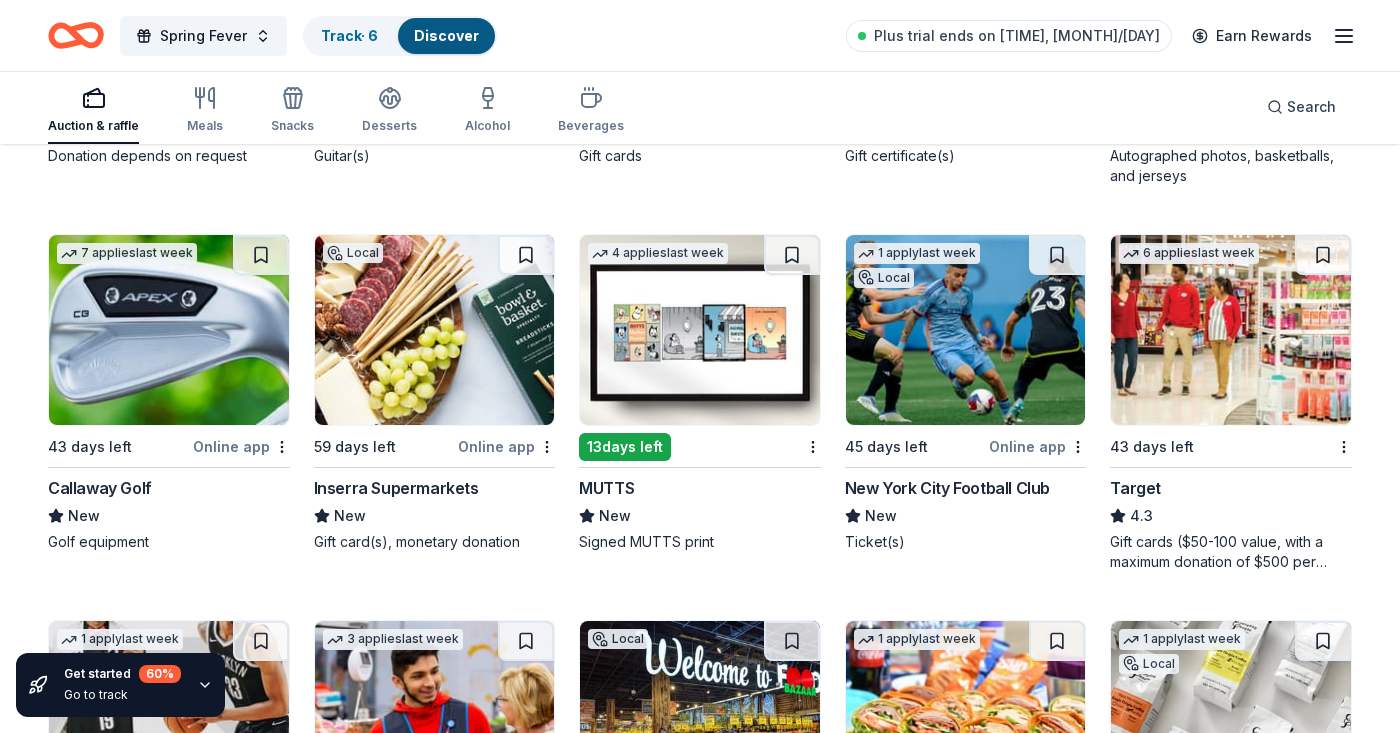 click at bounding box center [700, 330] 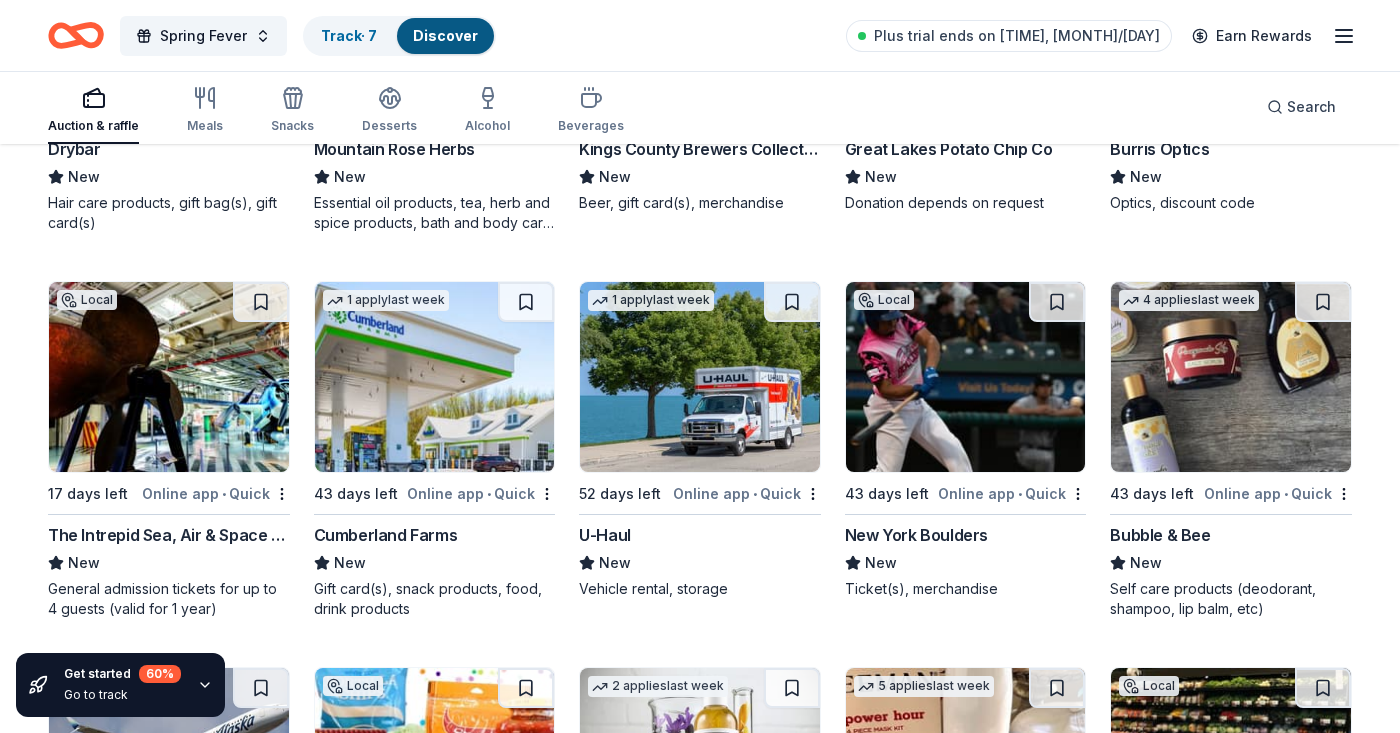 scroll, scrollTop: 8504, scrollLeft: 0, axis: vertical 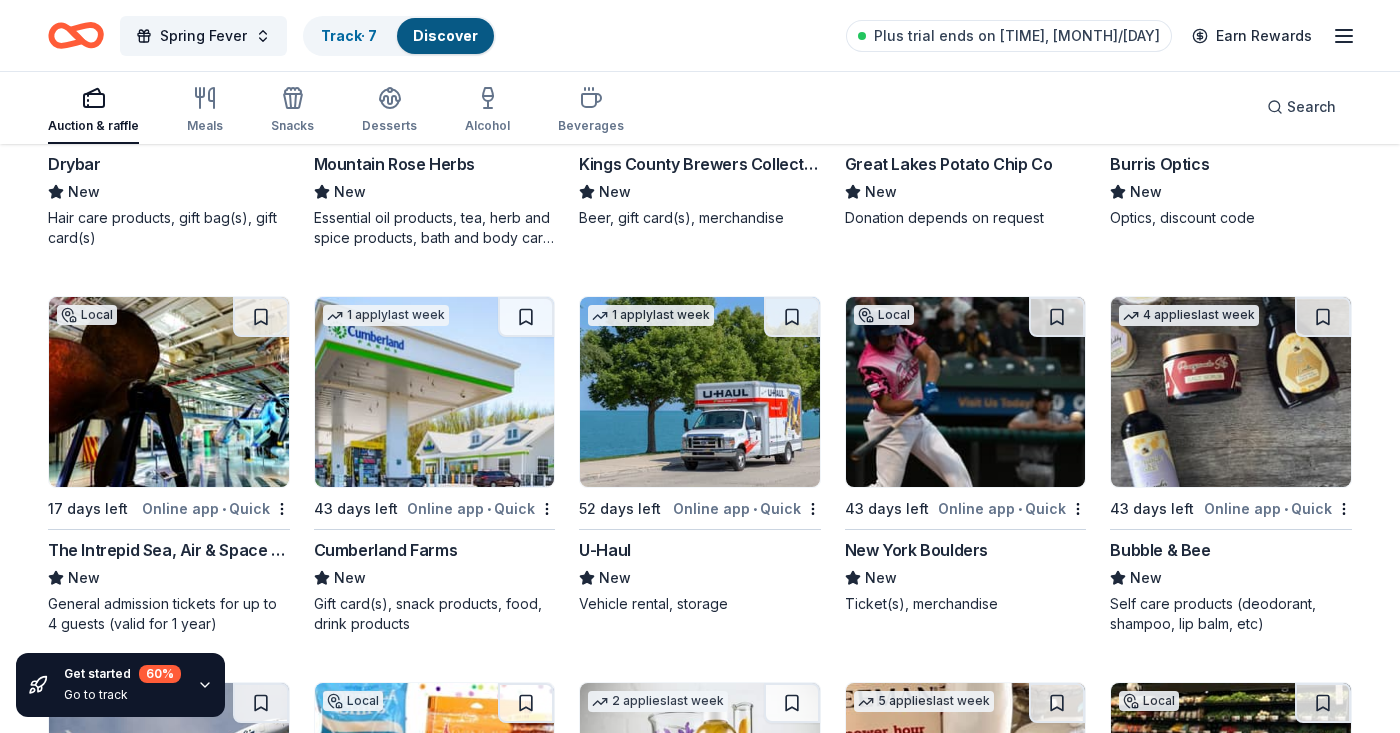 click at bounding box center [169, 392] 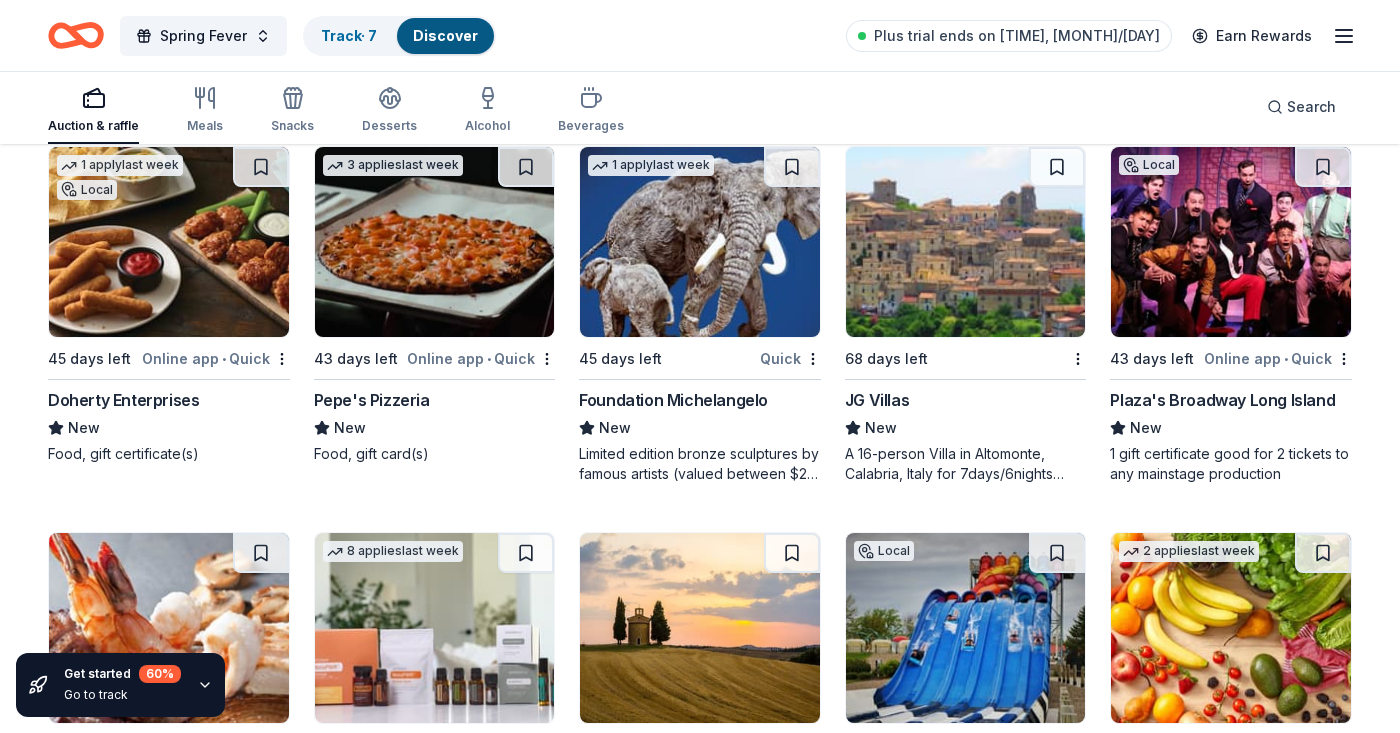 scroll, scrollTop: 4832, scrollLeft: 0, axis: vertical 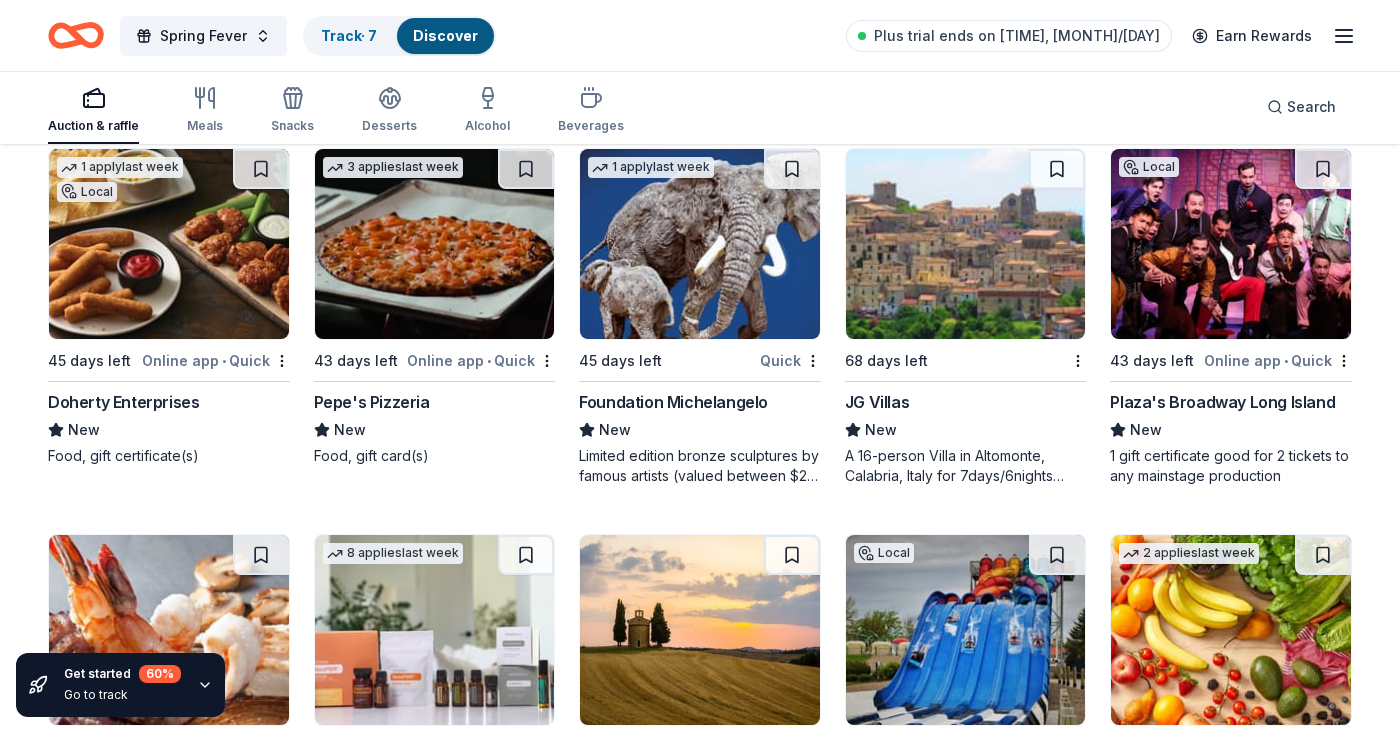 click at bounding box center (700, 244) 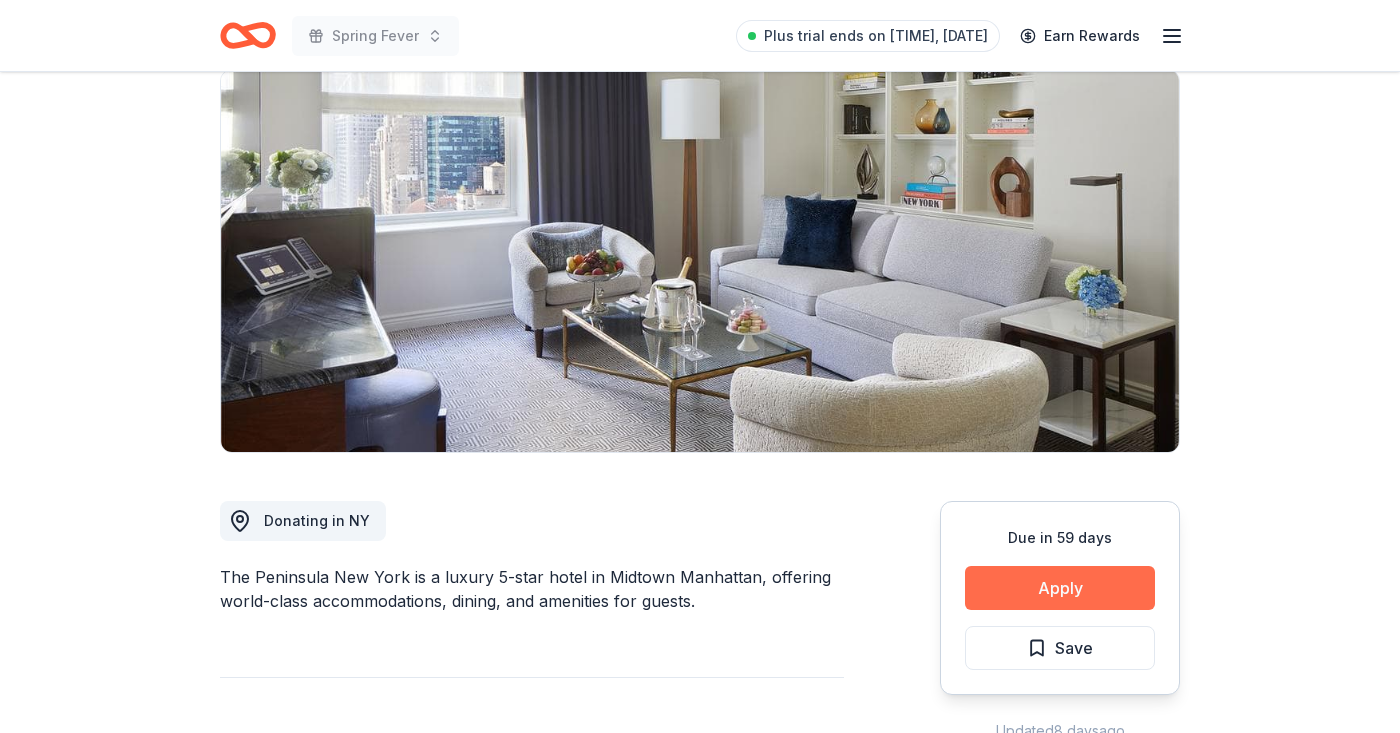 click on "Apply" at bounding box center [1060, 588] 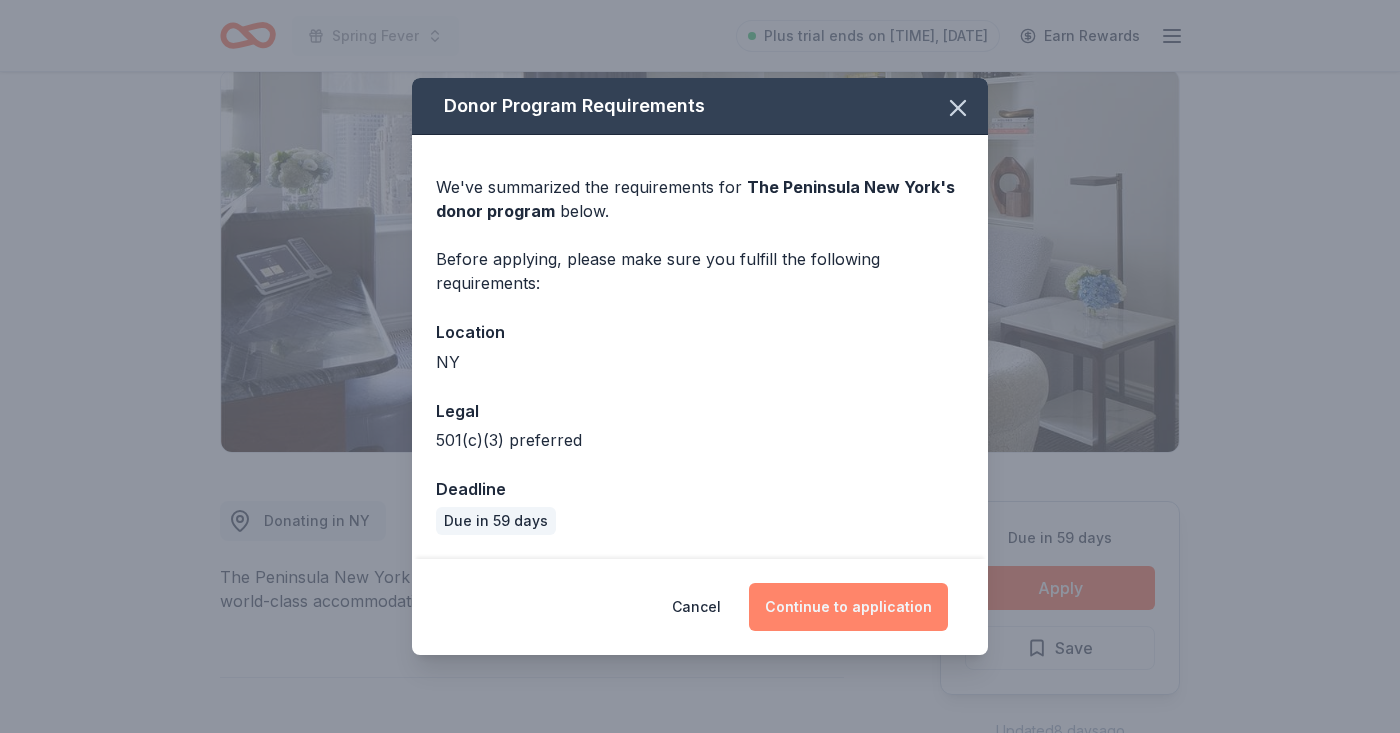 click on "Continue to application" at bounding box center [848, 607] 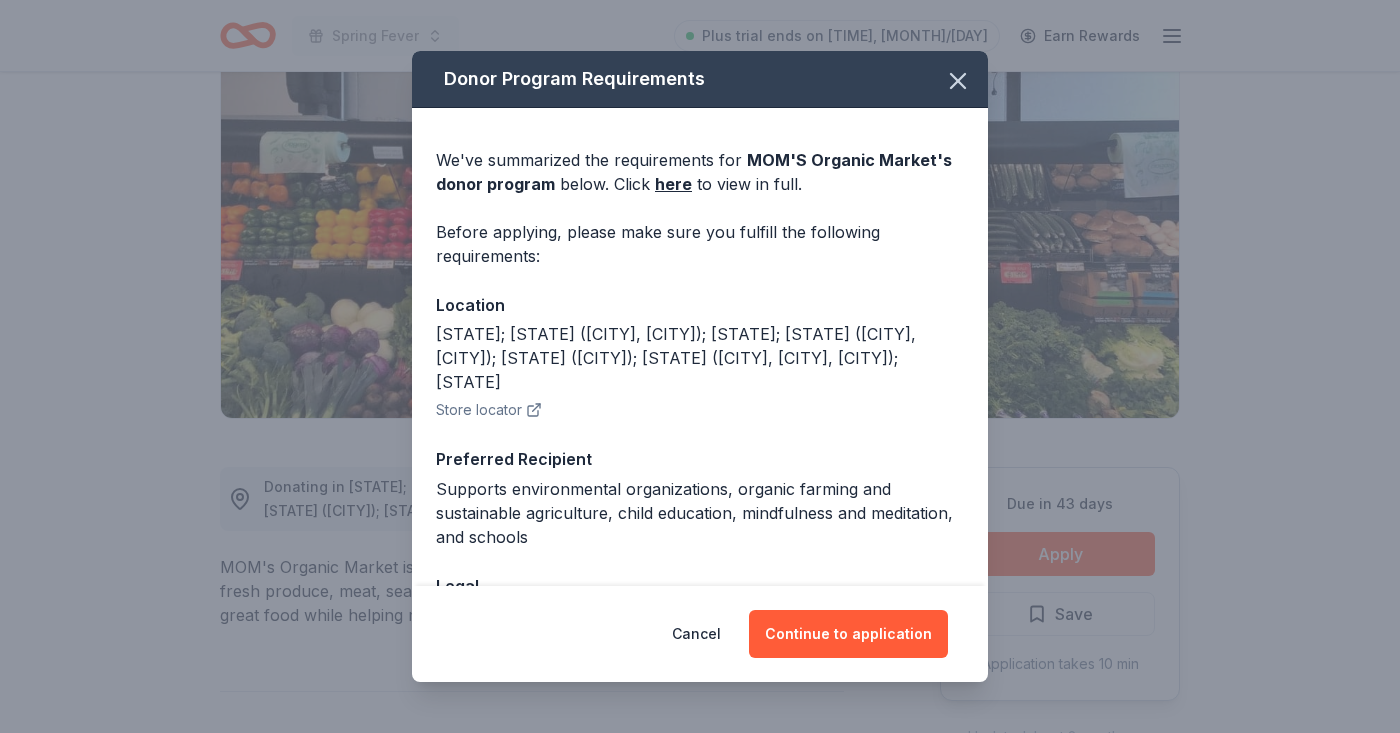 scroll, scrollTop: 189, scrollLeft: 0, axis: vertical 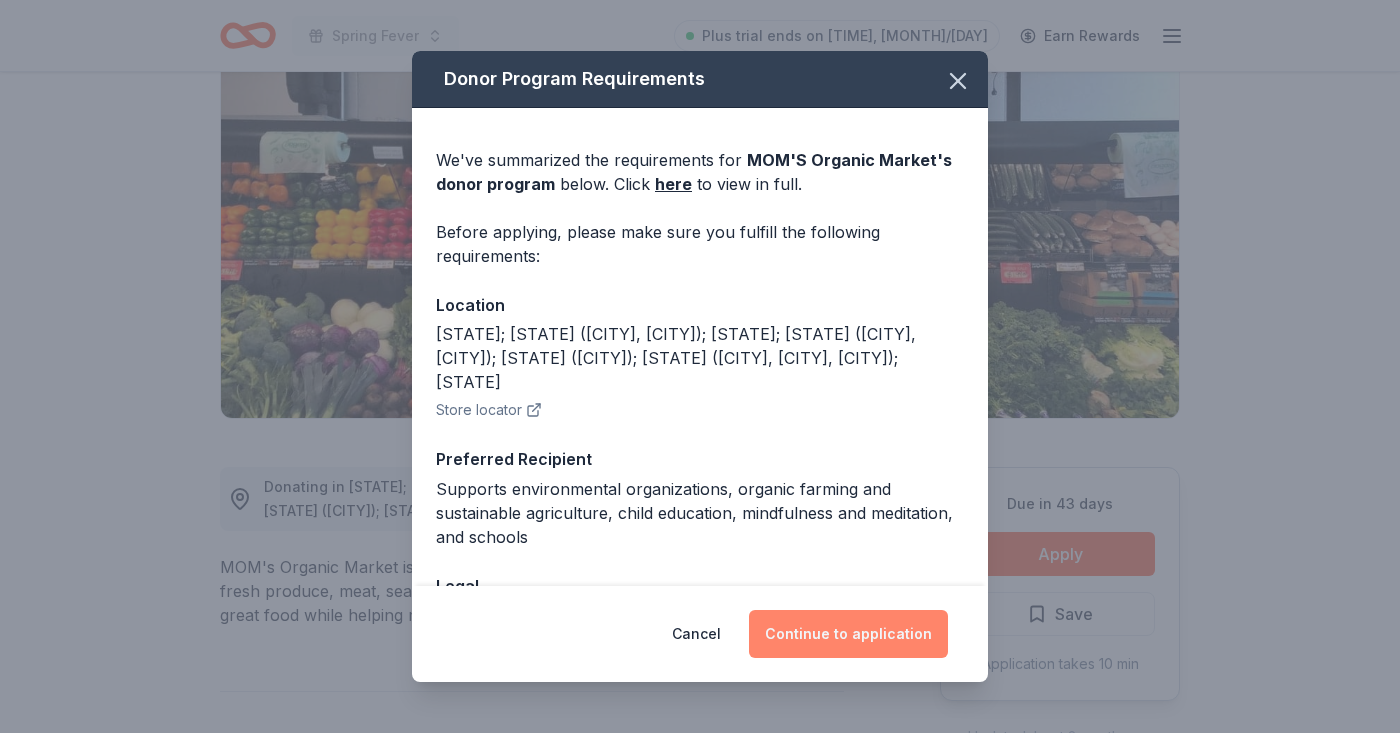 click on "Continue to application" at bounding box center [848, 634] 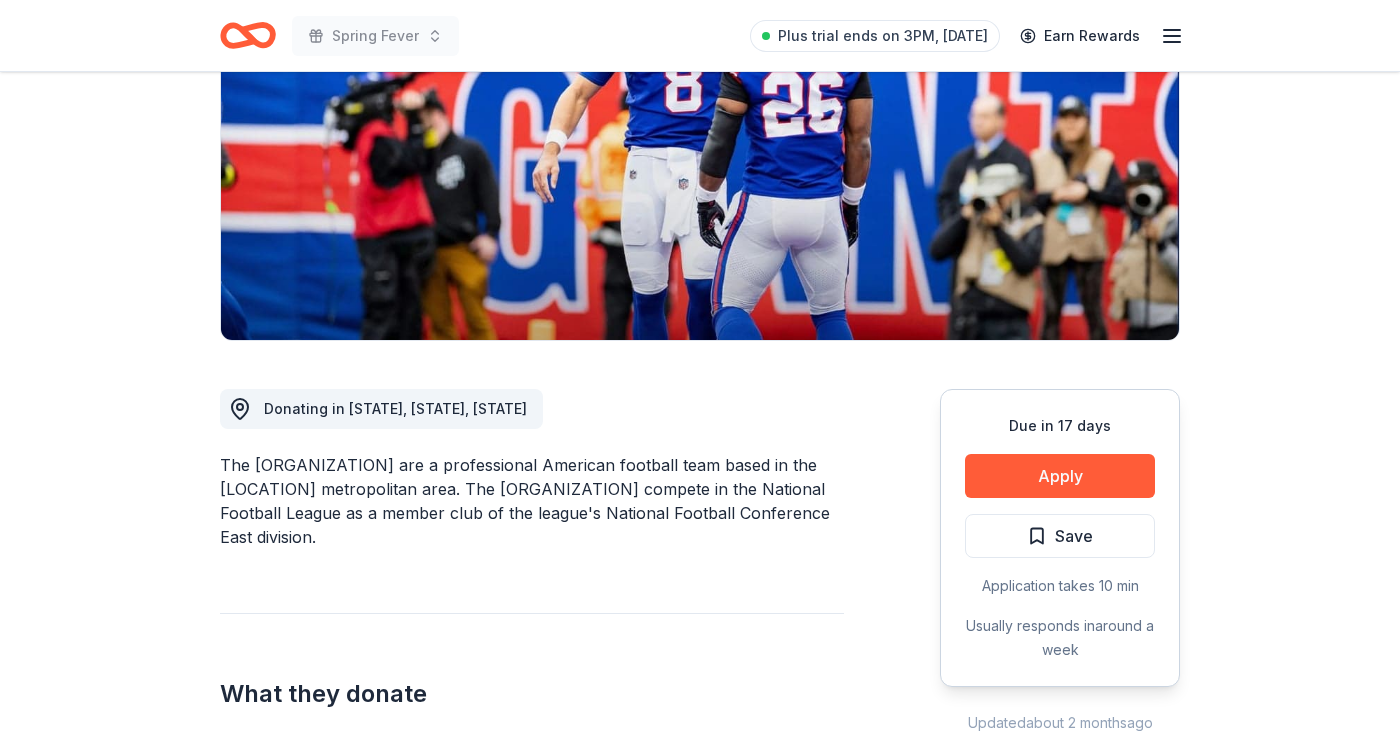 scroll, scrollTop: 272, scrollLeft: 0, axis: vertical 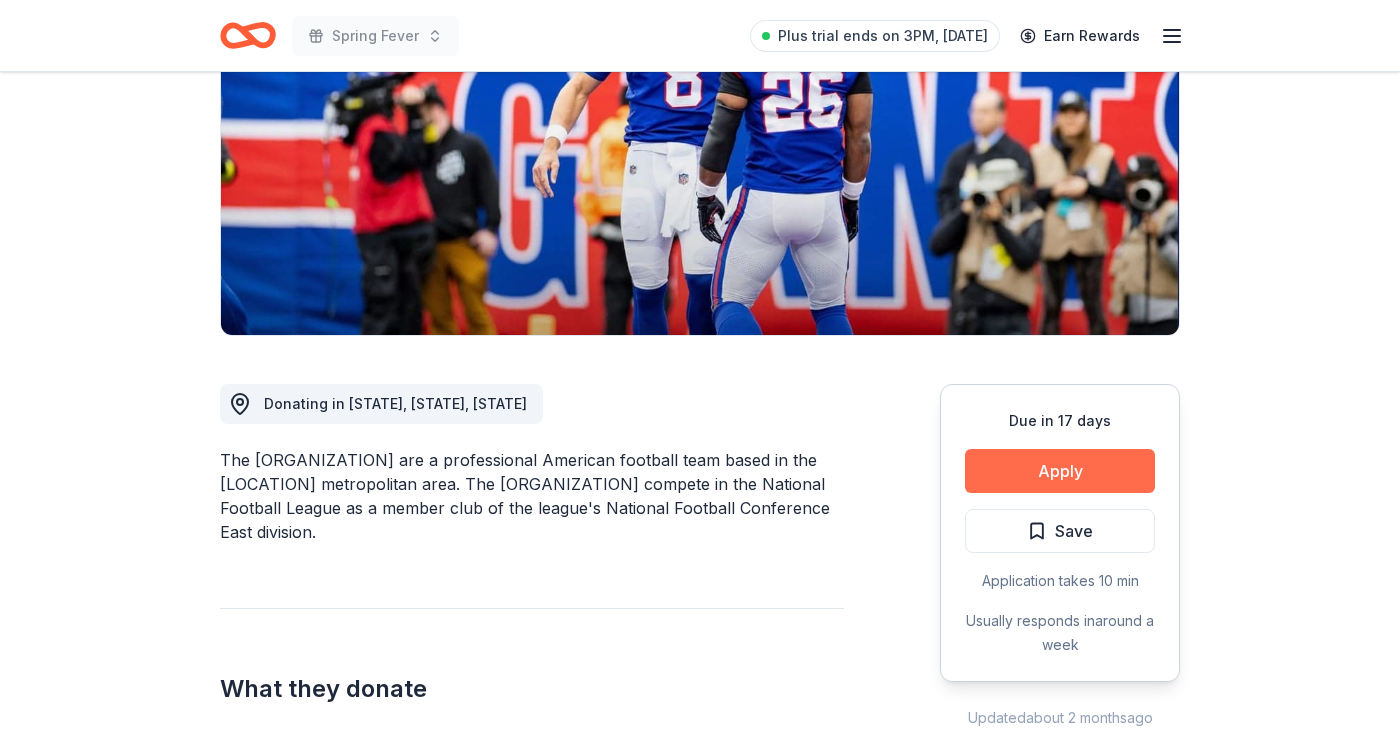 click on "Apply" at bounding box center [1060, 471] 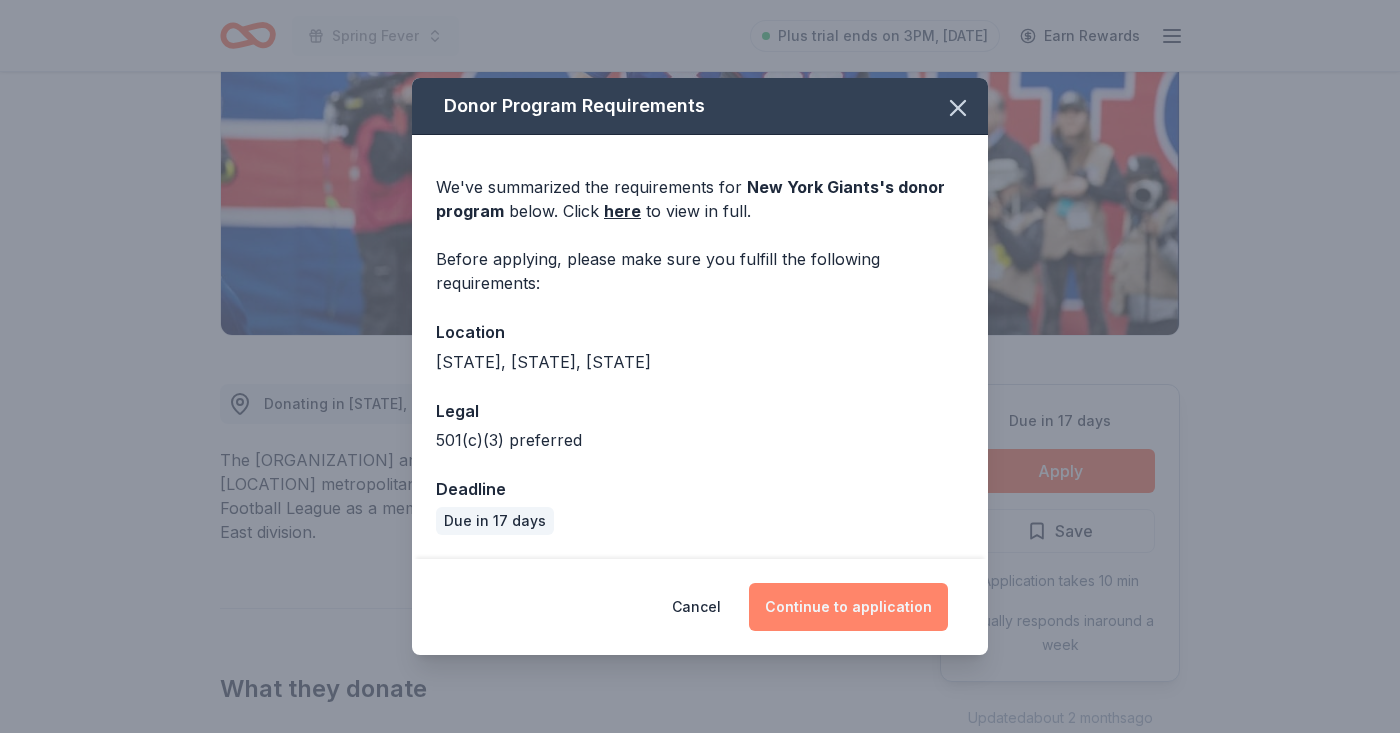 click on "Continue to application" at bounding box center [848, 607] 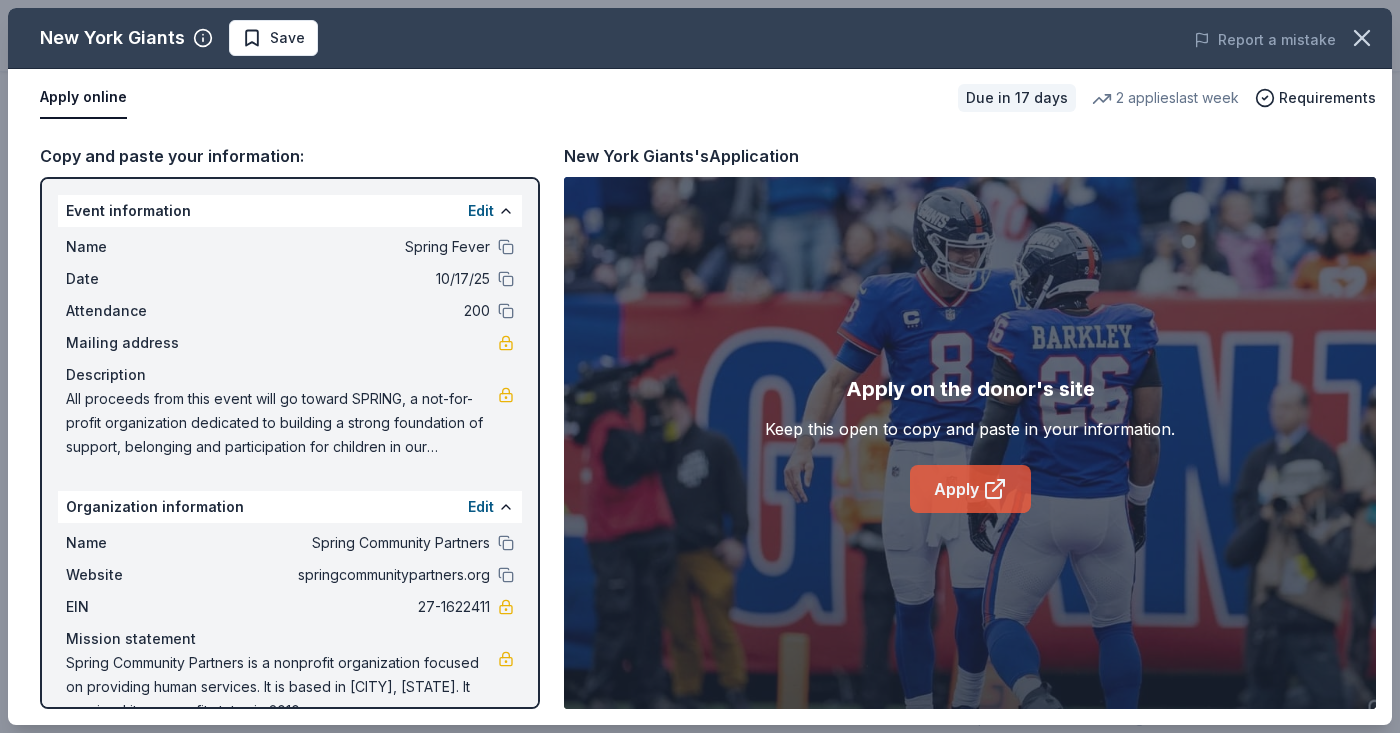 click on "Apply" at bounding box center [970, 489] 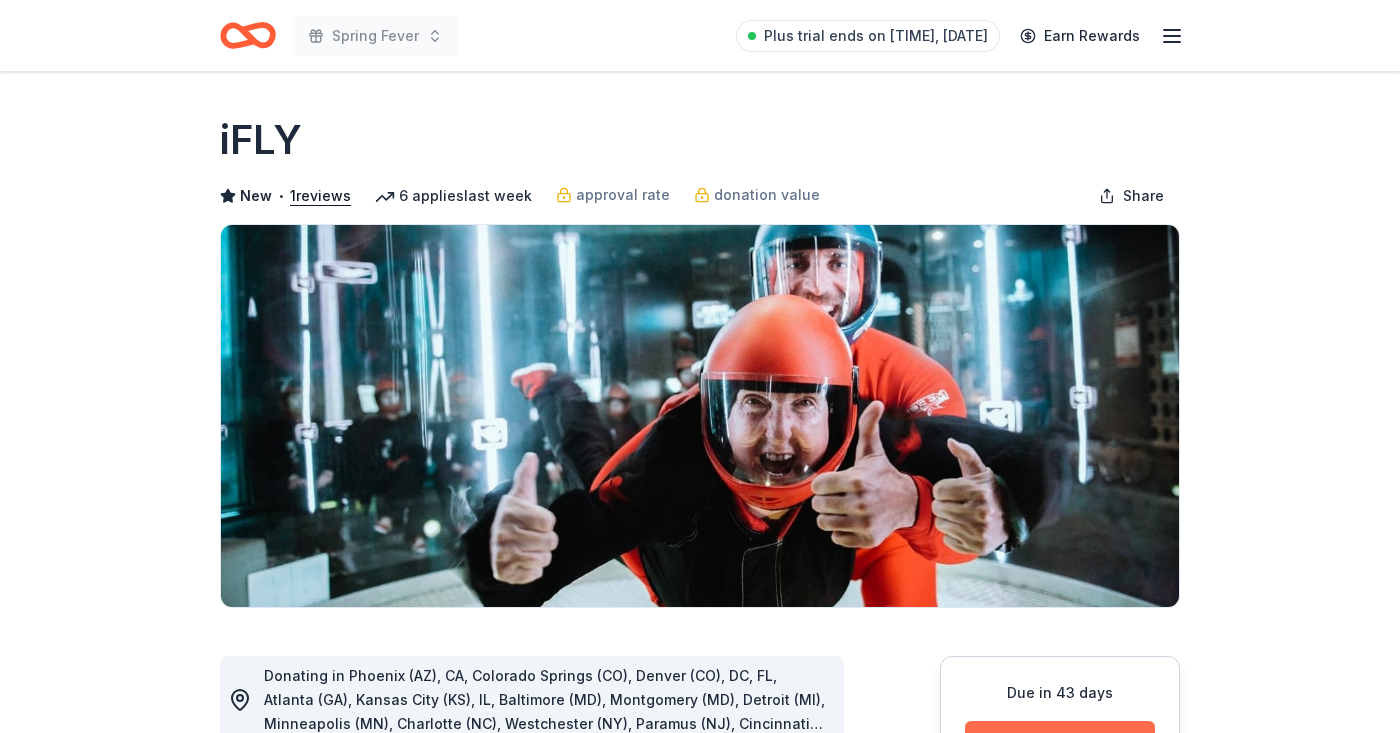 click on "Apply" at bounding box center (1060, 743) 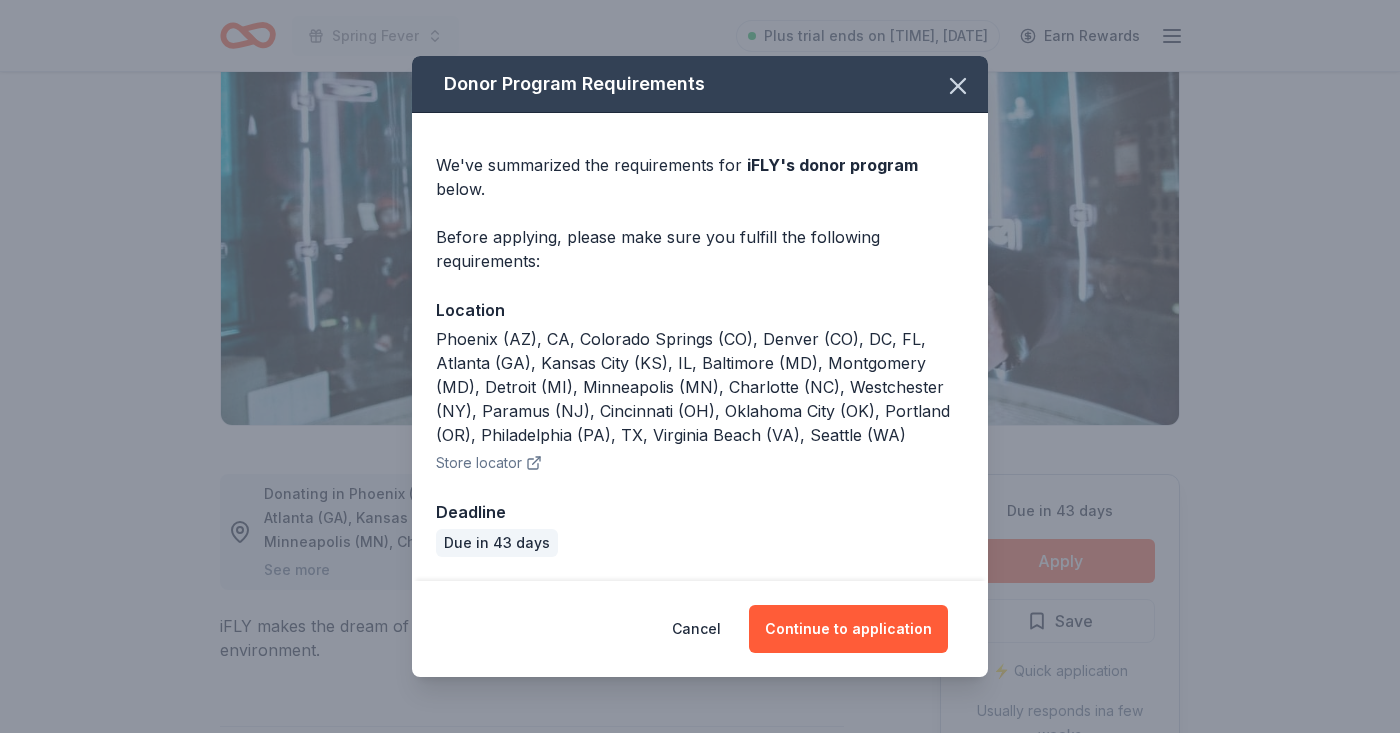 scroll, scrollTop: 182, scrollLeft: 0, axis: vertical 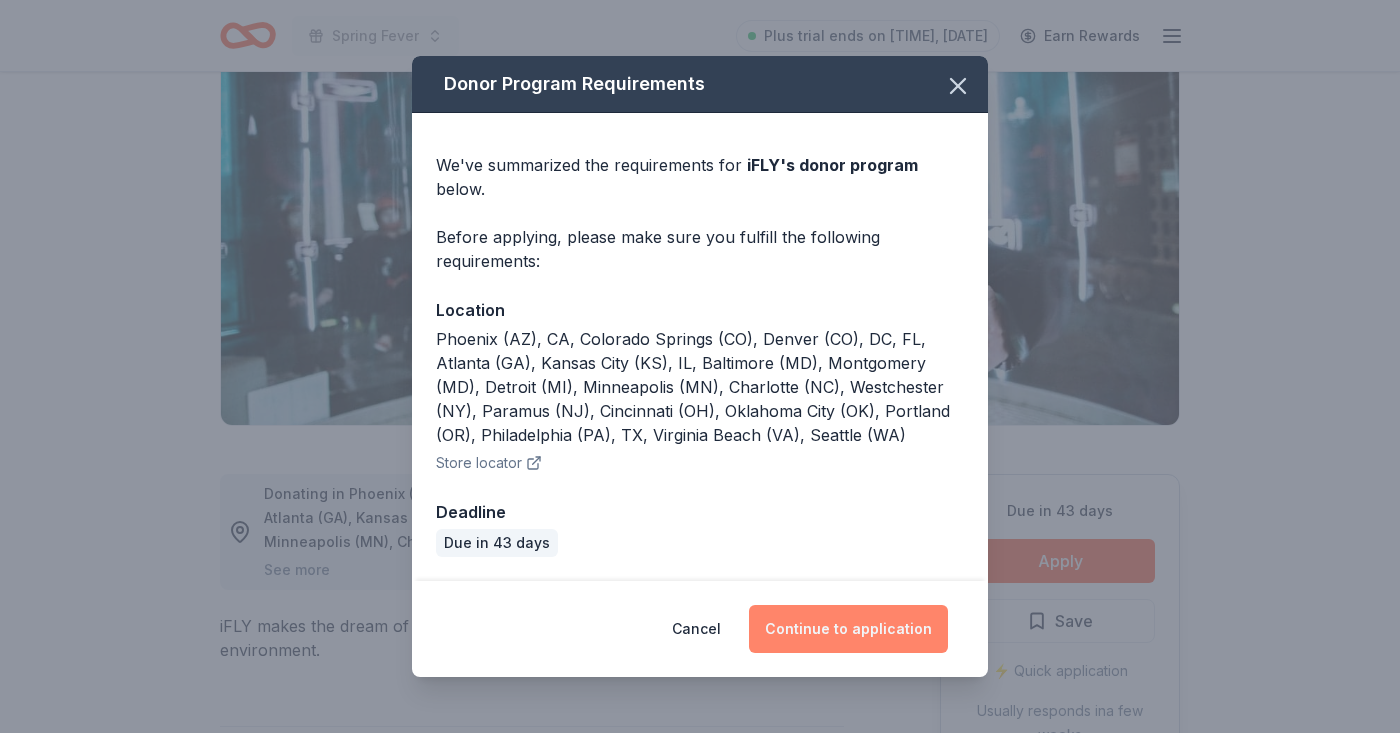 click on "Continue to application" at bounding box center (848, 629) 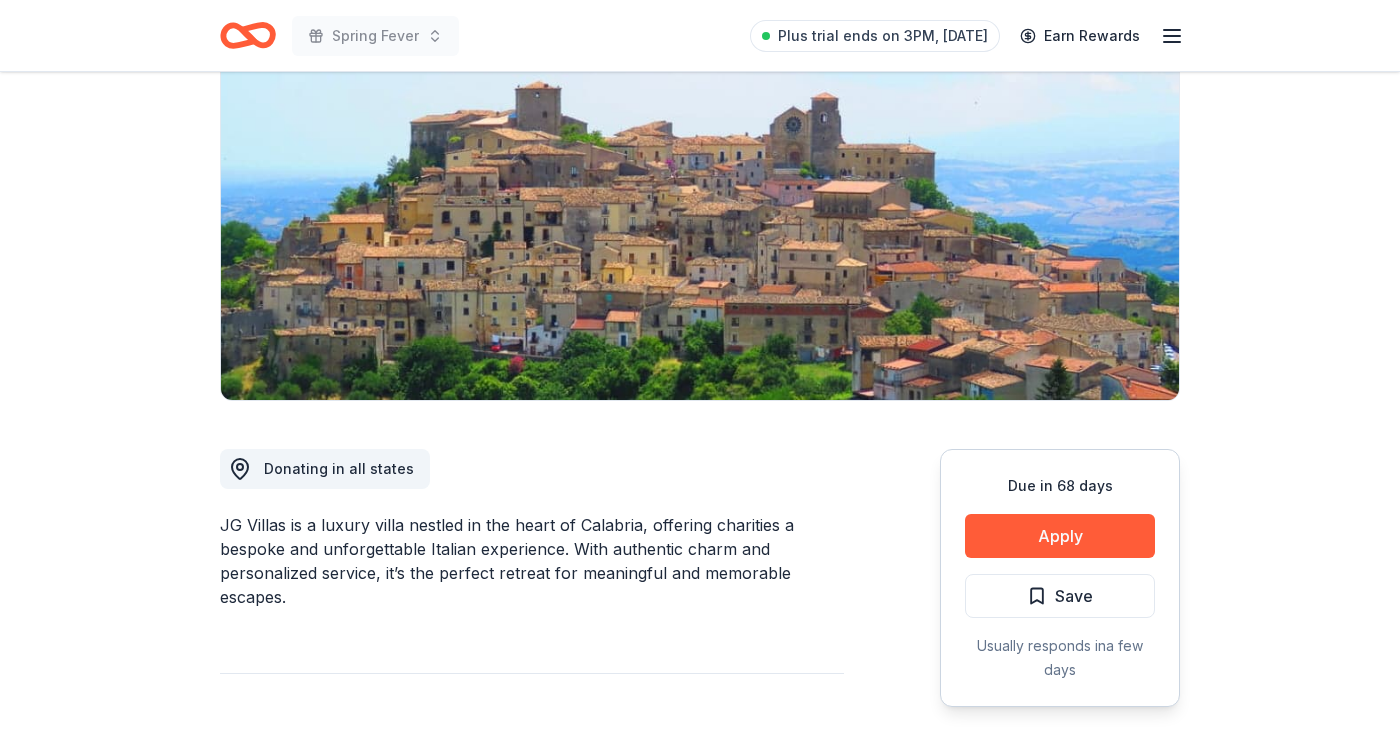 scroll, scrollTop: 209, scrollLeft: 0, axis: vertical 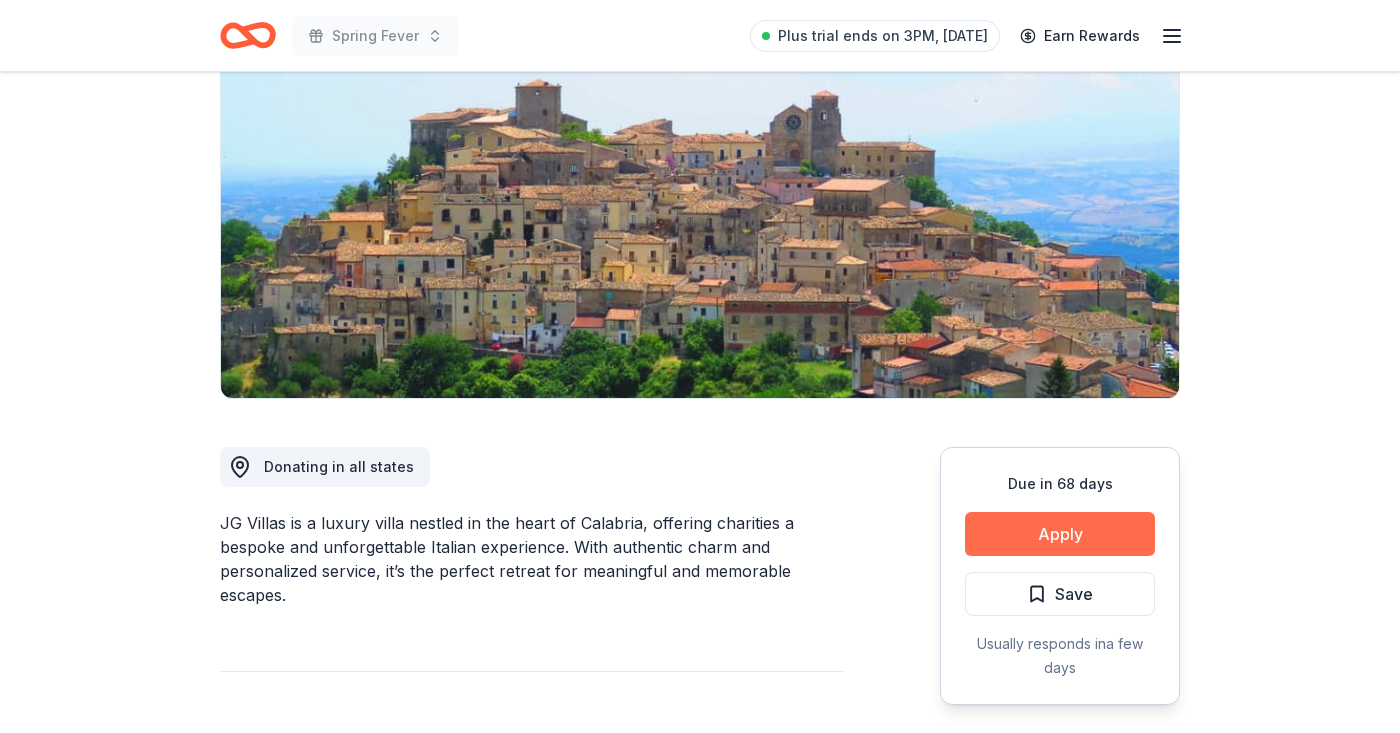 click on "Apply" at bounding box center (1060, 534) 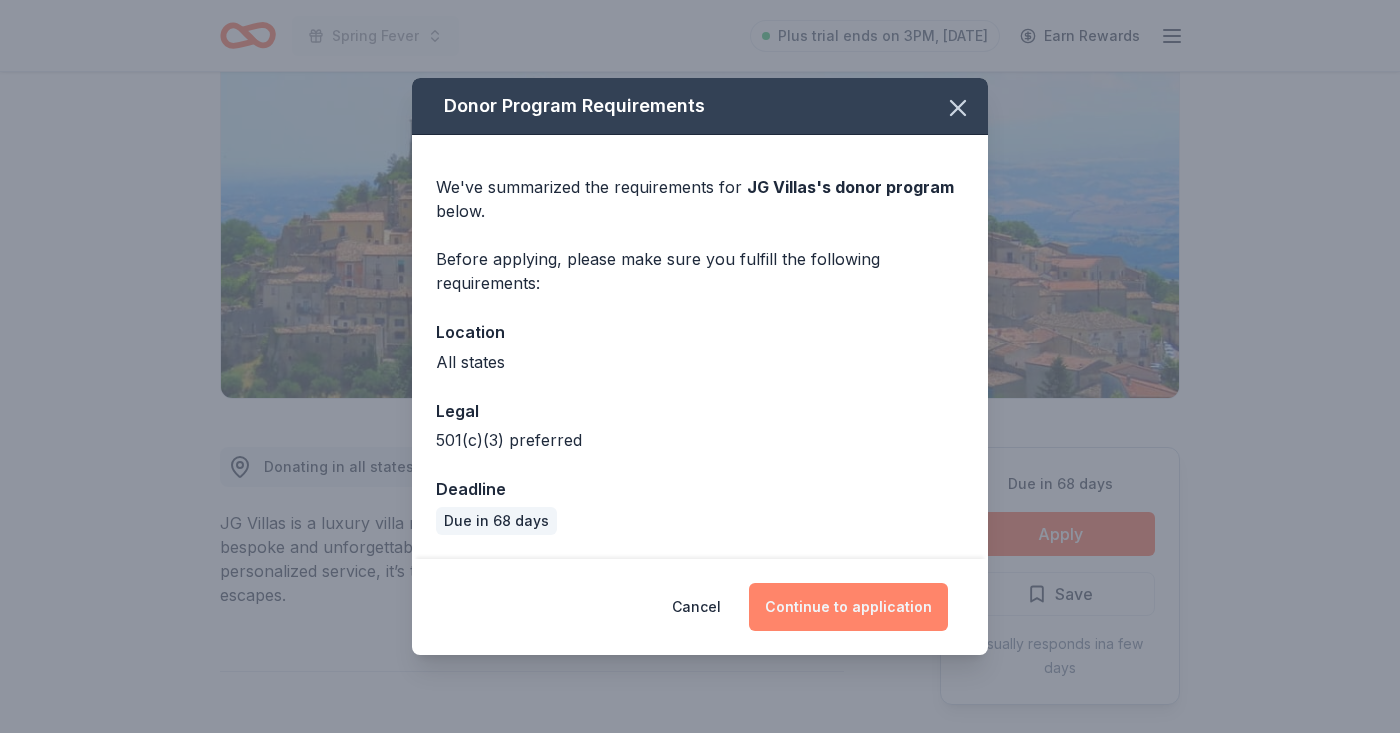 click on "Continue to application" at bounding box center [848, 607] 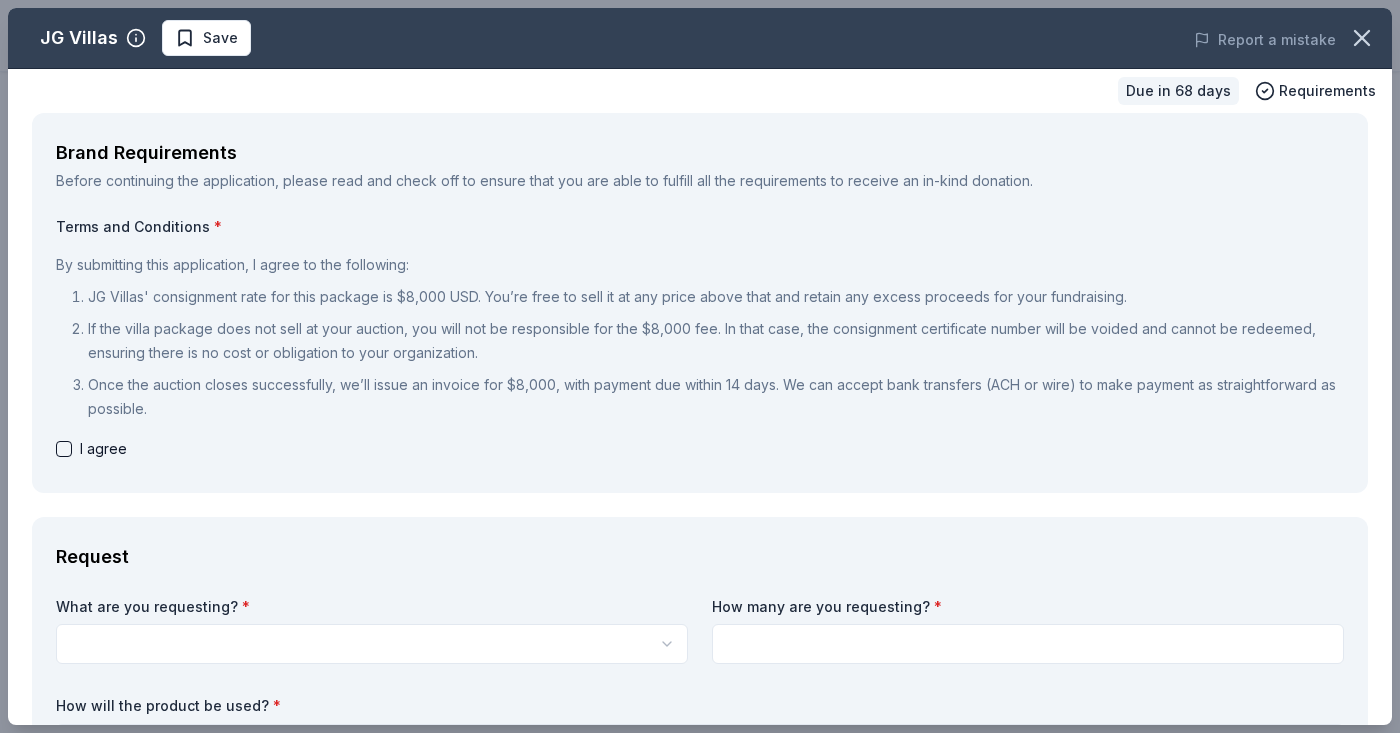 scroll, scrollTop: 121, scrollLeft: 0, axis: vertical 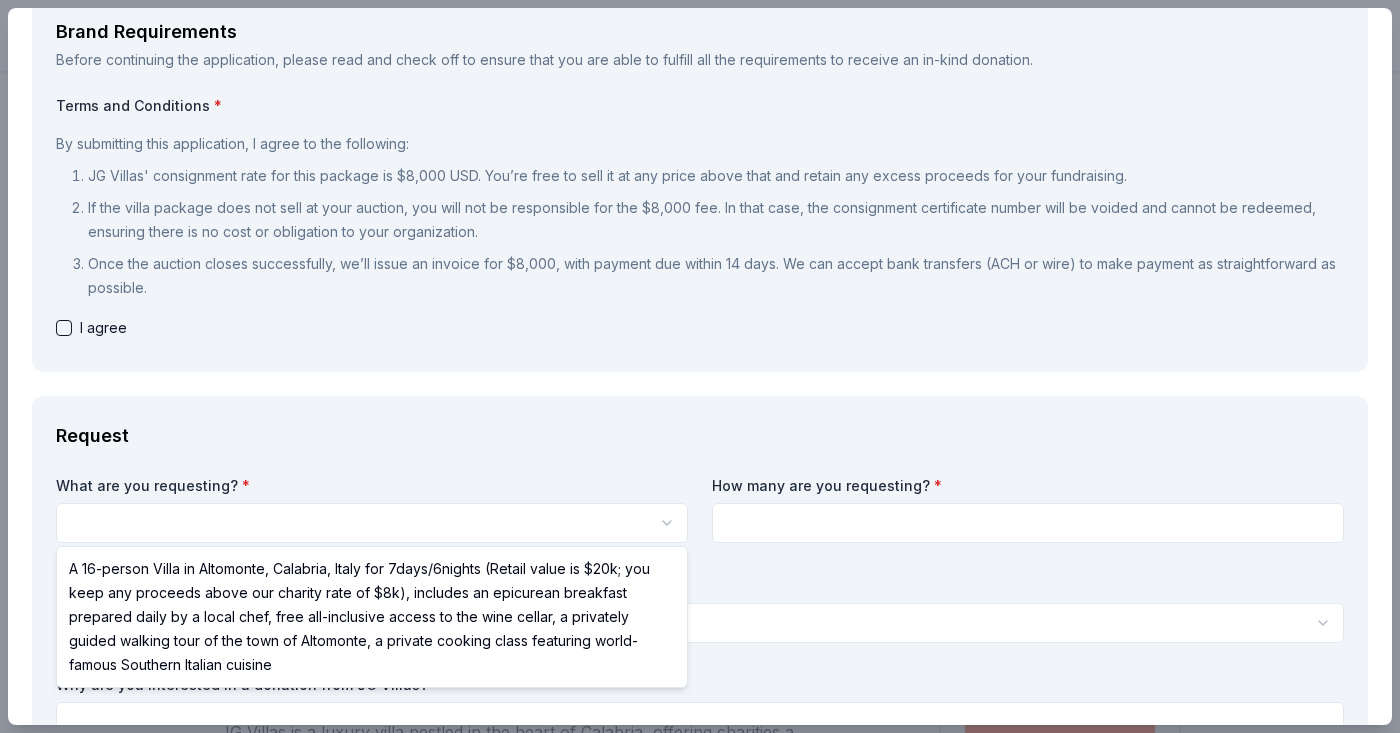 click on "Spring Fever Plus trial ends on 3PM, [DATE] Earn Rewards Due in 68 days Share JG Villas New Share Donating in all states JG Villas is a luxury villa nestled in the heart of Calabria, offering charities a bespoke and unforgettable Italian experience. With authentic charm and personalized service, it’s the perfect retreat for meaningful and memorable escapes. What they donate A 16-person Villa in Altomonte, Calabria, Italy for 7days/6nights (Retail value is $20k; you keep any proceeds above our charity rate of $8k), includes an epicurean breakfast prepared daily by a local chef, free all-inclusive access to the wine cellar, a privately guided walking tour of the town of Altomonte, a private cooking class featuring world-famous Southern Italian cuisine Auction & raffle Donation is small & easy to send to guests Who they donate to Preferred 501(c)(3) preferred Upgrade to Pro to view approval rates and average donation values Due in 68 days Apply Save Usually responds in a few days Updated 21 days ago New 1" at bounding box center [700, 366] 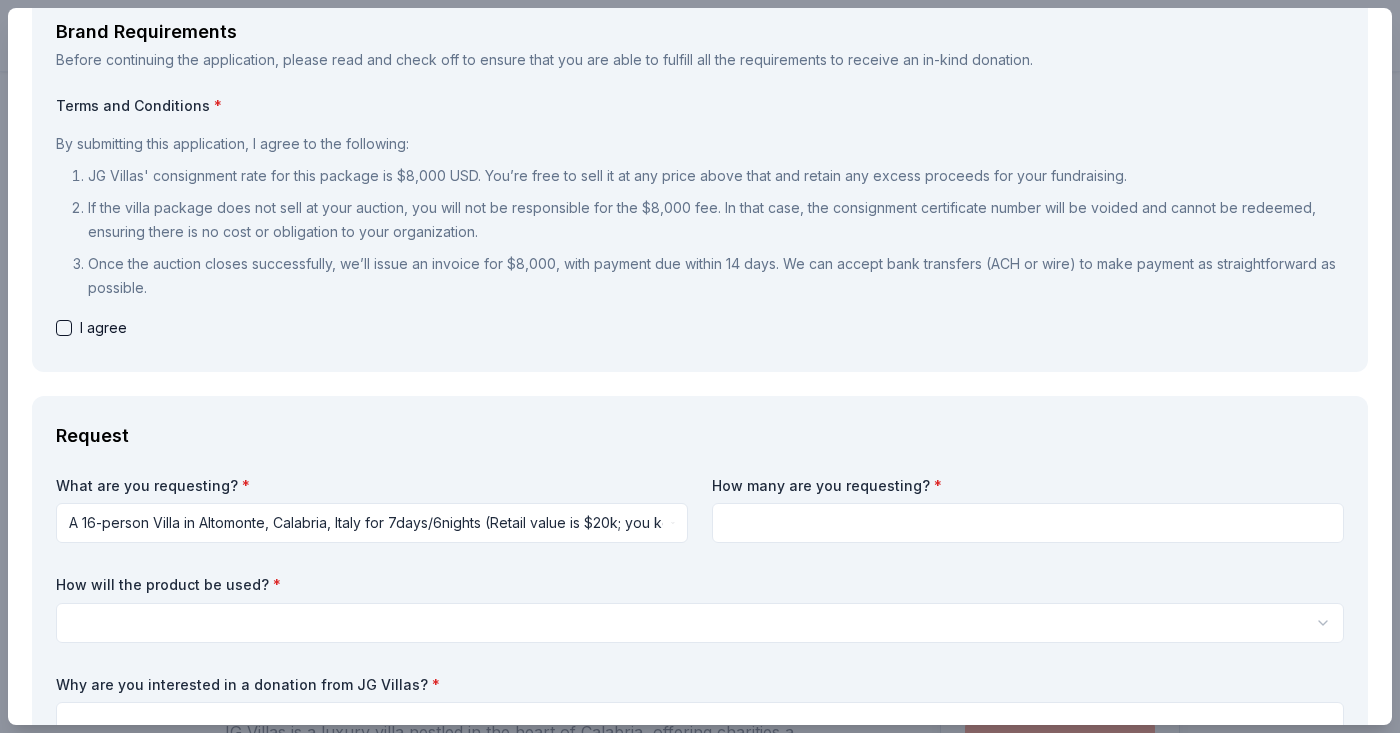 click at bounding box center (1028, 523) 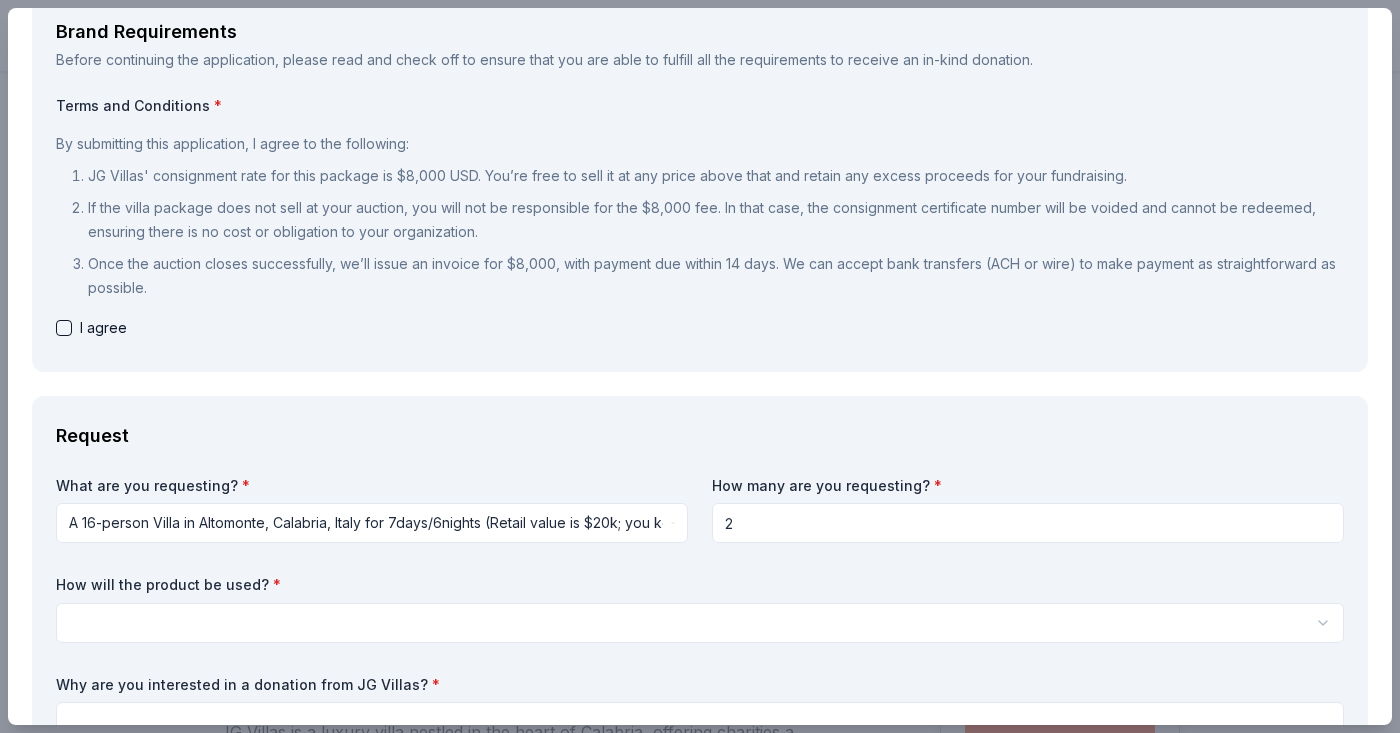 type on "2" 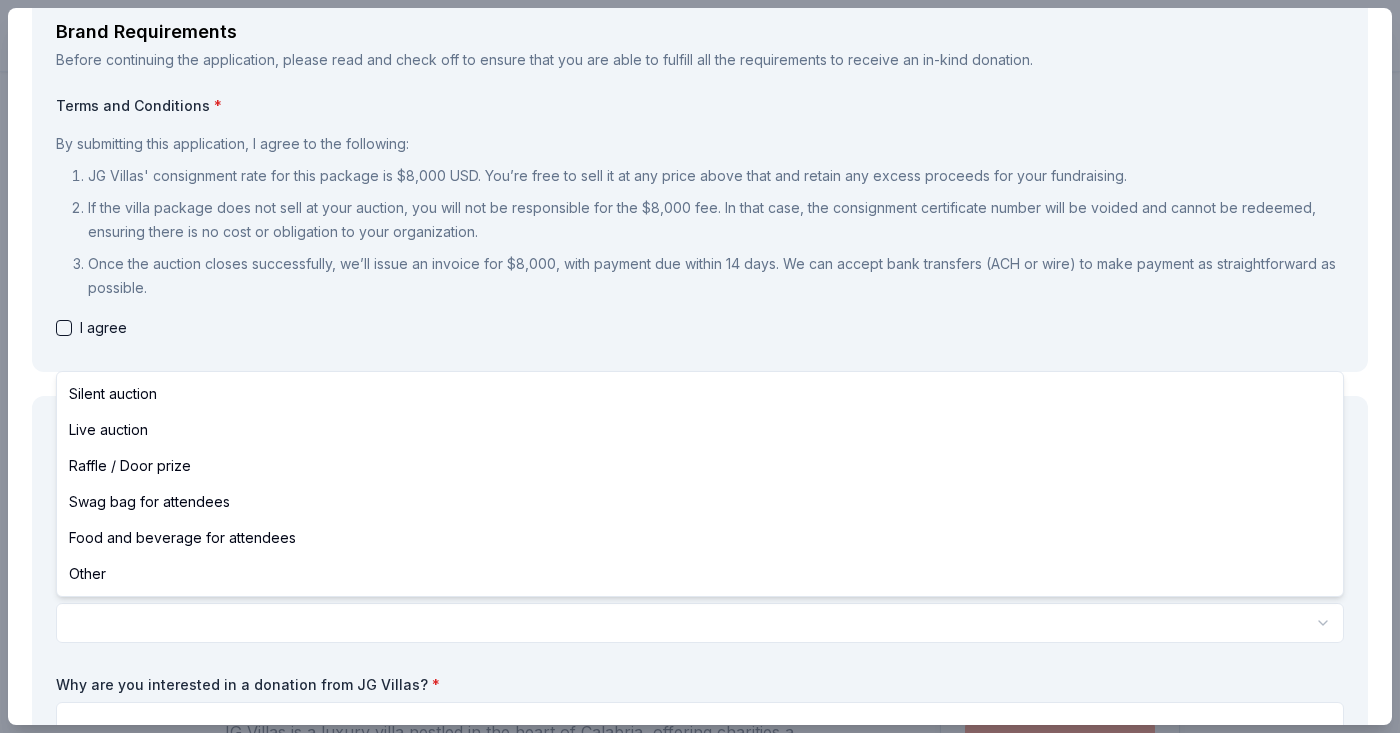 click on "Spring Fever Save Apply Due in 68 days Share JG Villas New Share Donating in all states JG Villas is a luxury villa nestled in the heart of Calabria, offering charities a bespoke and unforgettable Italian experience. With authentic charm and personalized service, it’s the perfect retreat for meaningful and memorable escapes. What they donate A 16-person Villa in Altomonte, Calabria, Italy for 7days/6nights (Retail value is $20k; you keep any proceeds above our charity rate of $8k), includes an epicurean breakfast prepared daily by a local chef, free all-inclusive access to the wine cellar, a privately guided walking tour of the town of Altomonte, a private cooking class featuring world-famous Southern Italian cuisine Auction & raffle Donation is small & easy to send to guests Who they donate to Preferred 501(c)(3) preferred Upgrade to Pro to view approval rates and average donation values Due in 68 days Apply Save Usually responds in a few days Updated 21 days ago Report a mistake New Leave a review 1" at bounding box center [700, 366] 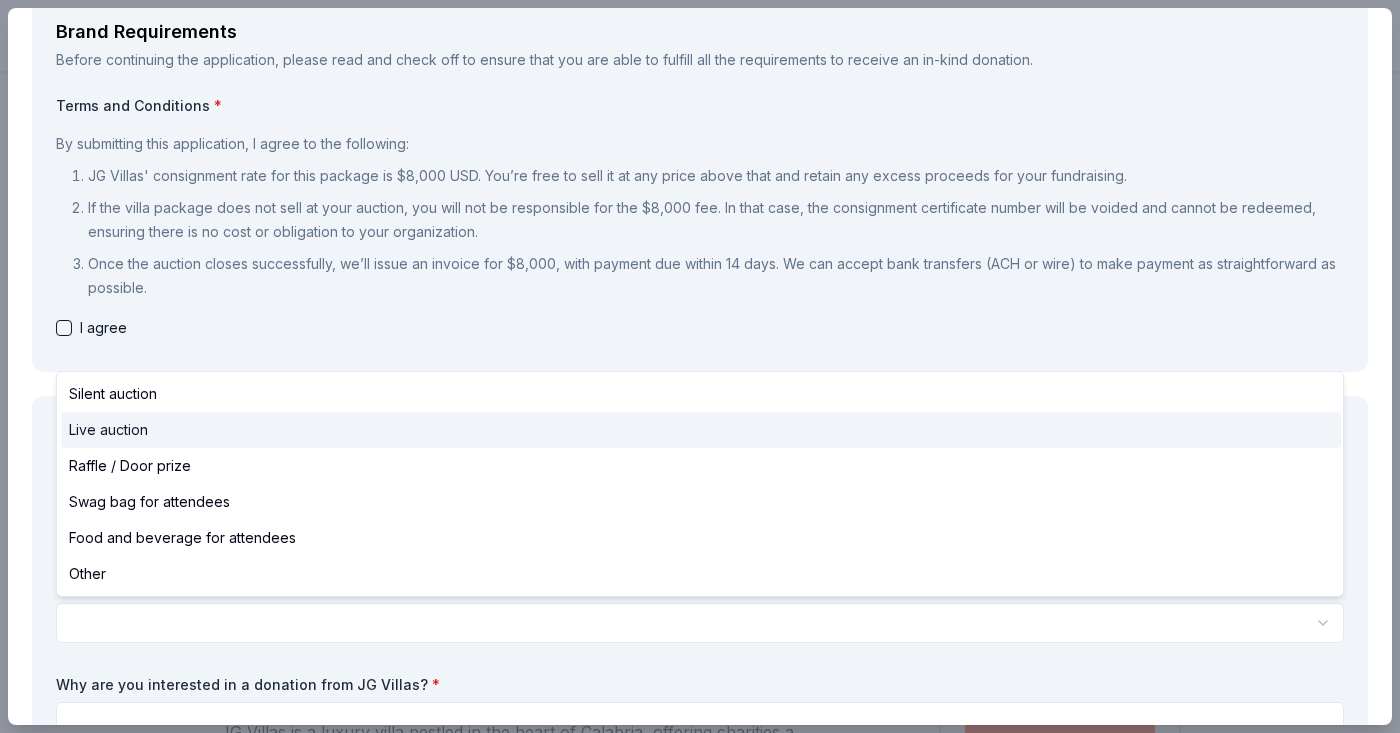 select on "liveAuction" 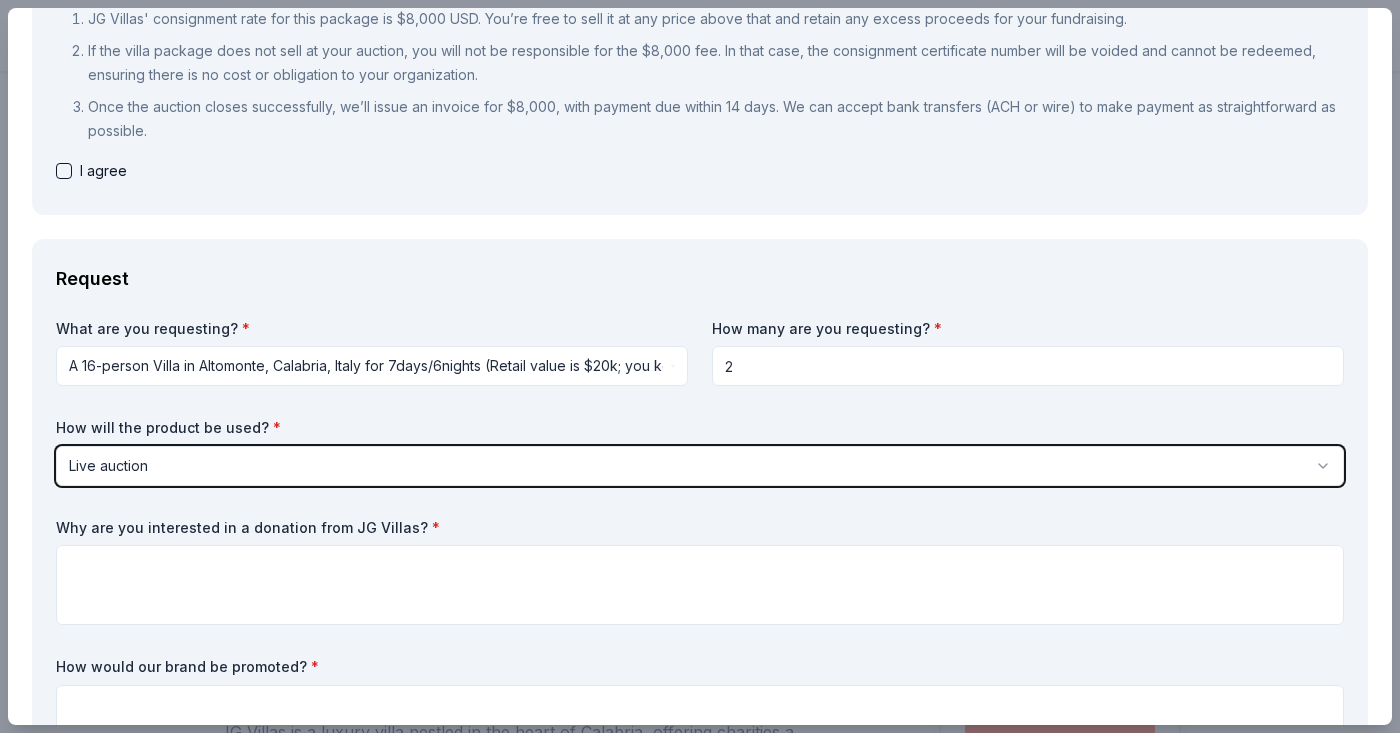 scroll, scrollTop: 281, scrollLeft: 0, axis: vertical 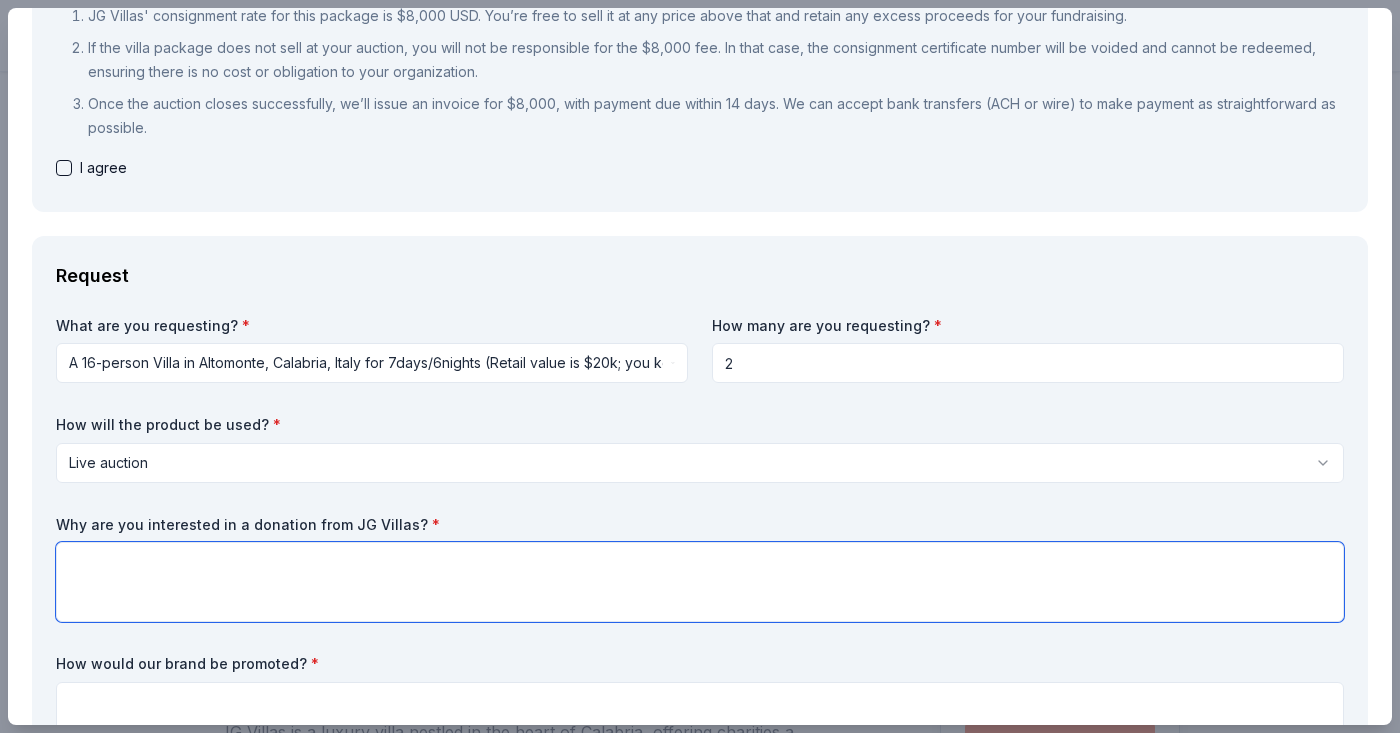 click at bounding box center [700, 582] 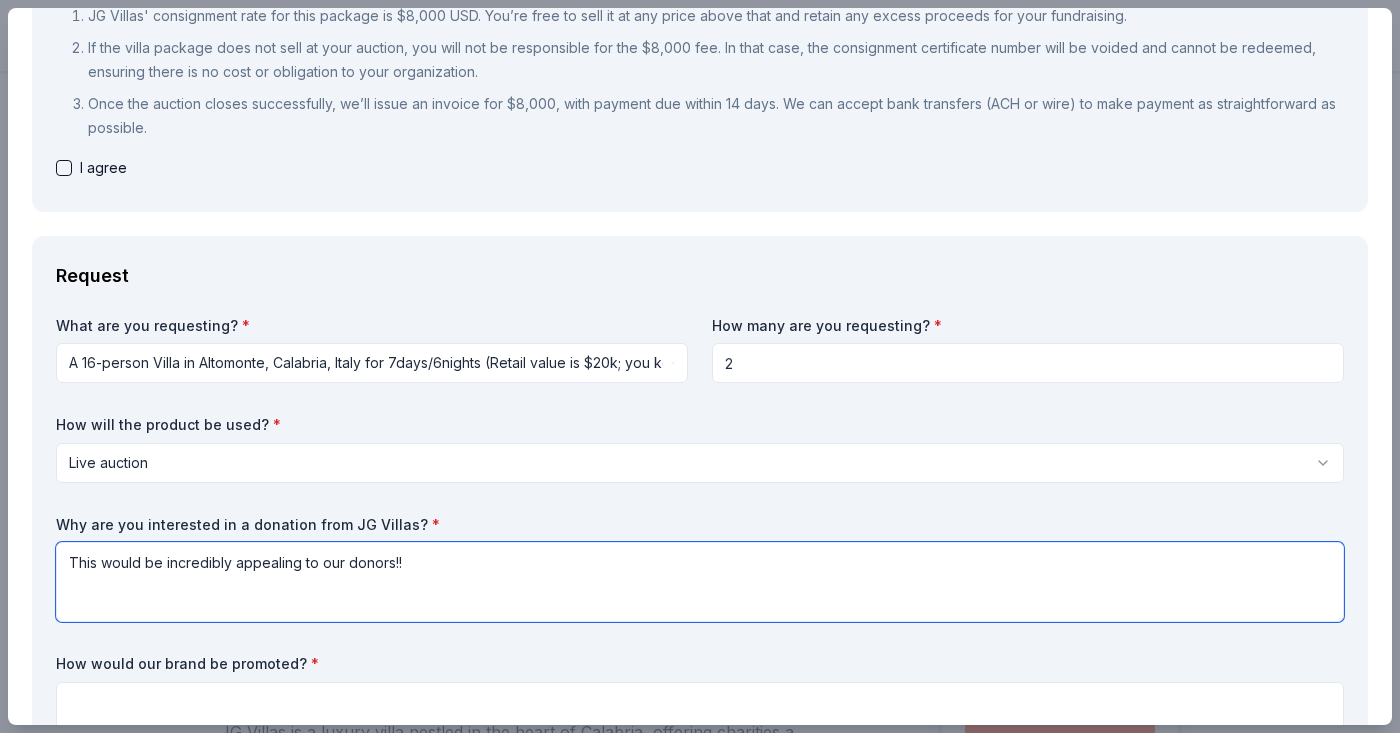 scroll, scrollTop: 389, scrollLeft: 0, axis: vertical 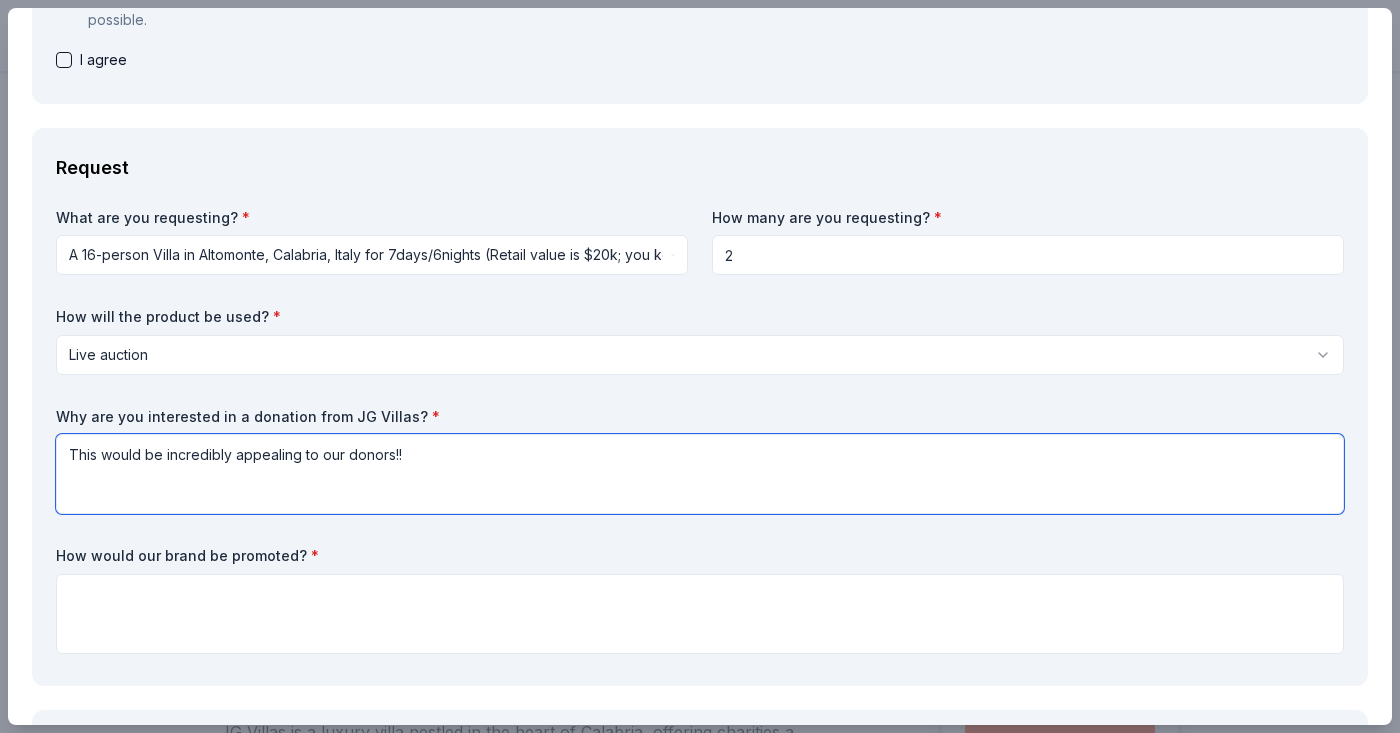 type on "This would be incredibly appealing to our donors!!" 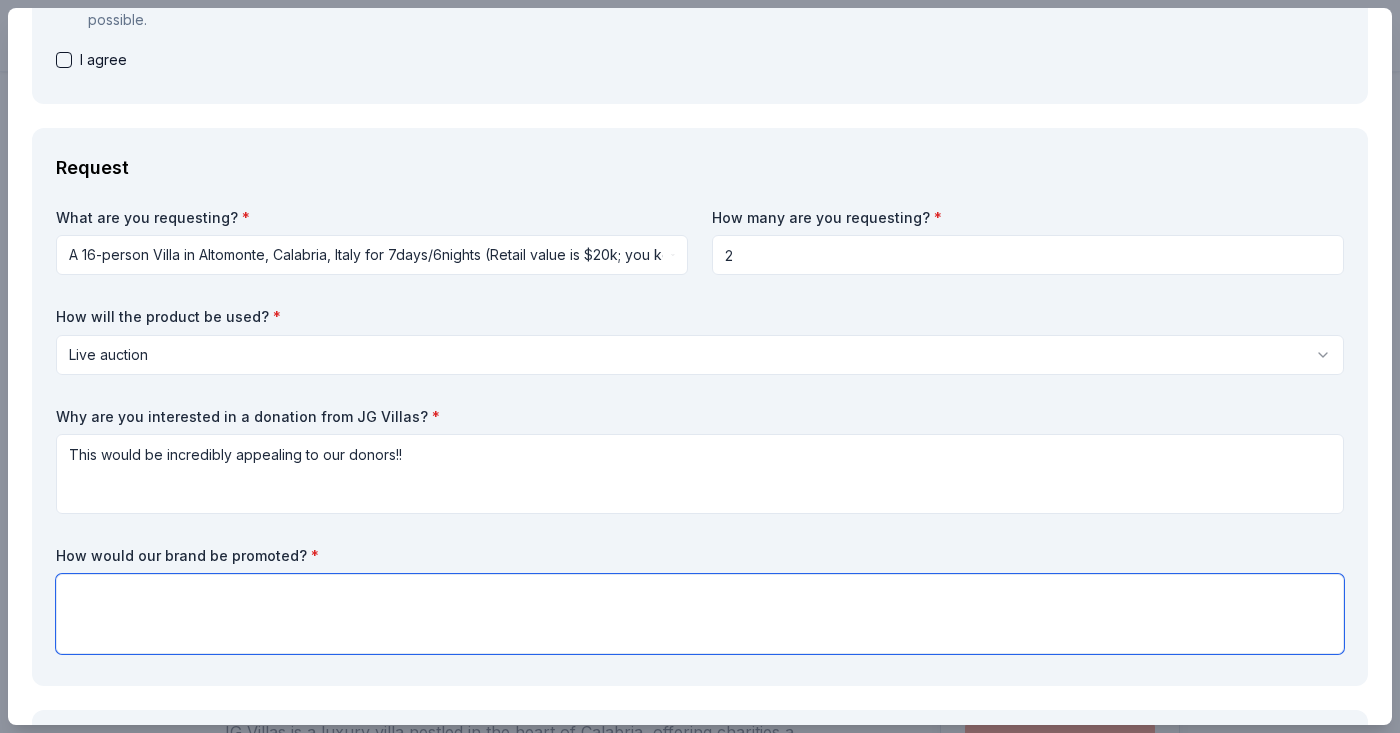 click at bounding box center [700, 614] 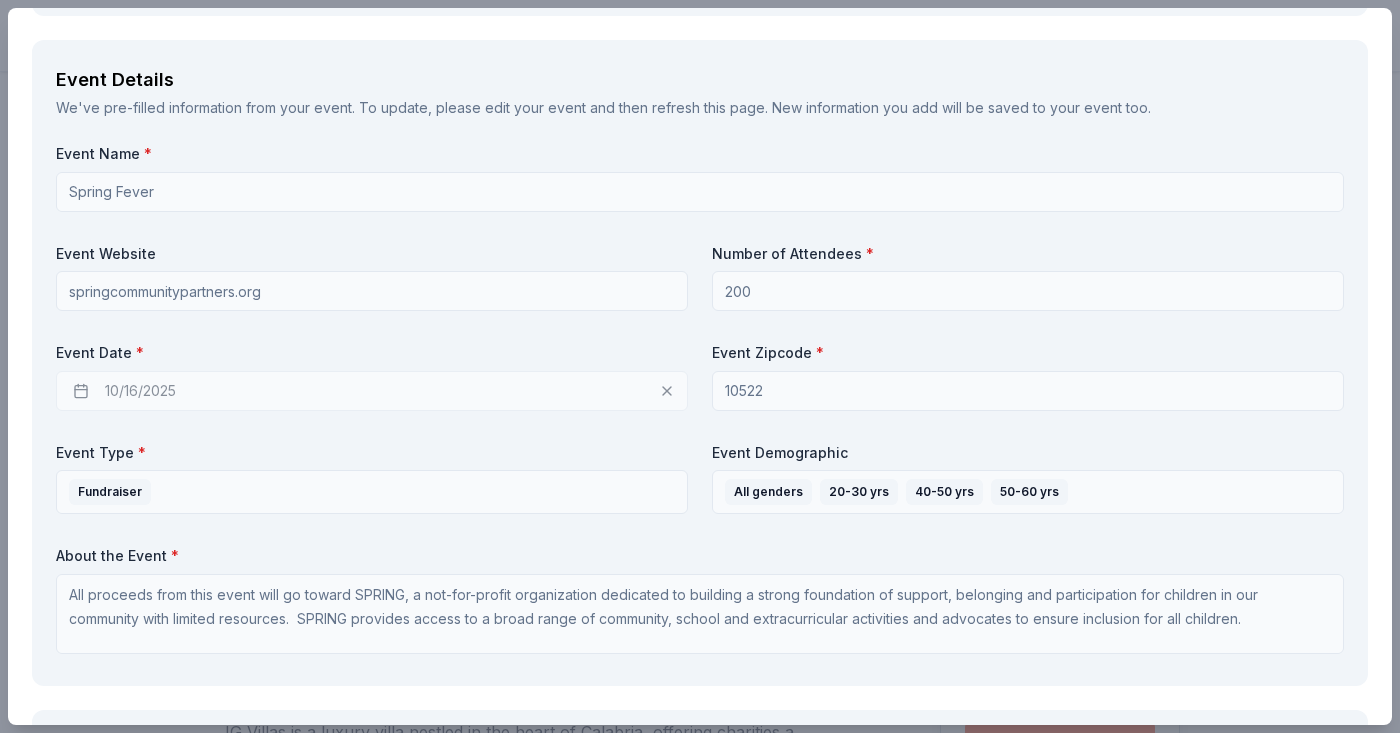 scroll, scrollTop: 1060, scrollLeft: 0, axis: vertical 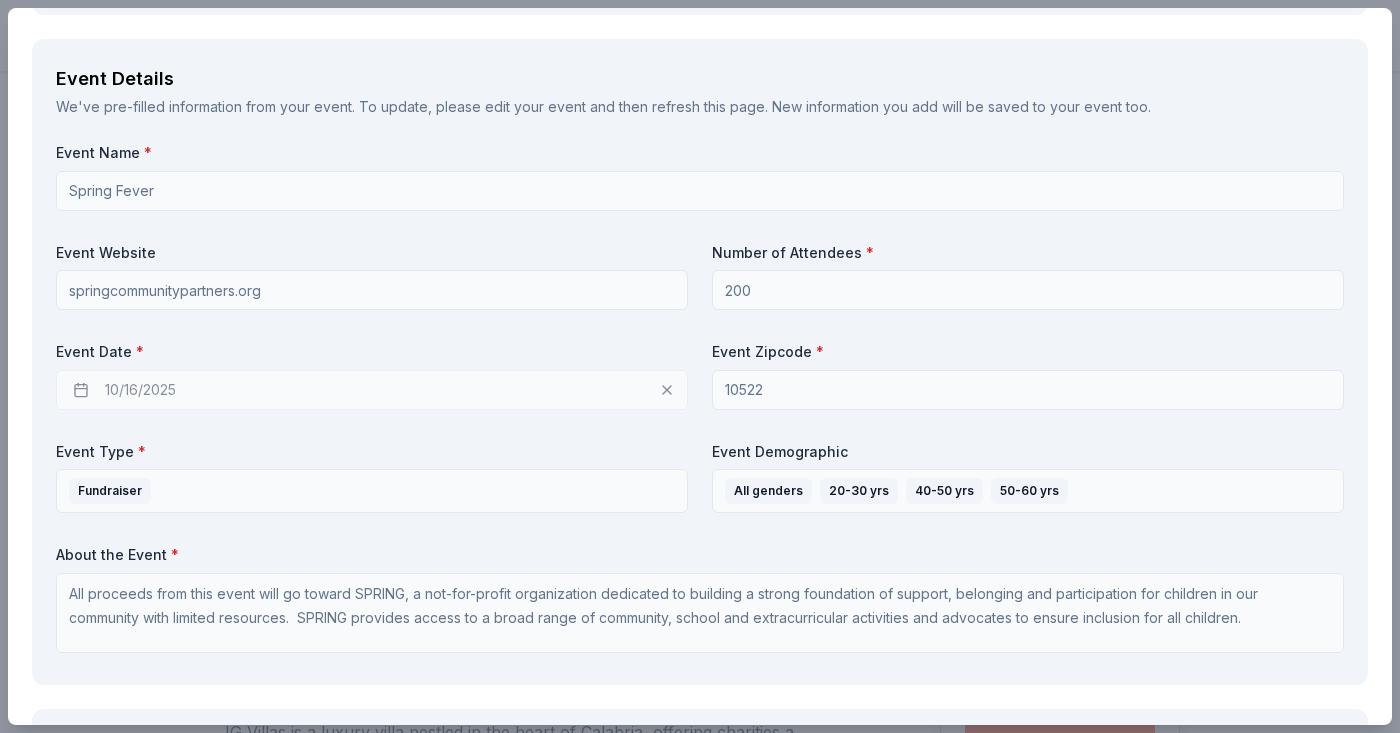 type on "We will include a poster at the event with imagery of the villa, and will include the brand in all print and digital channels about the event." 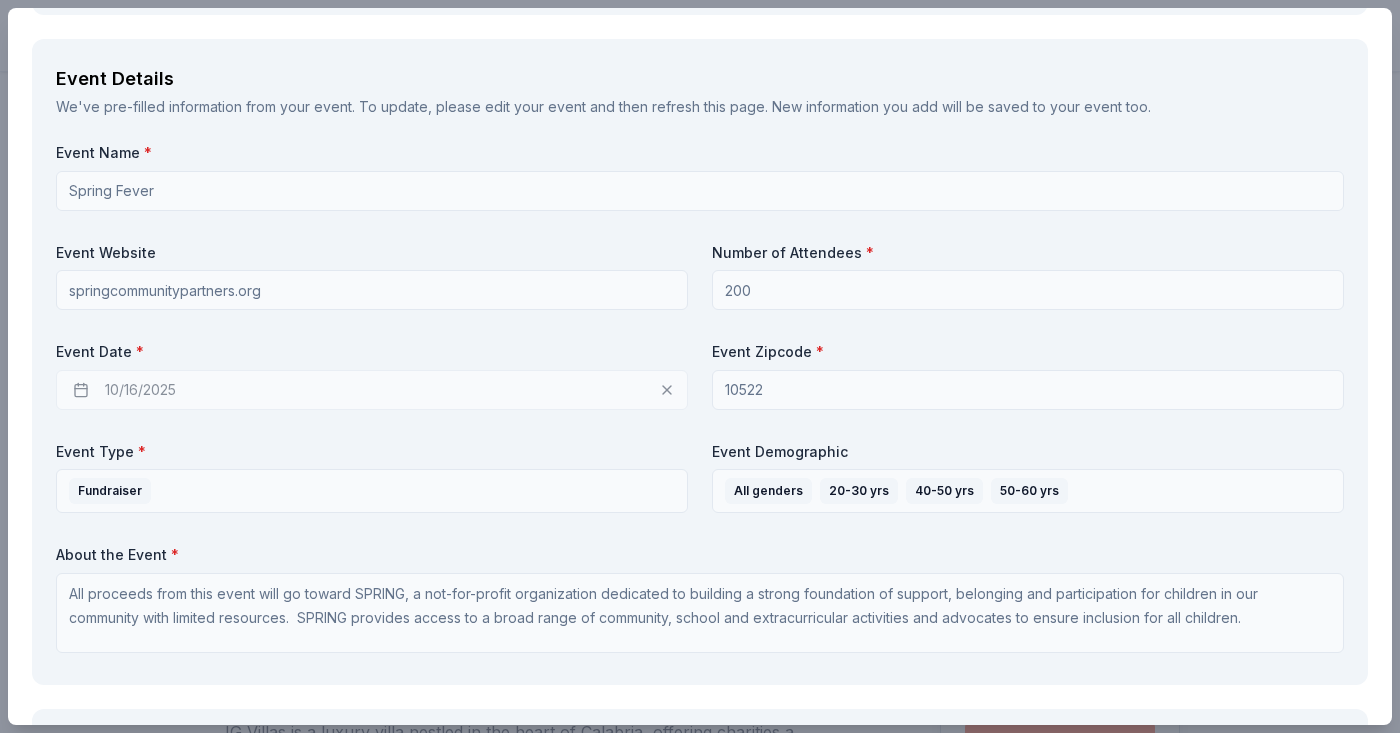 click on "10/16/2025" at bounding box center [372, 390] 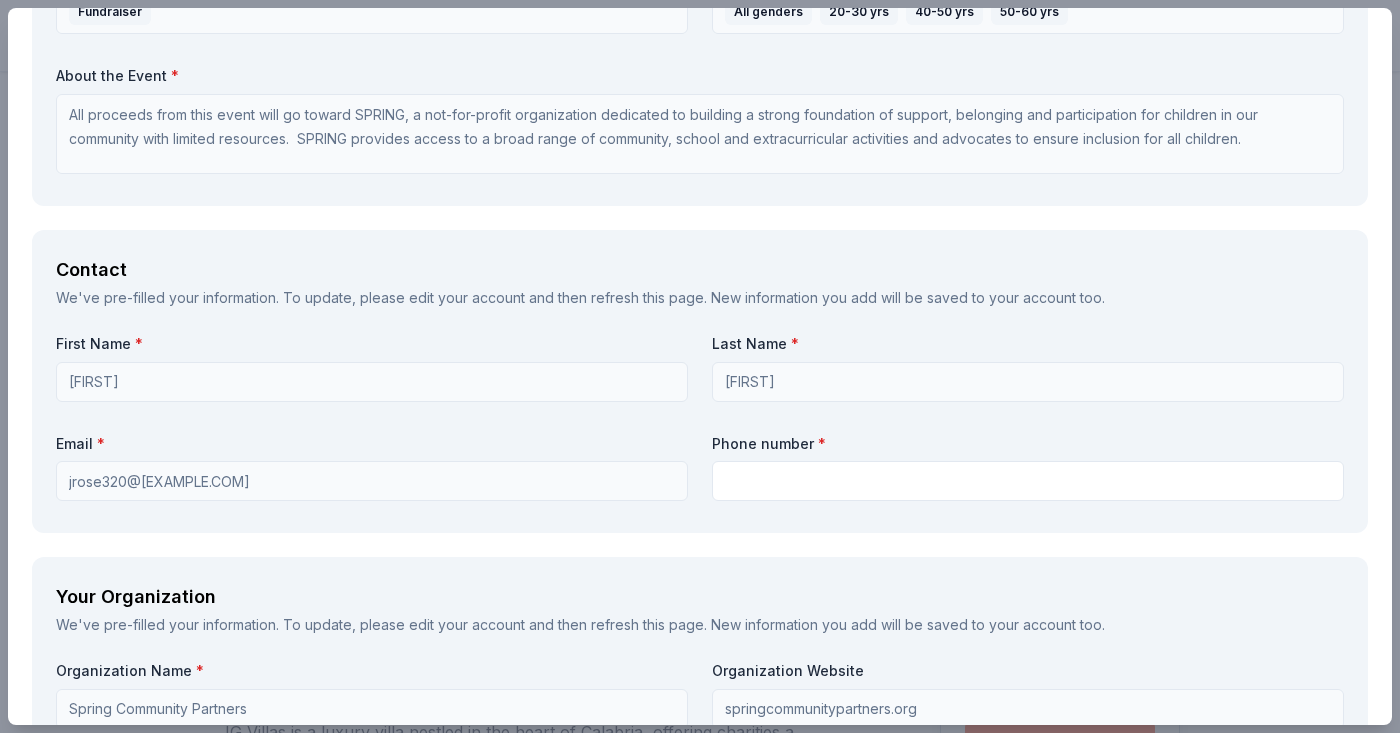 scroll, scrollTop: 1541, scrollLeft: 0, axis: vertical 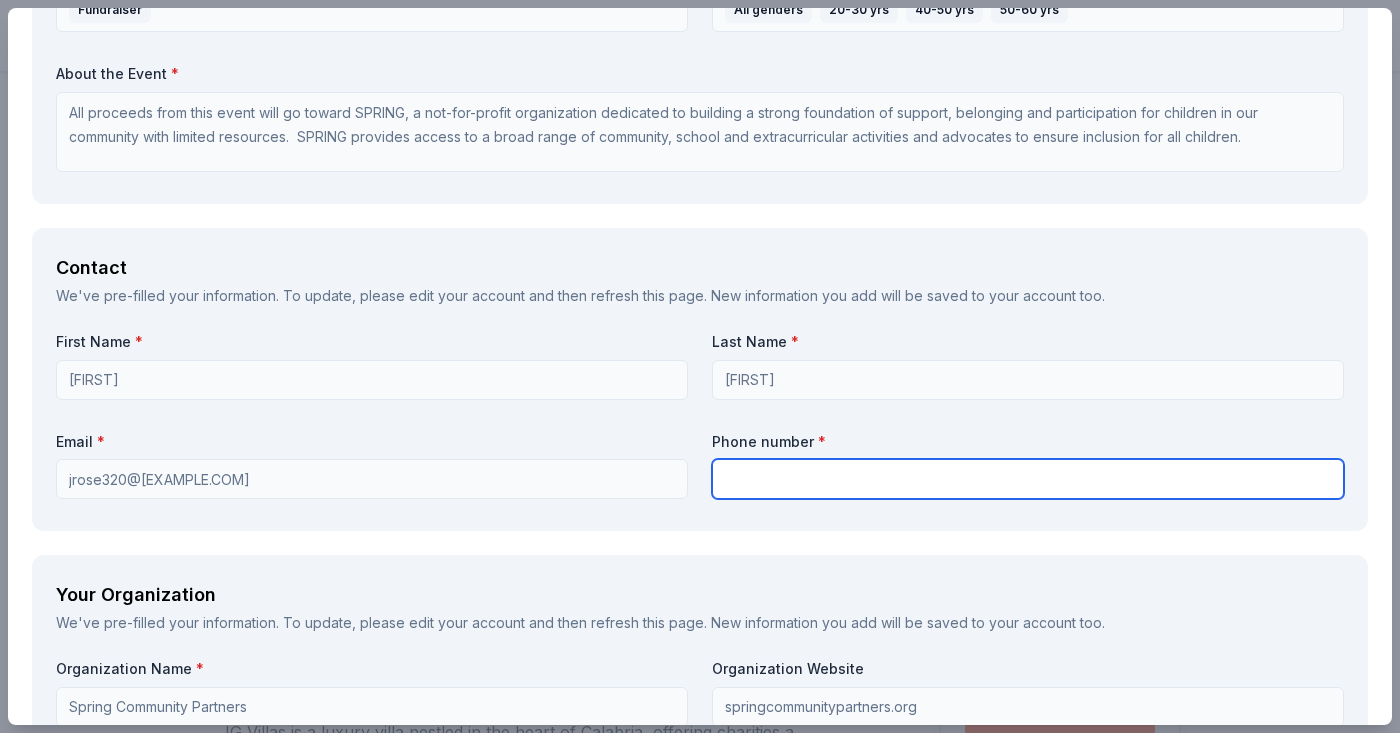 click at bounding box center [1028, 479] 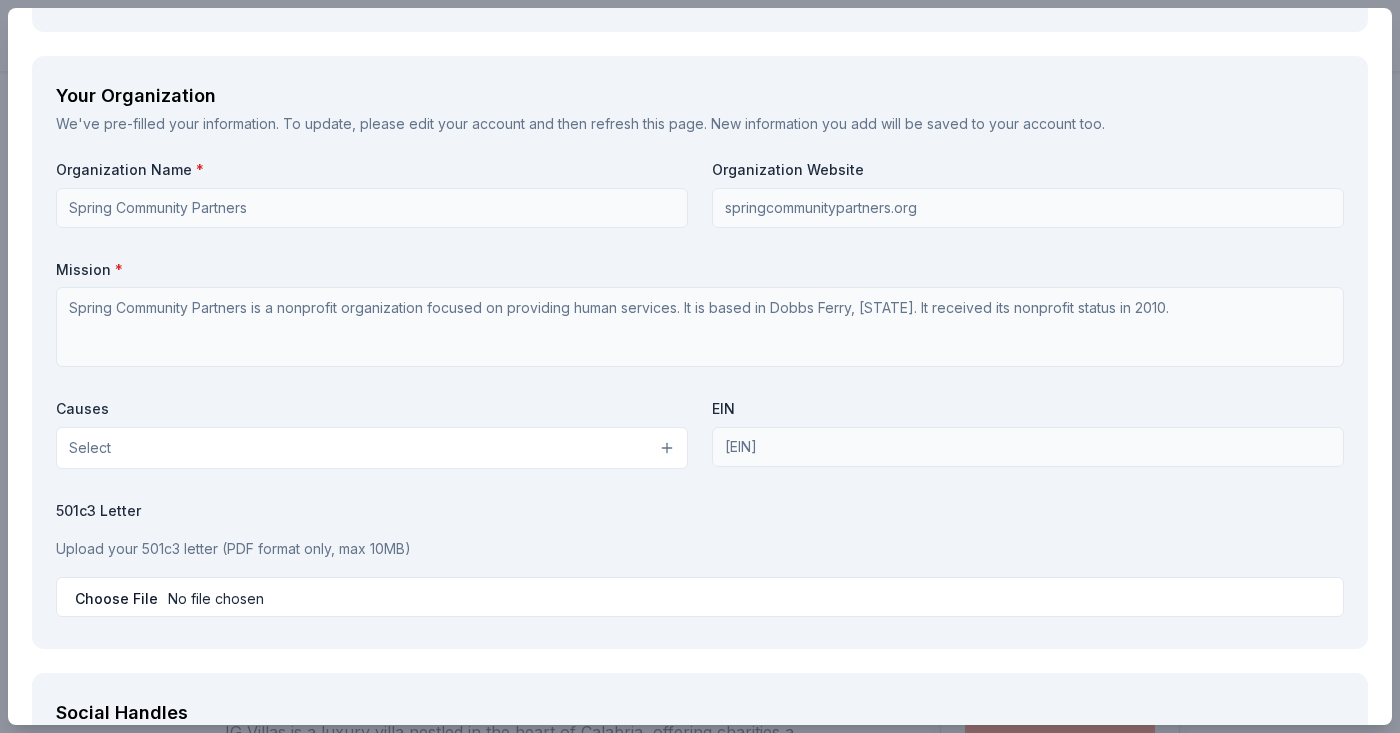 scroll, scrollTop: 2048, scrollLeft: 0, axis: vertical 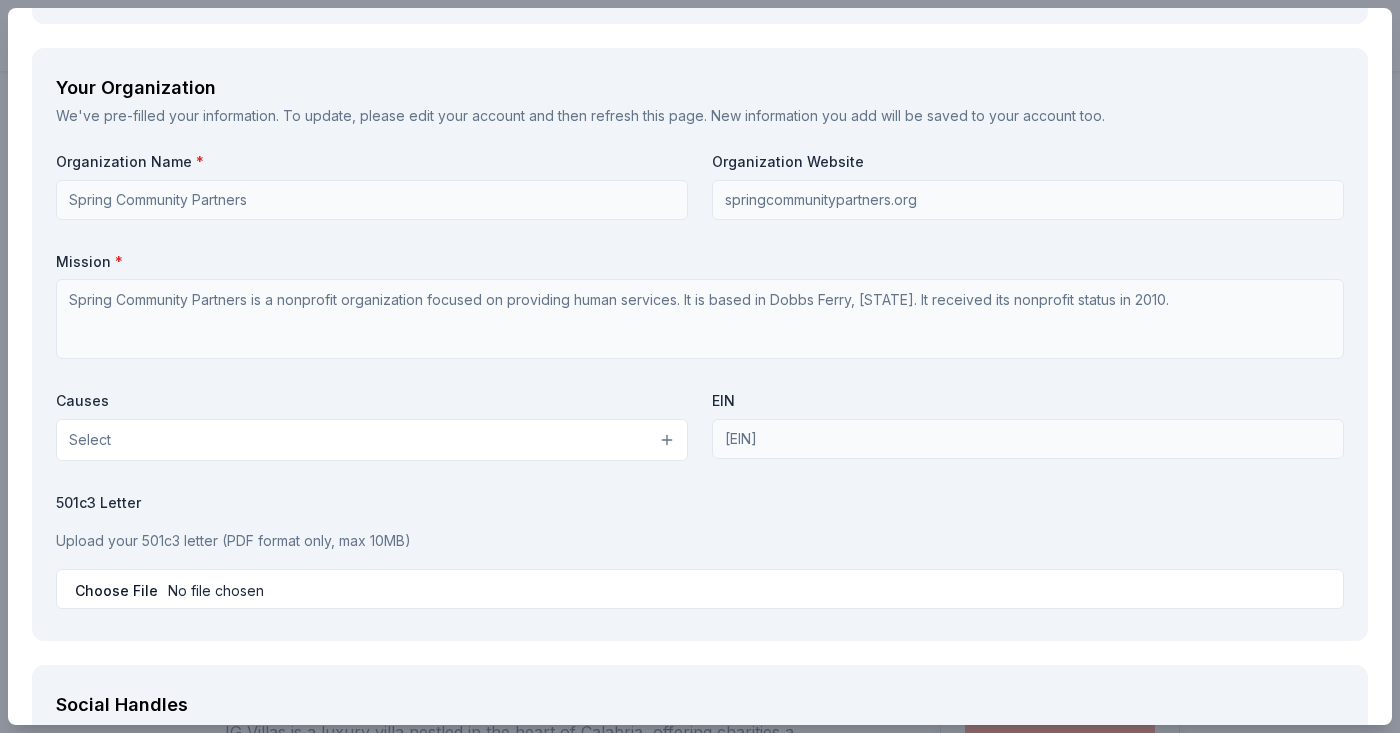 type on "917-553-3933" 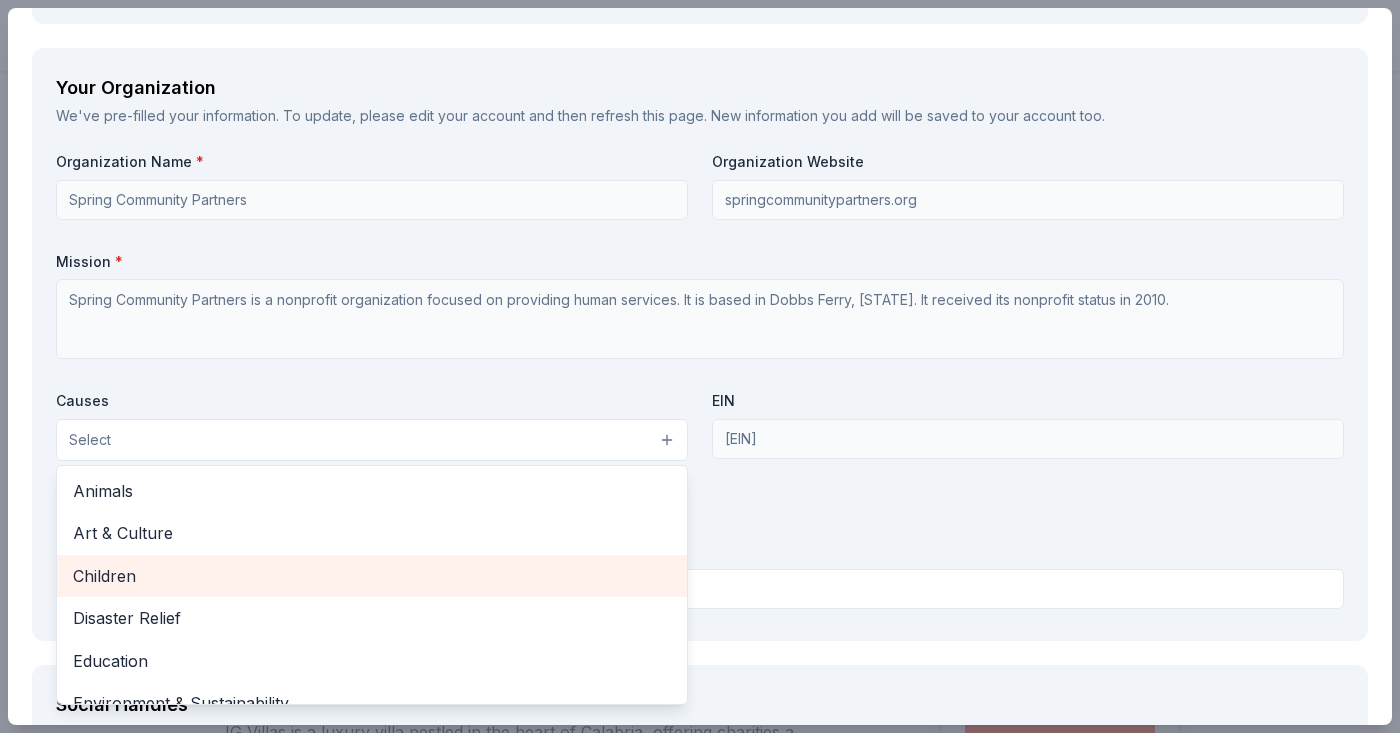 click on "Children" at bounding box center [372, 576] 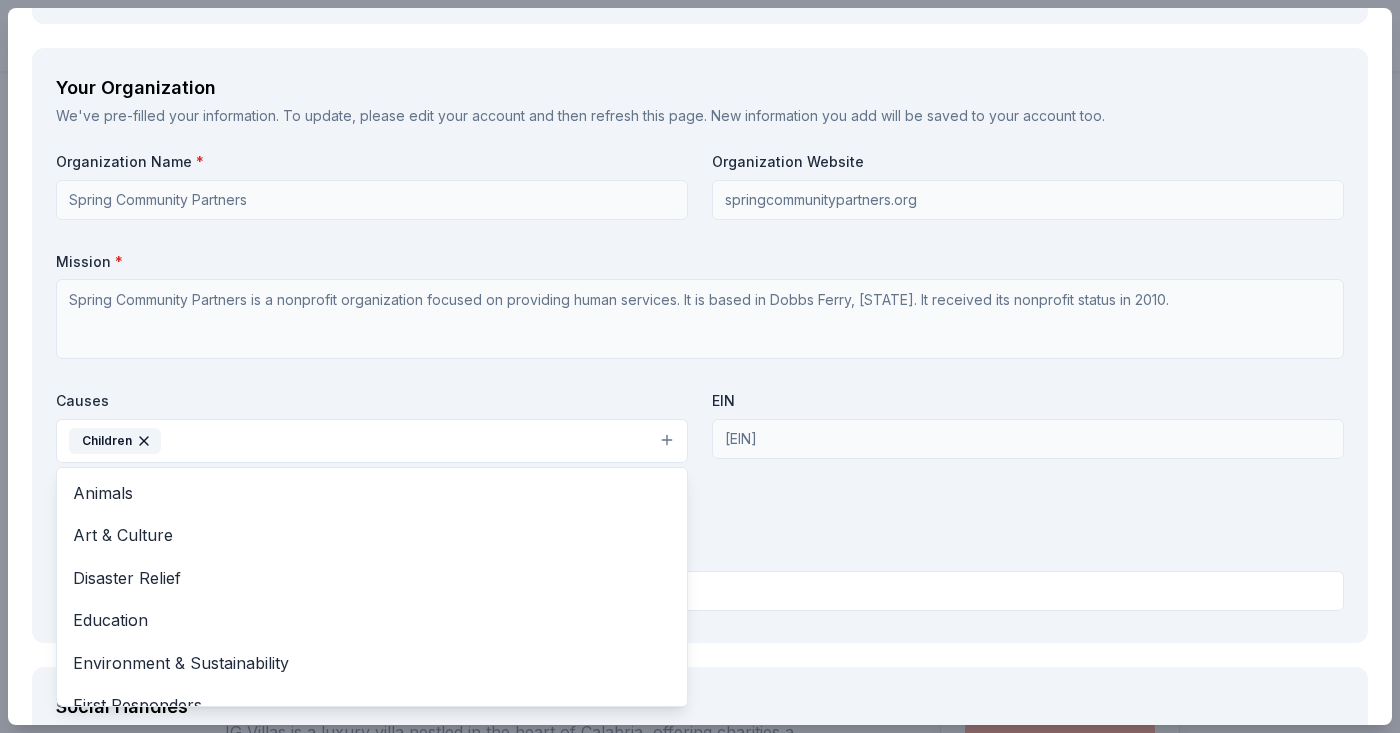 click on "Organization Name * Spring Community Partners Organization Website springcommunitypartners.org Mission * Spring Community Partners is a nonprofit organization focused on providing human services. It is based in Dobbs Ferry, NY. It received its nonprofit status in 2010. Causes Children Animals Art & Culture Disaster Relief Education Environment & Sustainability First Responders Health Military Poverty & Hunger Social Justice Wellness & Fitness EIN 271622411 501c3 Letter Upload your 501c3 letter (PDF format only, max 10MB)" at bounding box center (700, 385) 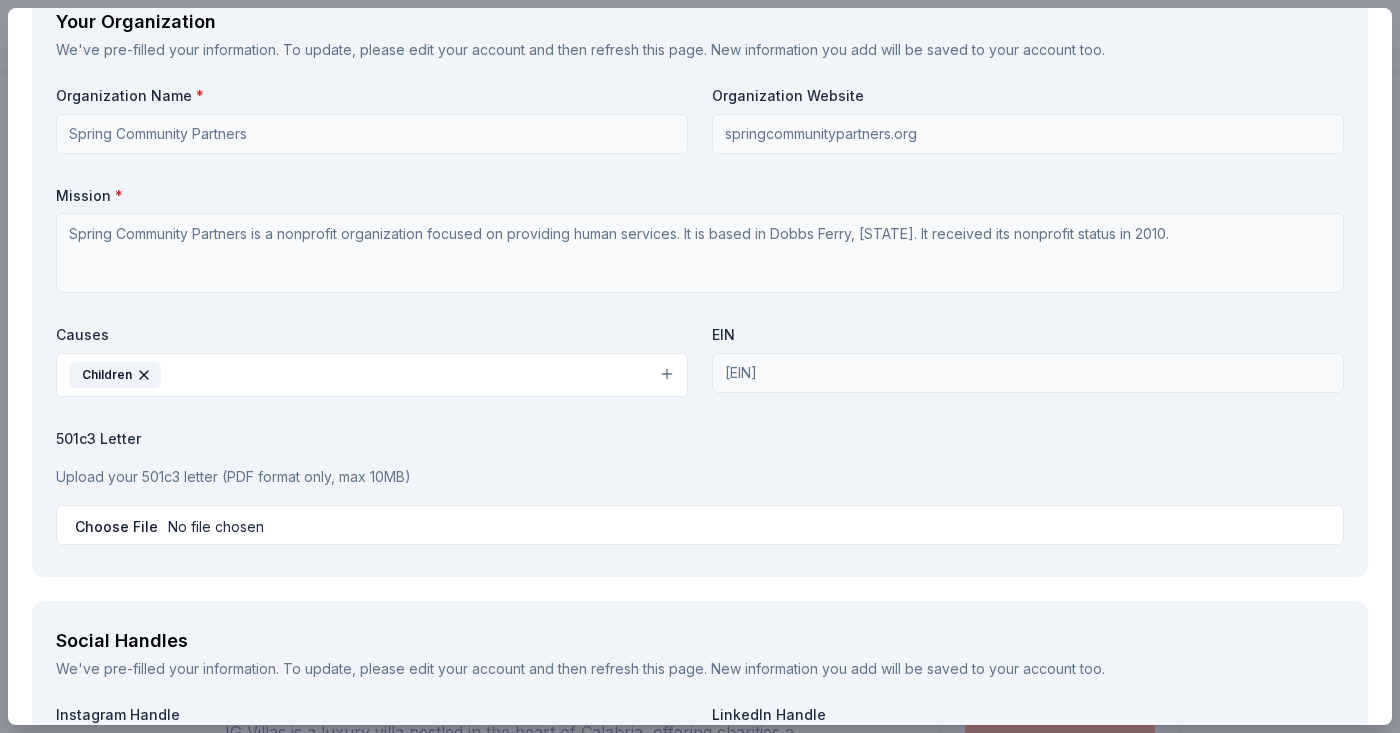 scroll, scrollTop: 2116, scrollLeft: 0, axis: vertical 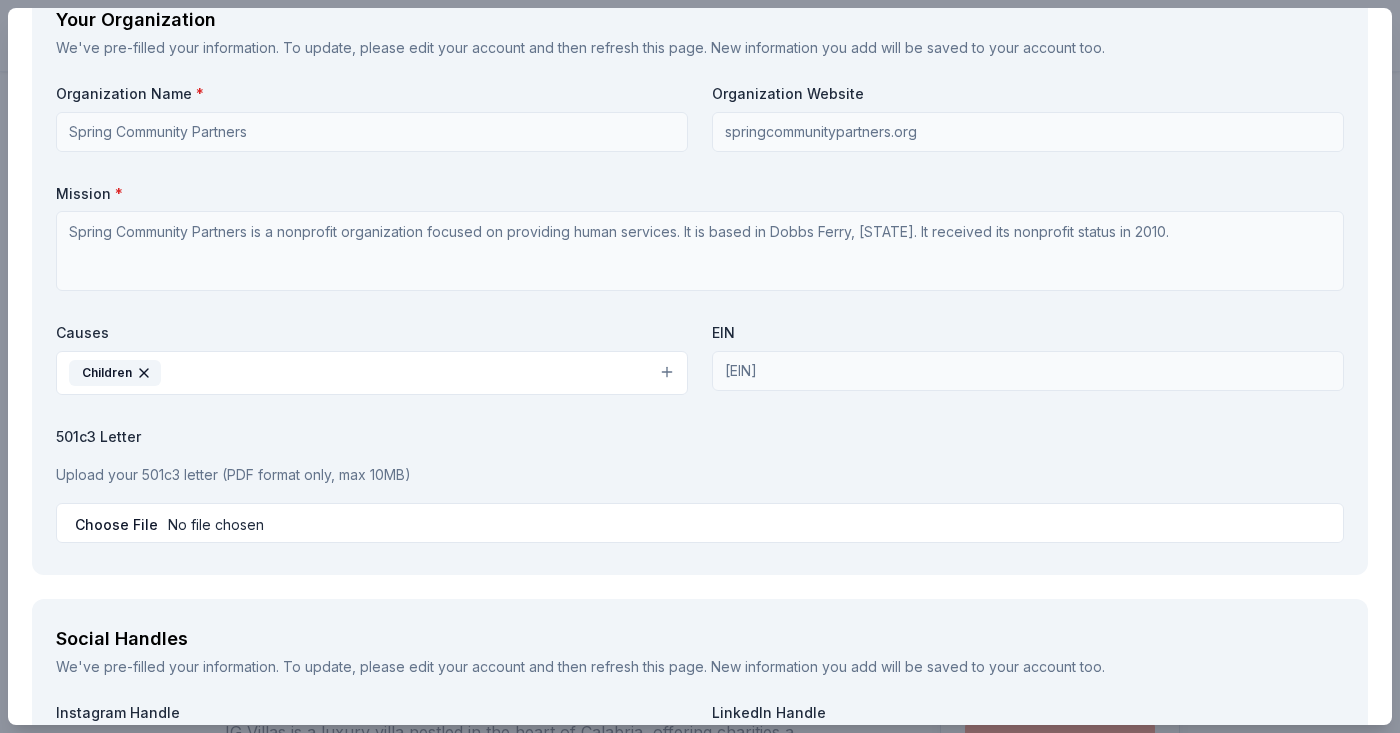click at bounding box center (700, 523) 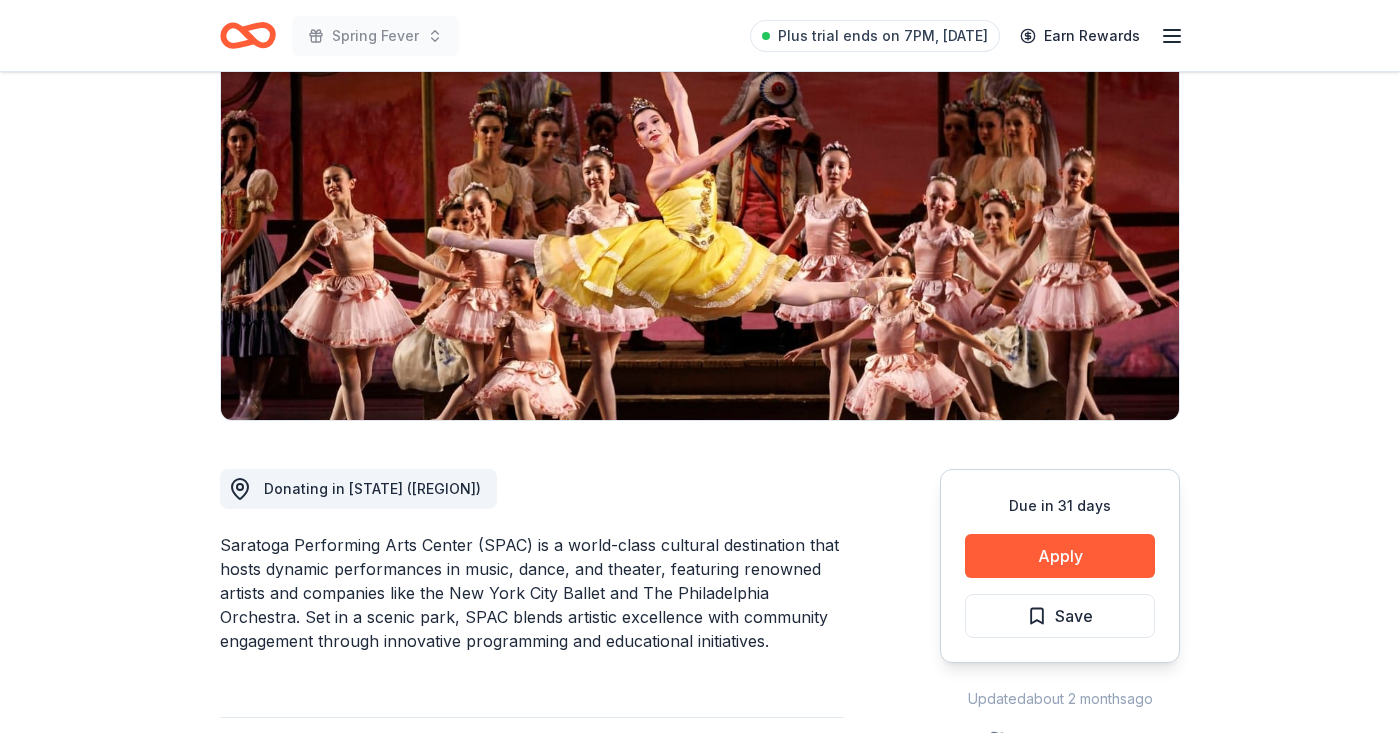 scroll, scrollTop: 231, scrollLeft: 0, axis: vertical 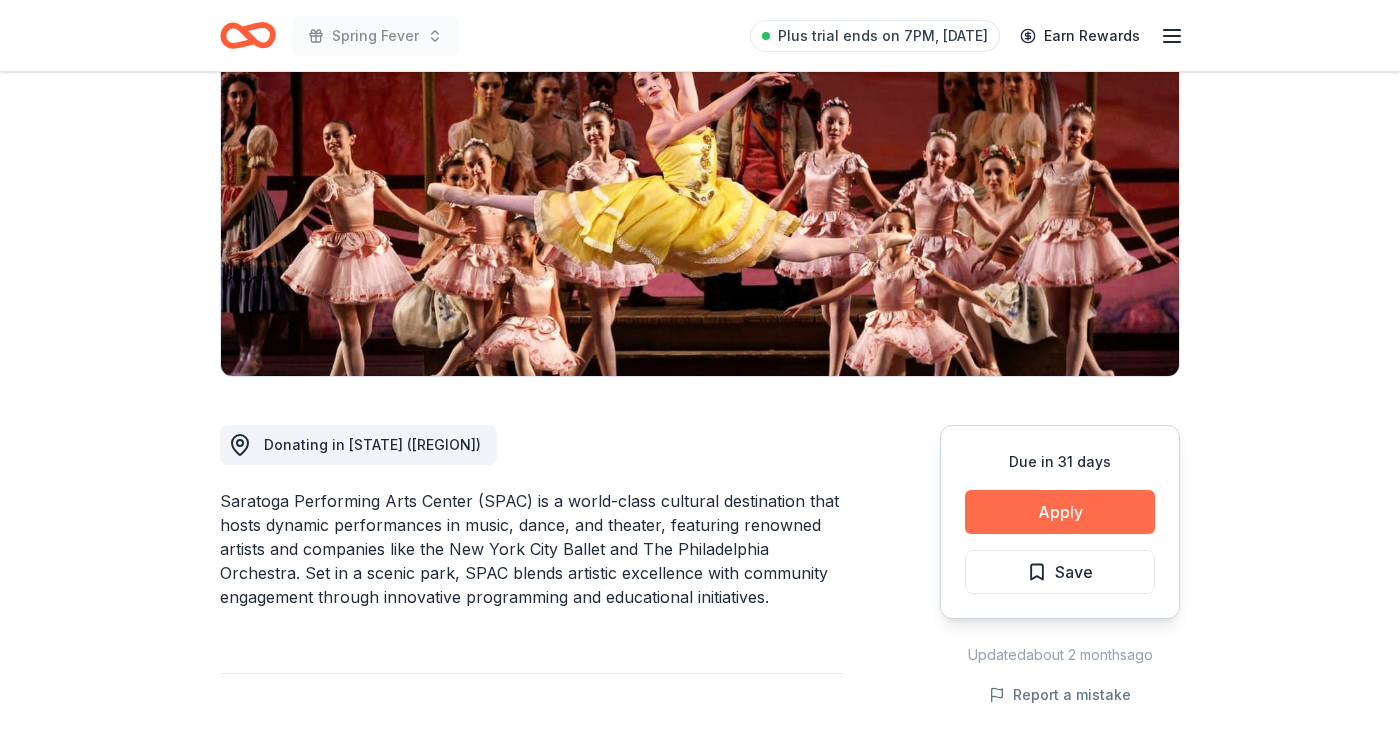 click on "Apply" at bounding box center [1060, 512] 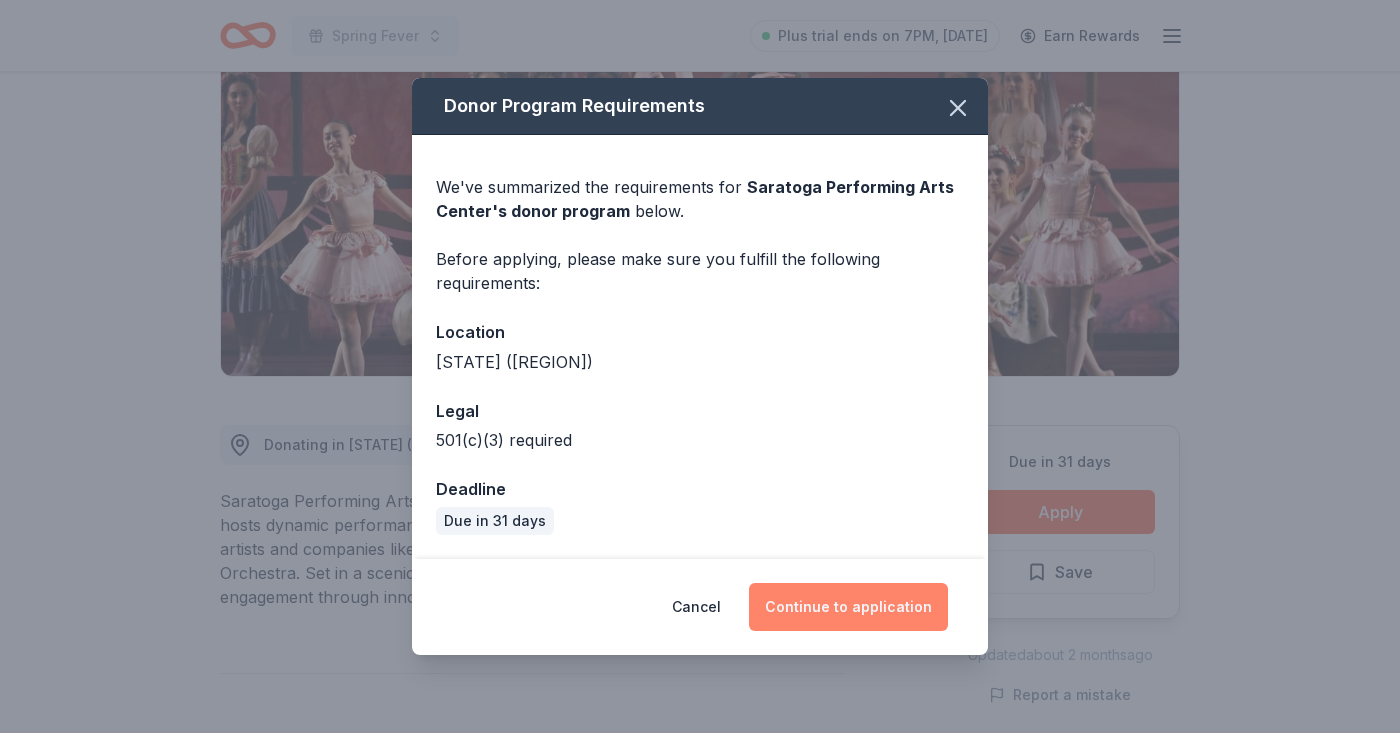 click on "Continue to application" at bounding box center (848, 607) 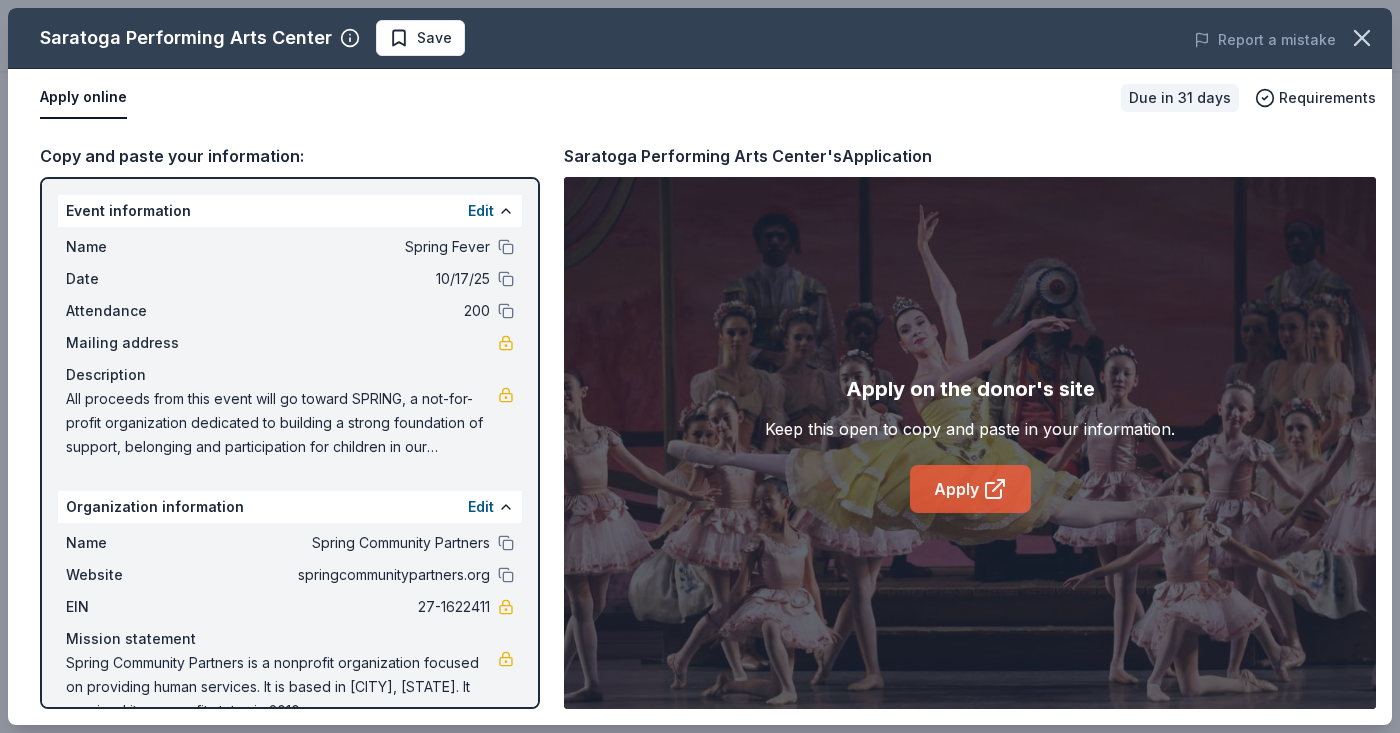 click on "Apply" at bounding box center (970, 489) 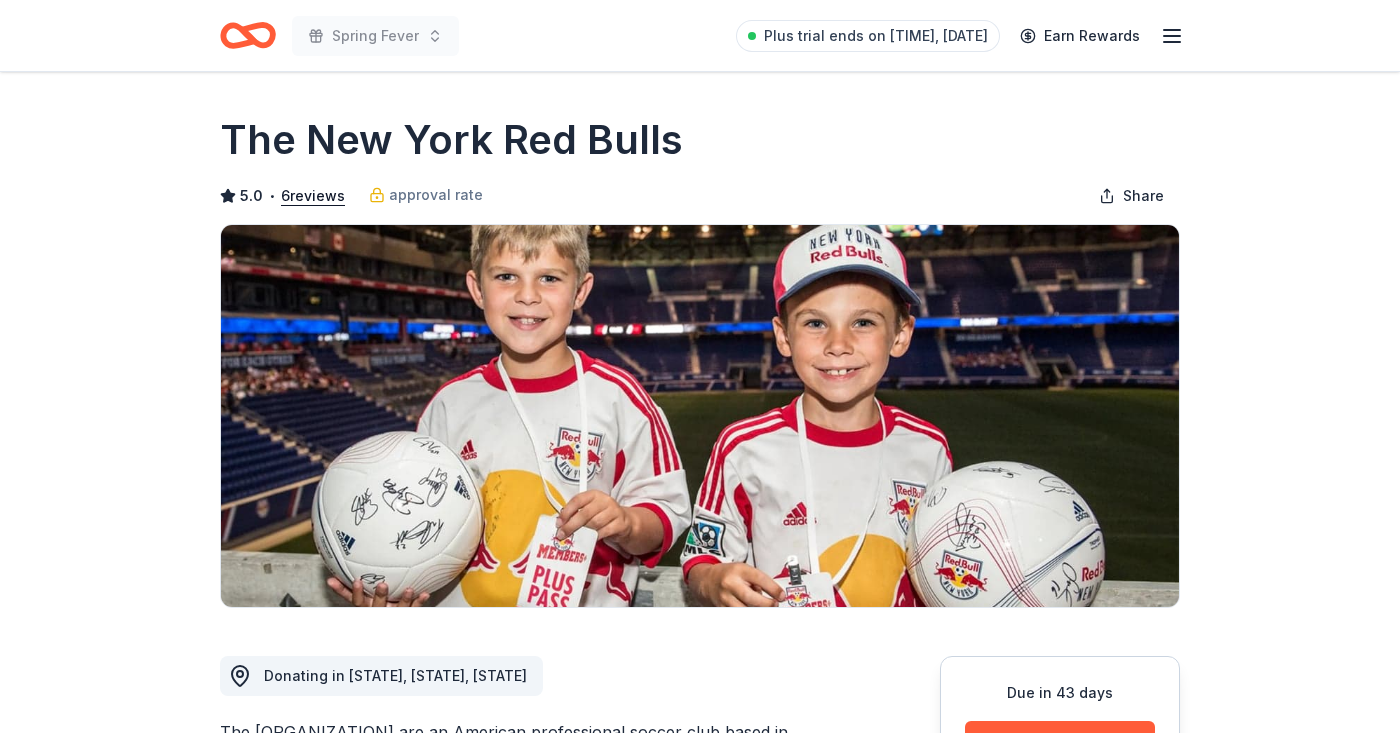 scroll, scrollTop: 305, scrollLeft: 0, axis: vertical 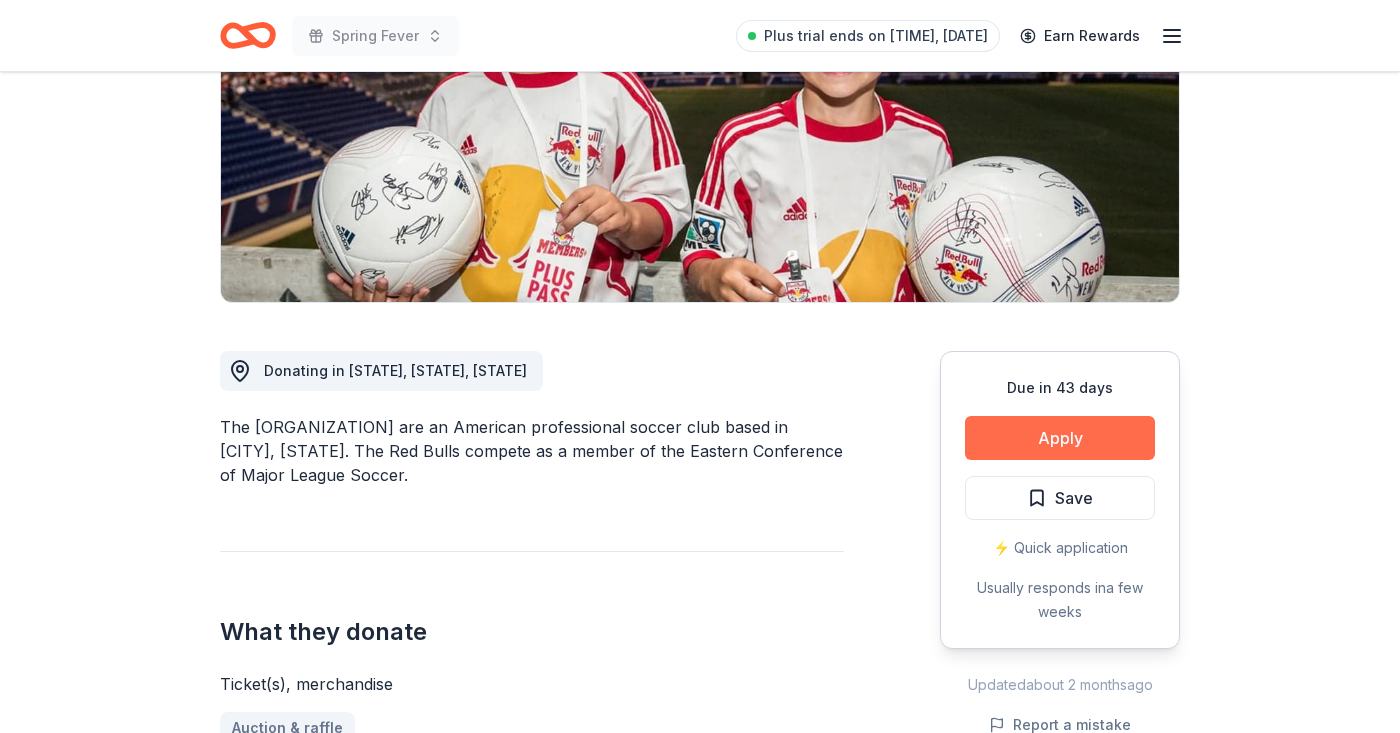 click on "Apply" at bounding box center [1060, 438] 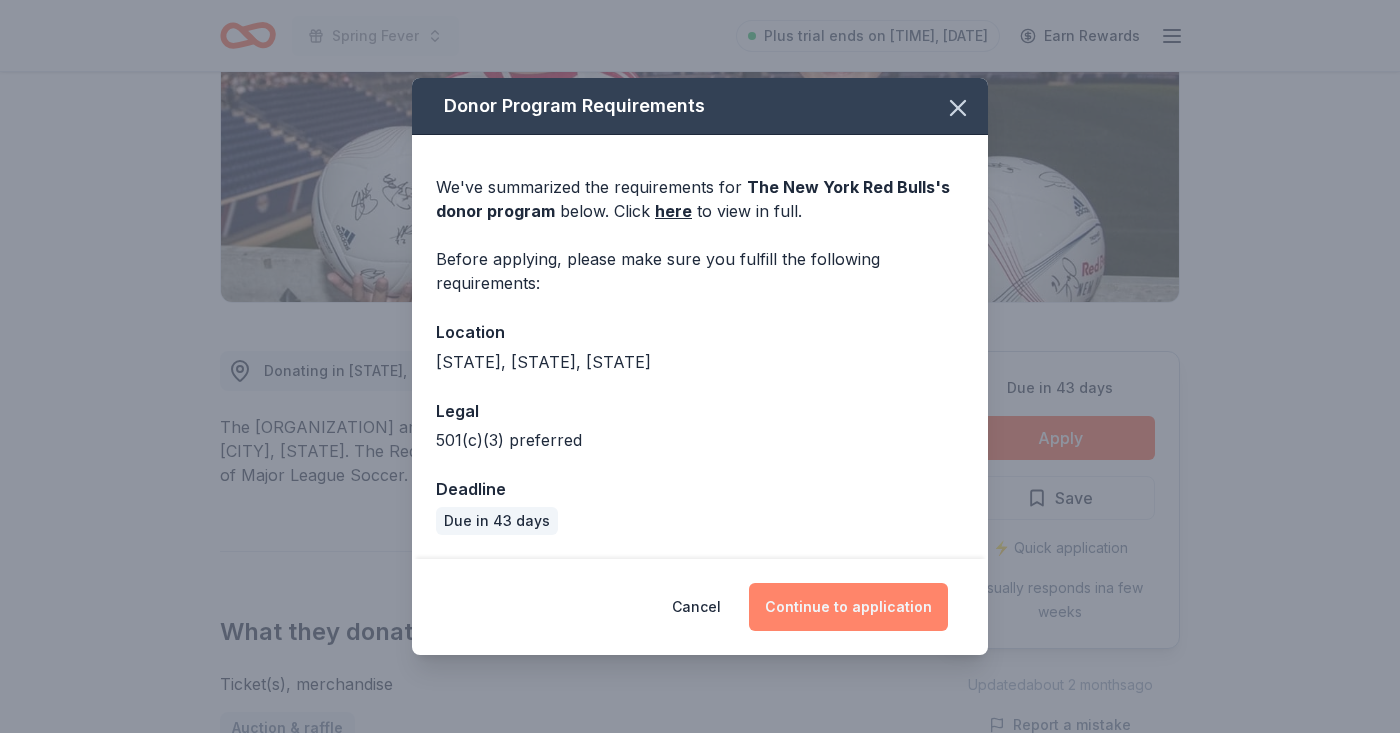 click on "Continue to application" at bounding box center [848, 607] 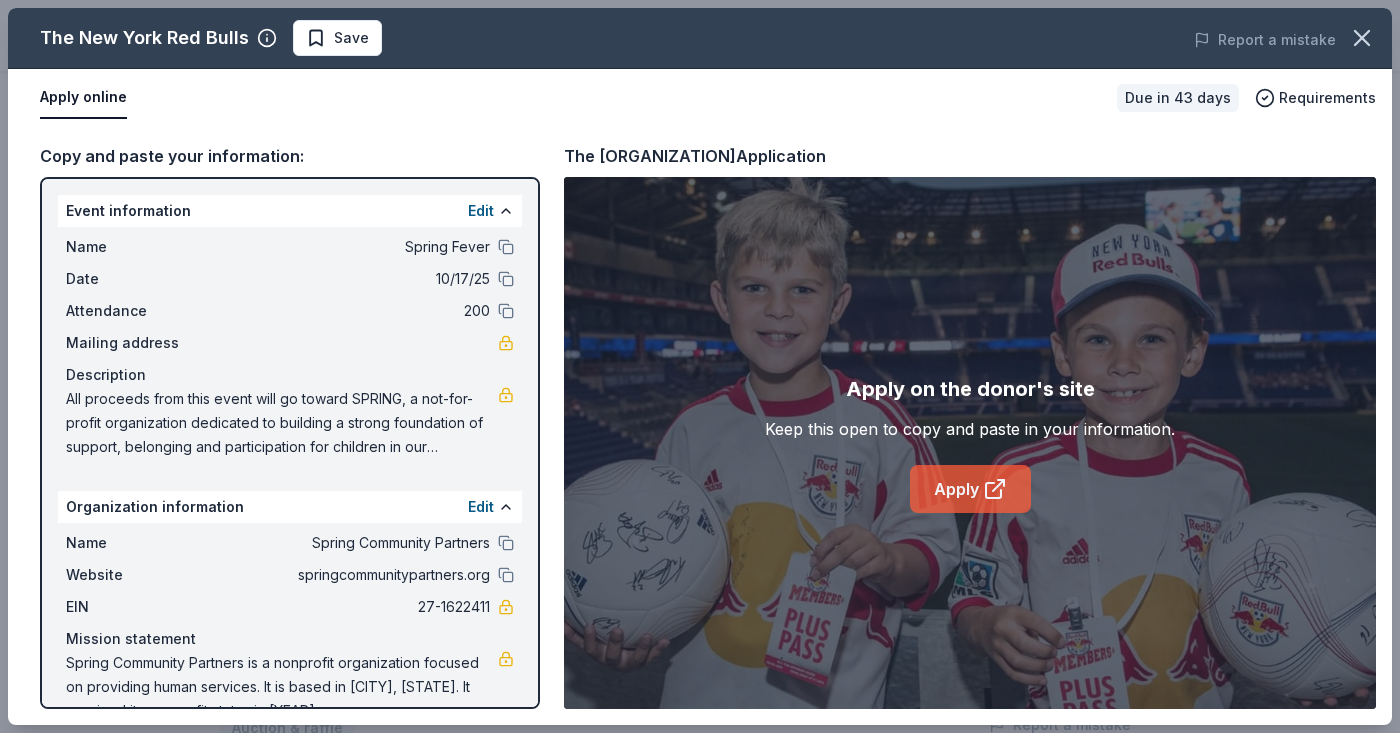 click on "Apply" at bounding box center [970, 489] 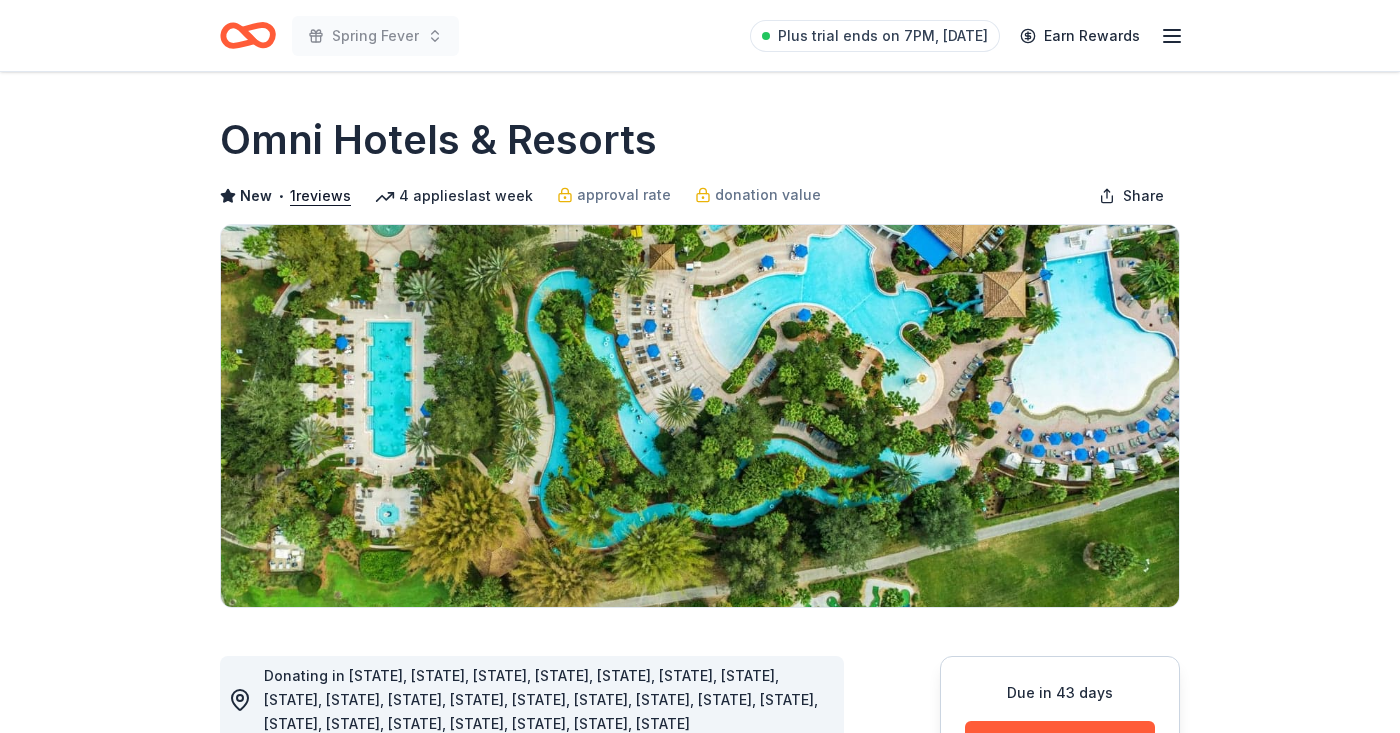 scroll, scrollTop: 151, scrollLeft: 0, axis: vertical 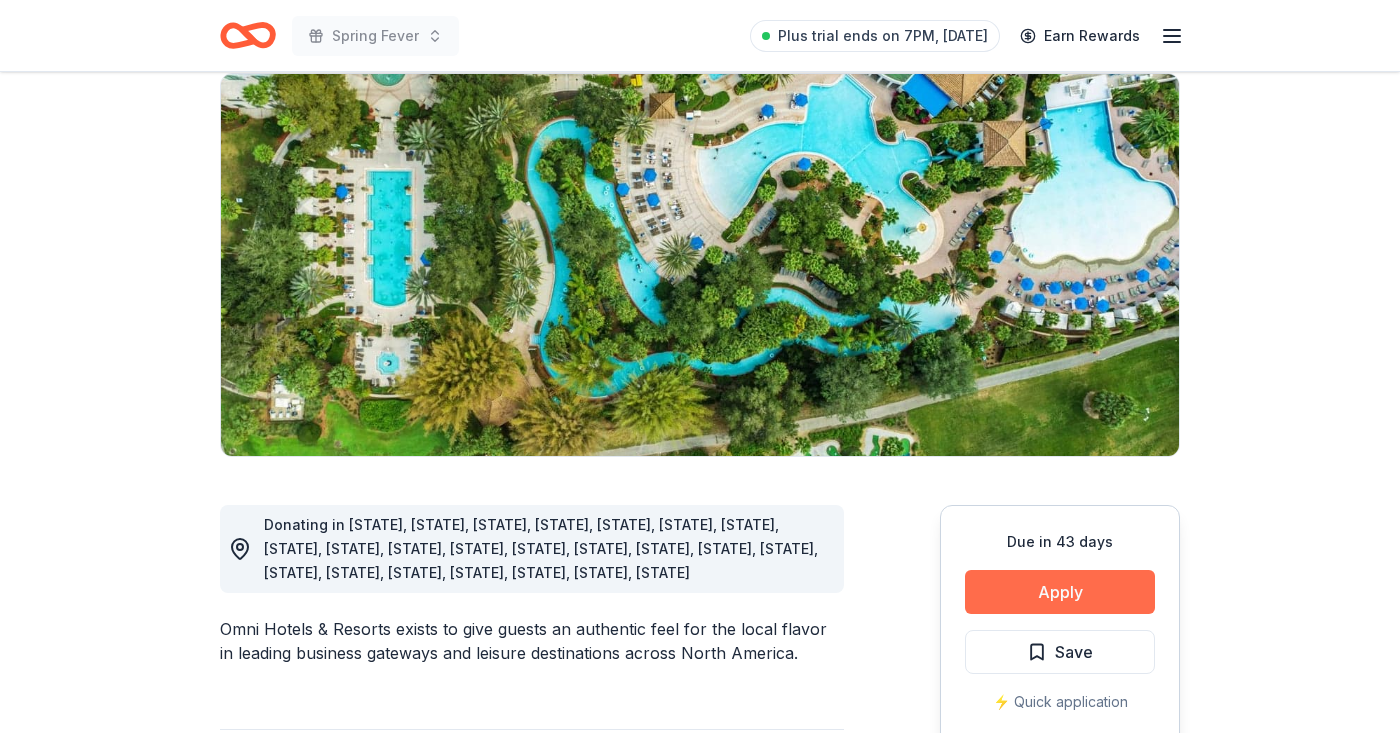 click on "Apply" at bounding box center [1060, 592] 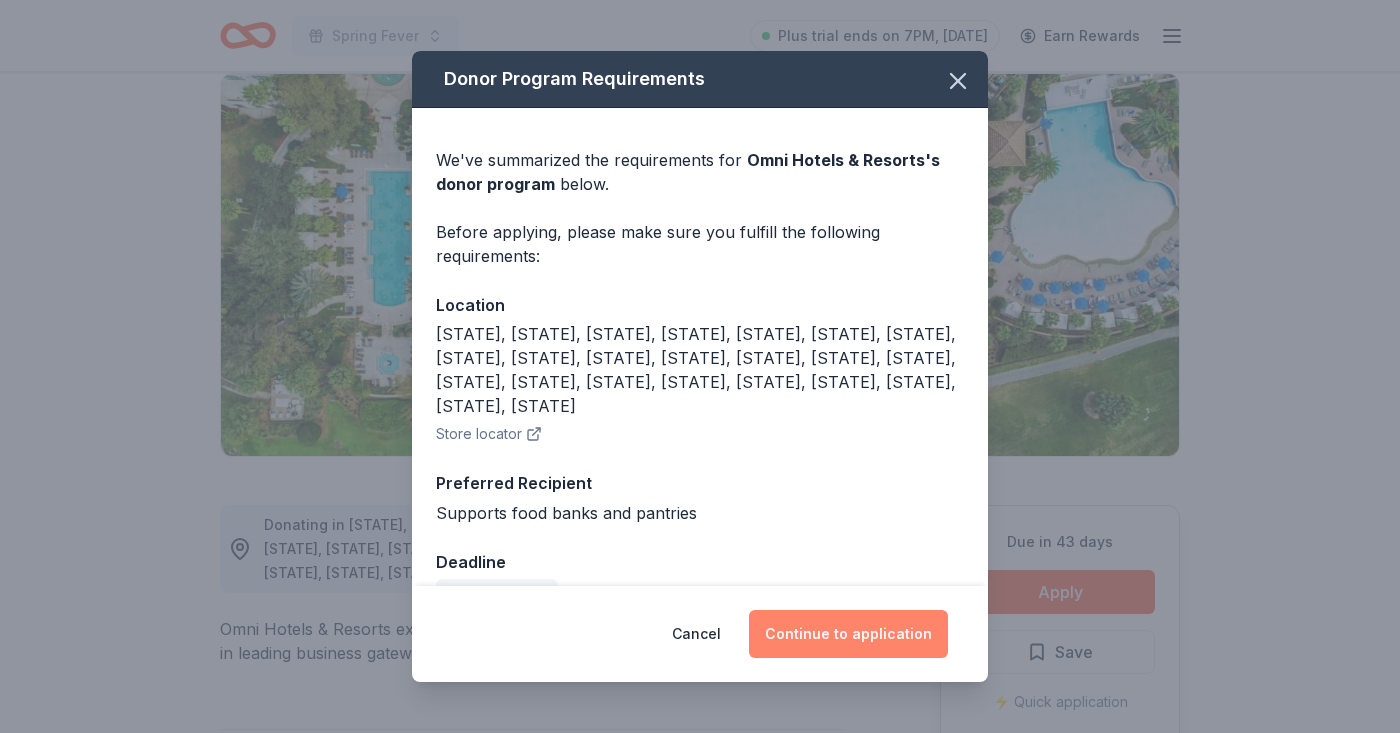 click on "Continue to application" at bounding box center [848, 634] 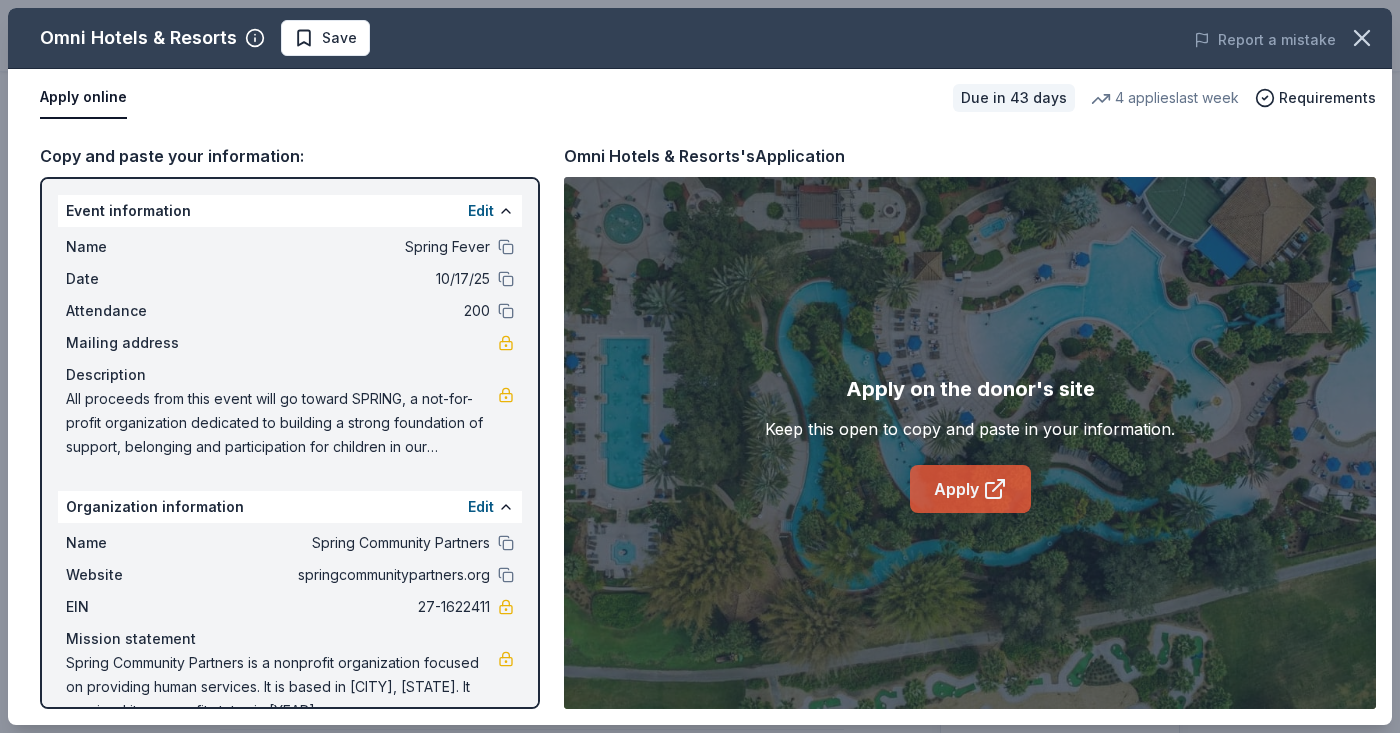 click on "Apply" at bounding box center (970, 489) 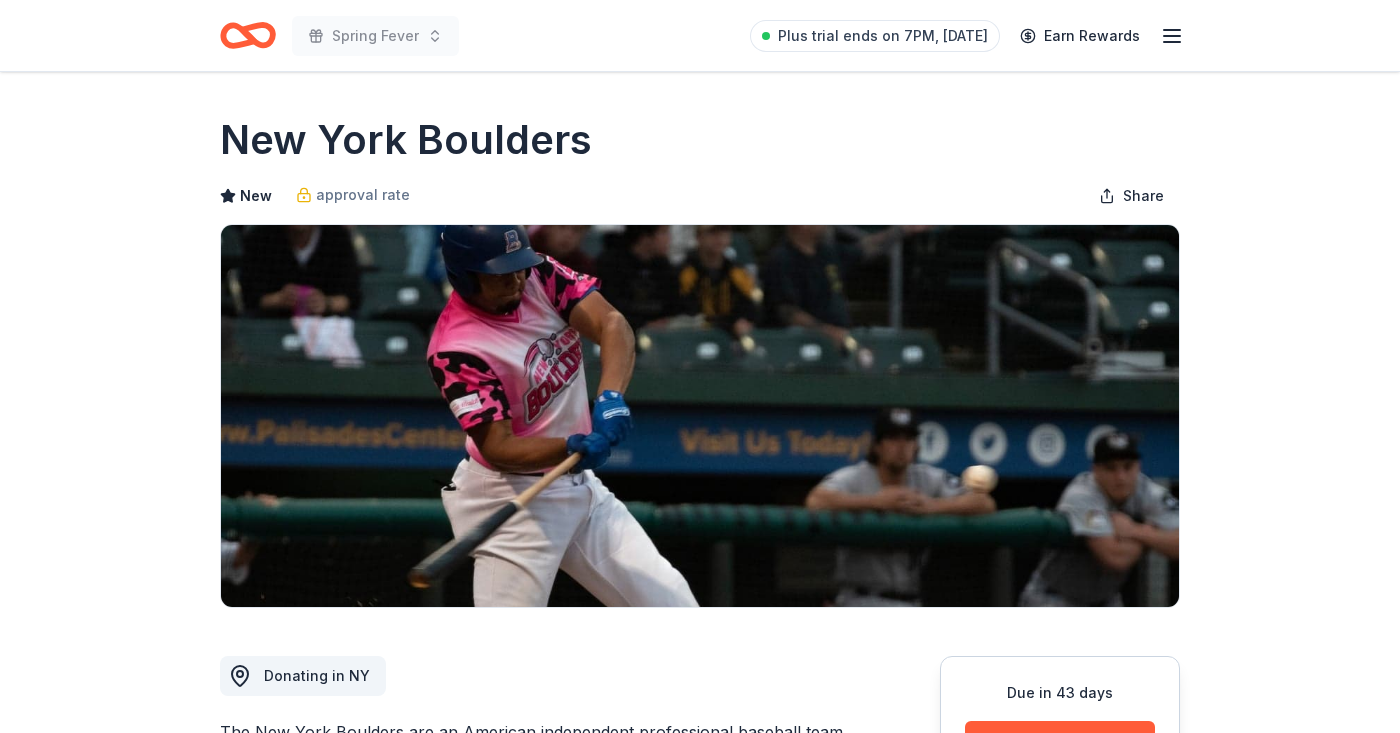 scroll, scrollTop: 260, scrollLeft: 0, axis: vertical 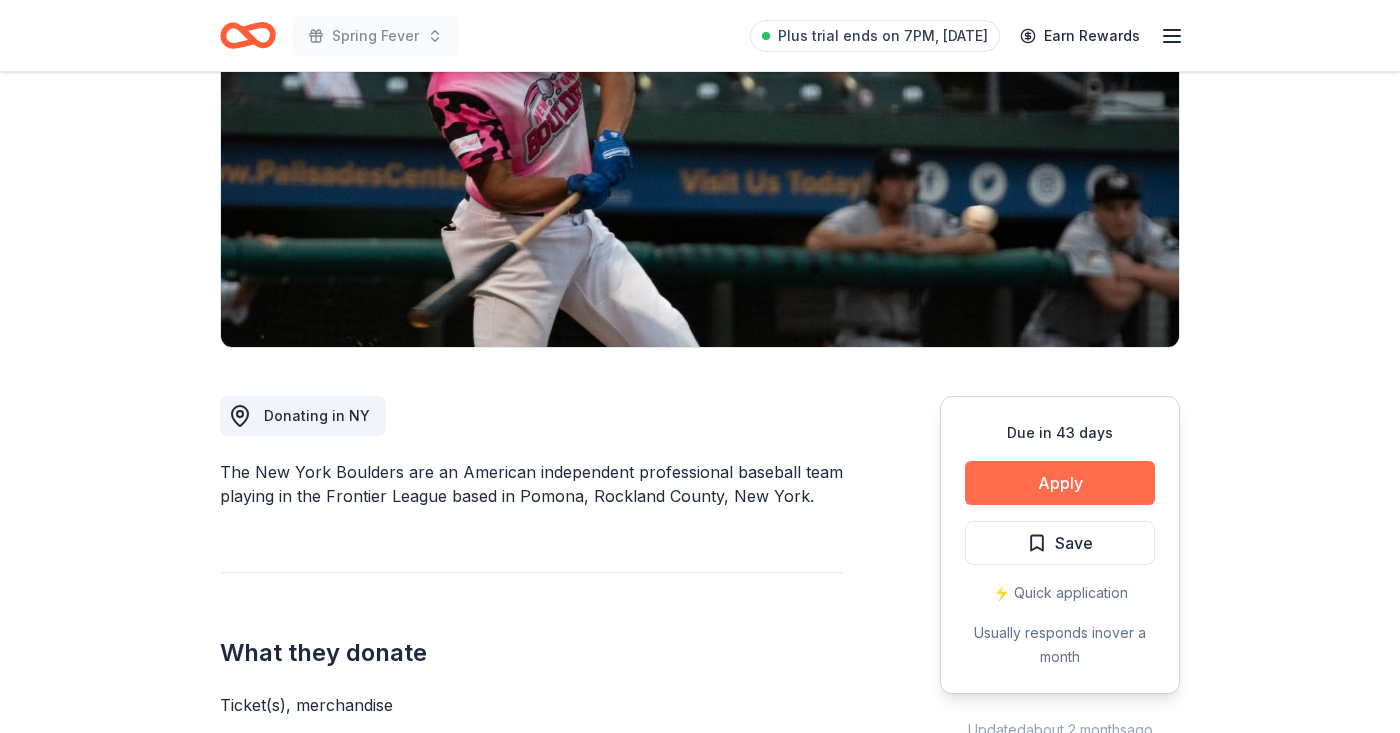 click on "Apply" at bounding box center (1060, 483) 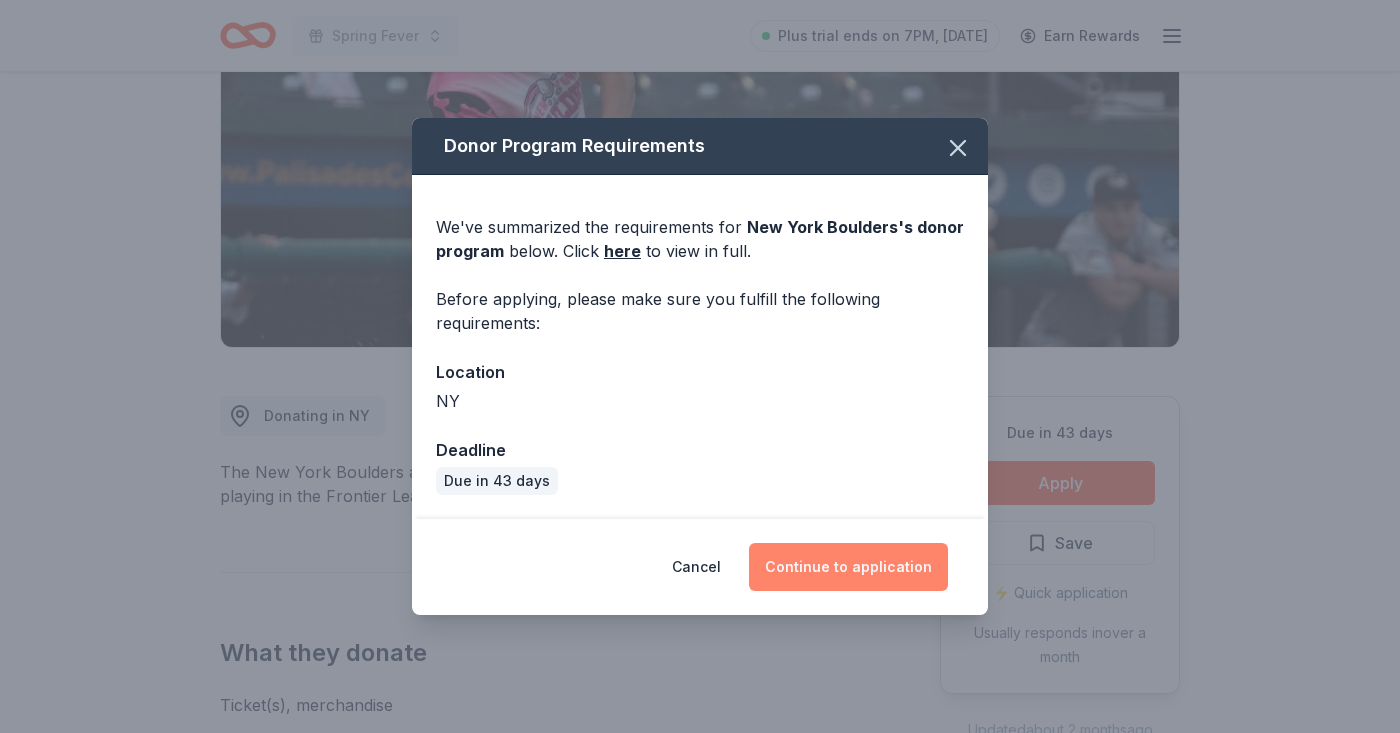 click on "Continue to application" at bounding box center (848, 567) 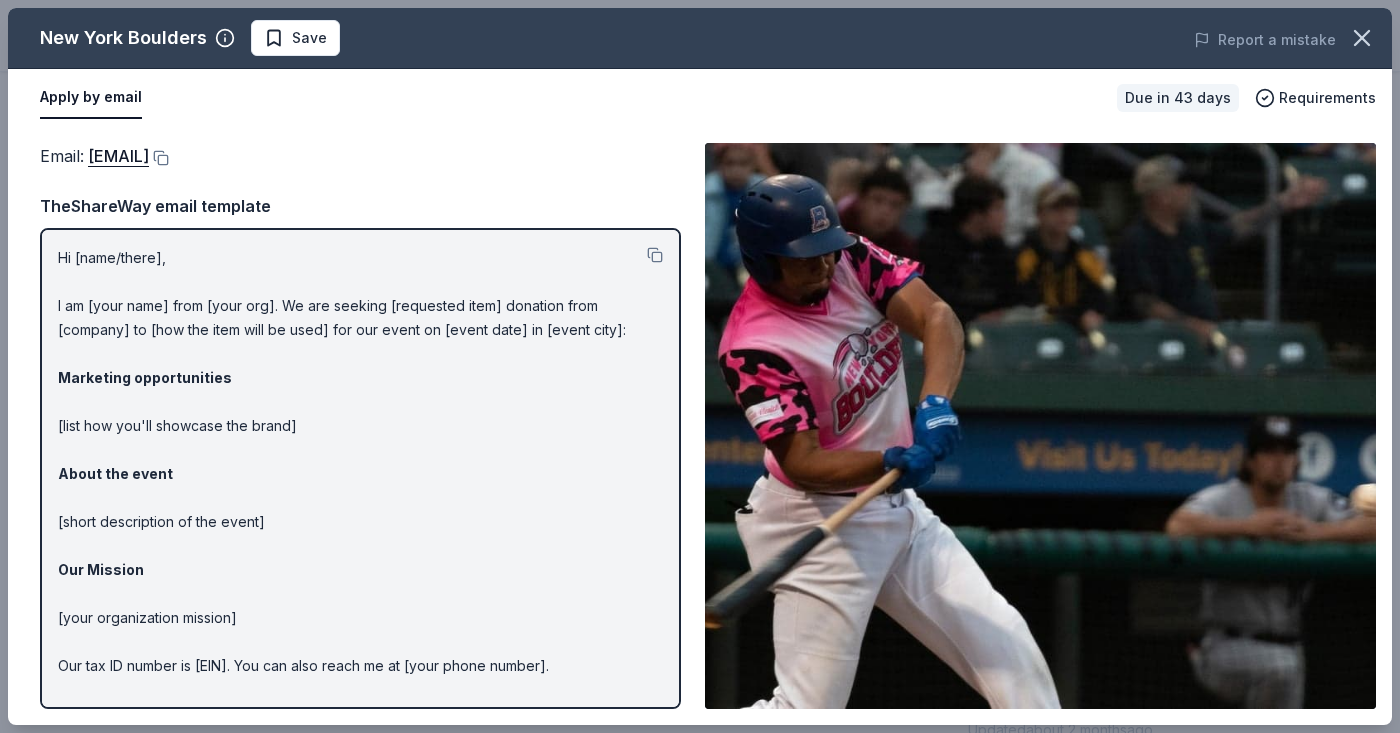 scroll, scrollTop: 0, scrollLeft: 0, axis: both 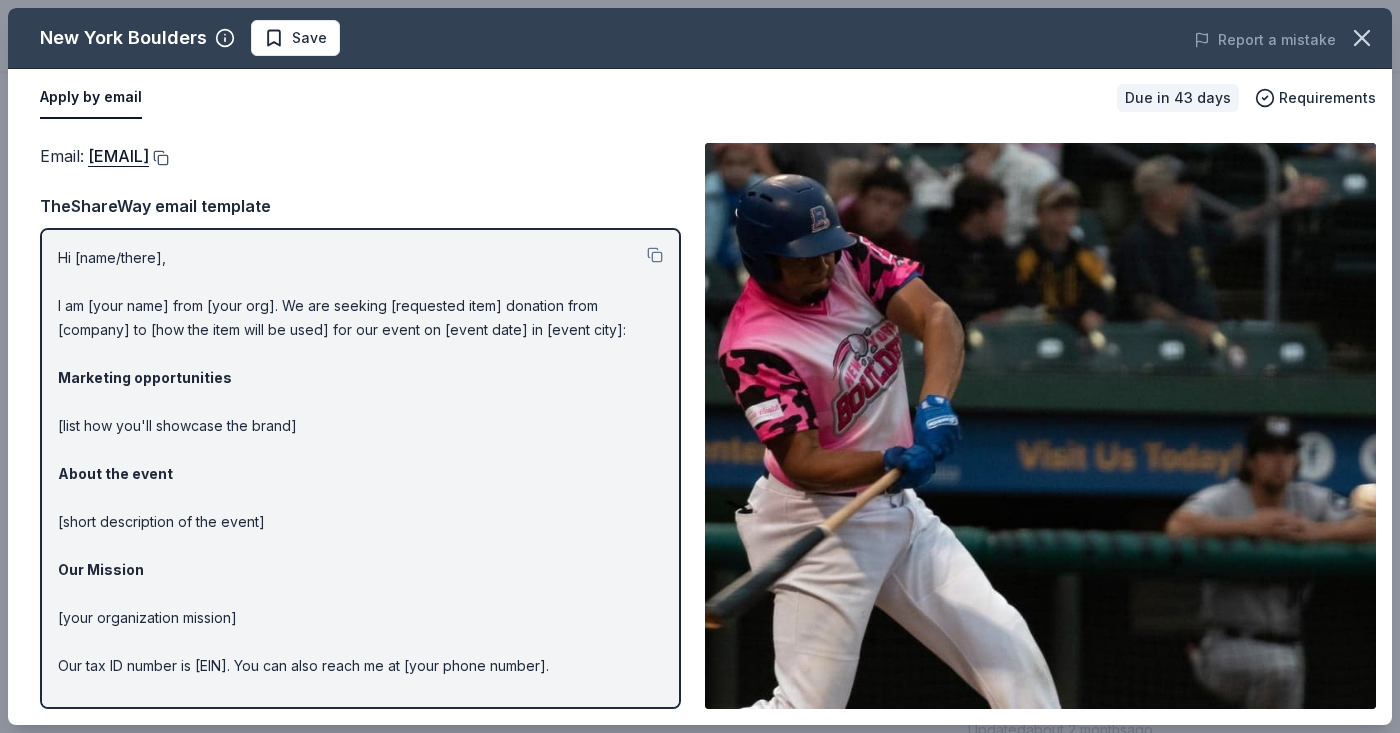 click at bounding box center (159, 158) 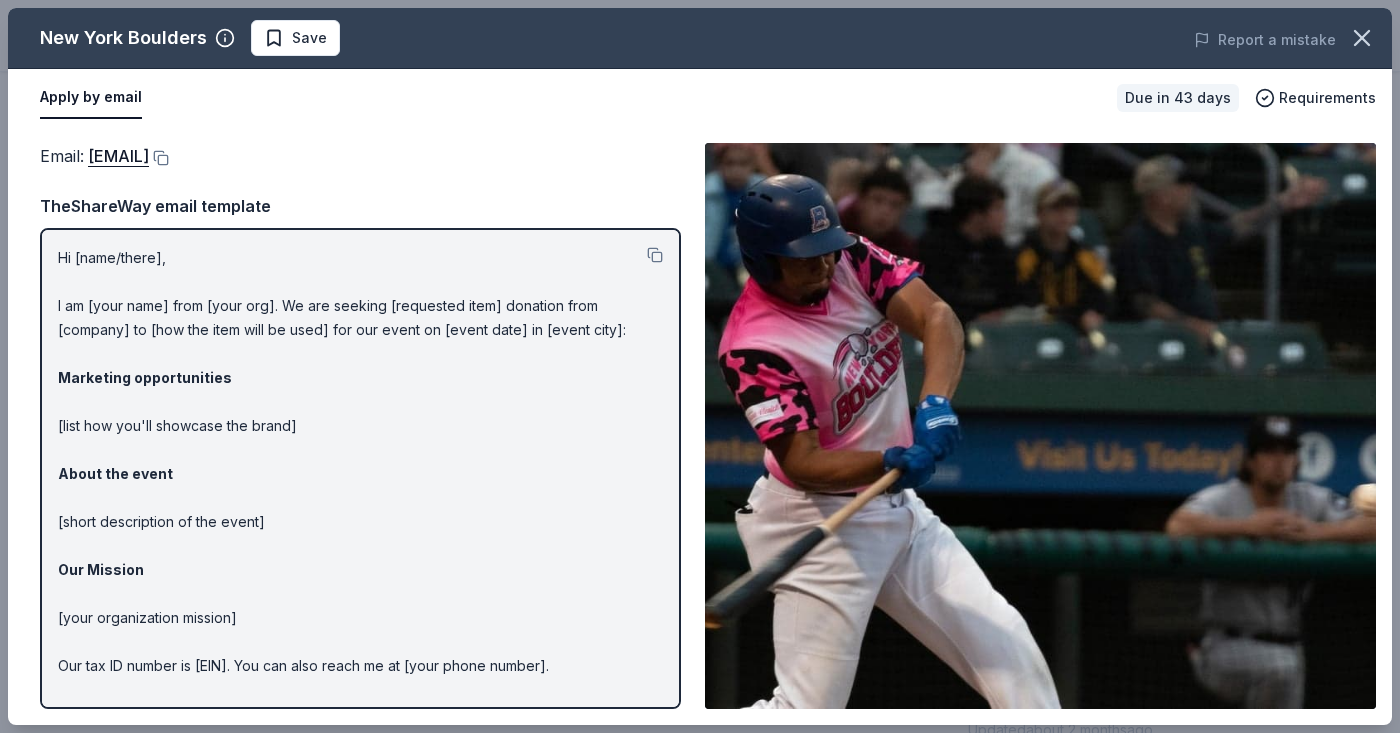 scroll, scrollTop: 0, scrollLeft: 0, axis: both 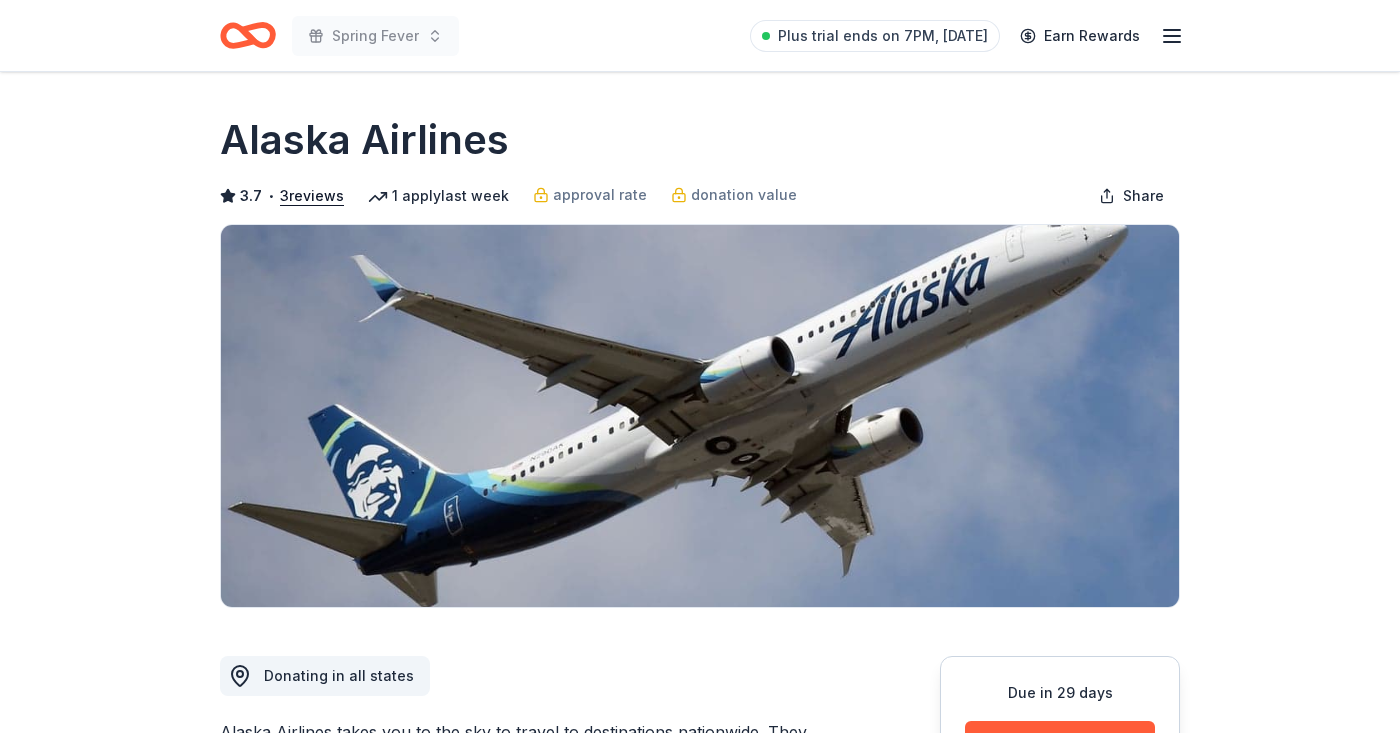 click on "Apply" at bounding box center [1060, 743] 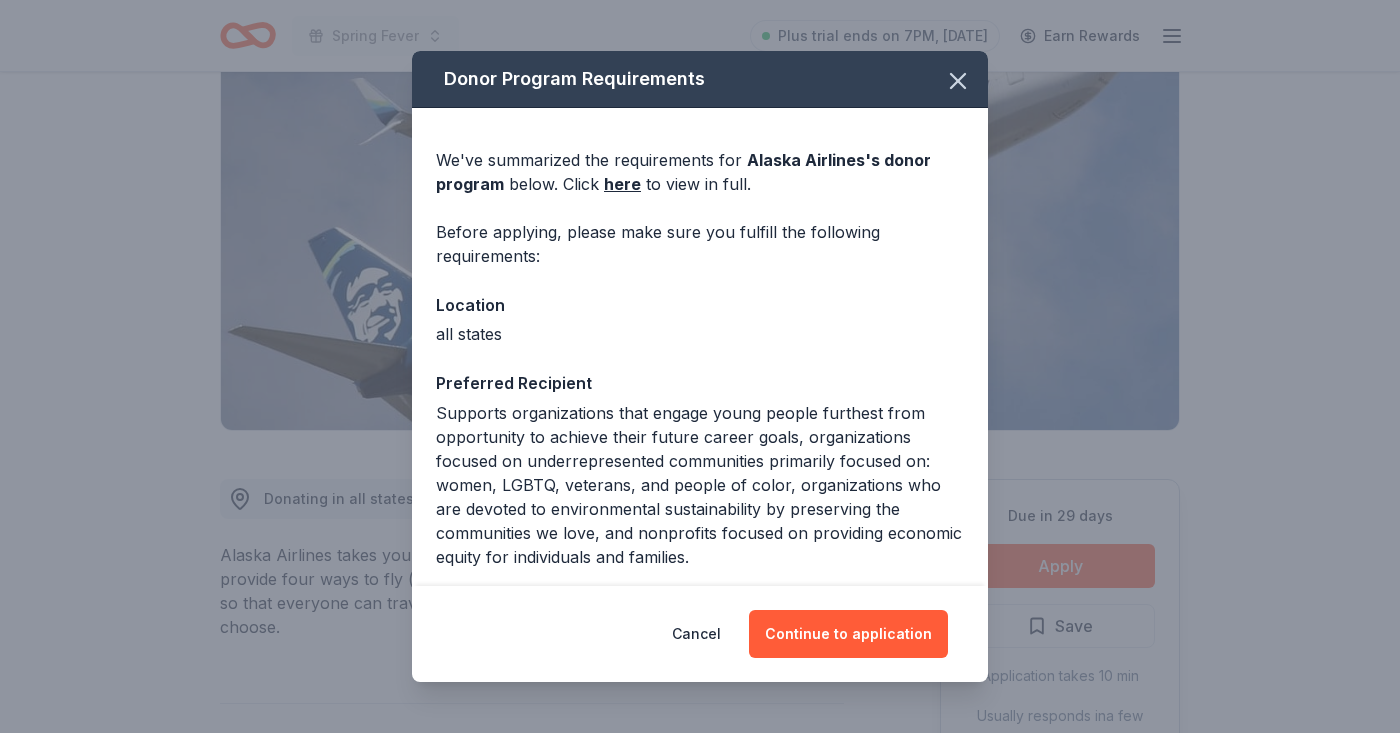 scroll, scrollTop: 177, scrollLeft: 0, axis: vertical 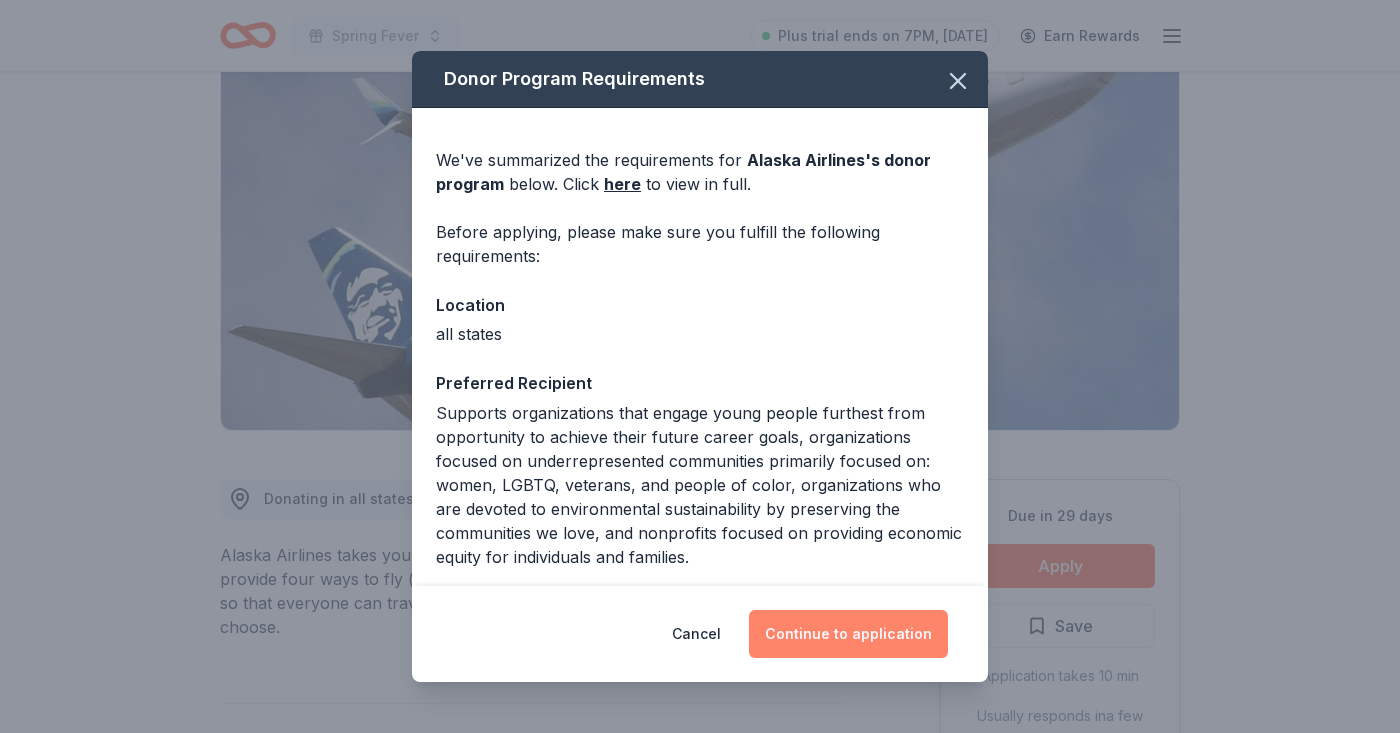 click on "Continue to application" at bounding box center (848, 634) 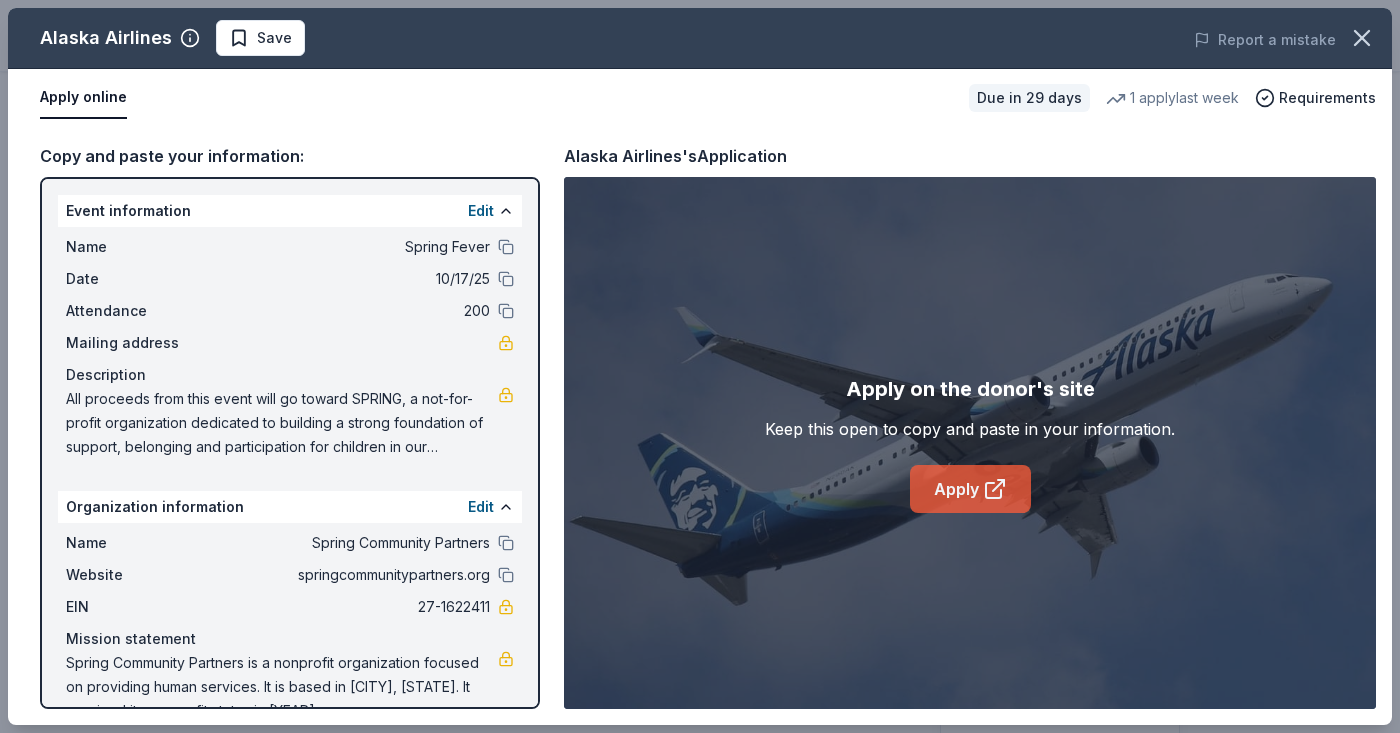 click on "Apply" at bounding box center [970, 489] 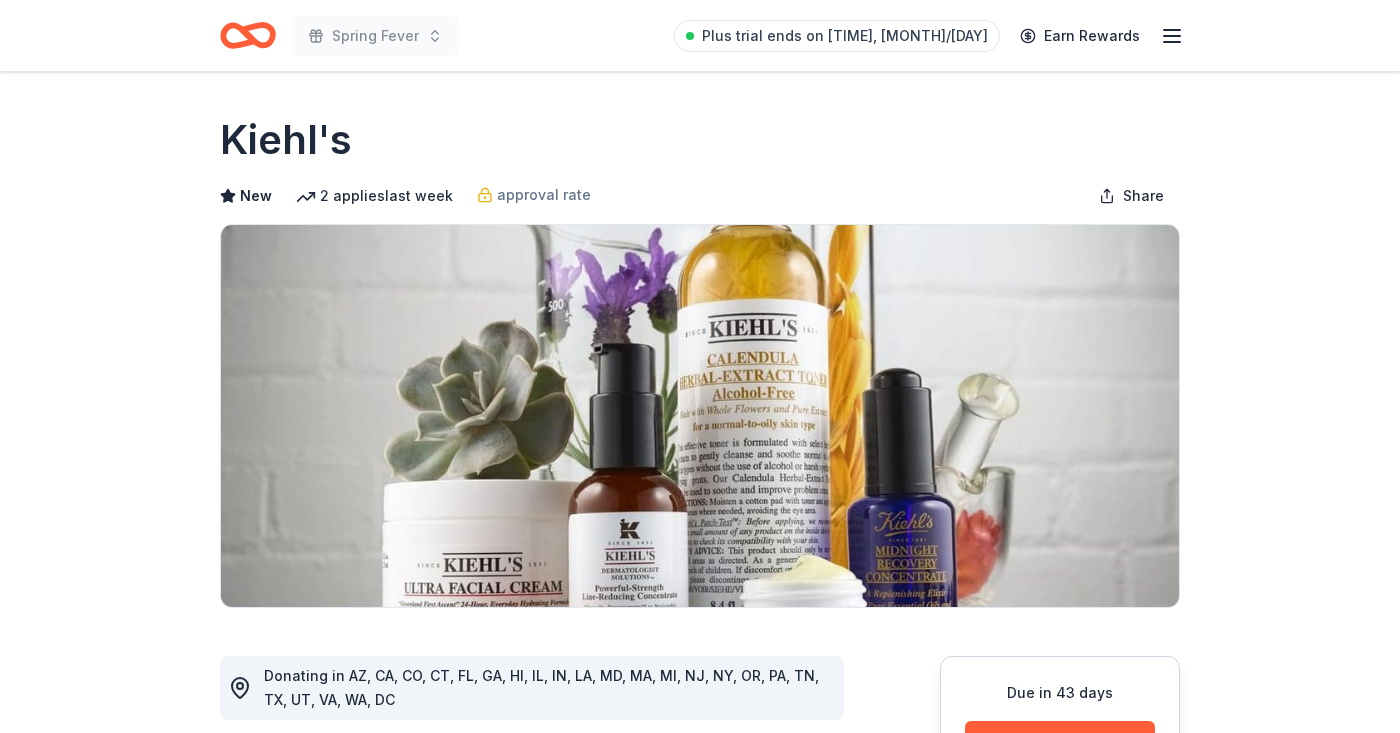 scroll, scrollTop: 162, scrollLeft: 0, axis: vertical 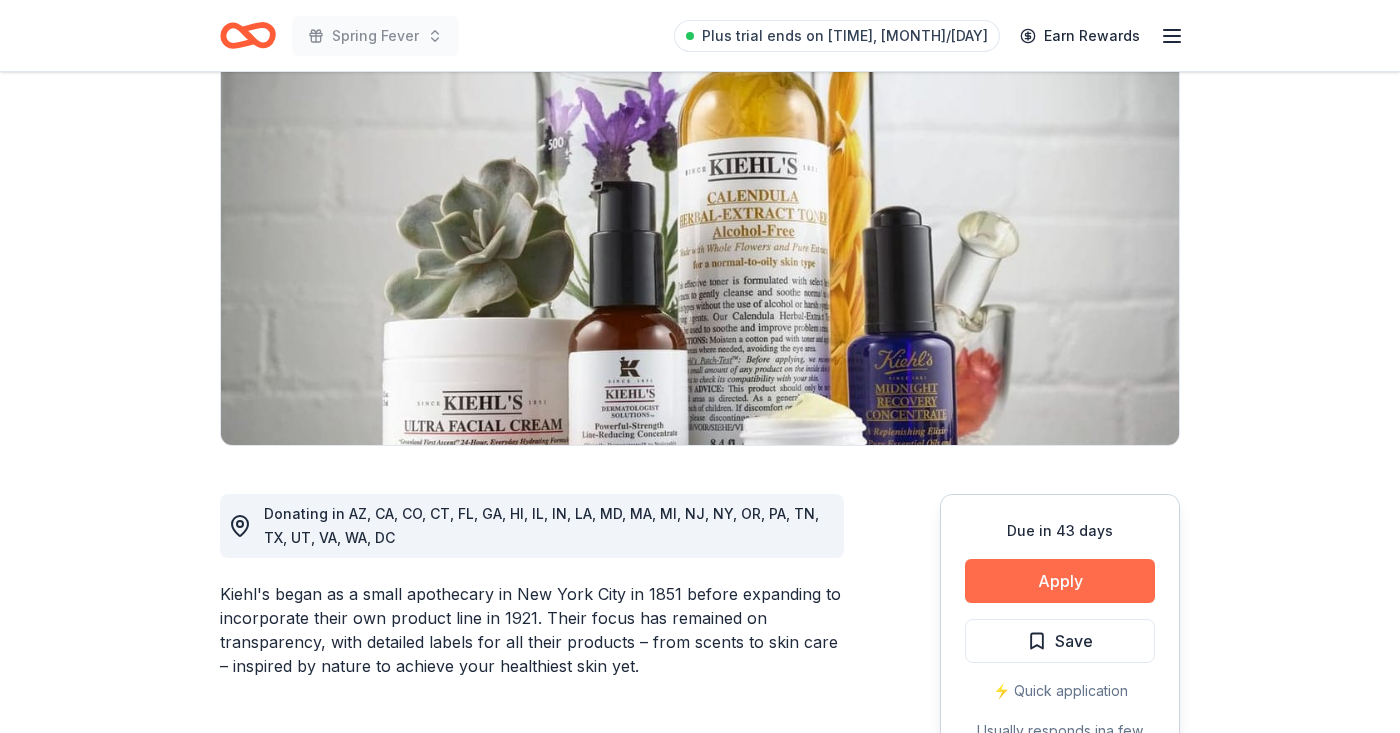 click on "Apply" at bounding box center [1060, 581] 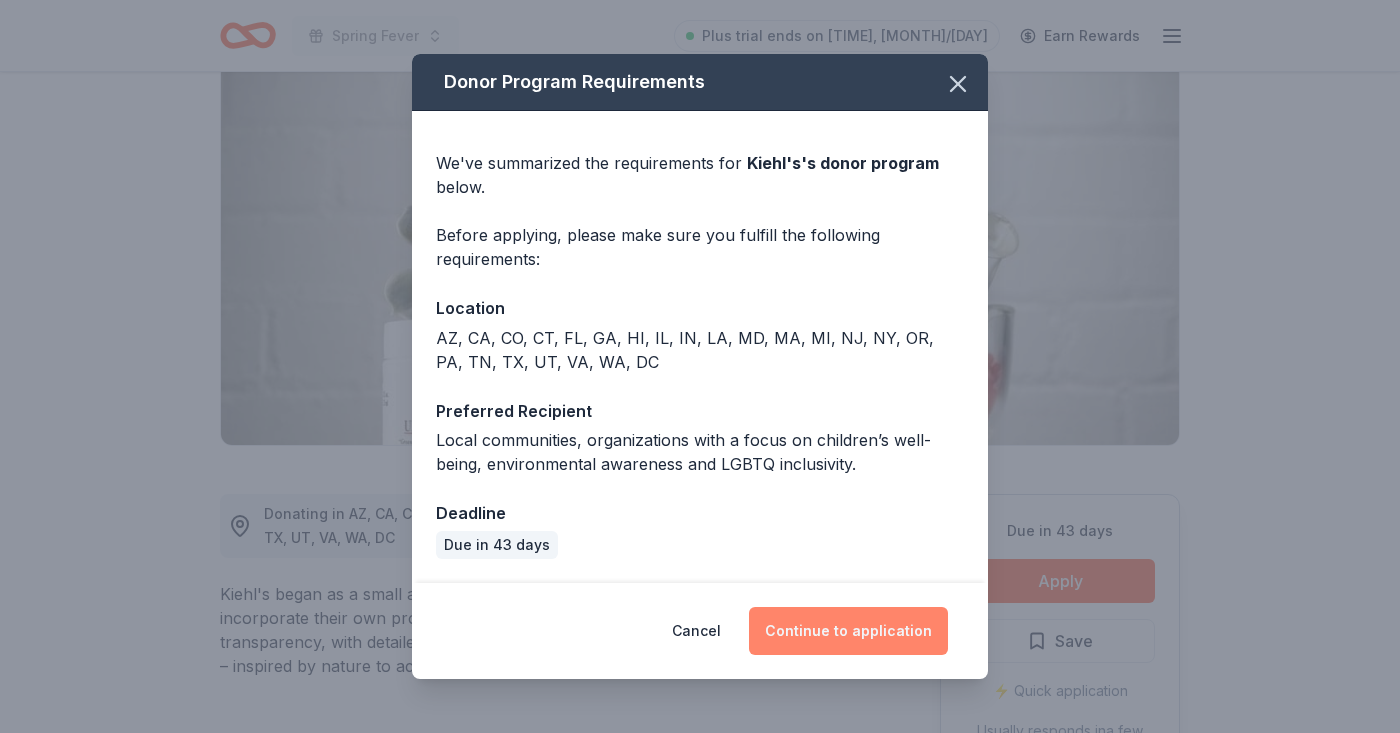 click on "Continue to application" at bounding box center [848, 631] 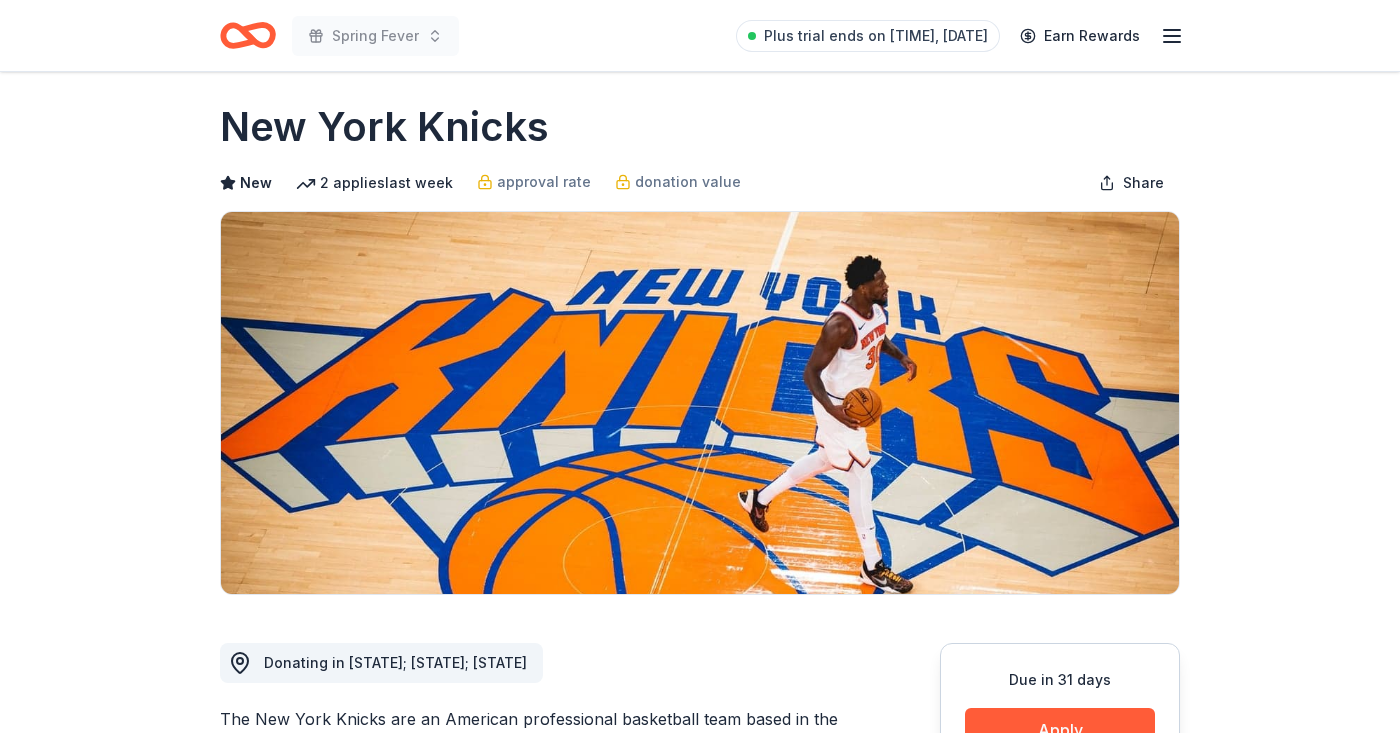 scroll, scrollTop: 149, scrollLeft: 0, axis: vertical 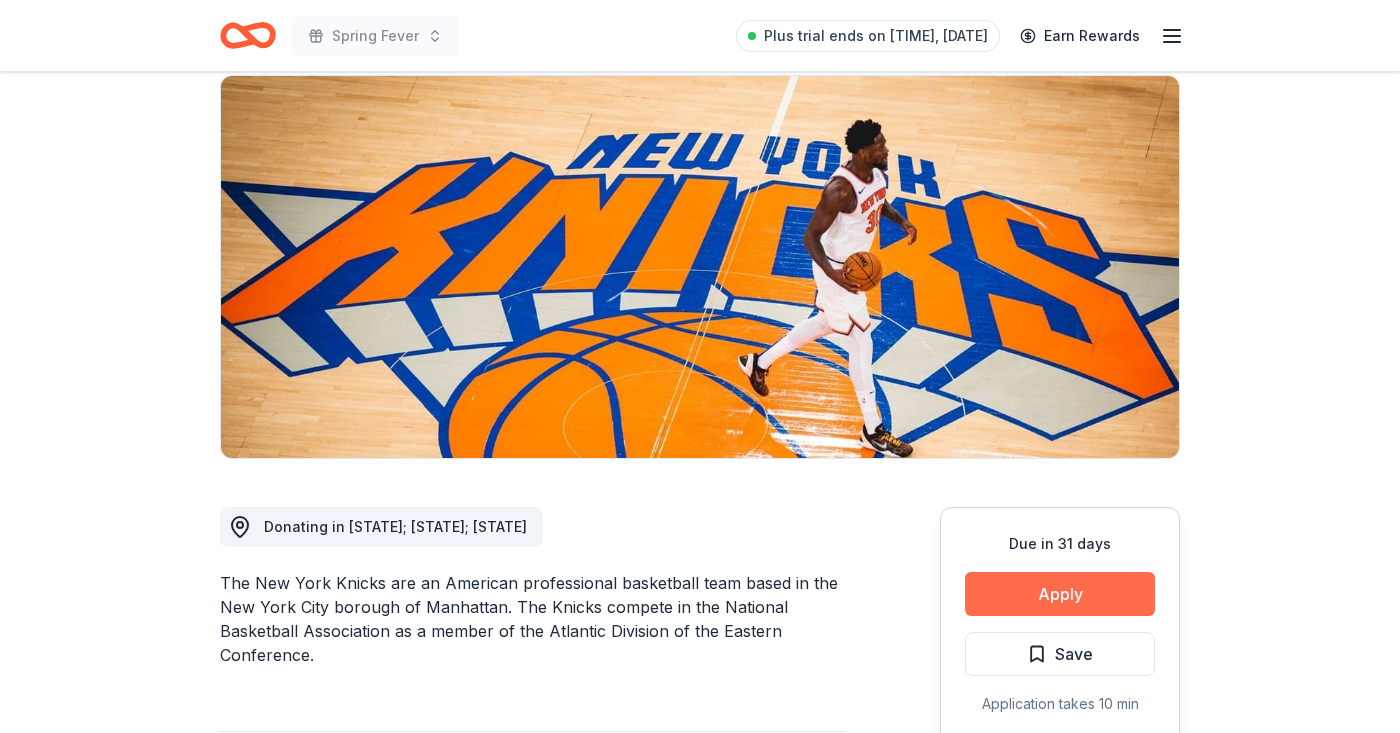 click on "Apply" at bounding box center [1060, 594] 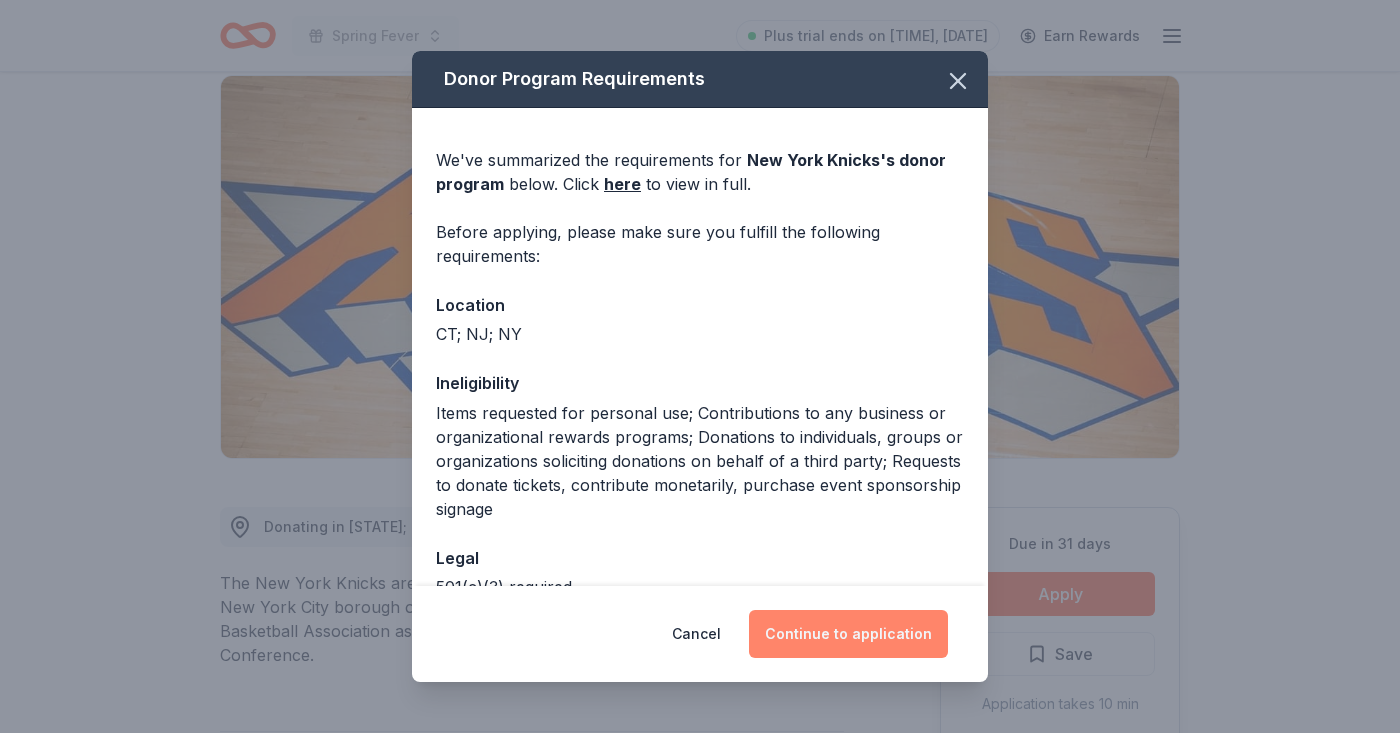 click on "Continue to application" at bounding box center [848, 634] 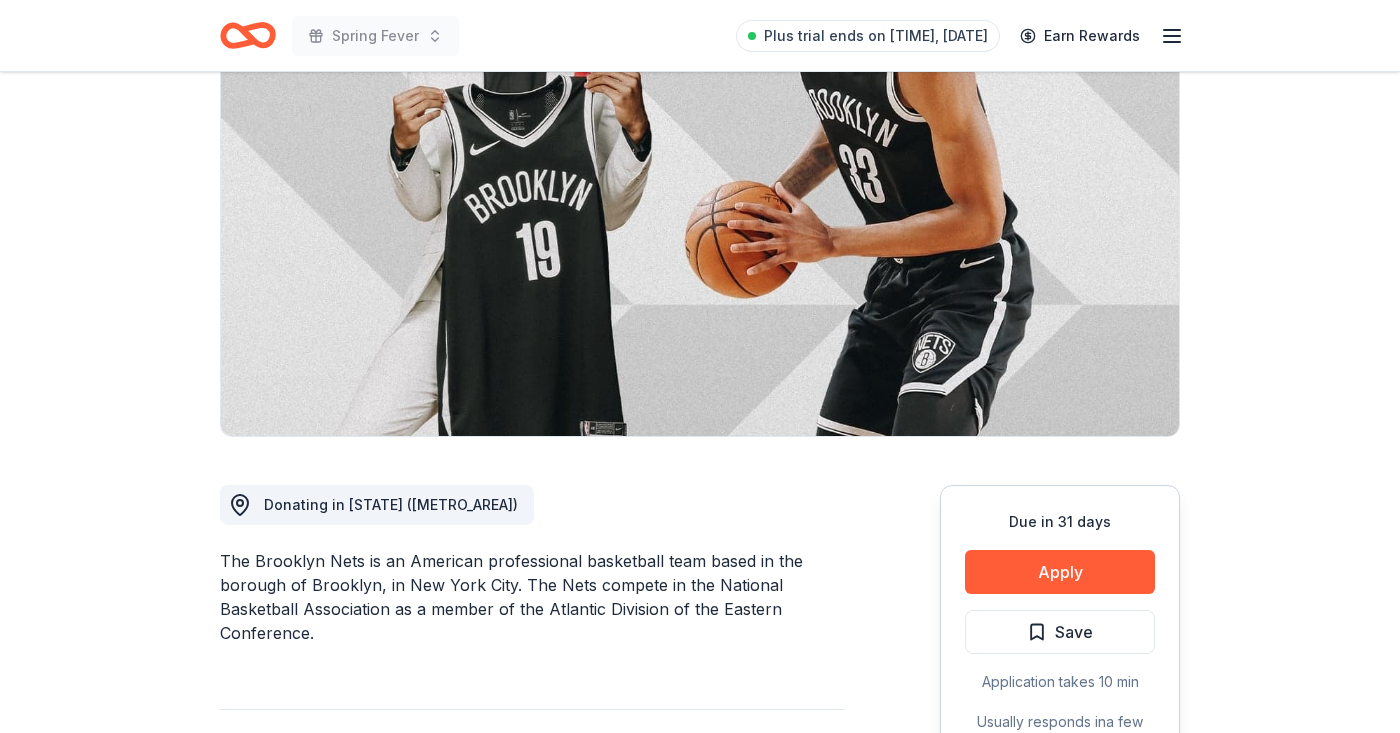scroll, scrollTop: 171, scrollLeft: 0, axis: vertical 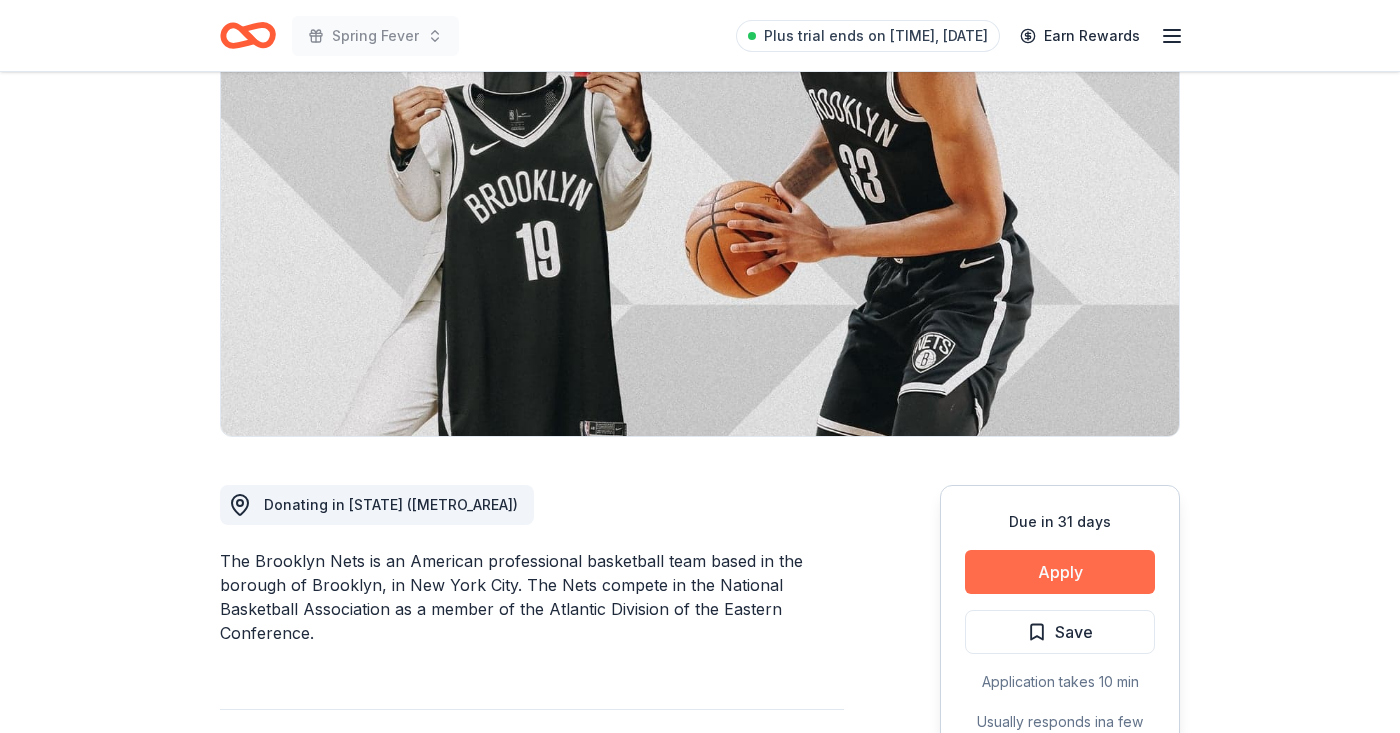 click on "Apply" at bounding box center (1060, 572) 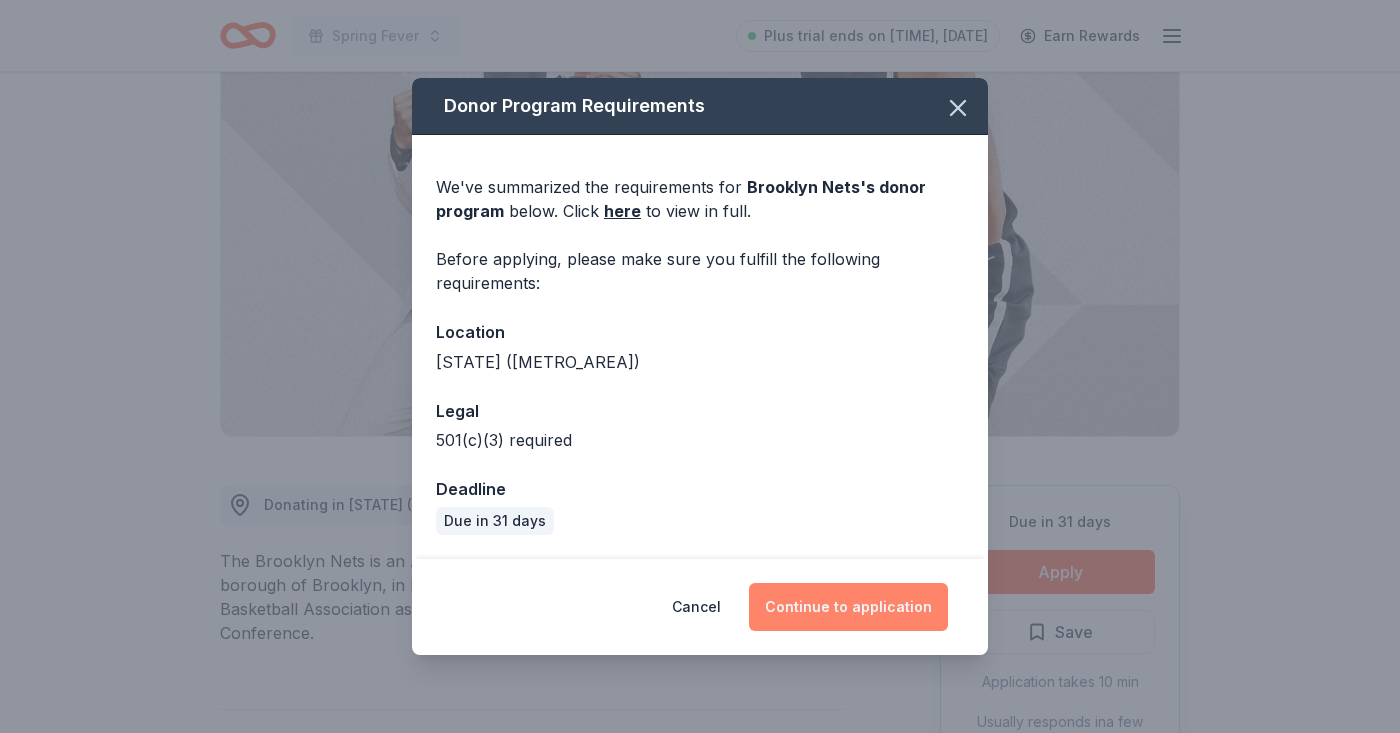 click on "Continue to application" at bounding box center [848, 607] 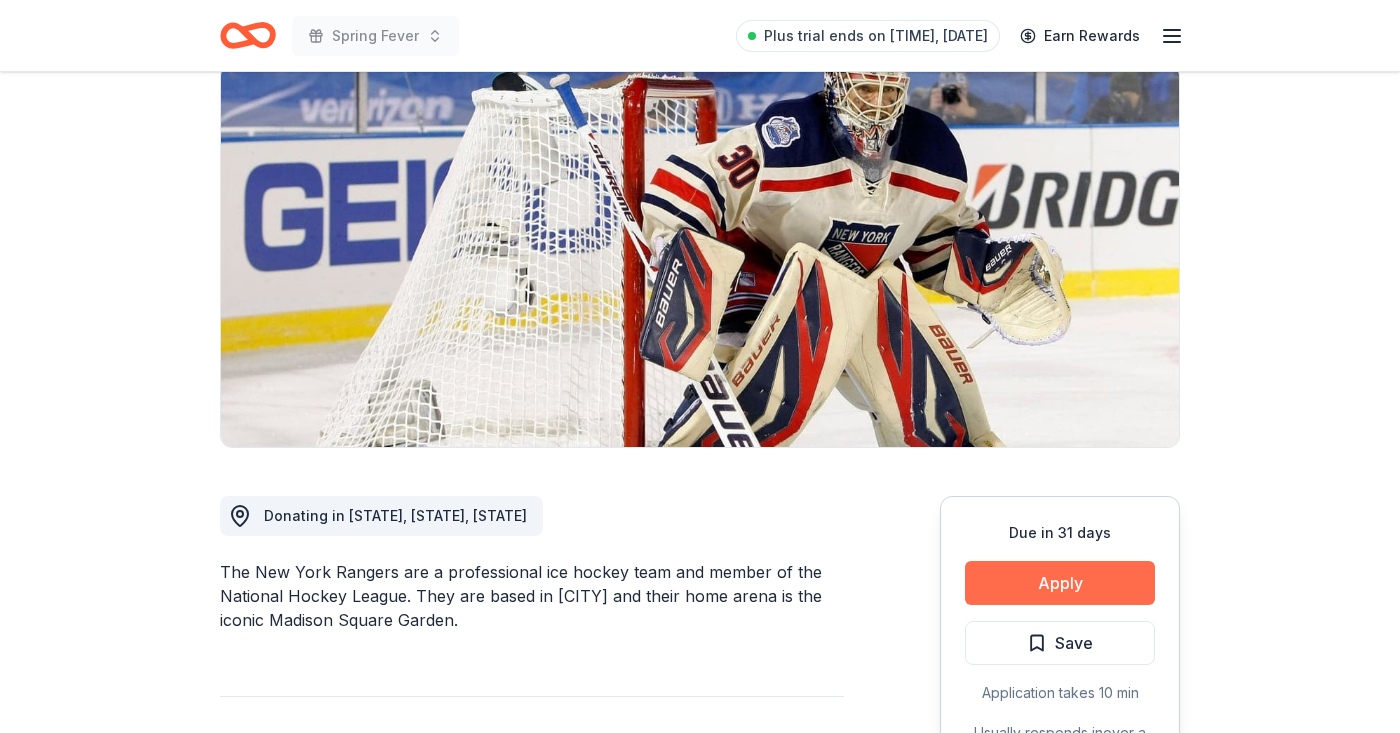 scroll, scrollTop: 160, scrollLeft: 0, axis: vertical 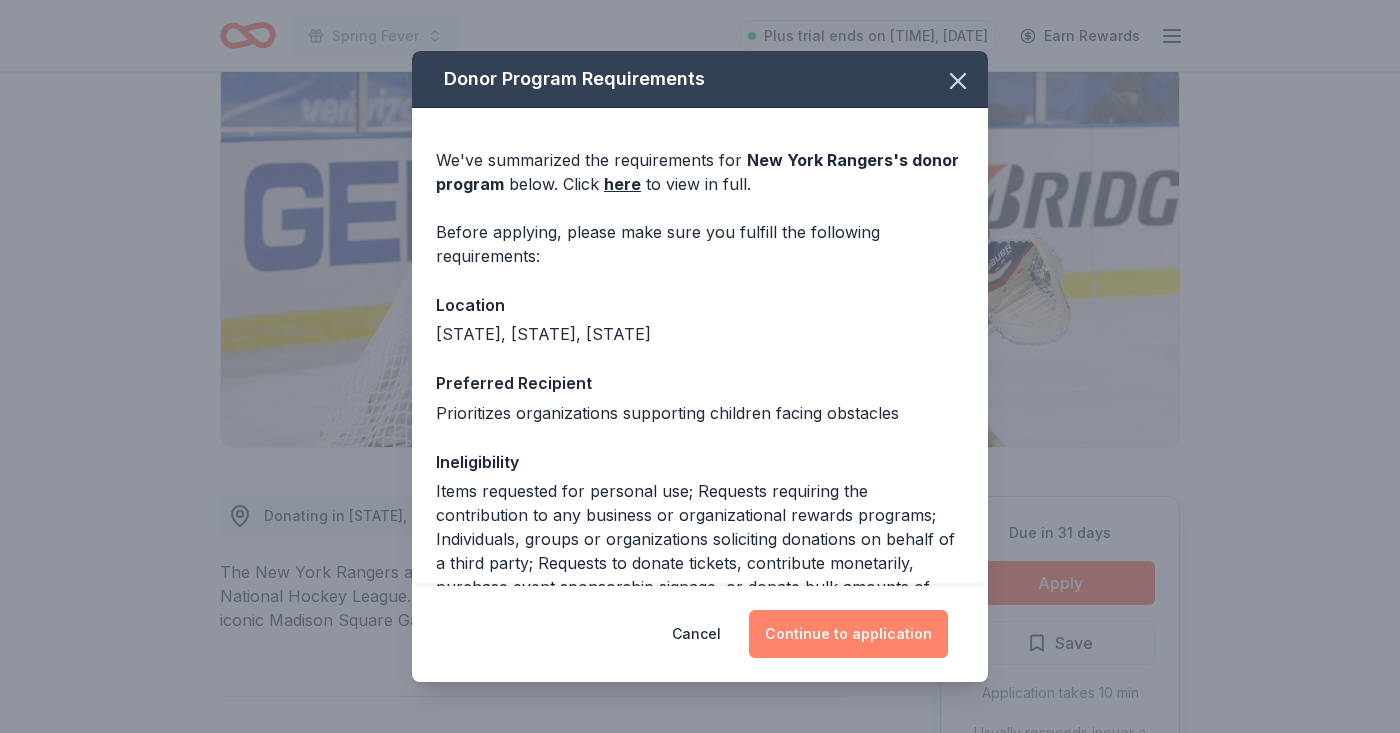 click on "Continue to application" at bounding box center [848, 634] 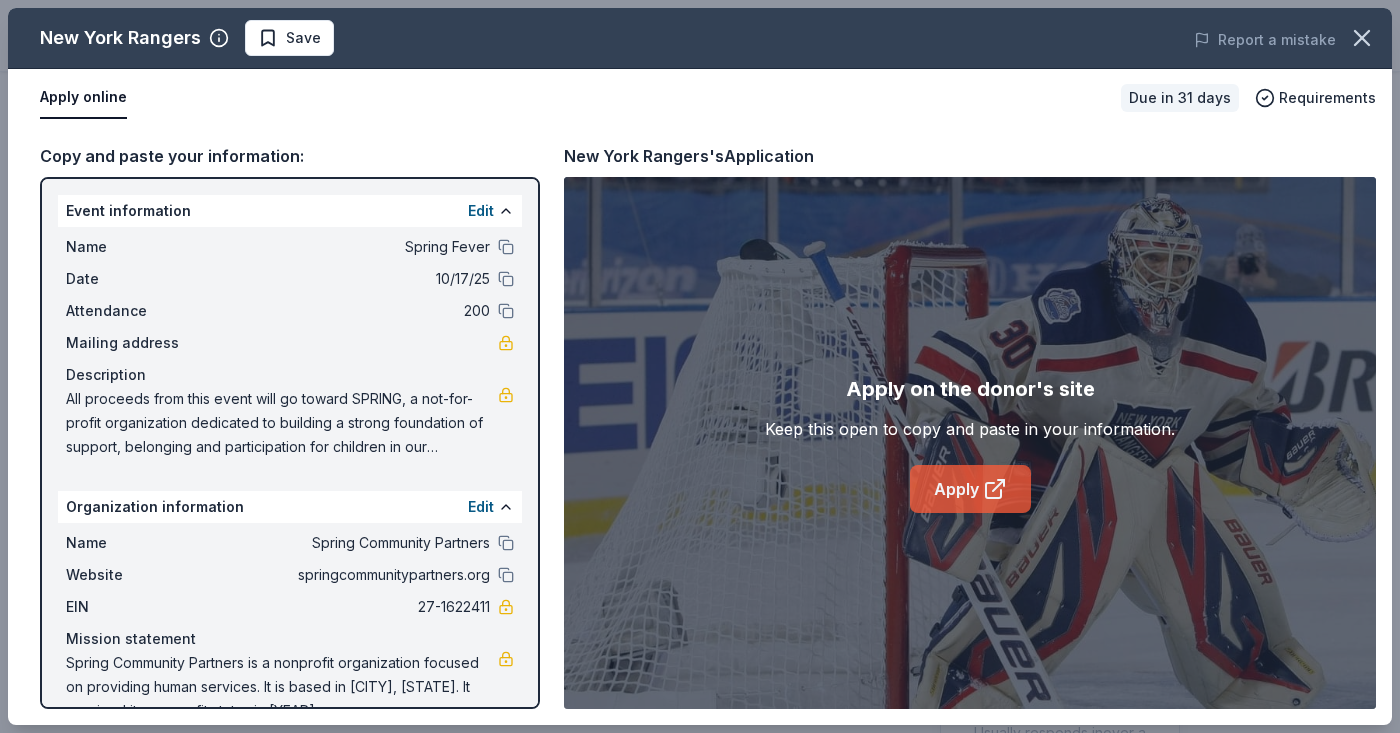 click on "Apply" at bounding box center [970, 489] 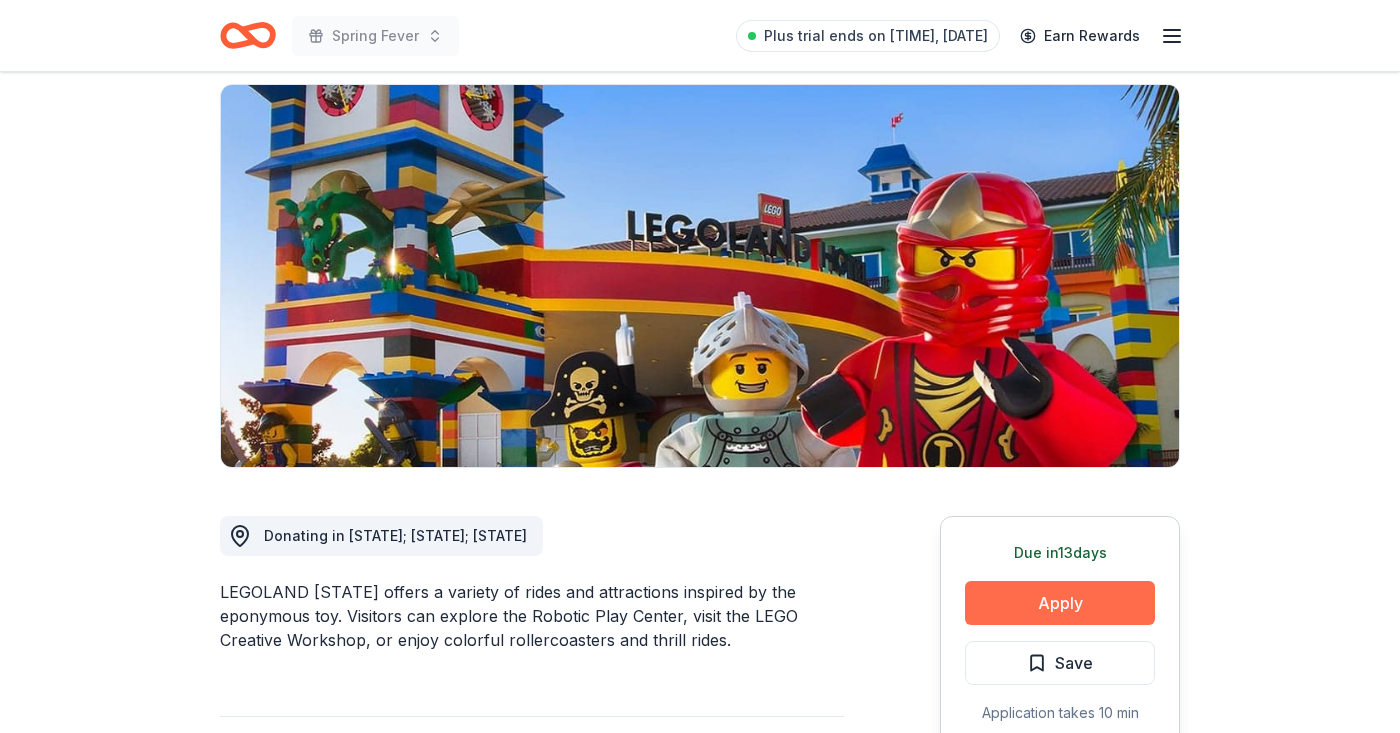 click on "Apply" at bounding box center [1060, 603] 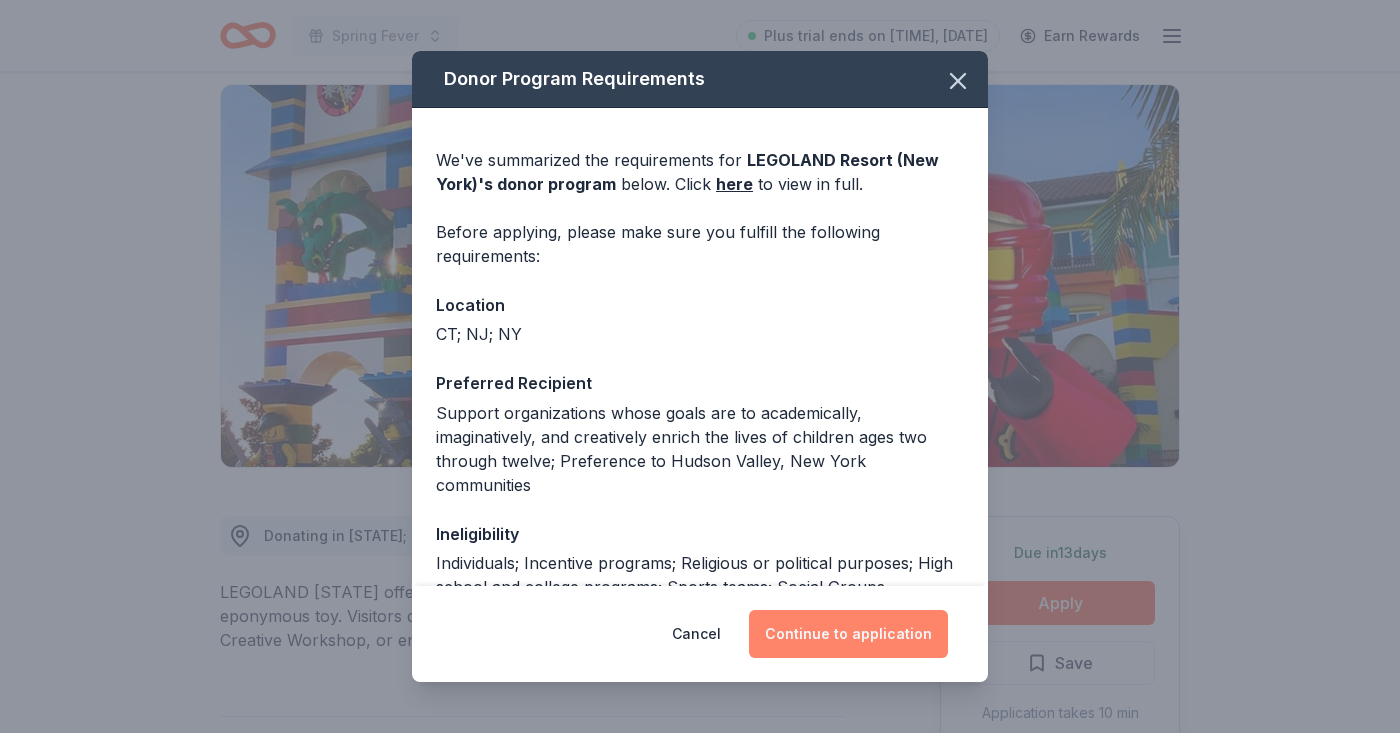 click on "Continue to application" at bounding box center (848, 634) 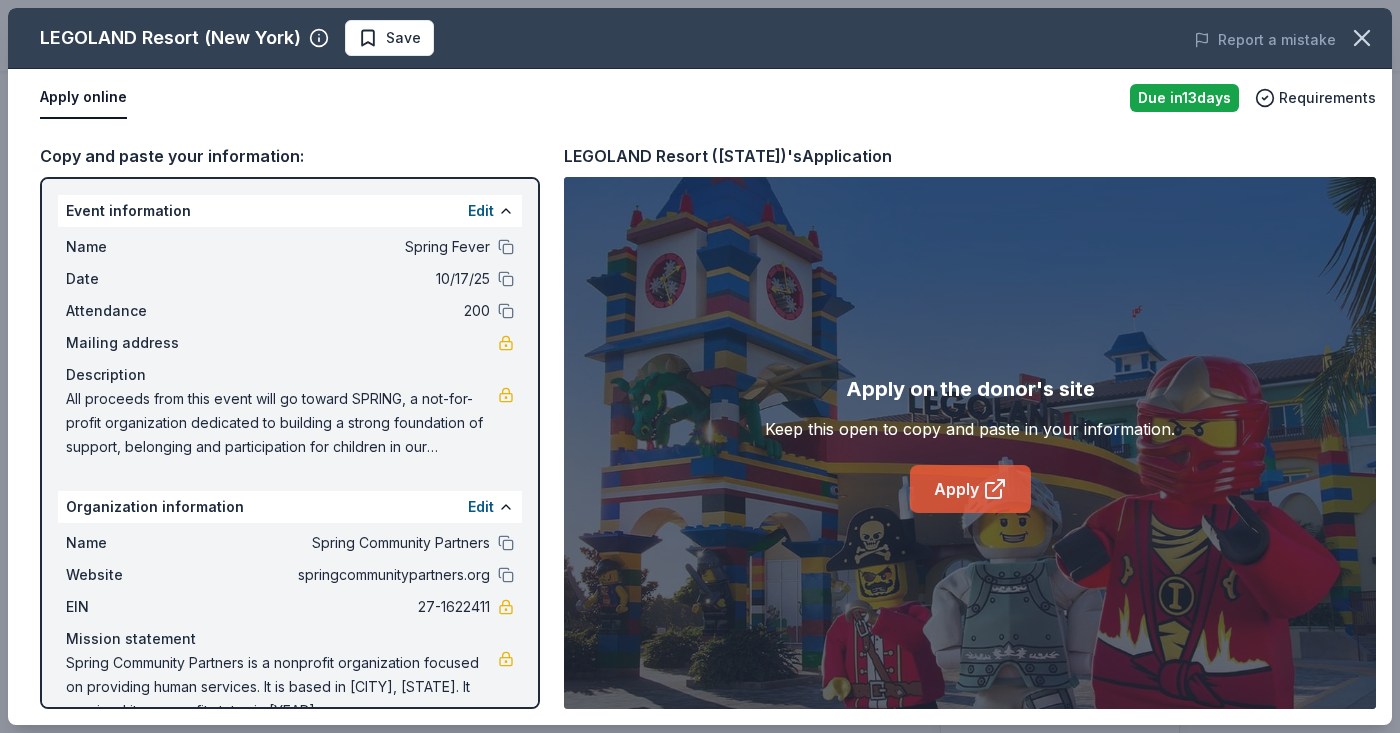 click on "Apply" at bounding box center (970, 489) 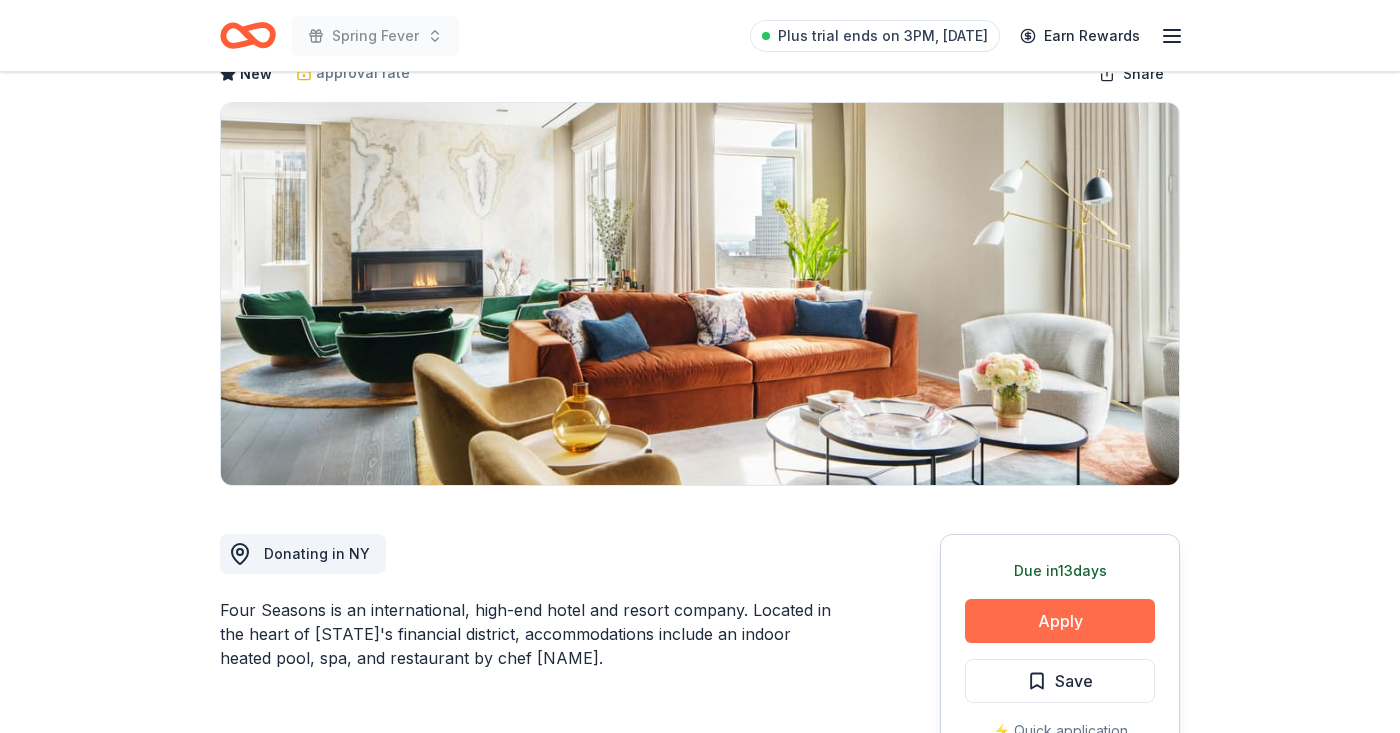 scroll, scrollTop: 122, scrollLeft: 0, axis: vertical 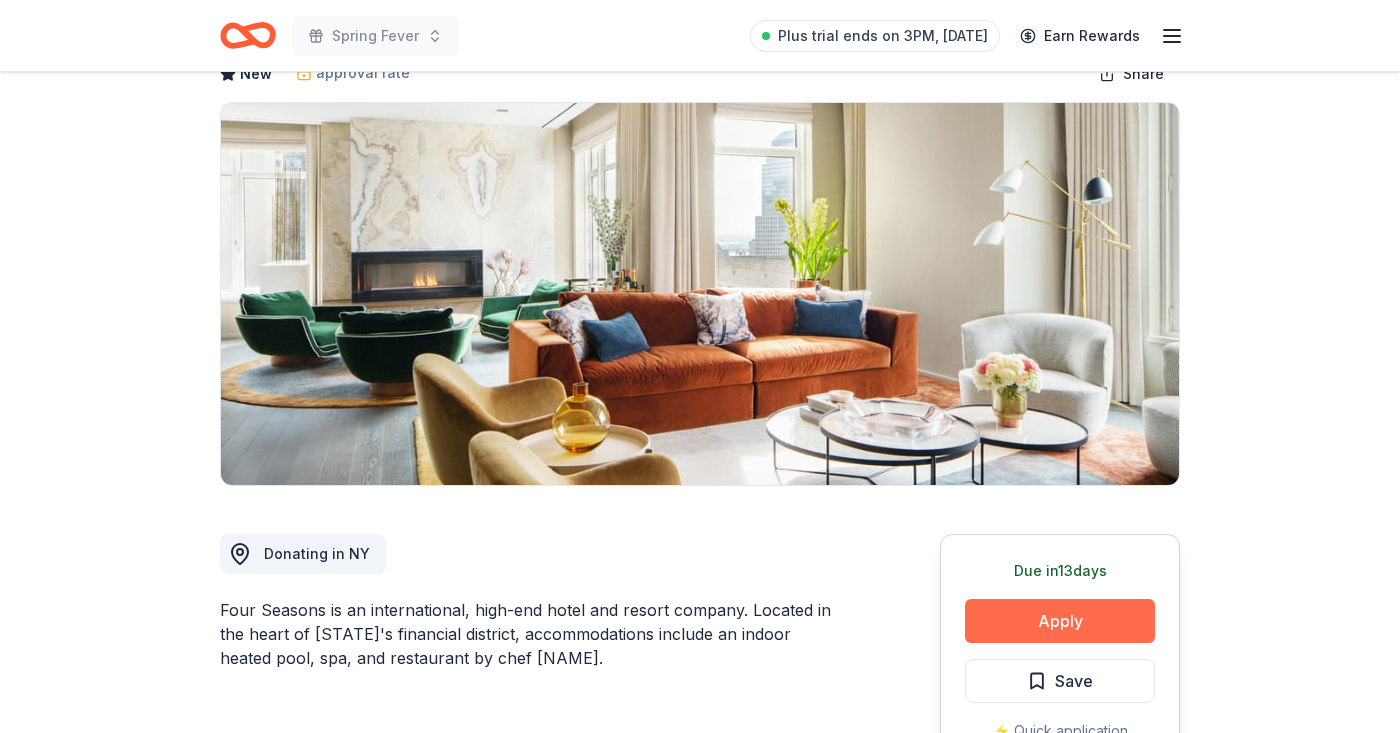 click on "Apply" at bounding box center [1060, 621] 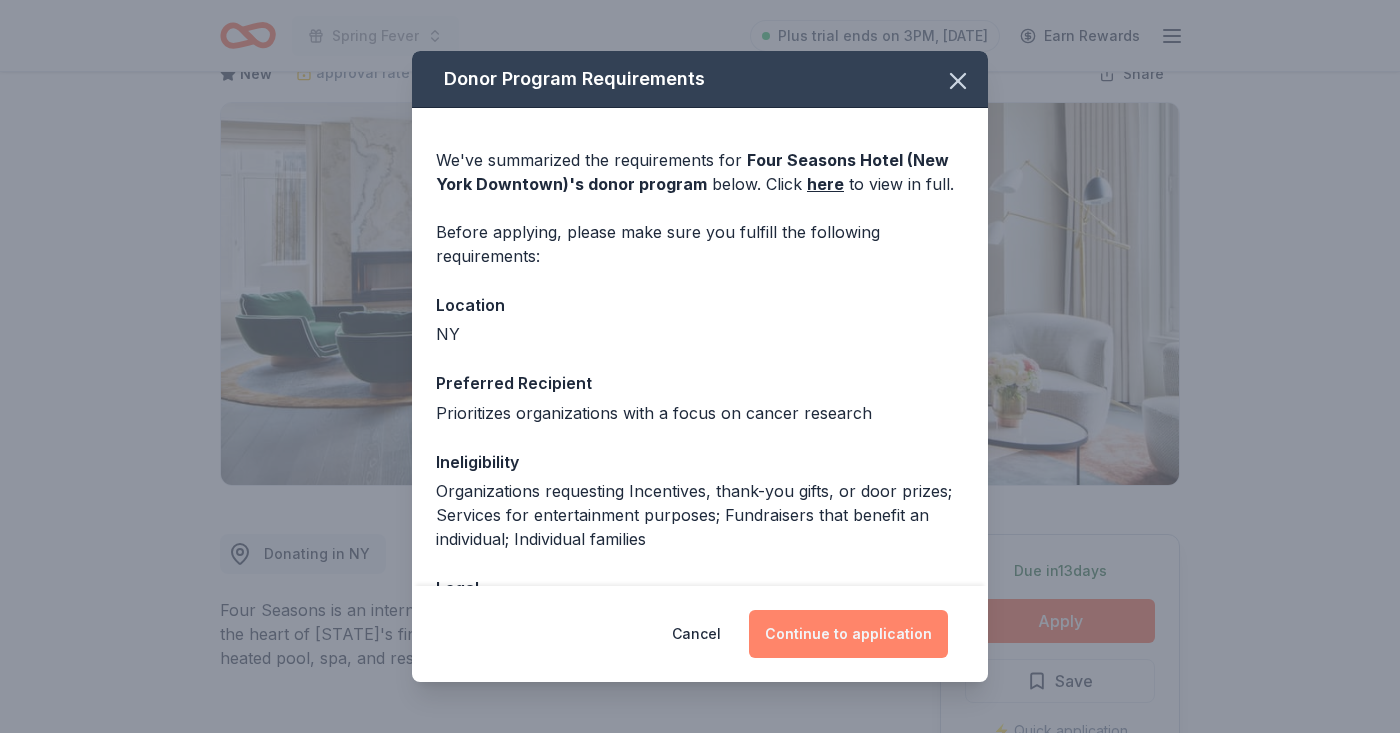 click on "Continue to application" at bounding box center [848, 634] 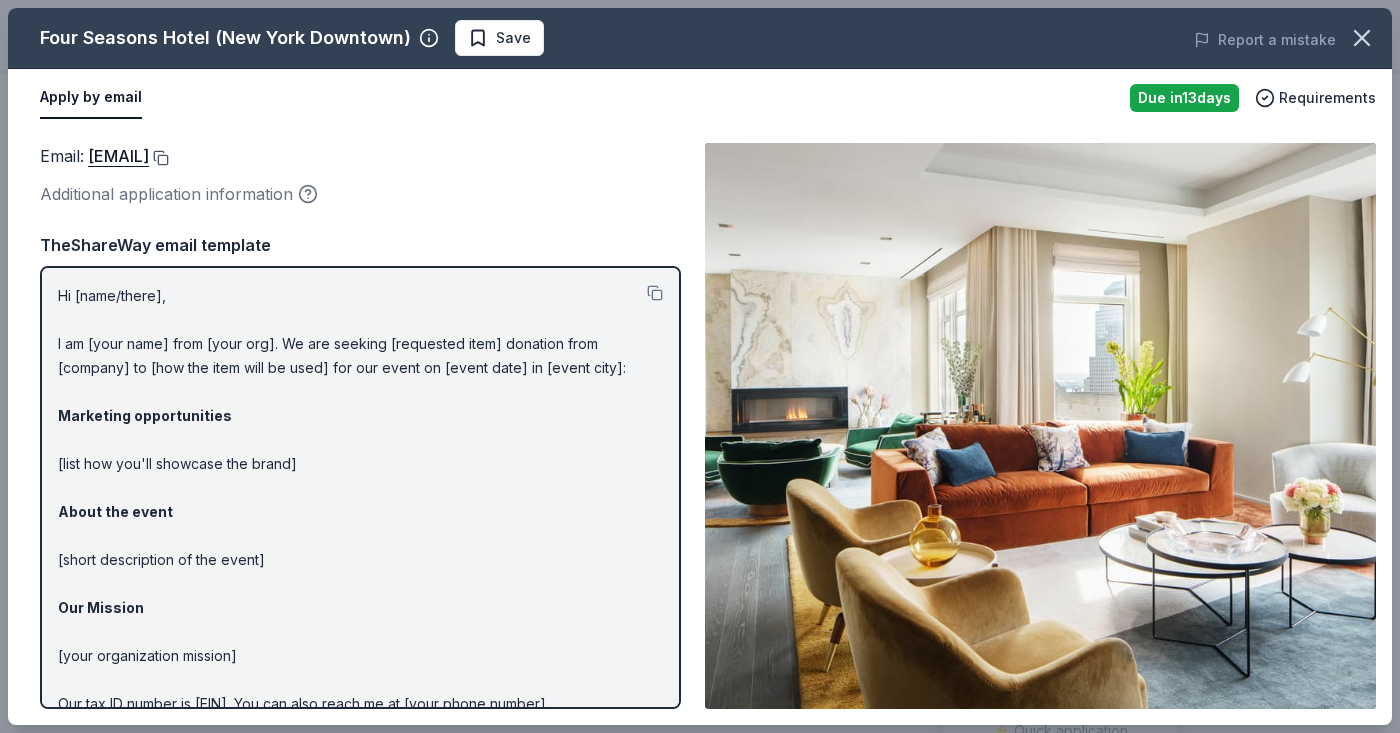 click at bounding box center (159, 158) 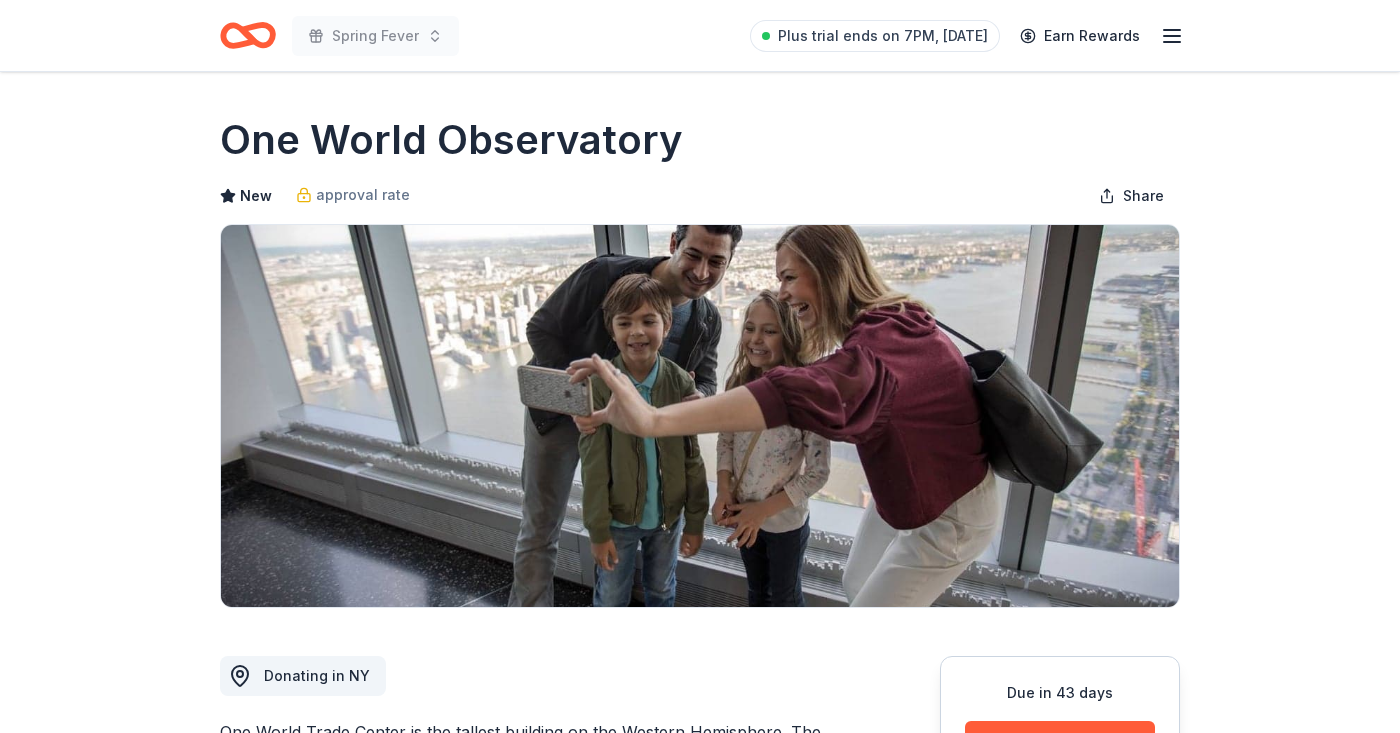 scroll, scrollTop: 282, scrollLeft: 0, axis: vertical 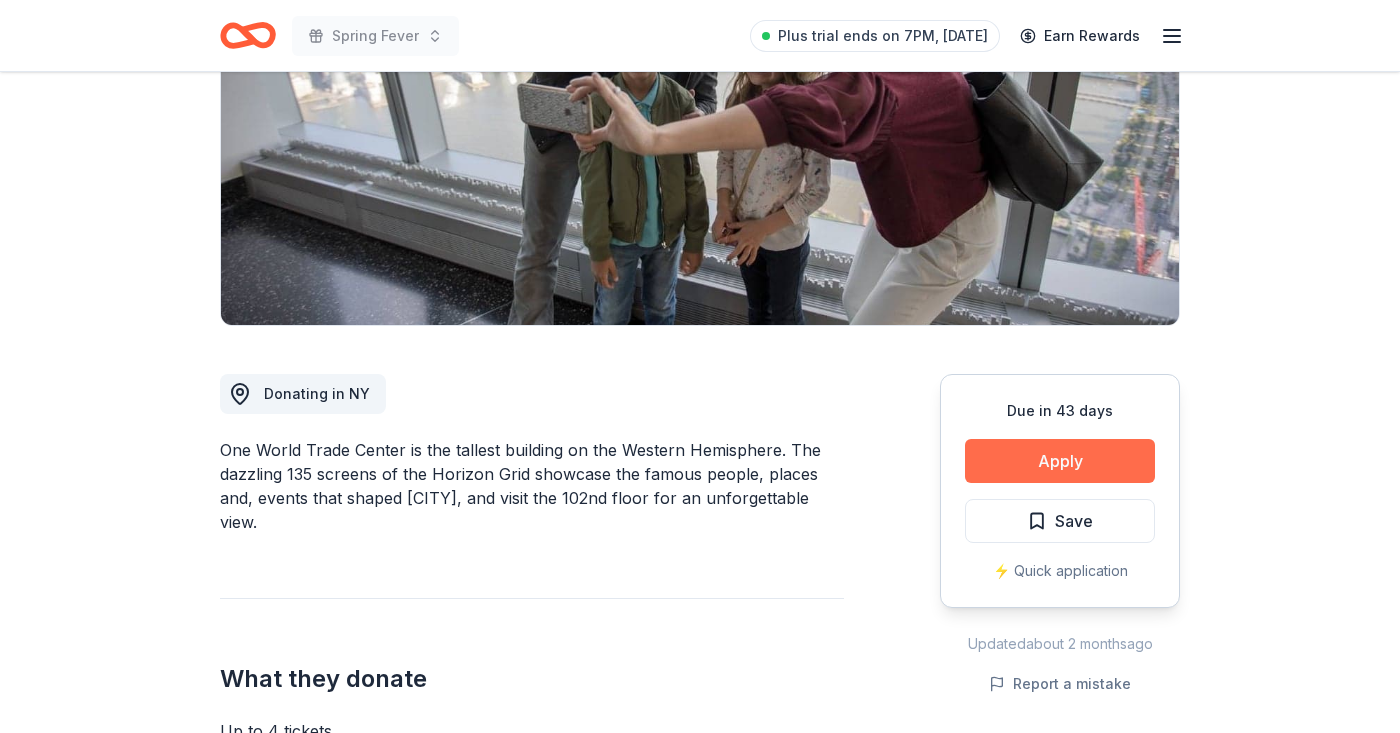 click on "Apply" at bounding box center (1060, 461) 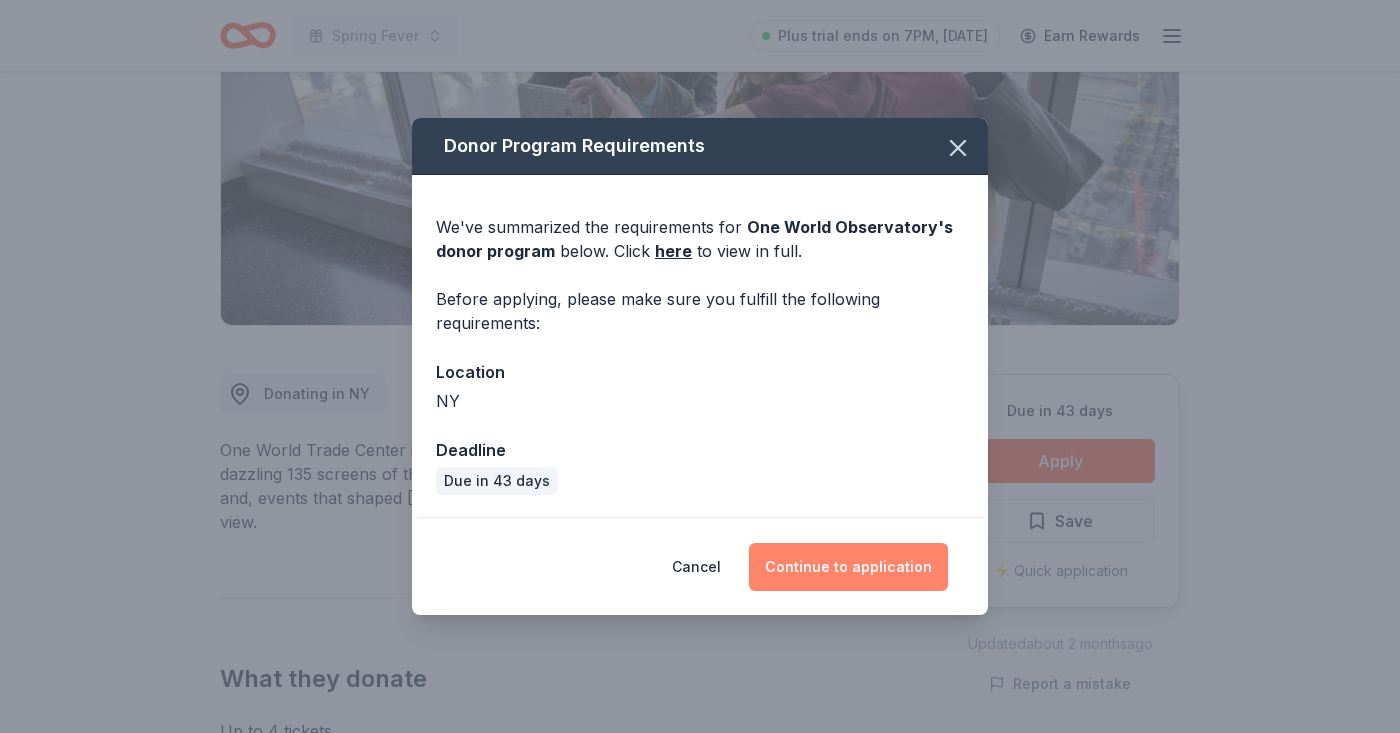 click on "Continue to application" at bounding box center [848, 567] 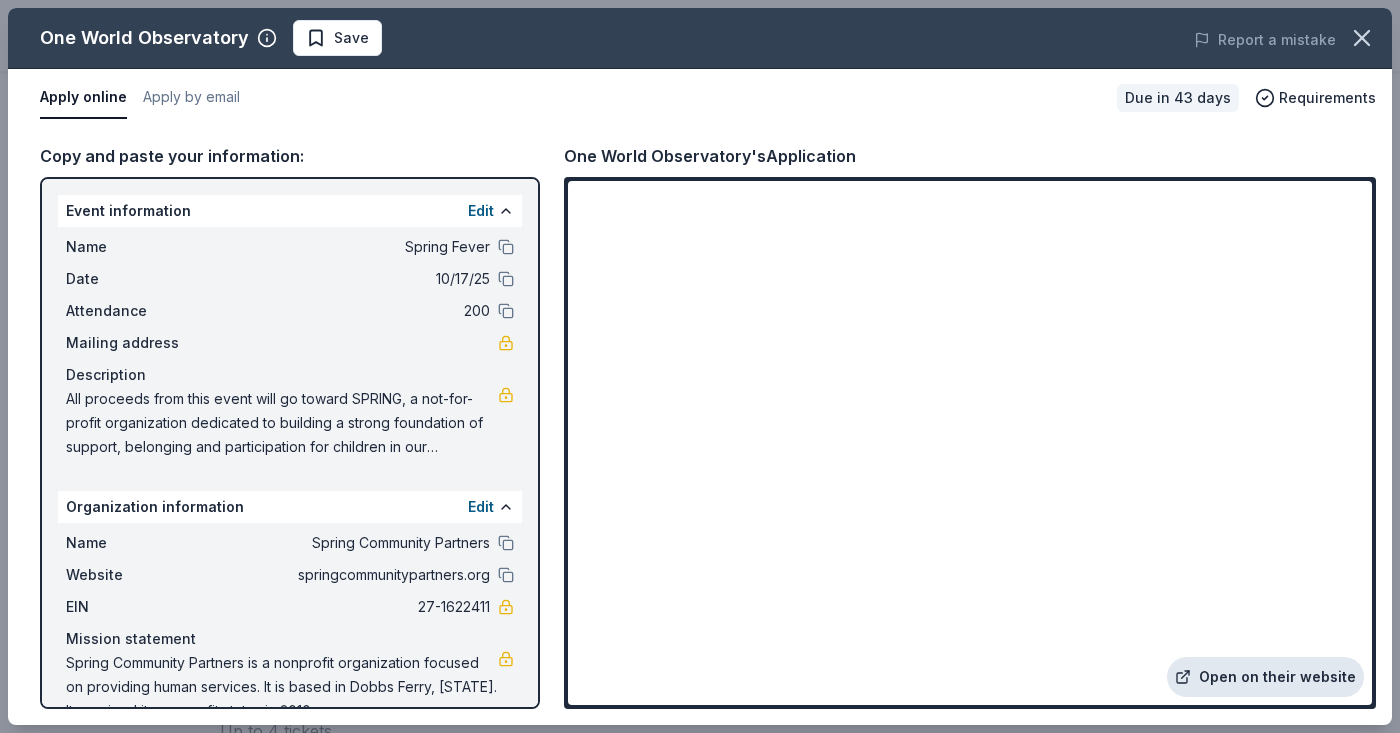 click on "Open on their website" at bounding box center (1265, 677) 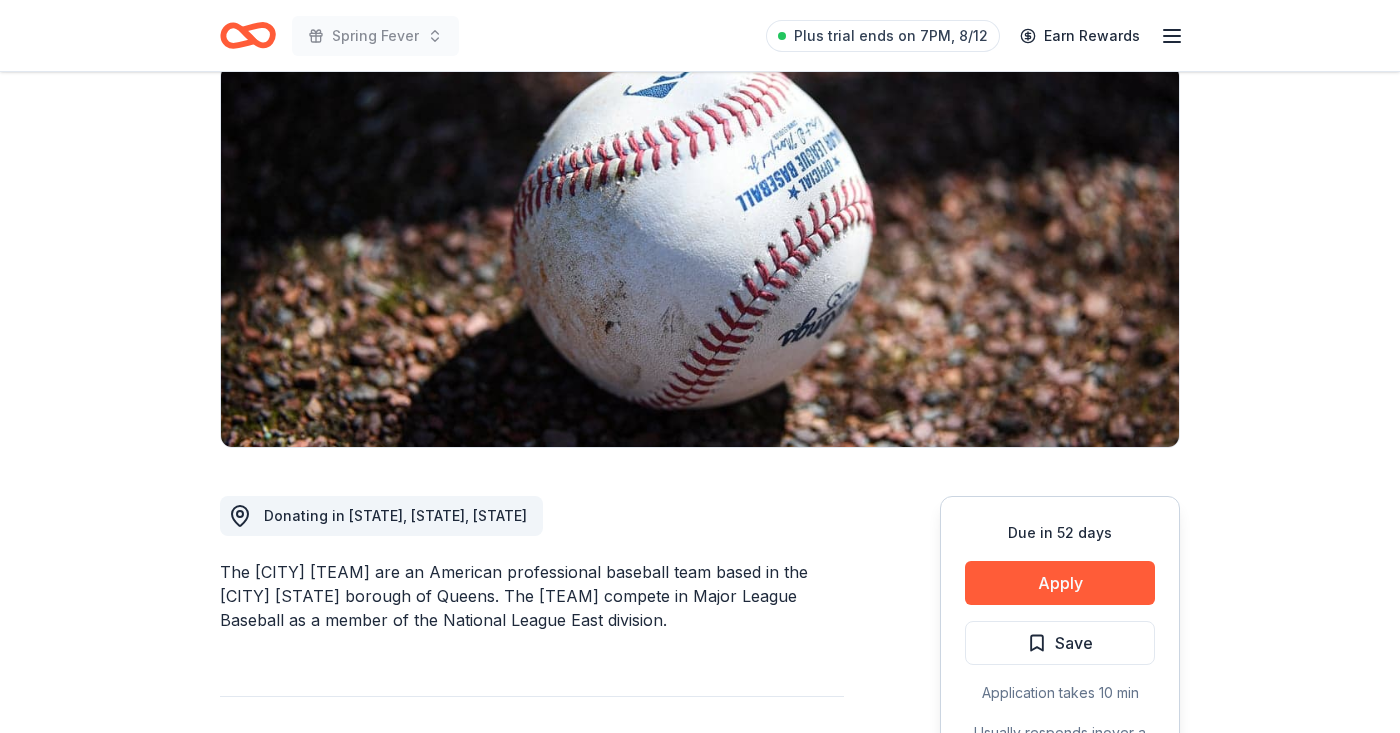 scroll, scrollTop: 161, scrollLeft: 0, axis: vertical 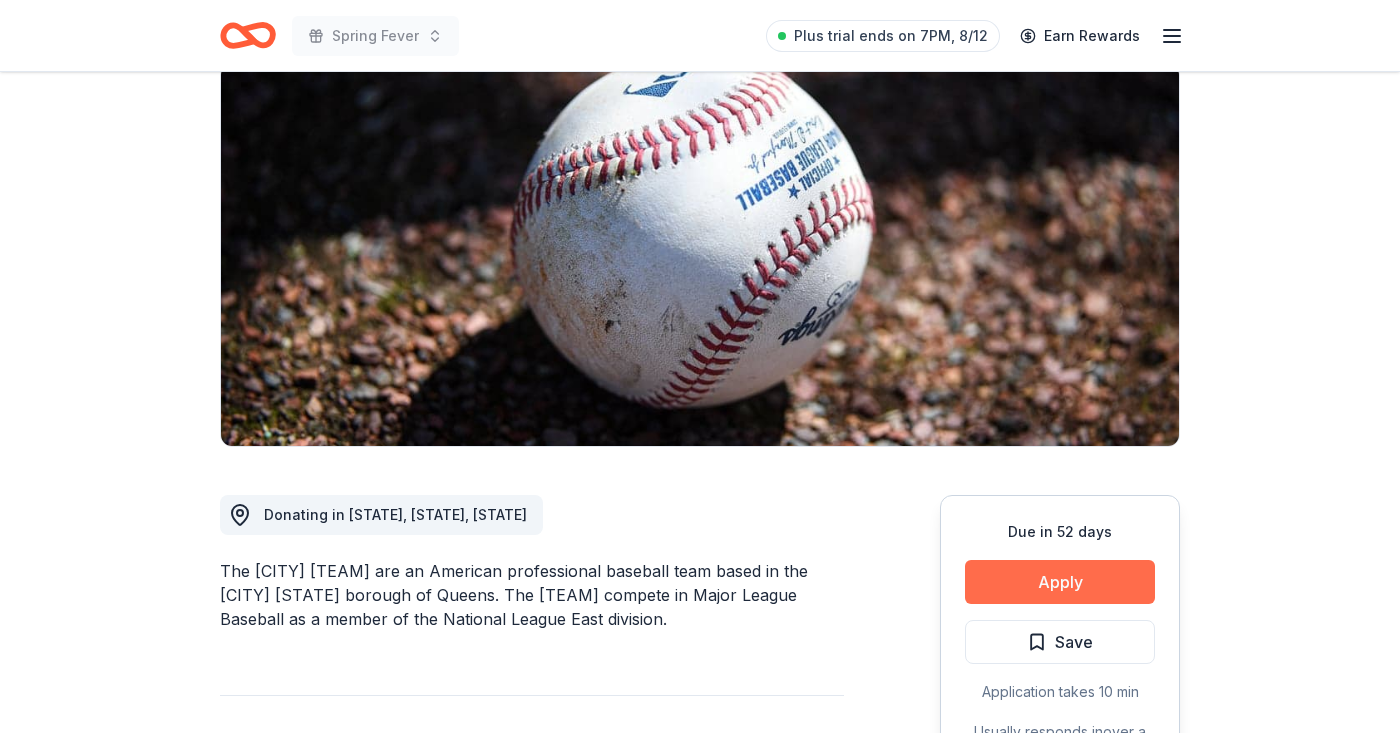 click on "Apply" at bounding box center [1060, 582] 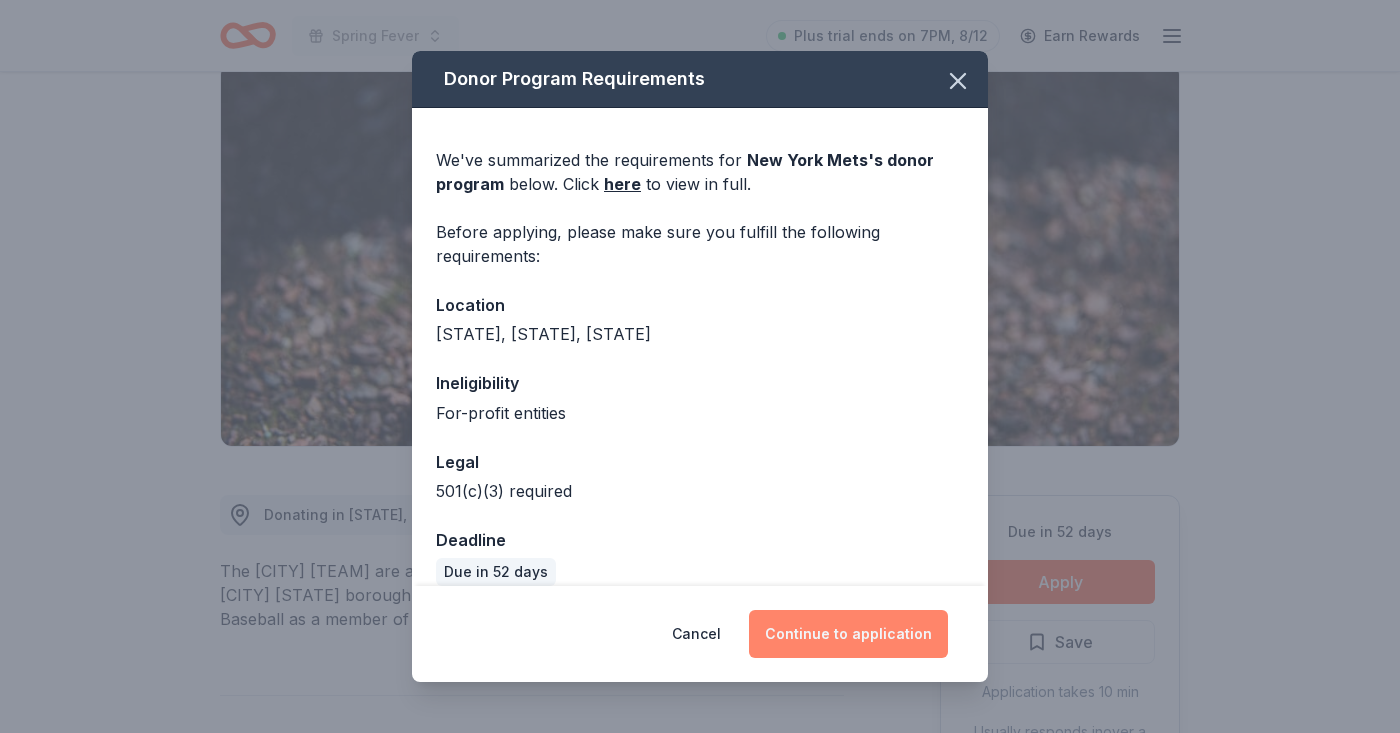 click on "Continue to application" at bounding box center (848, 634) 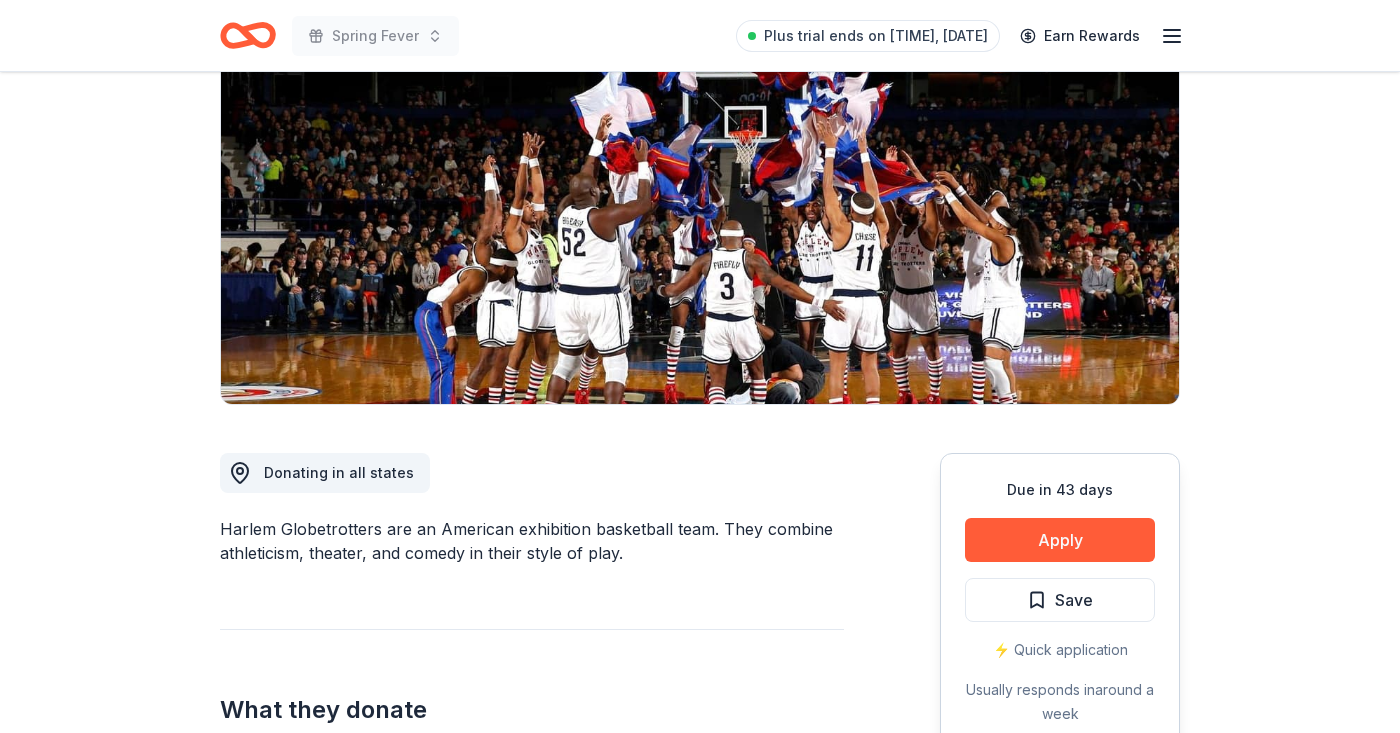click on "Apply" at bounding box center (1060, 540) 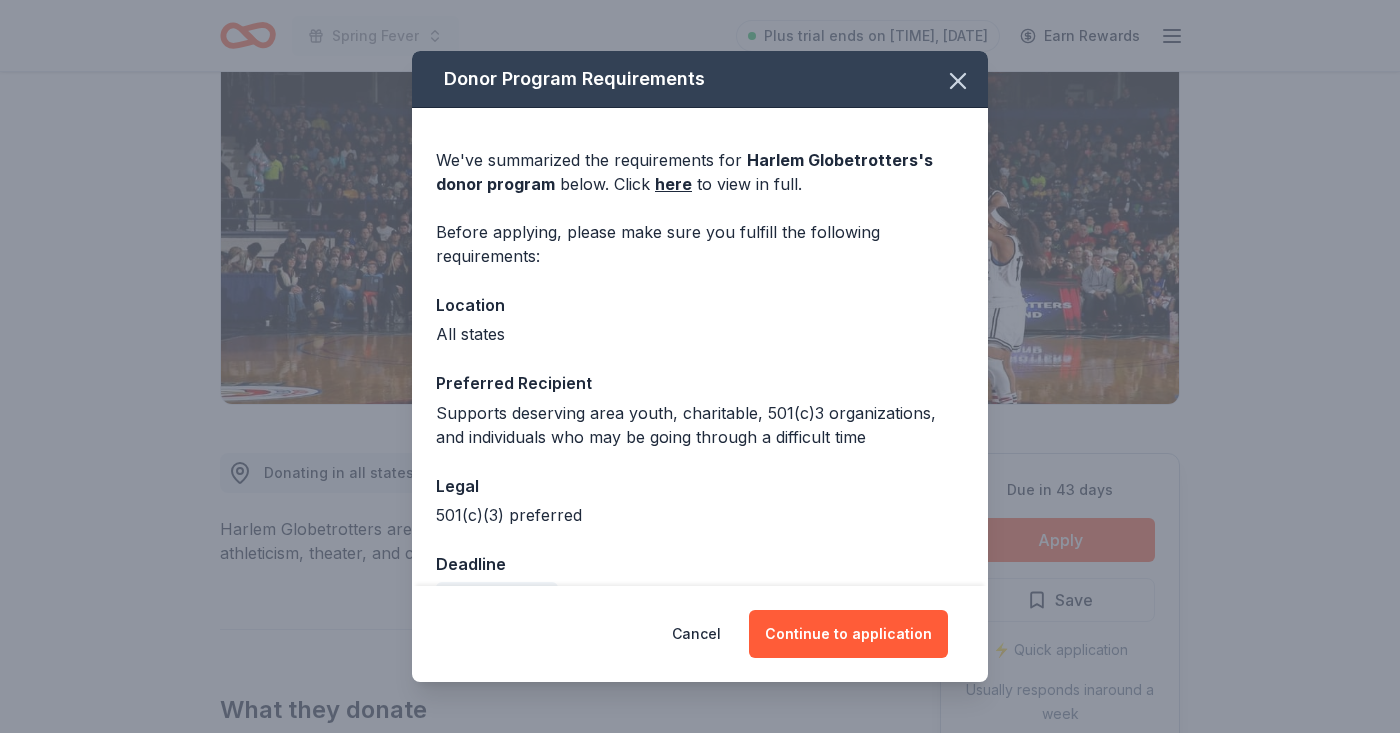 scroll, scrollTop: 203, scrollLeft: 0, axis: vertical 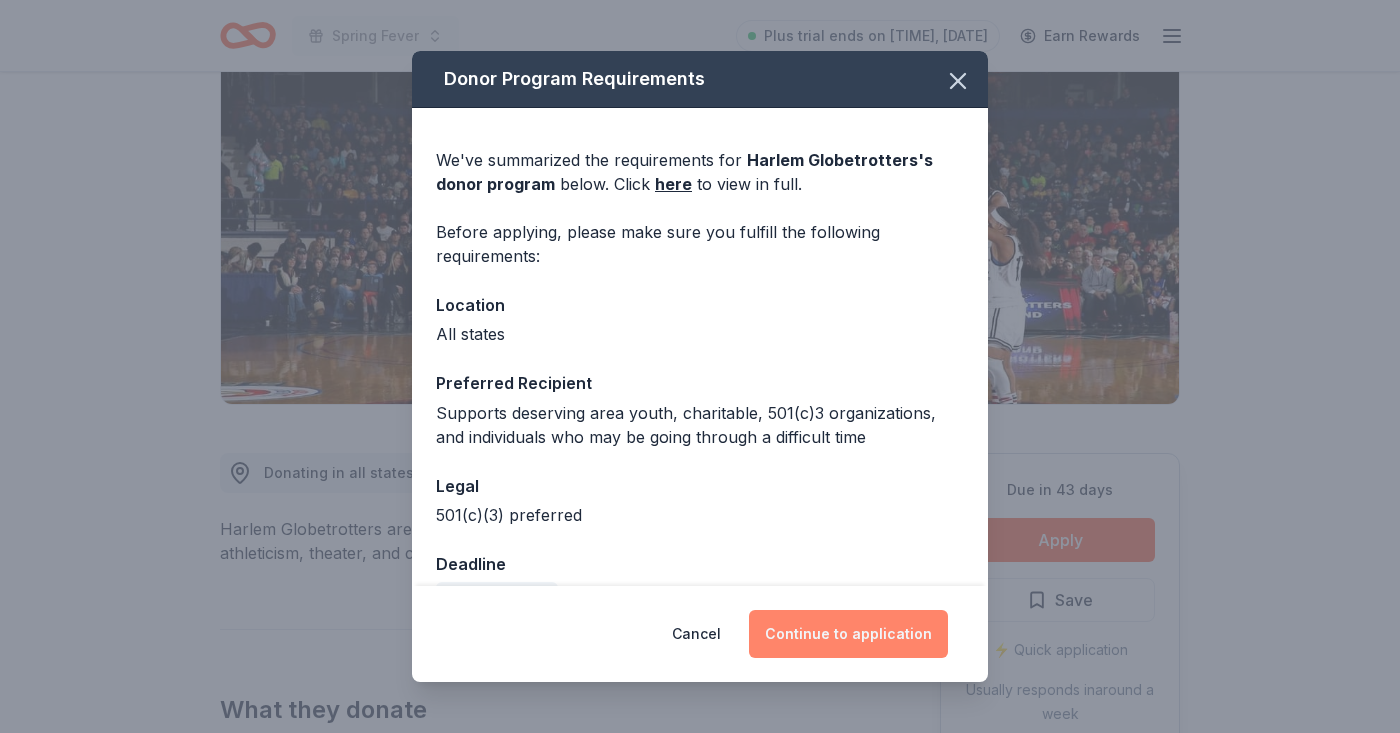 click on "Continue to application" at bounding box center [848, 634] 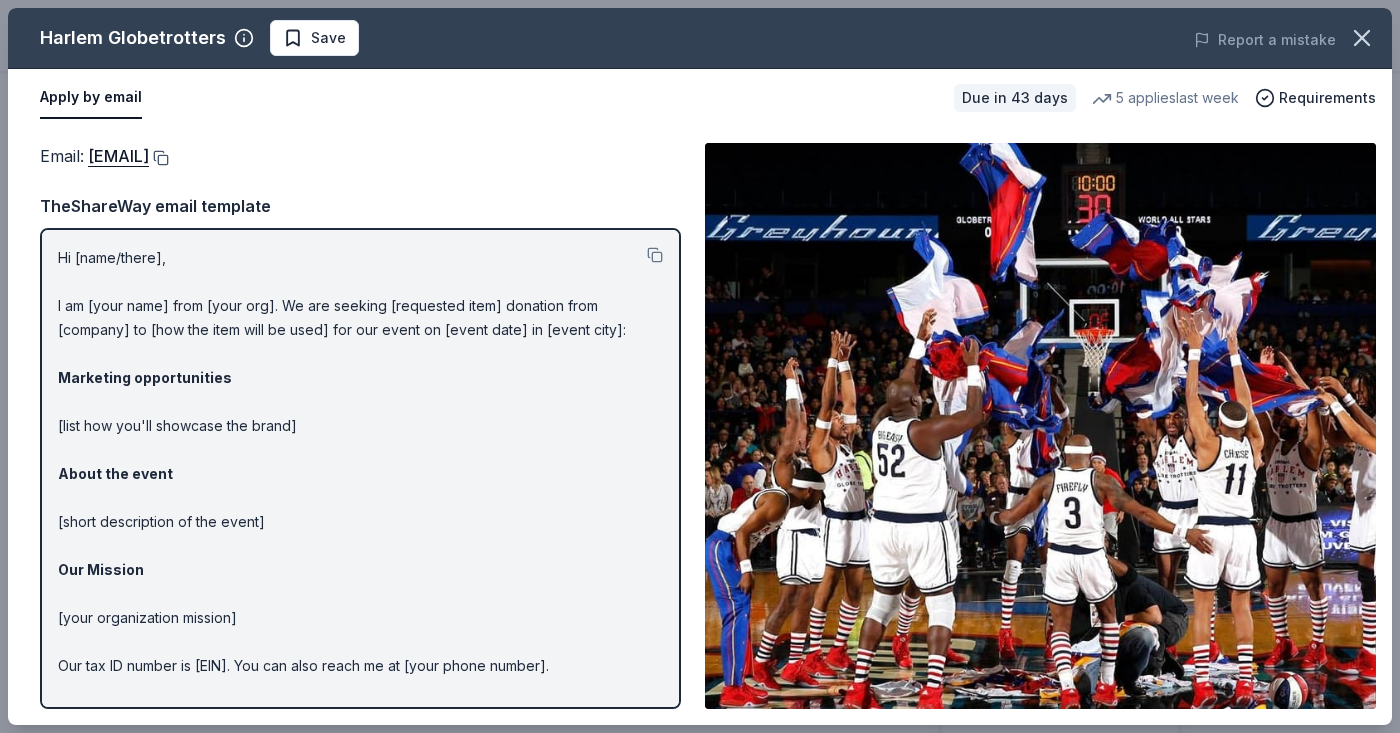 click at bounding box center (159, 158) 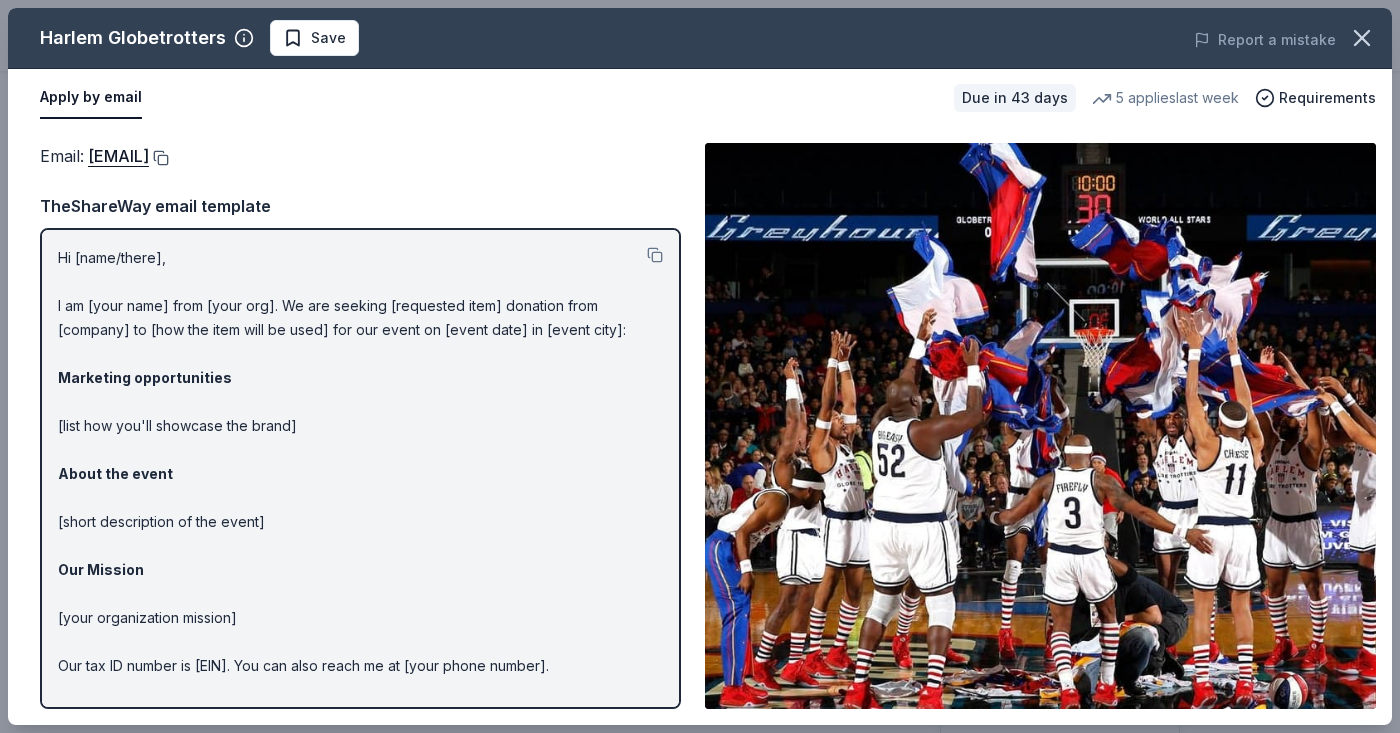 click at bounding box center [159, 158] 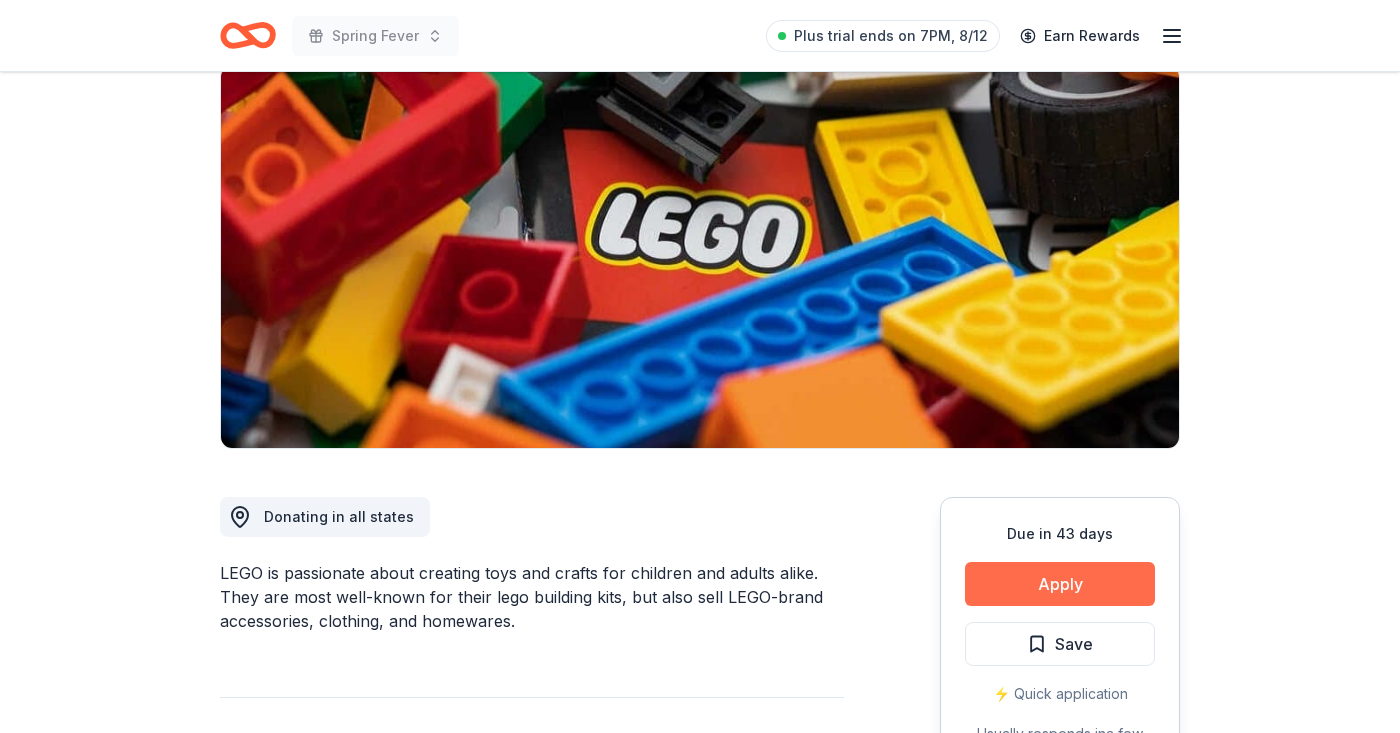 scroll, scrollTop: 159, scrollLeft: 0, axis: vertical 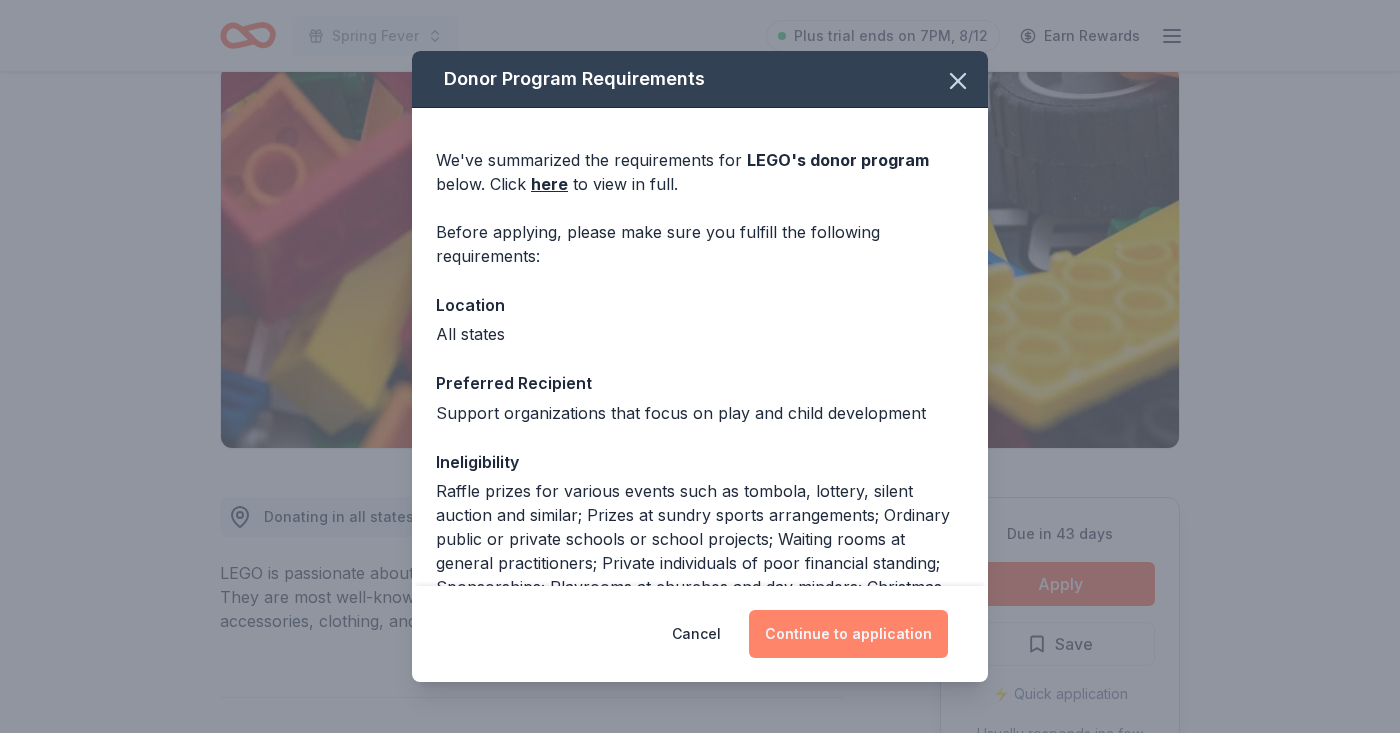 click on "Continue to application" at bounding box center (848, 634) 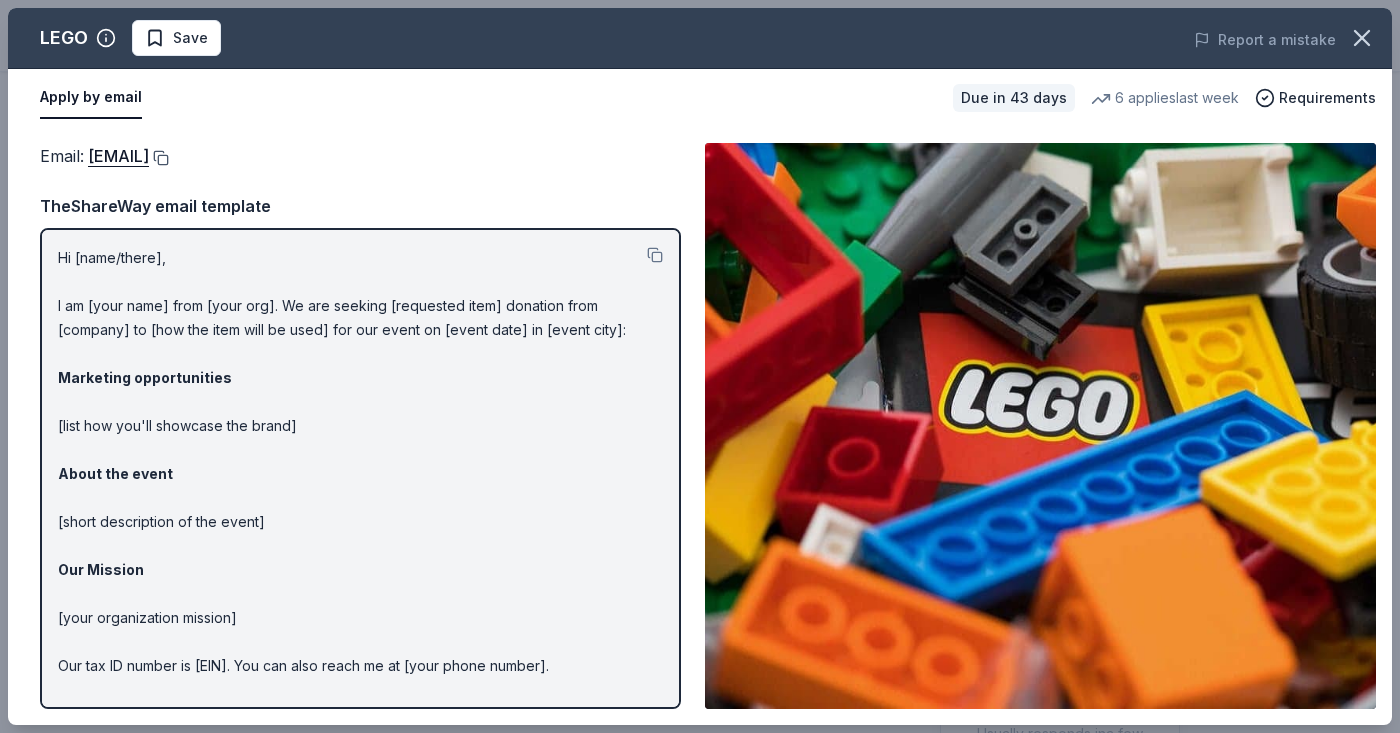 click at bounding box center (159, 158) 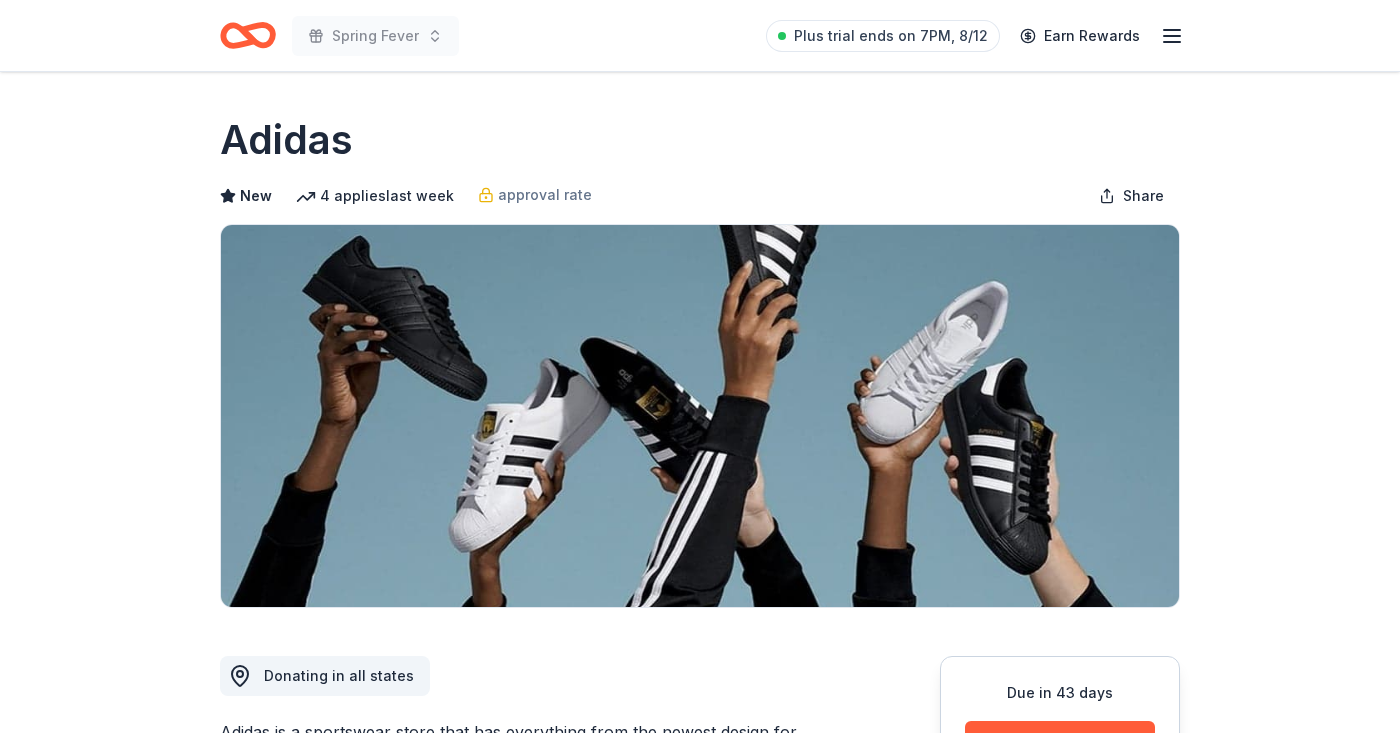 scroll, scrollTop: 161, scrollLeft: 0, axis: vertical 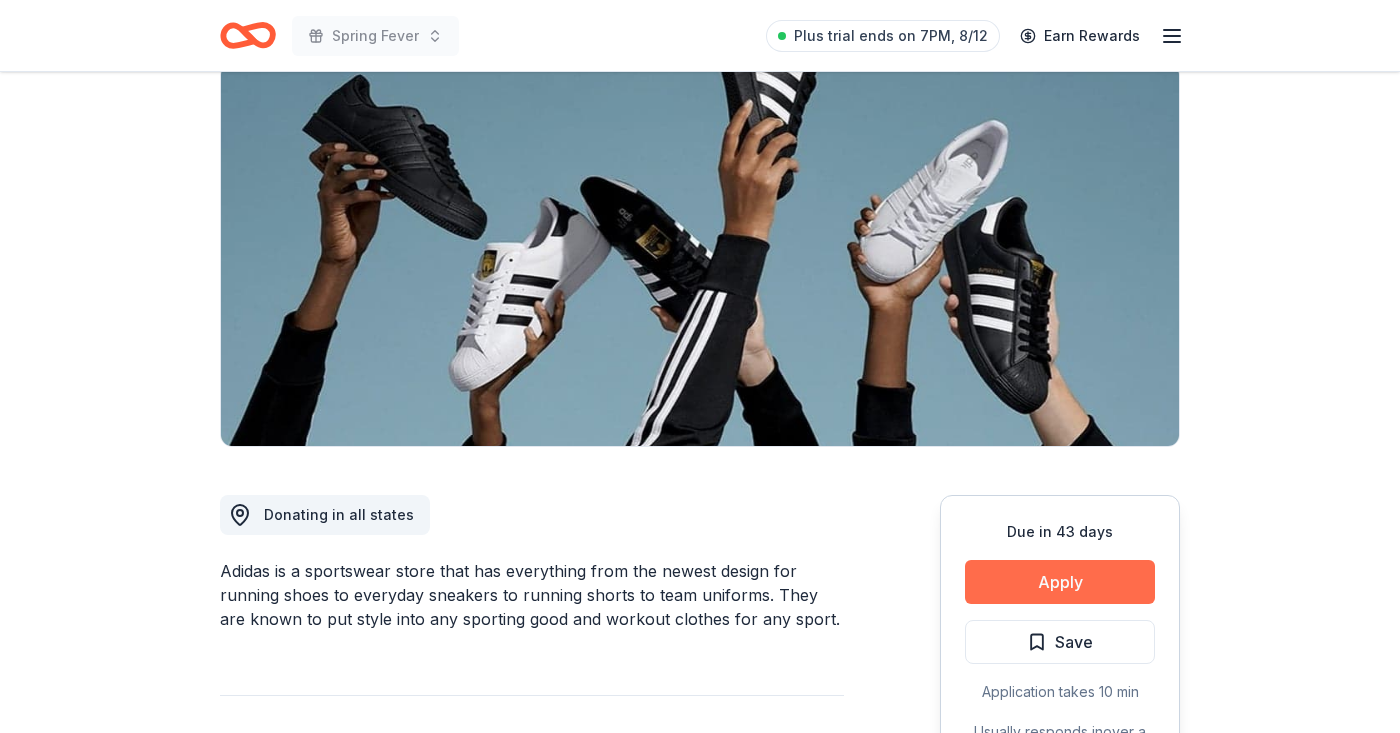 click on "Apply" at bounding box center (1060, 582) 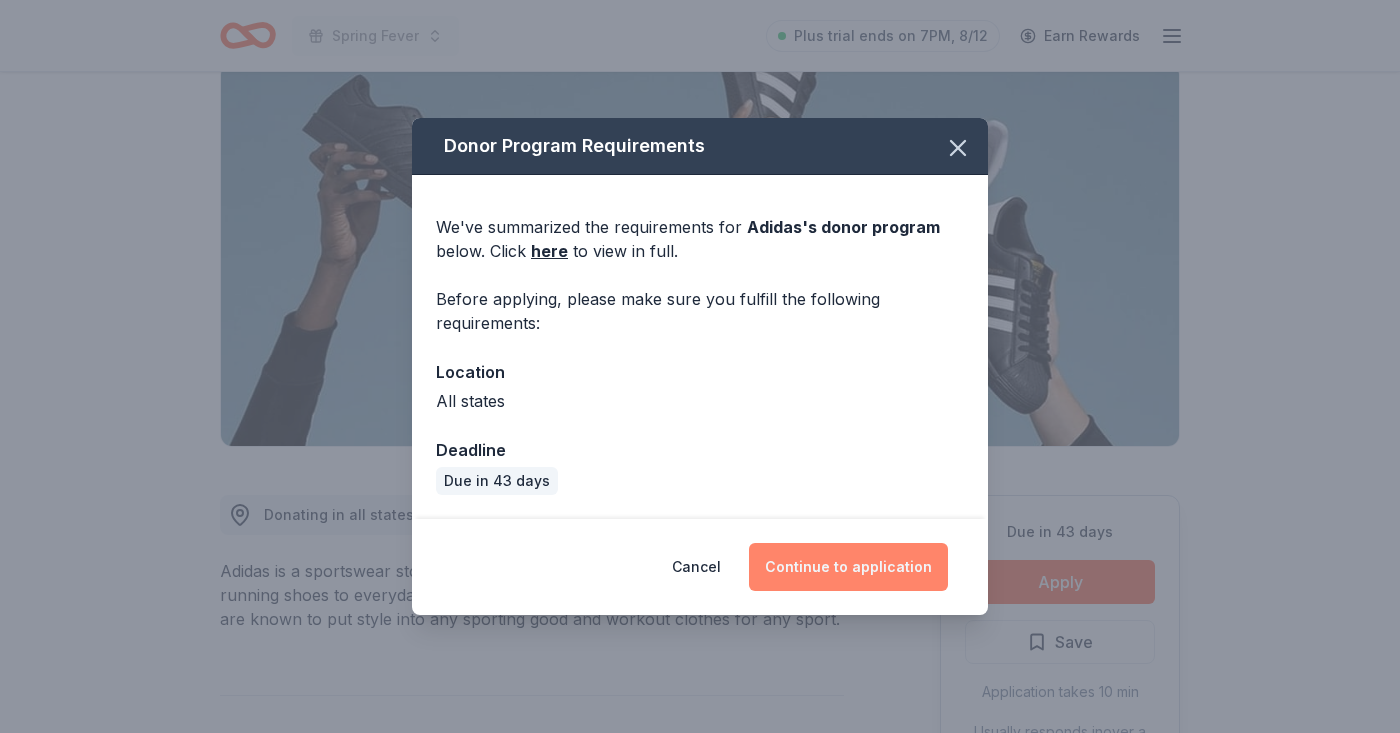 click on "Continue to application" at bounding box center (848, 567) 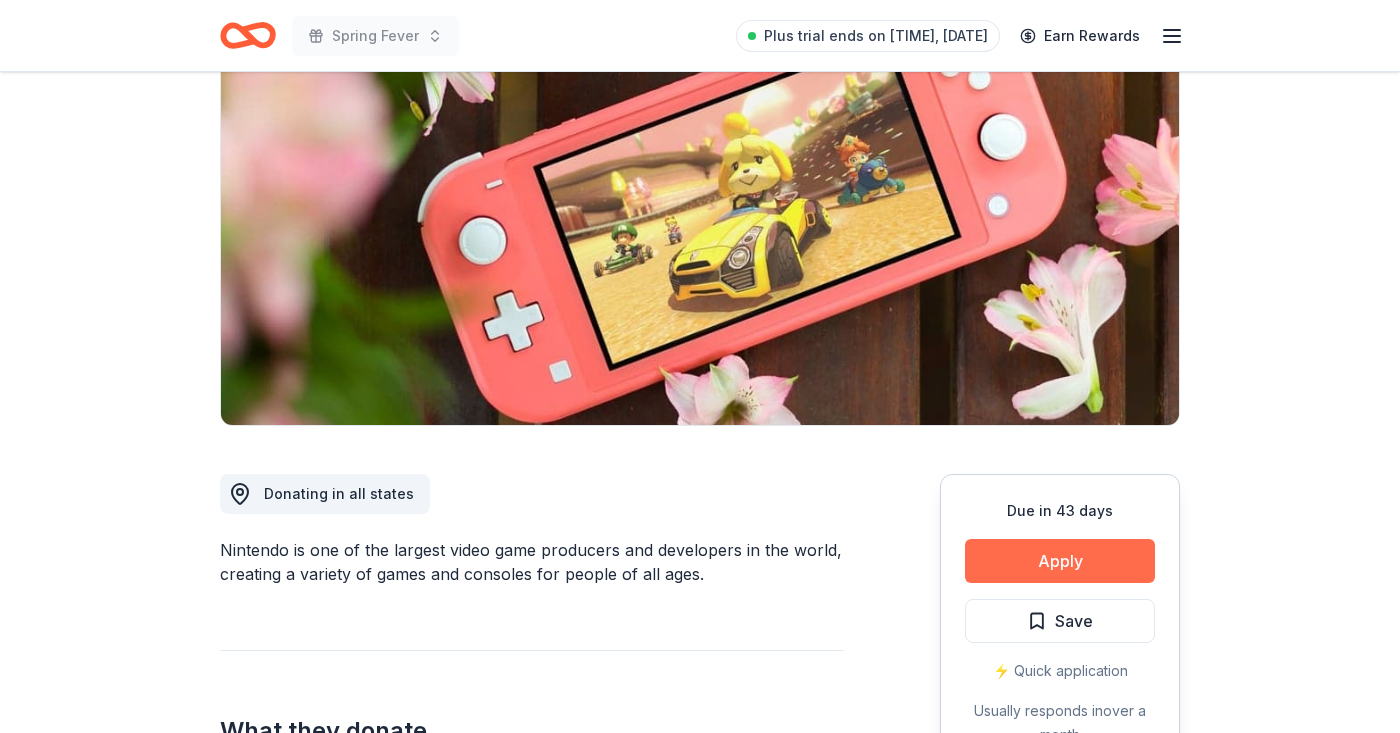 scroll, scrollTop: 182, scrollLeft: 0, axis: vertical 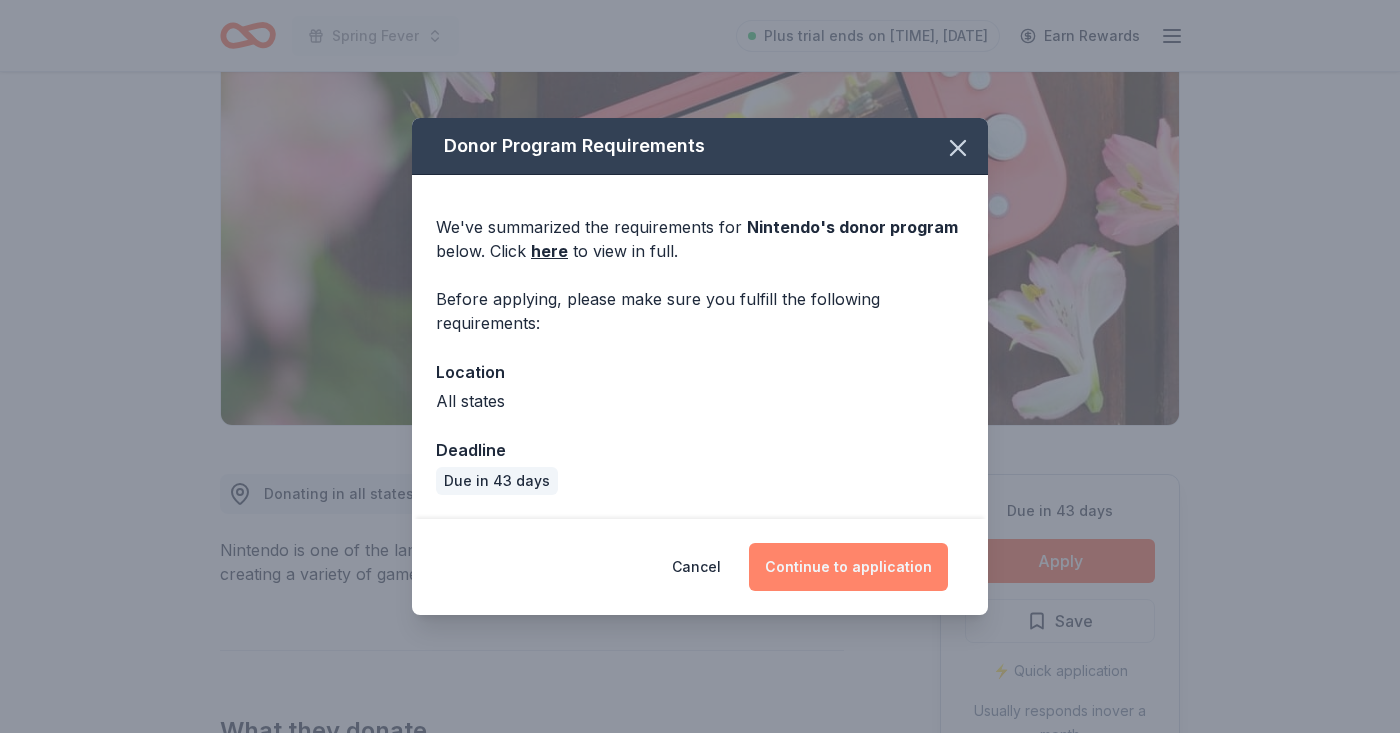 click on "Continue to application" at bounding box center (848, 567) 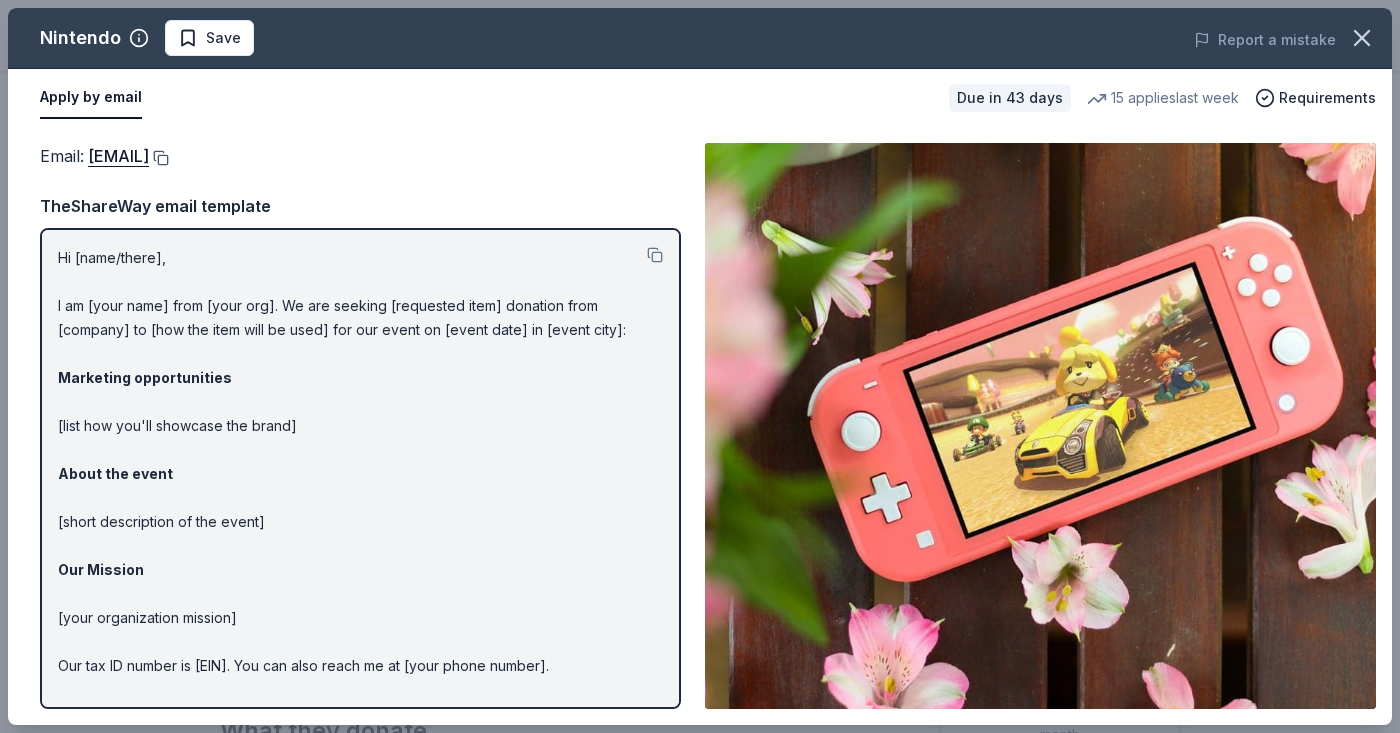 click at bounding box center [159, 158] 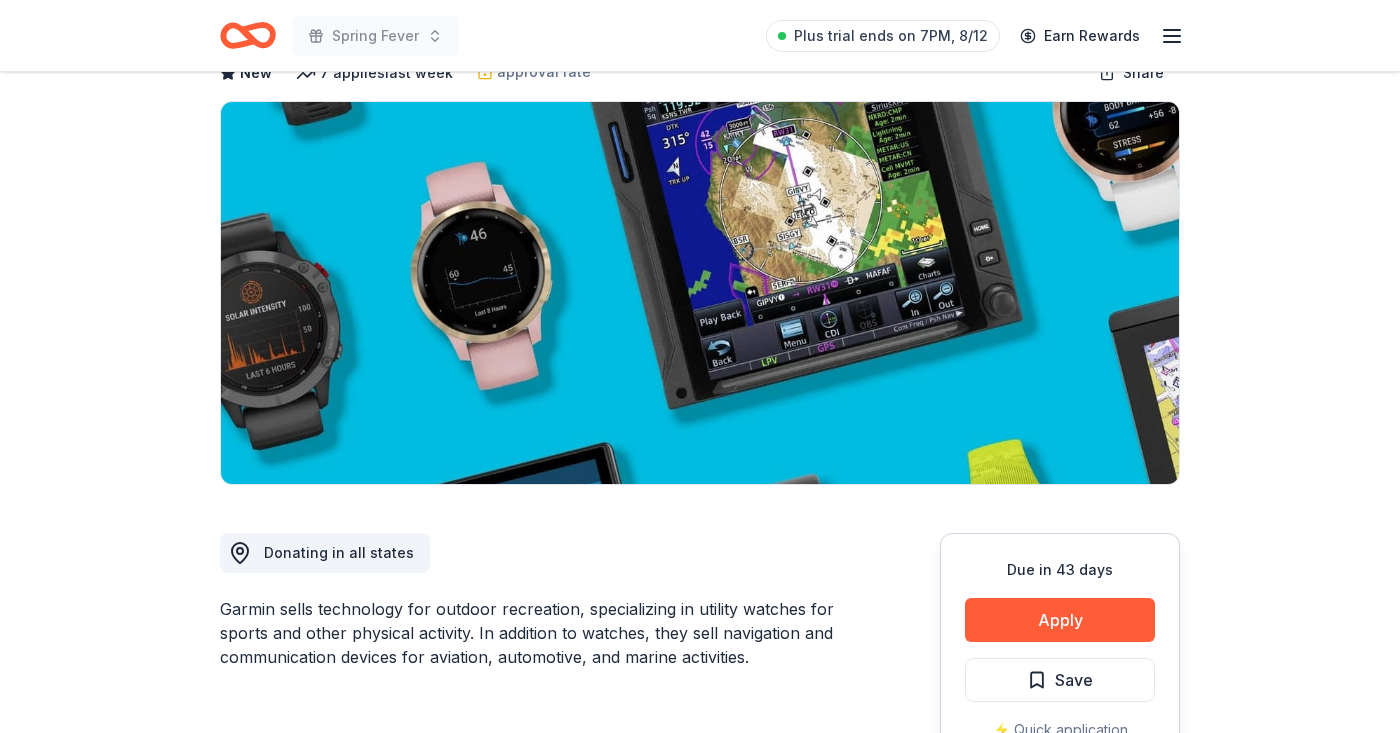 scroll, scrollTop: 123, scrollLeft: 0, axis: vertical 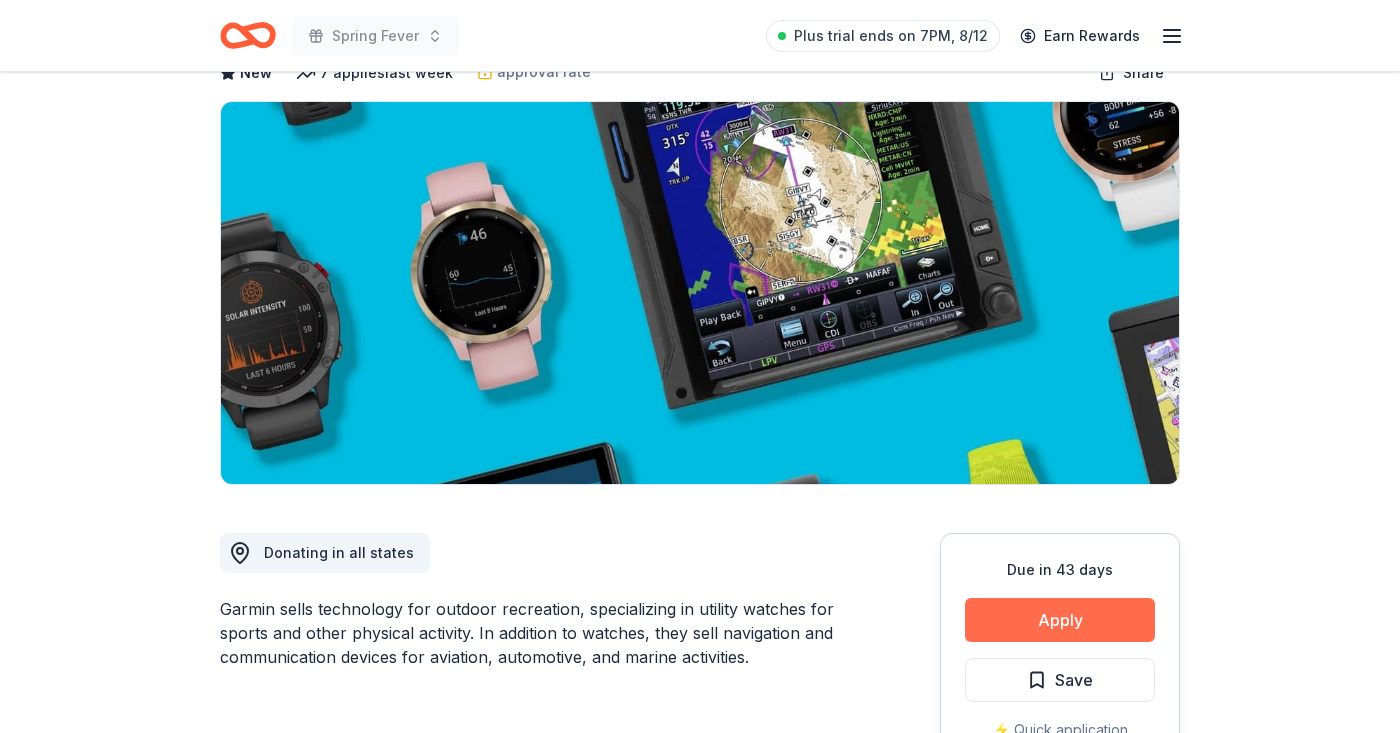 click on "Apply" at bounding box center [1060, 620] 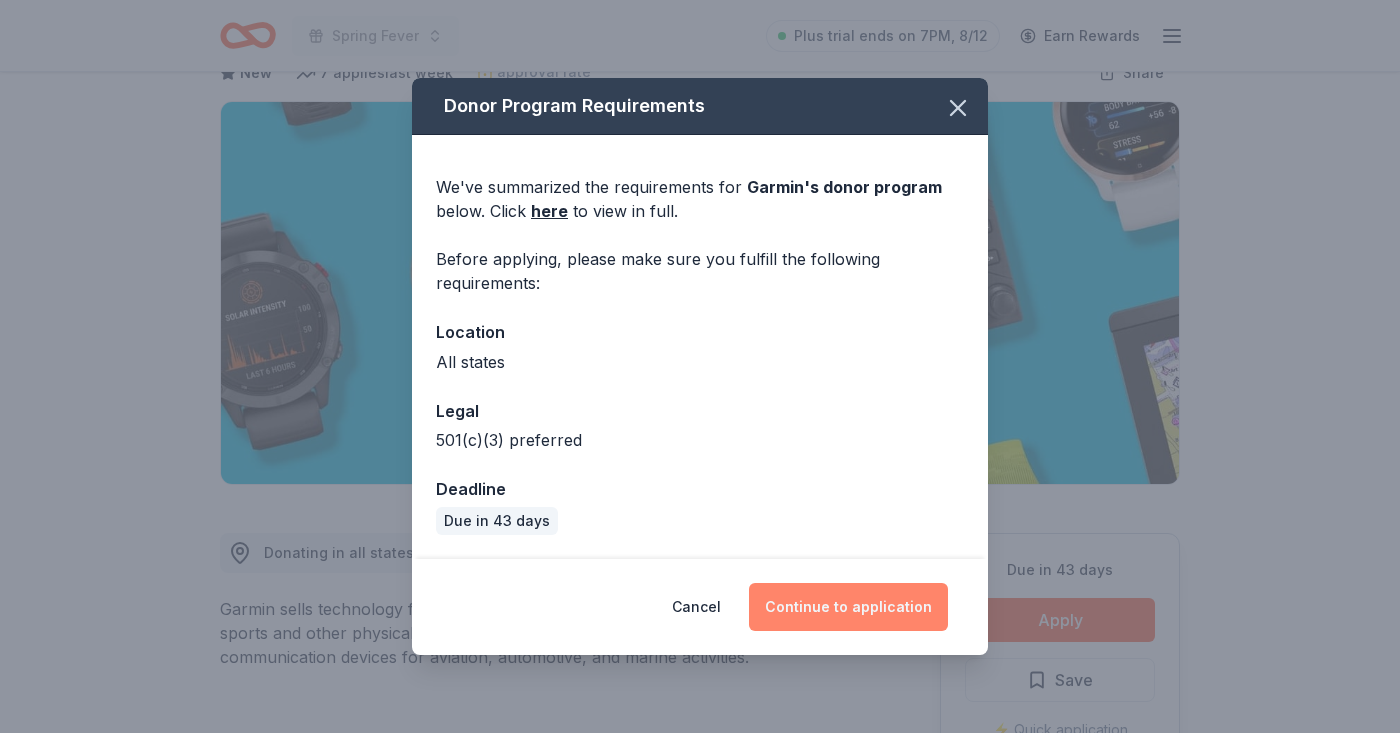 click on "Continue to application" at bounding box center (848, 607) 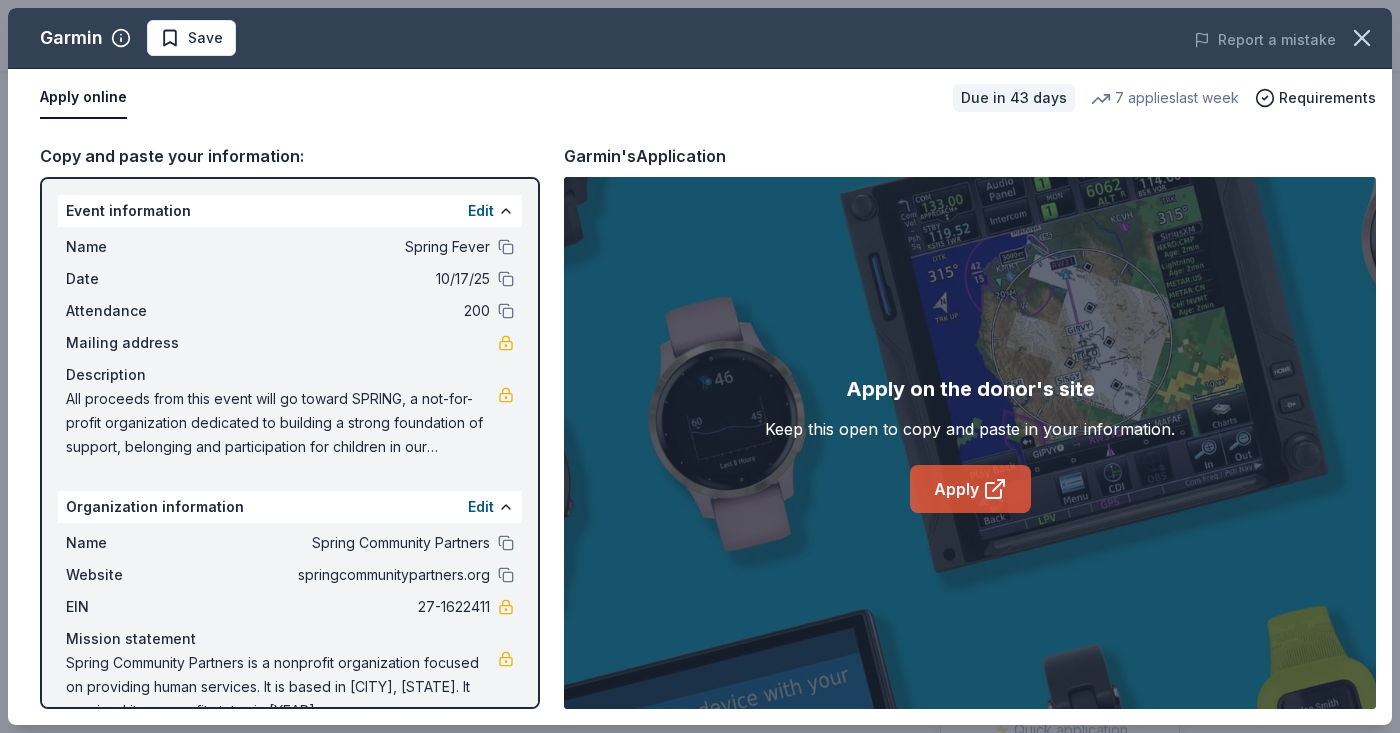 click on "Apply" at bounding box center (970, 489) 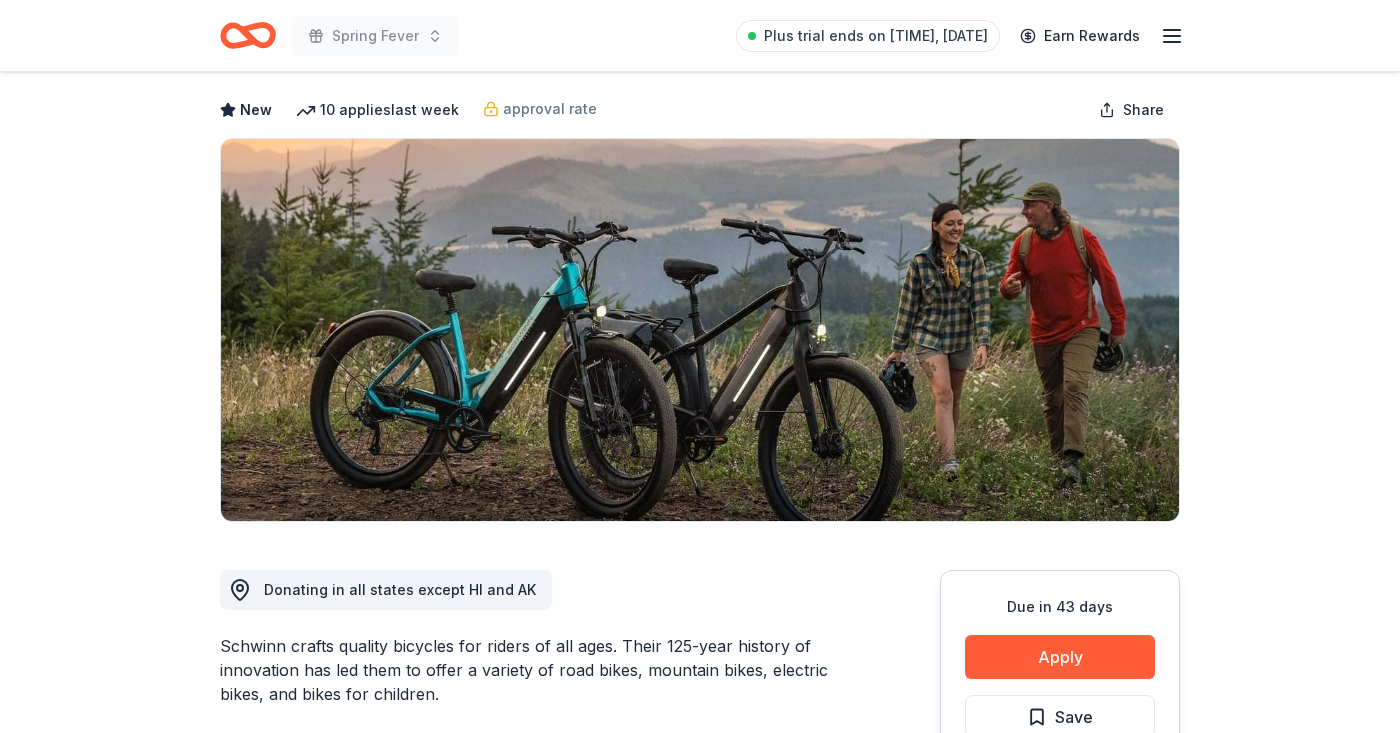 scroll, scrollTop: 127, scrollLeft: 0, axis: vertical 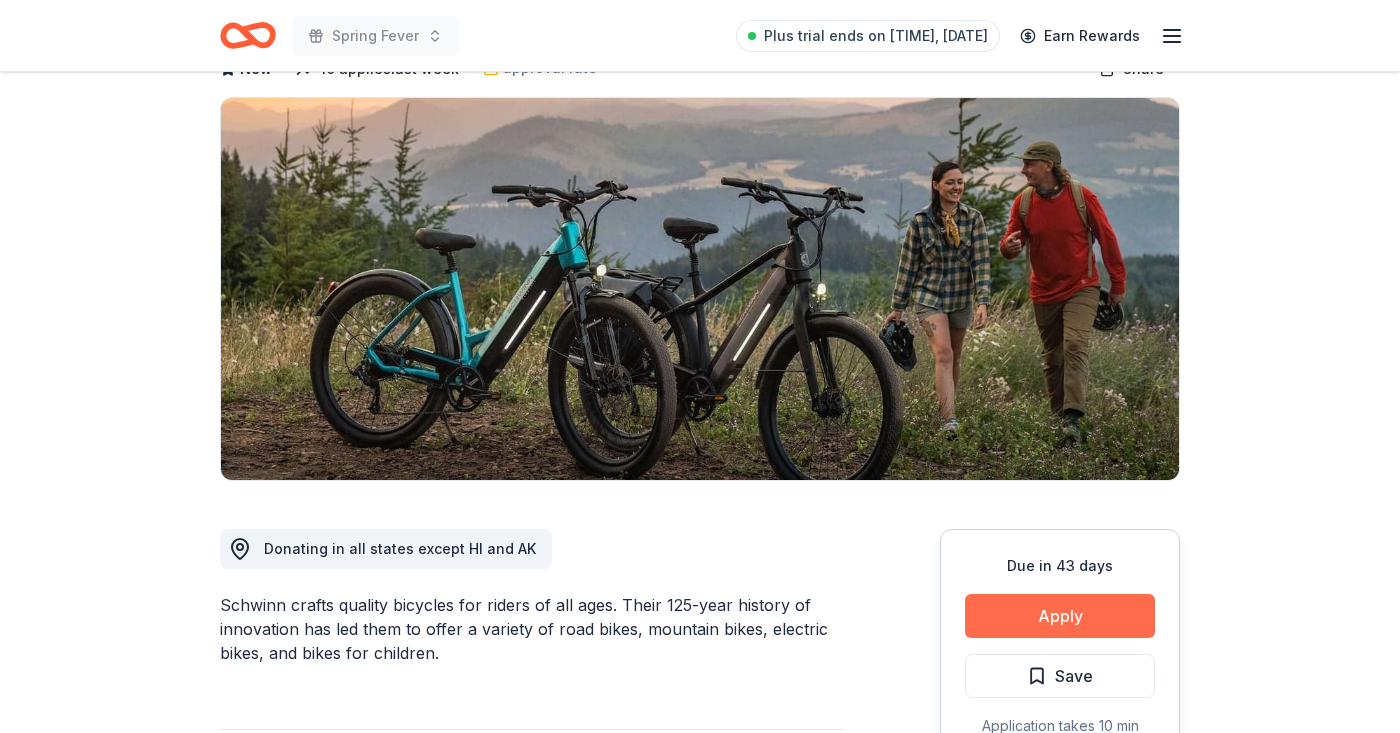 click on "Apply" at bounding box center (1060, 616) 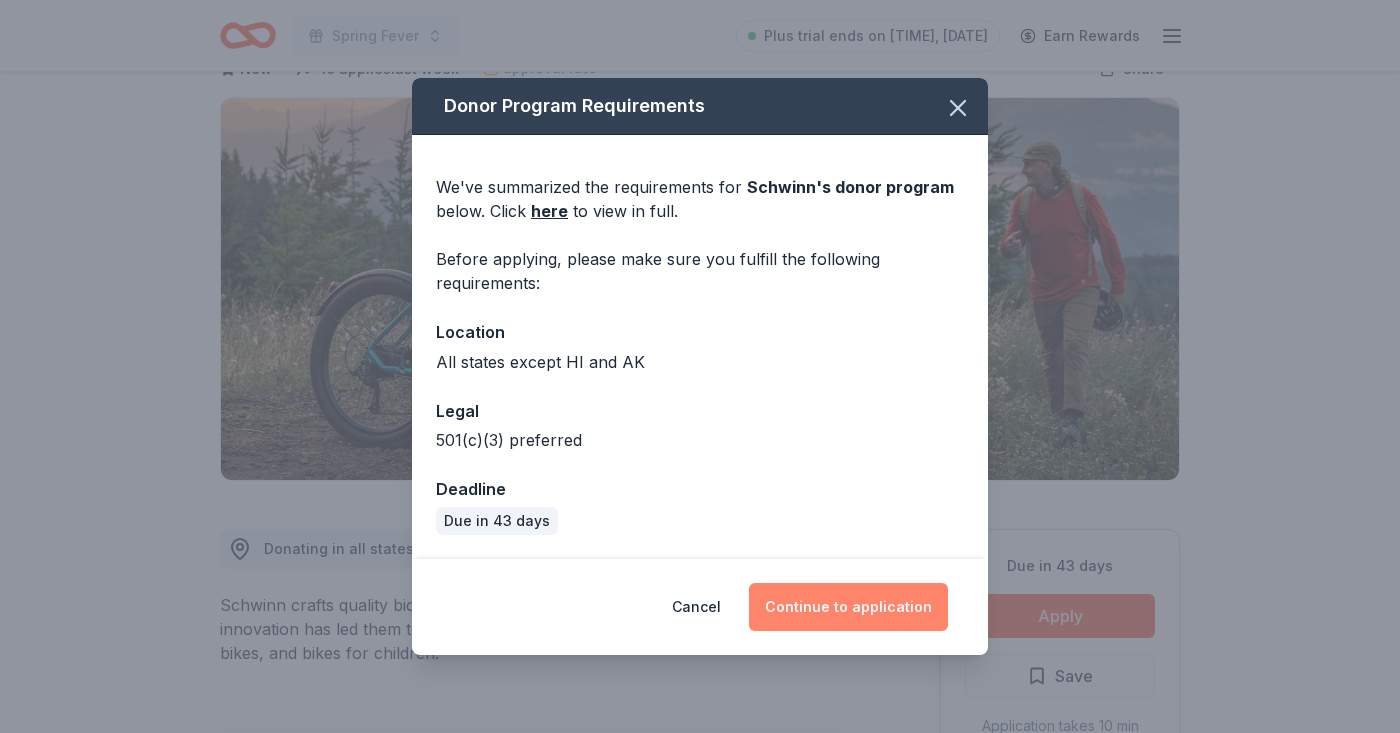 click on "Continue to application" at bounding box center [848, 607] 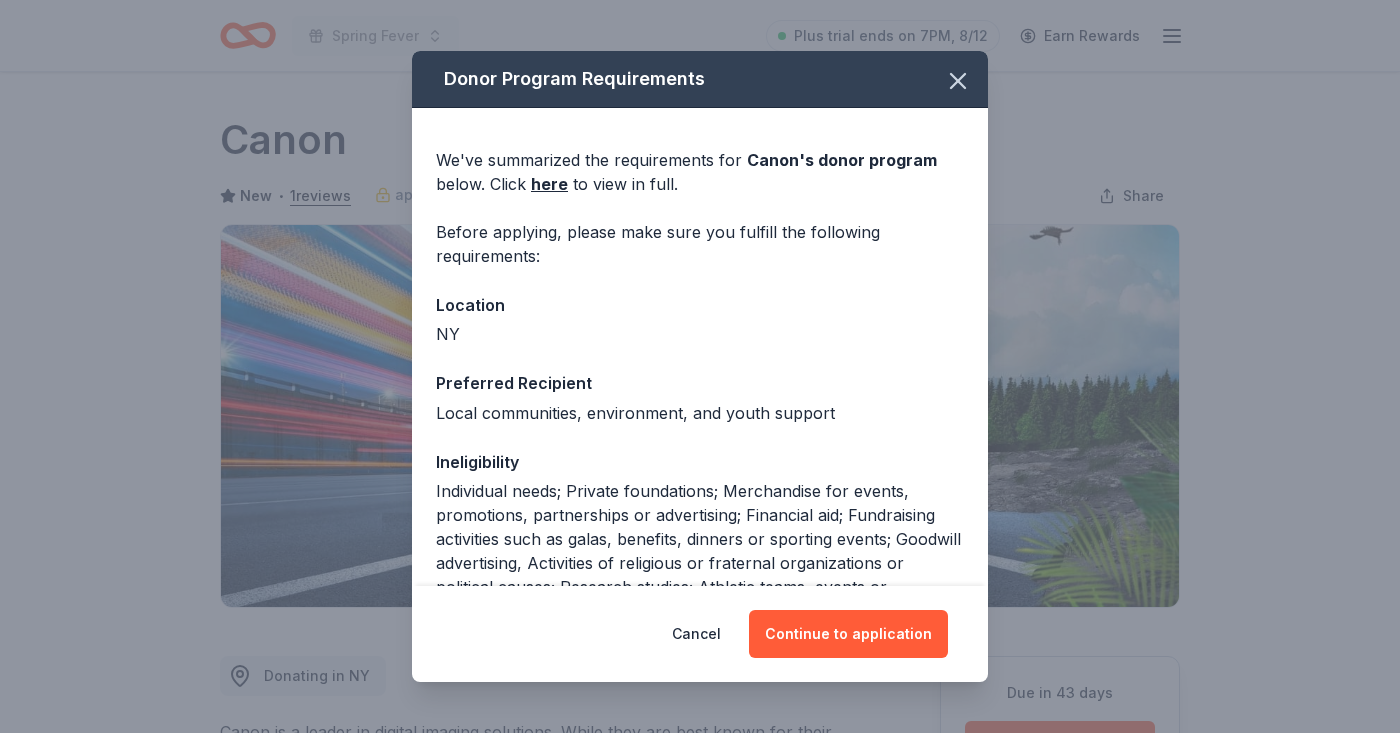 scroll, scrollTop: 222, scrollLeft: 0, axis: vertical 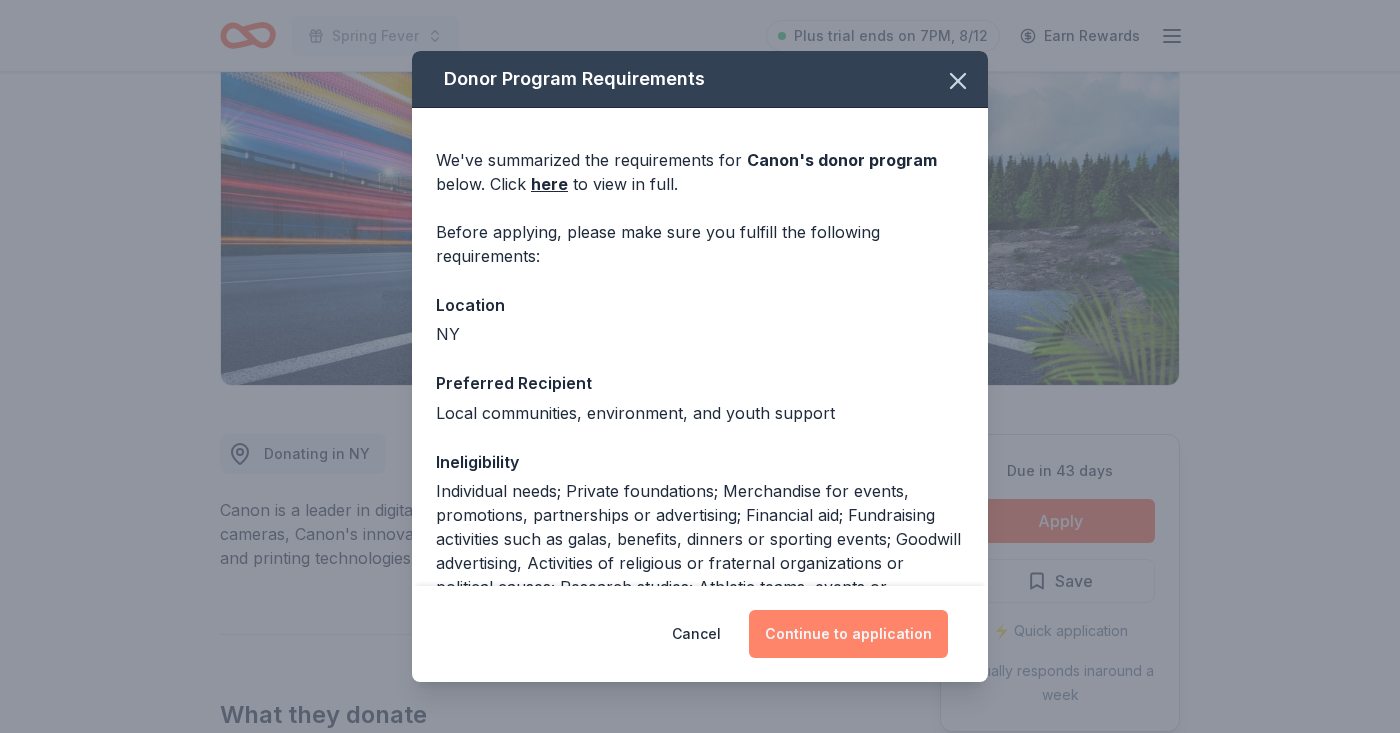 click on "Continue to application" at bounding box center (848, 634) 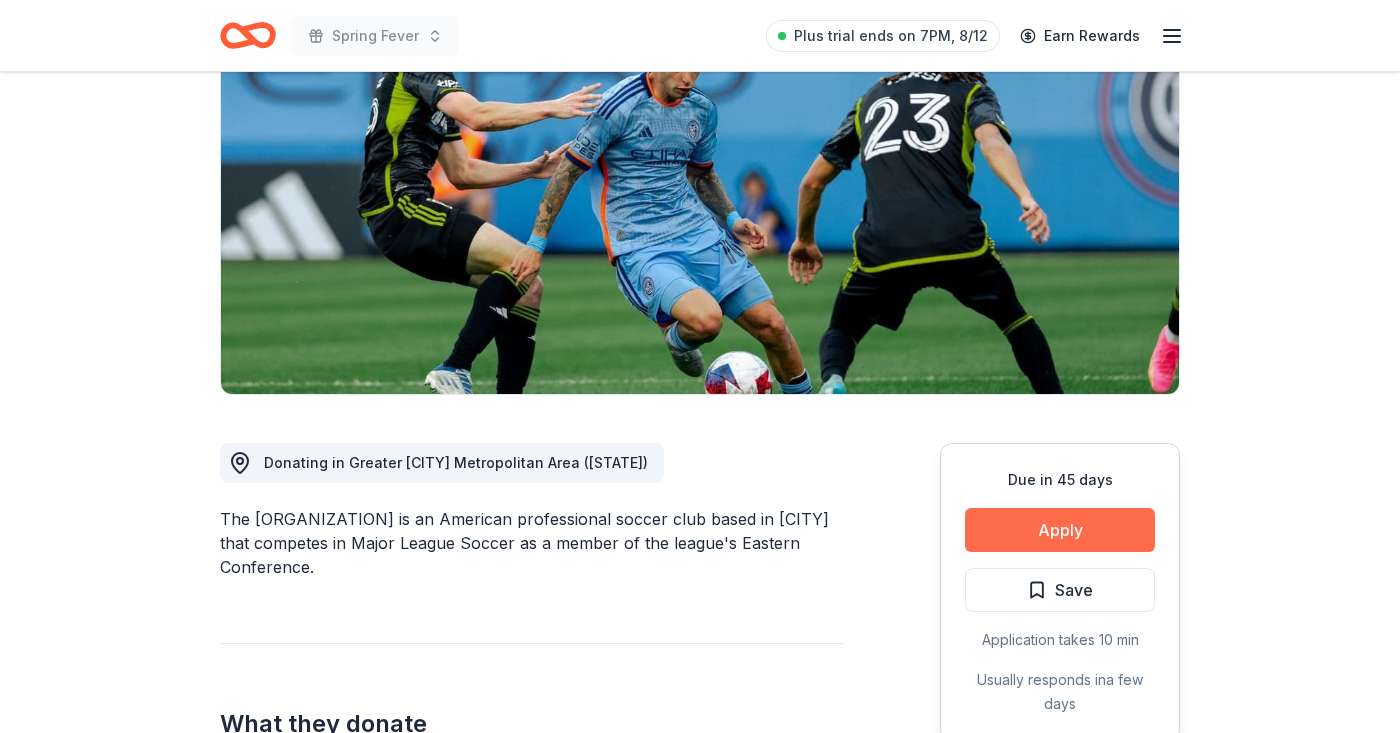 scroll, scrollTop: 213, scrollLeft: 0, axis: vertical 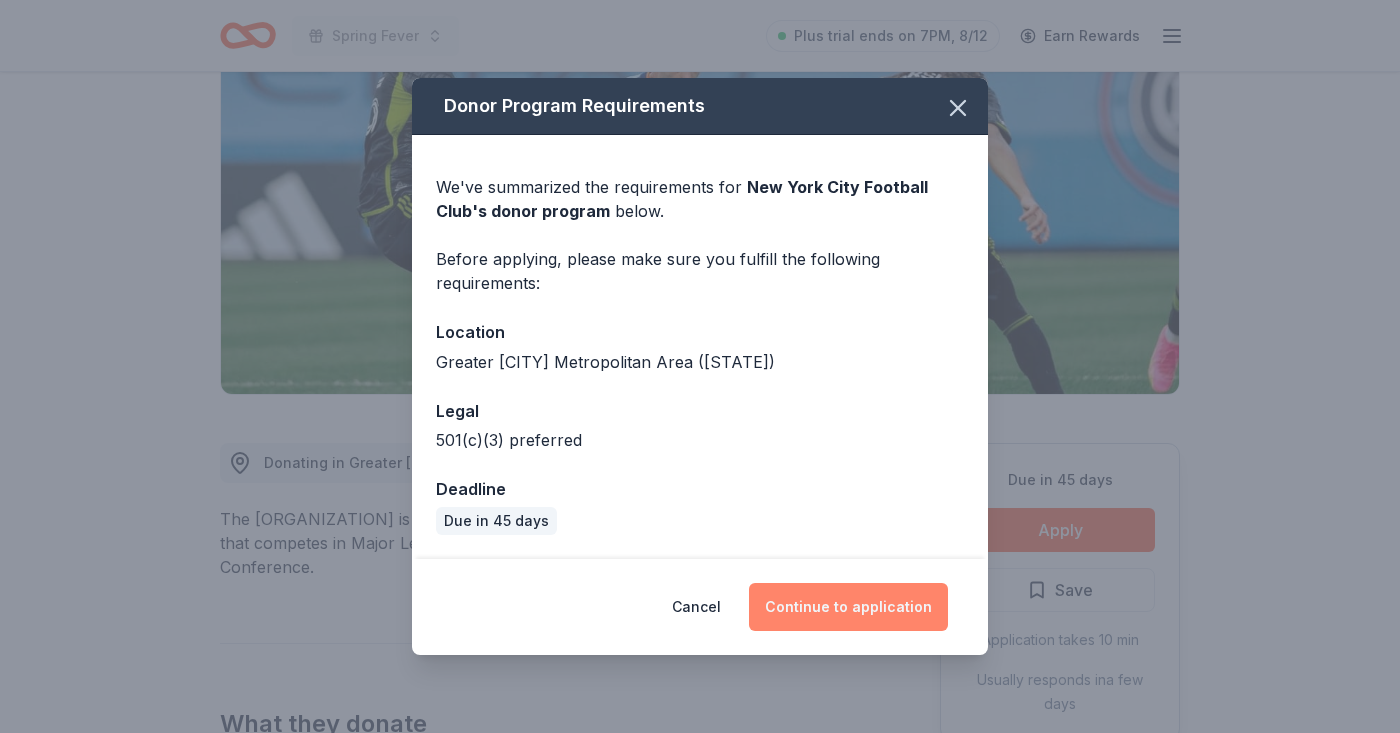 click on "Continue to application" at bounding box center [848, 607] 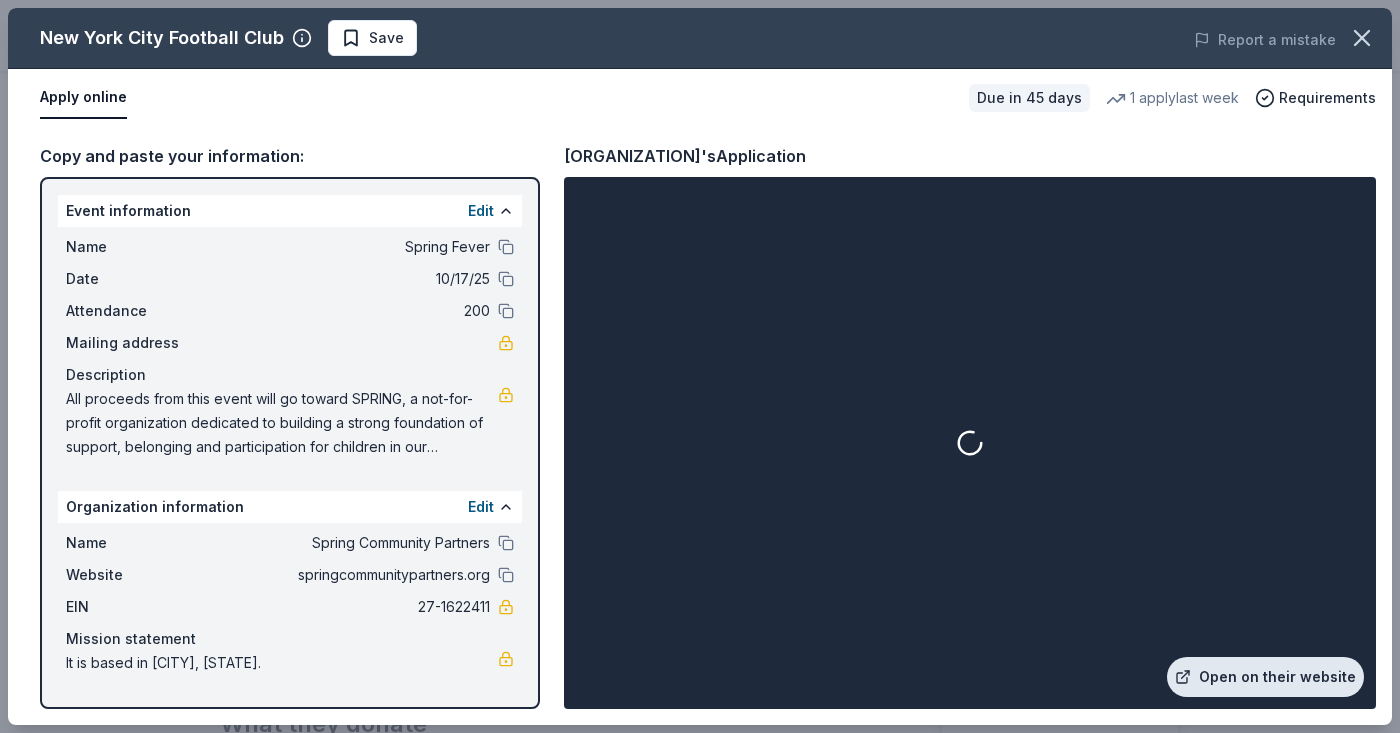 click on "Open on their website" at bounding box center (1265, 677) 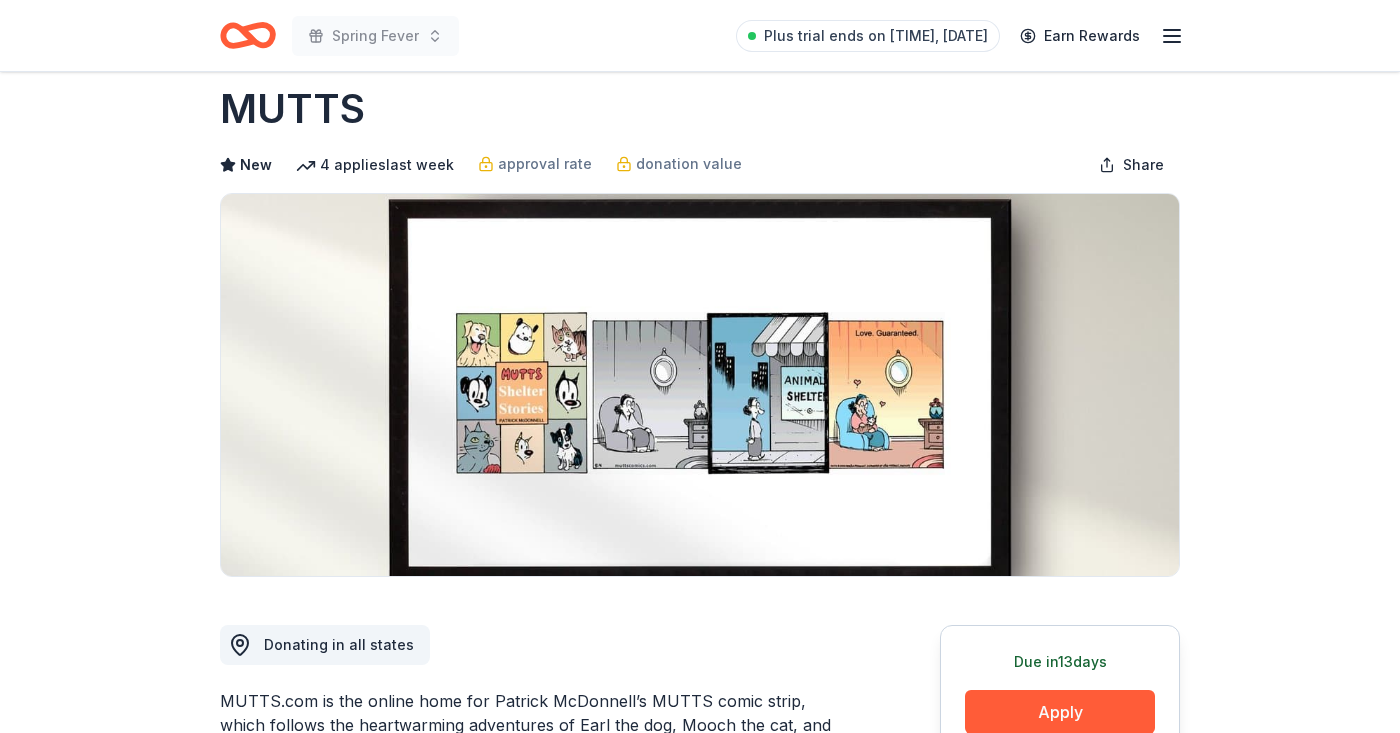 scroll, scrollTop: 168, scrollLeft: 0, axis: vertical 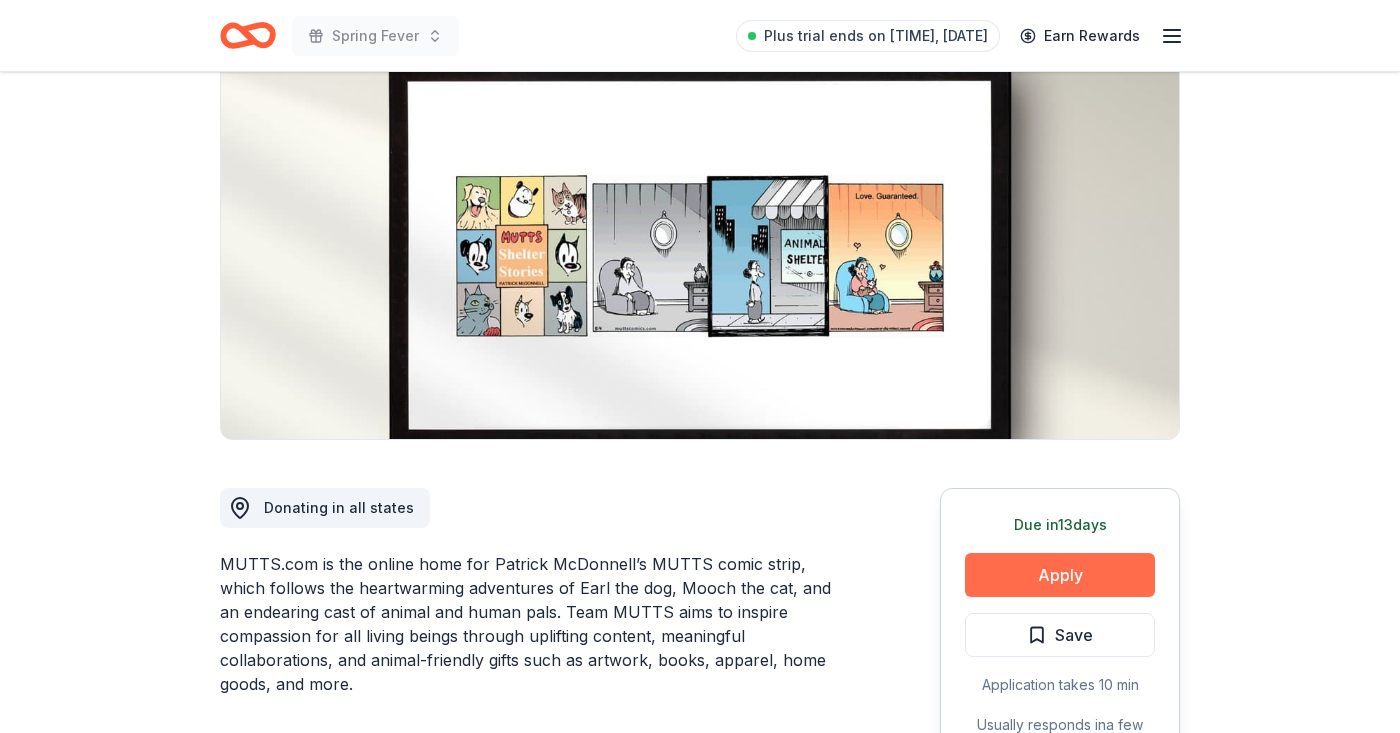 click on "Apply" at bounding box center [1060, 575] 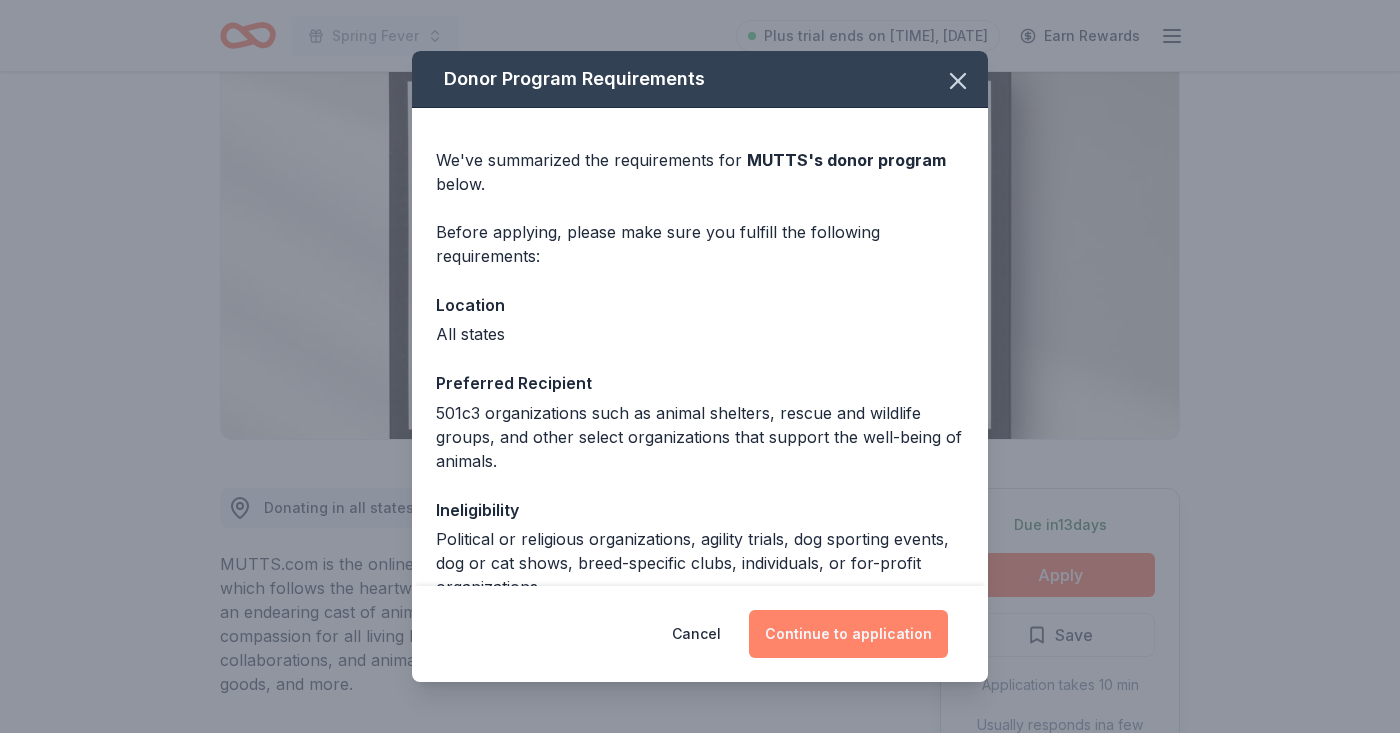 click on "Continue to application" at bounding box center (848, 634) 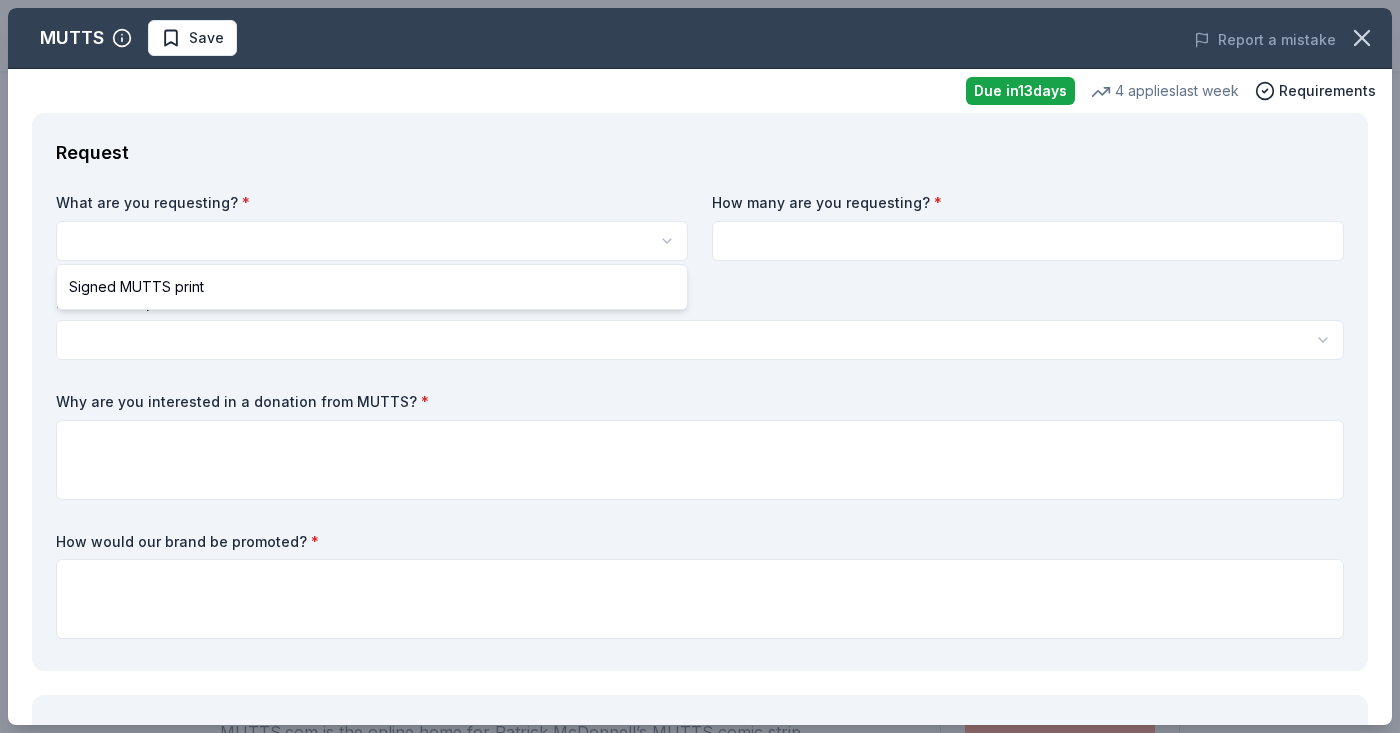 click on "Spring Fever  Plus trial ends on 3PM, 8/12 Earn Rewards Due in  13  days Share MUTTS New 4   applies  last week approval rate donation value Share Donating in all states MUTTS.com is the online home for Patrick McDonnell’s MUTTS comic strip, which follows the heartwarming adventures of Earl the dog, Mooch the cat, and an endearing cast of animal and human pals. Team MUTTS aims to inspire compassion for all living beings through uplifting content, meaningful collaborations, and animal-friendly gifts such as artwork, books, apparel, home goods, and more. What they donate Signed MUTTS print Auction & raffle Donation can be shipped to you   You may receive donations every   year Who they donate to  Preferred 501c3 organizations such as animal shelters, rescue and wildlife groups, and other select organizations that support the well-being of animals. Animals 501(c)(3) required  Ineligible Political Religious Individuals For profit Due in  13  days Apply Save Application takes 10 min Usually responds in  Updated" at bounding box center [700, 366] 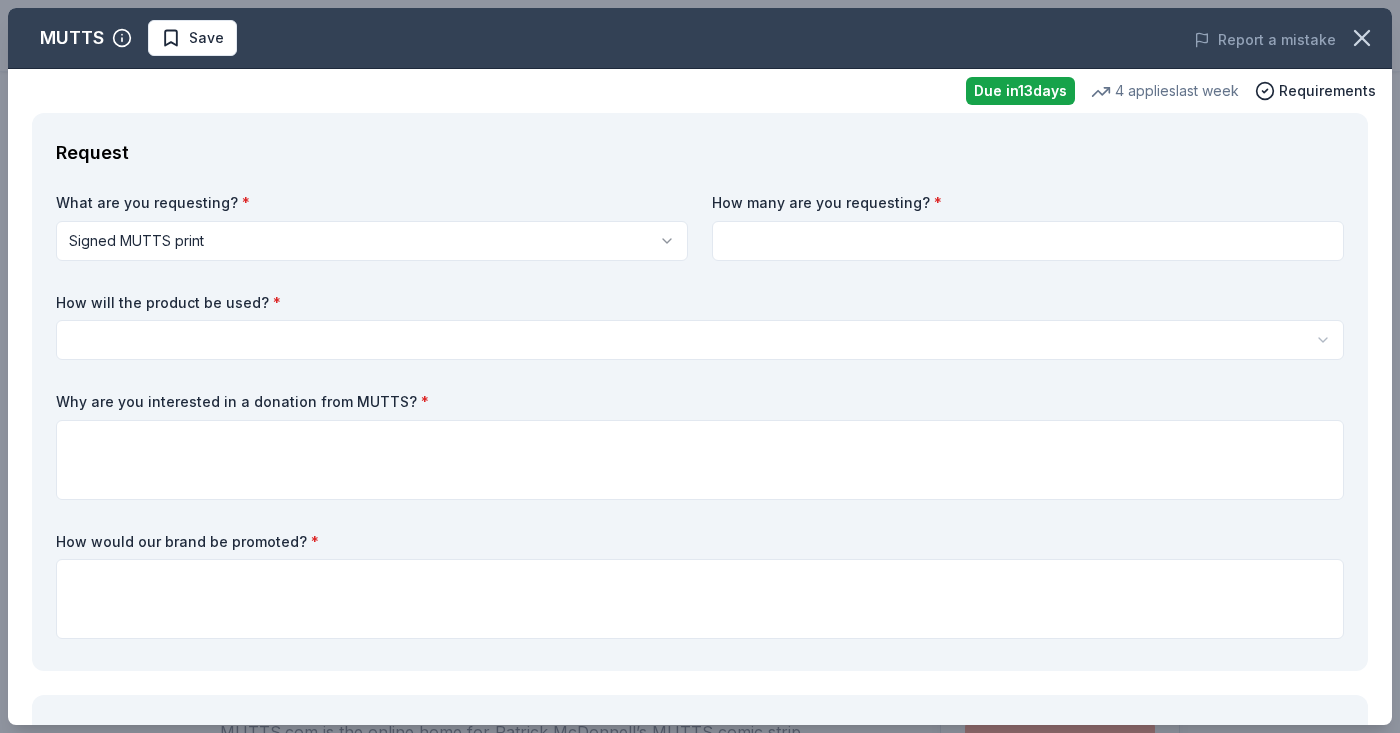 click at bounding box center [1028, 241] 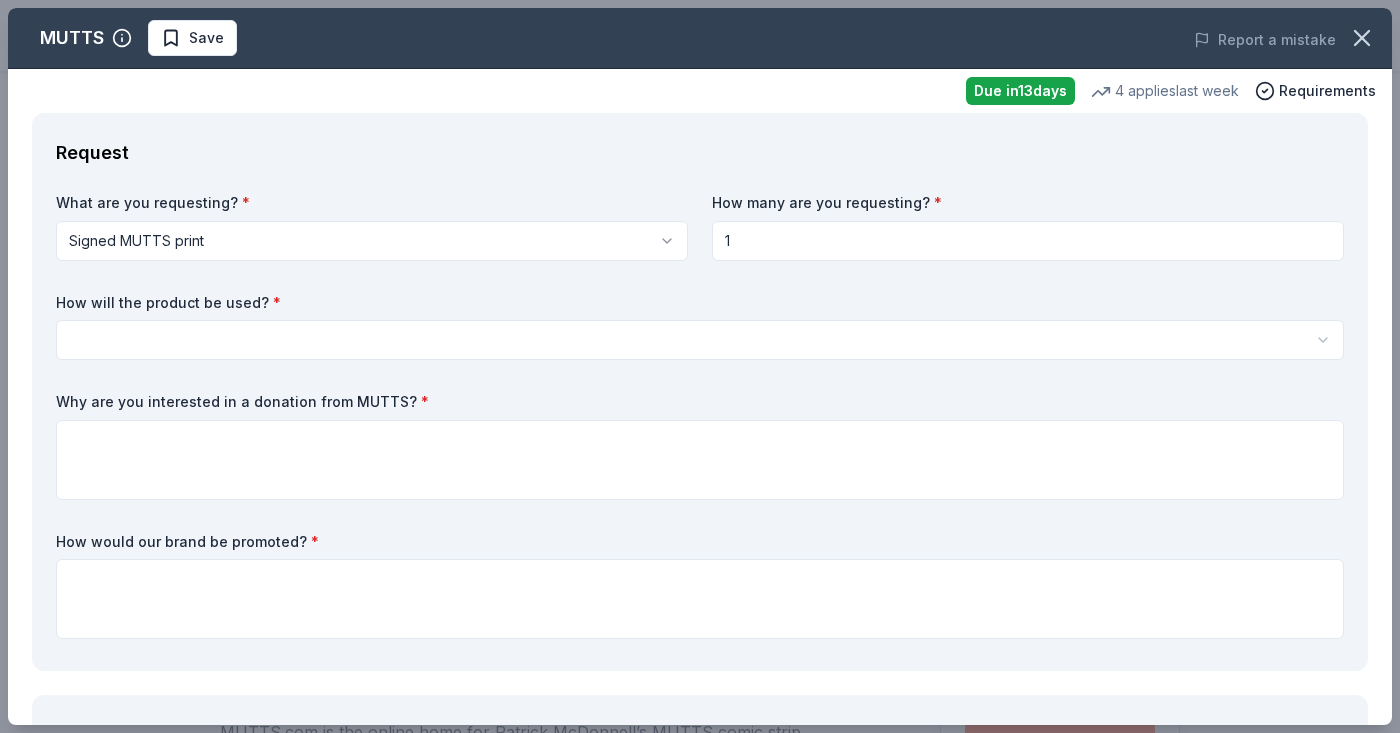 type on "1" 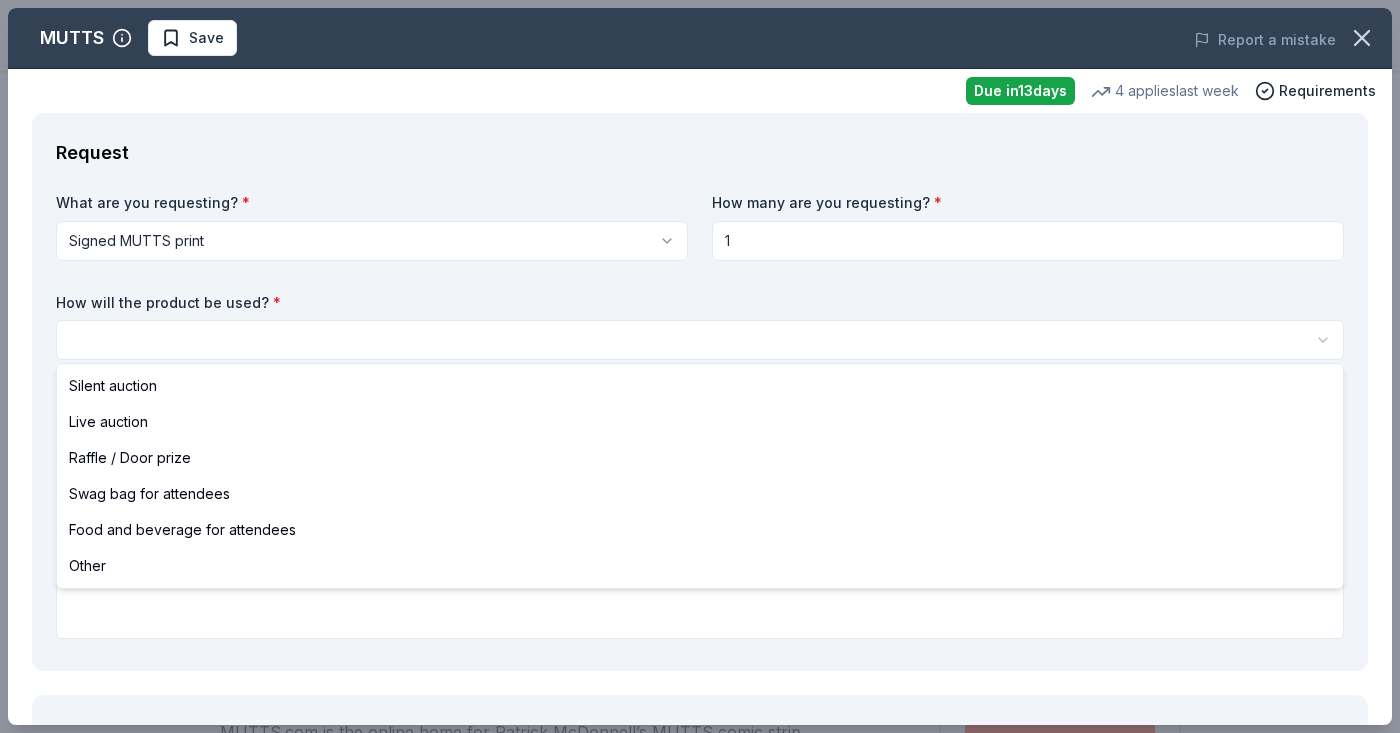 select on "silentAuction" 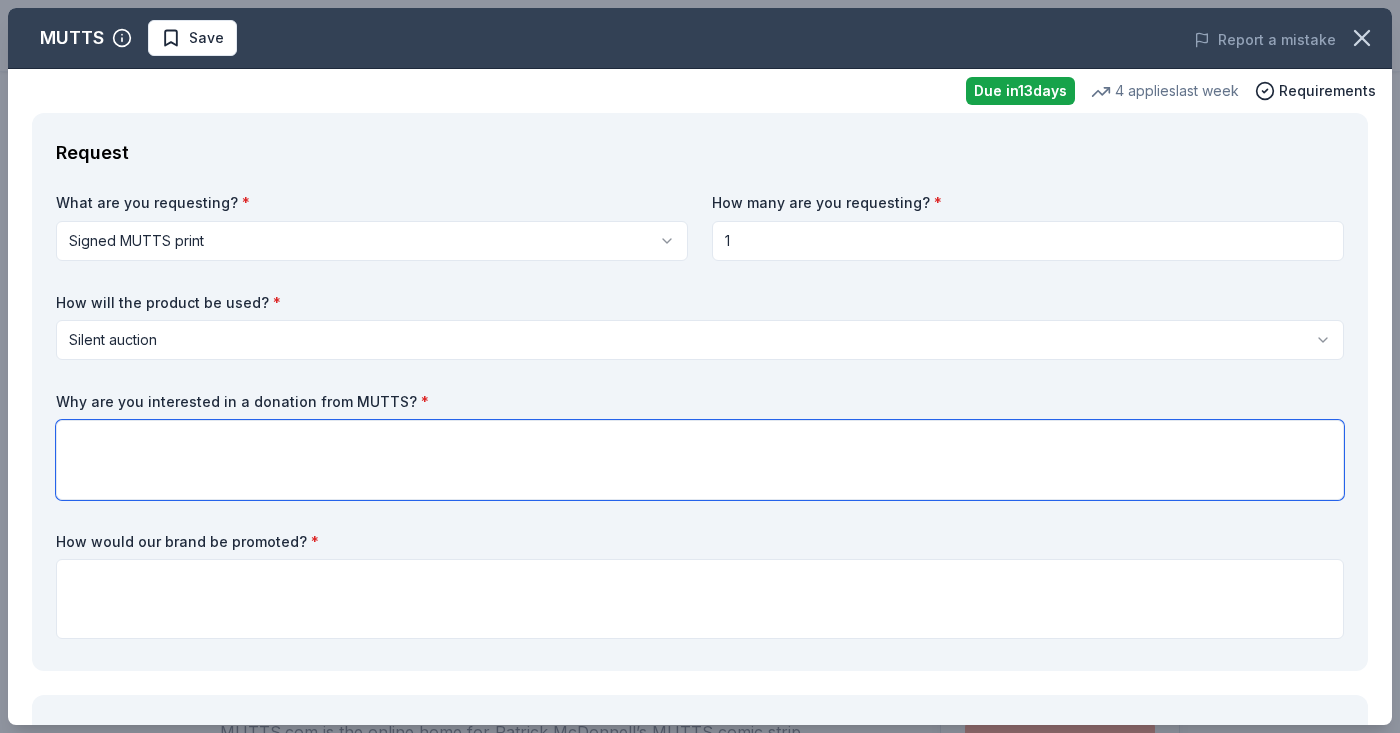 click at bounding box center [700, 460] 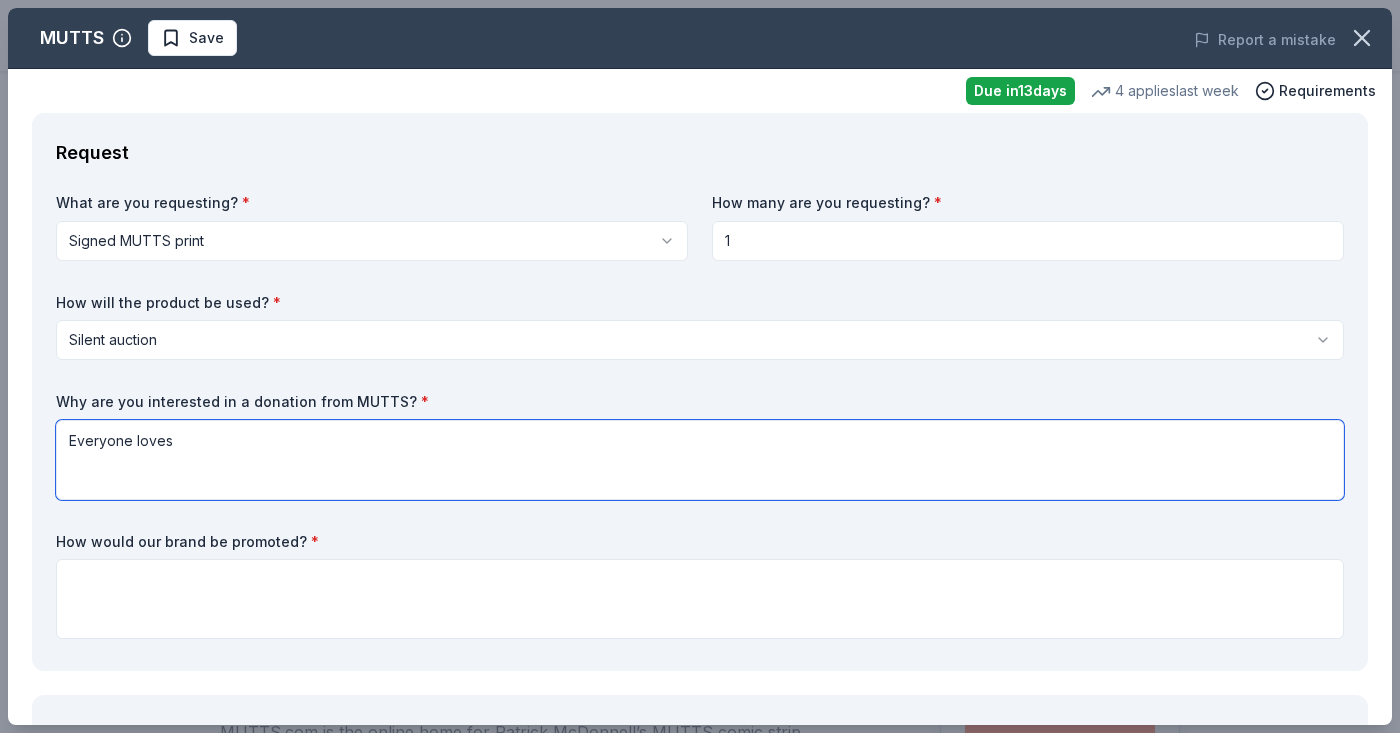 paste on "Patrick McDonnell's beloved comic strip, MUTTS," 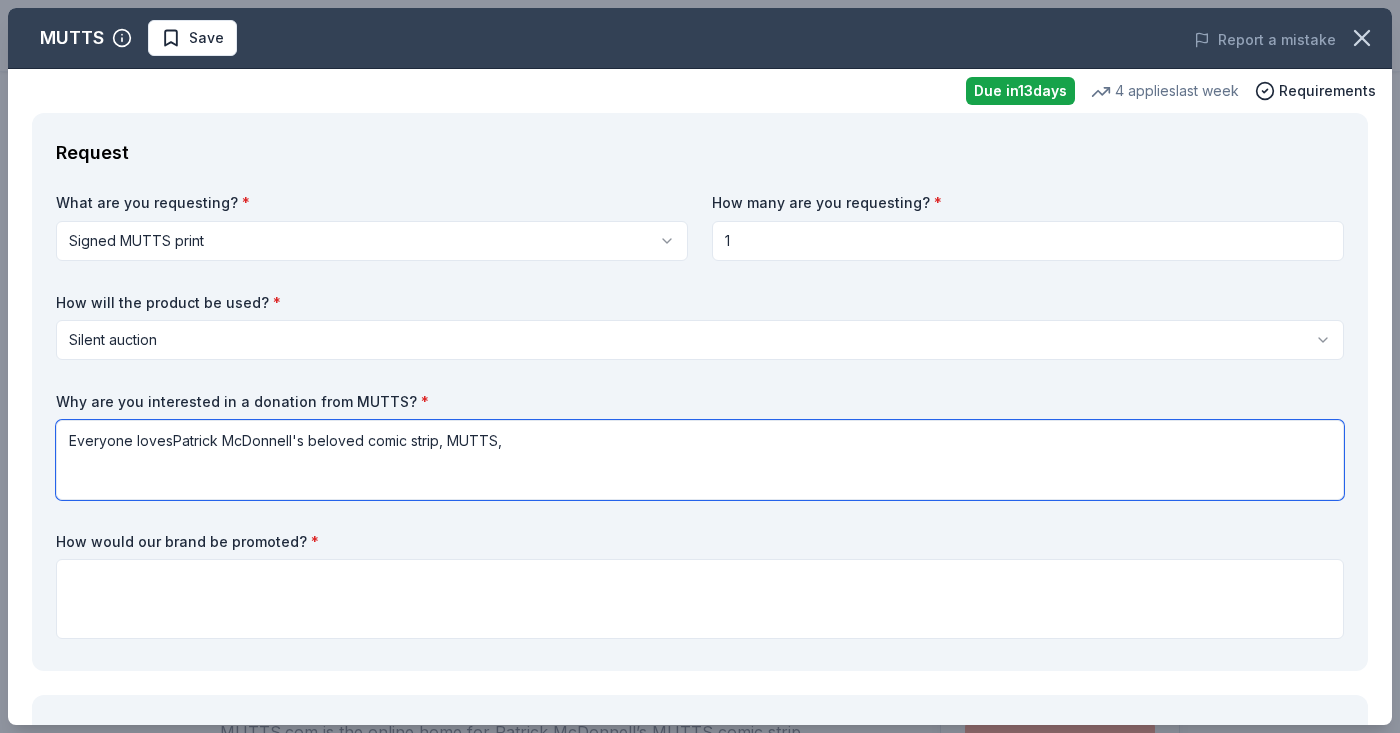 click on "Everyone lovesPatrick McDonnell's beloved comic strip, MUTTS," at bounding box center (700, 460) 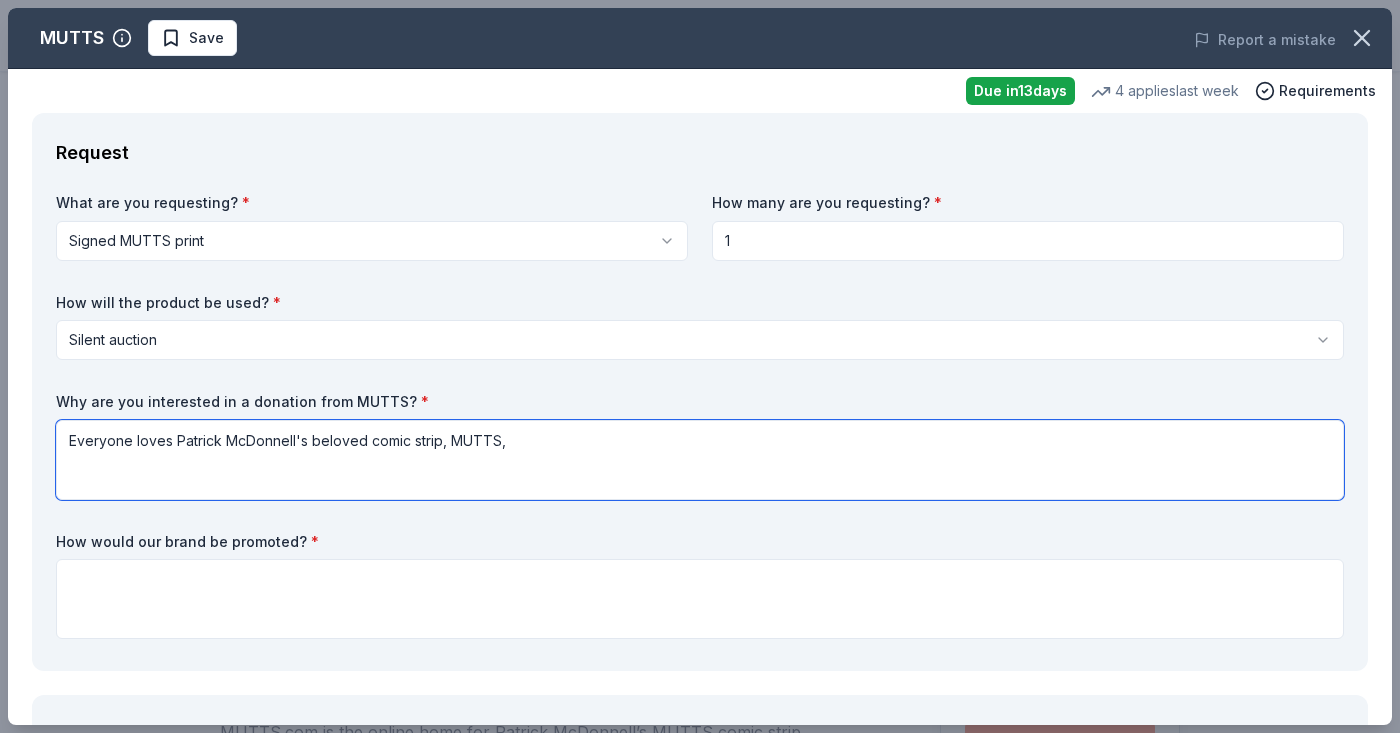 drag, startPoint x: 507, startPoint y: 441, endPoint x: 438, endPoint y: 442, distance: 69.00725 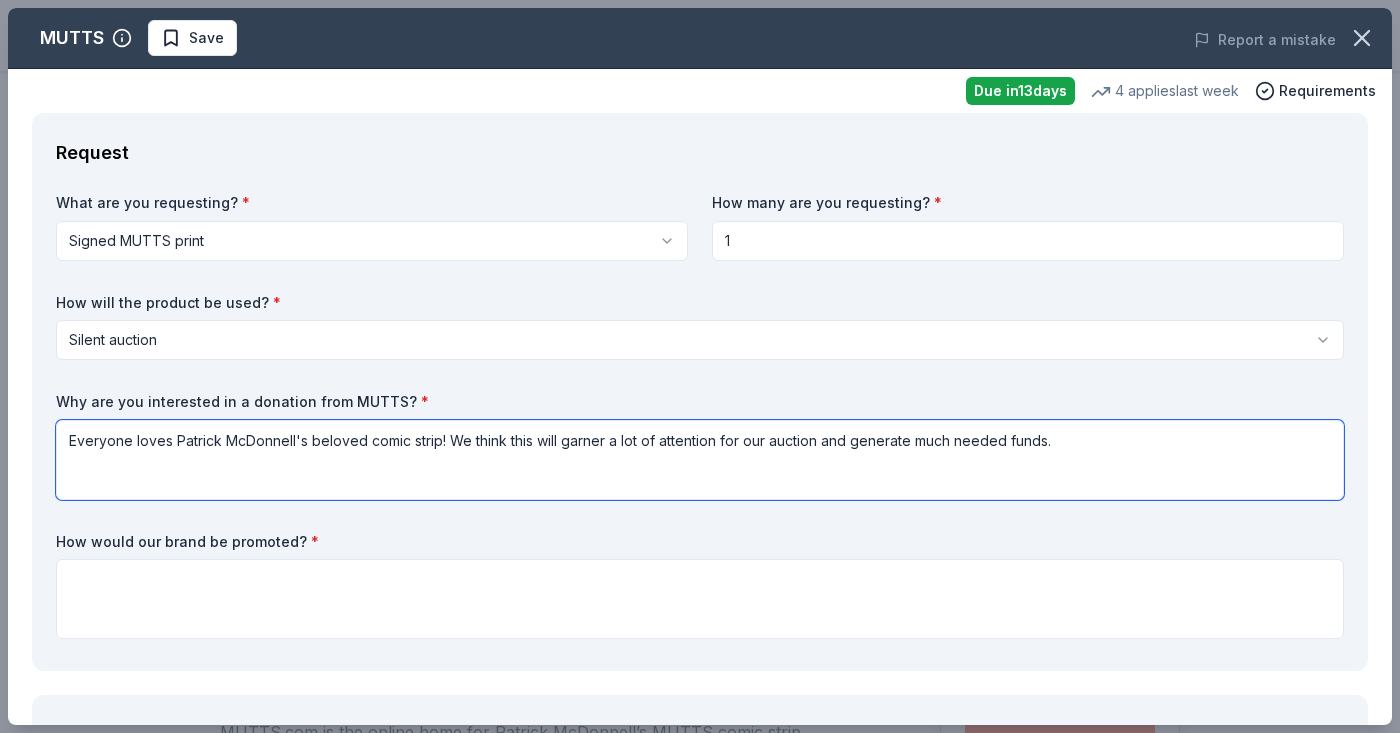 click on "Everyone loves Patrick McDonnell's beloved comic strip! We think this will garner a lot of attention for our auction and generate much needed funds." at bounding box center [700, 460] 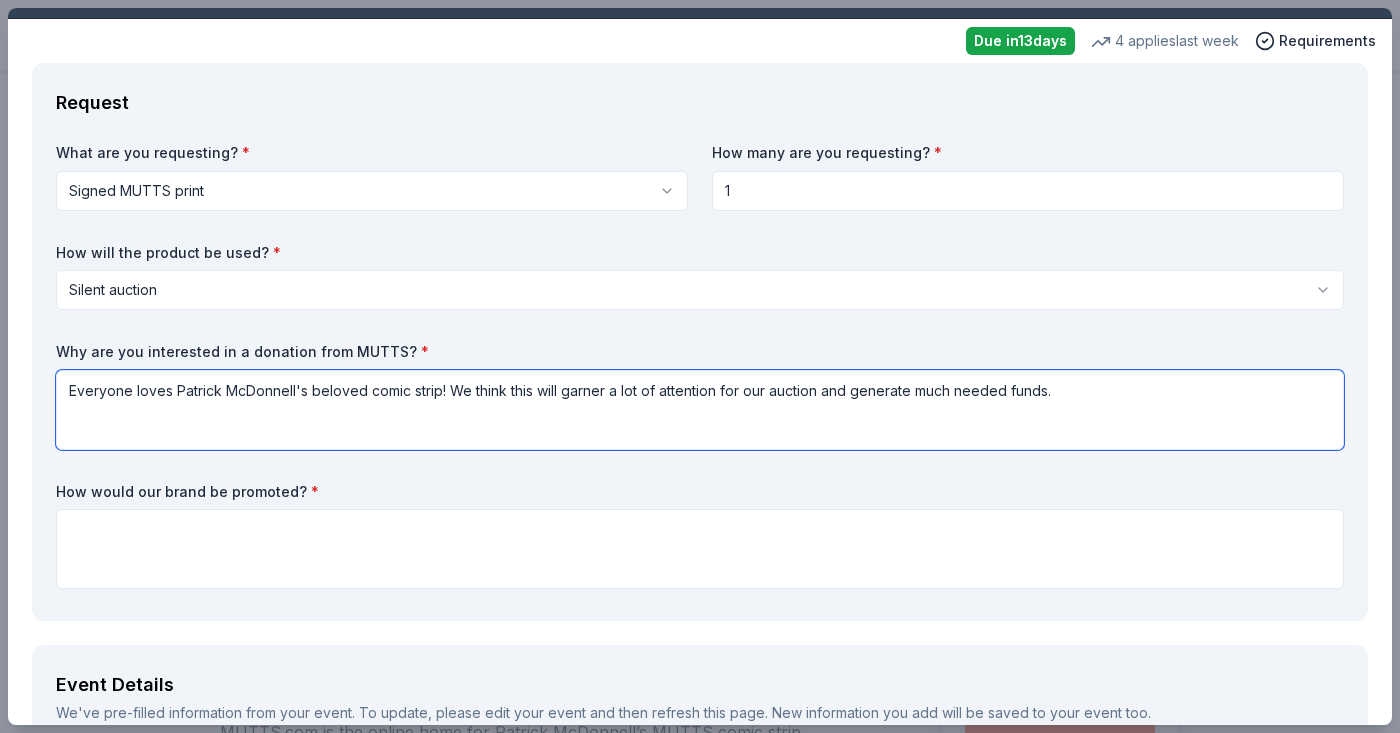 scroll, scrollTop: 54, scrollLeft: 0, axis: vertical 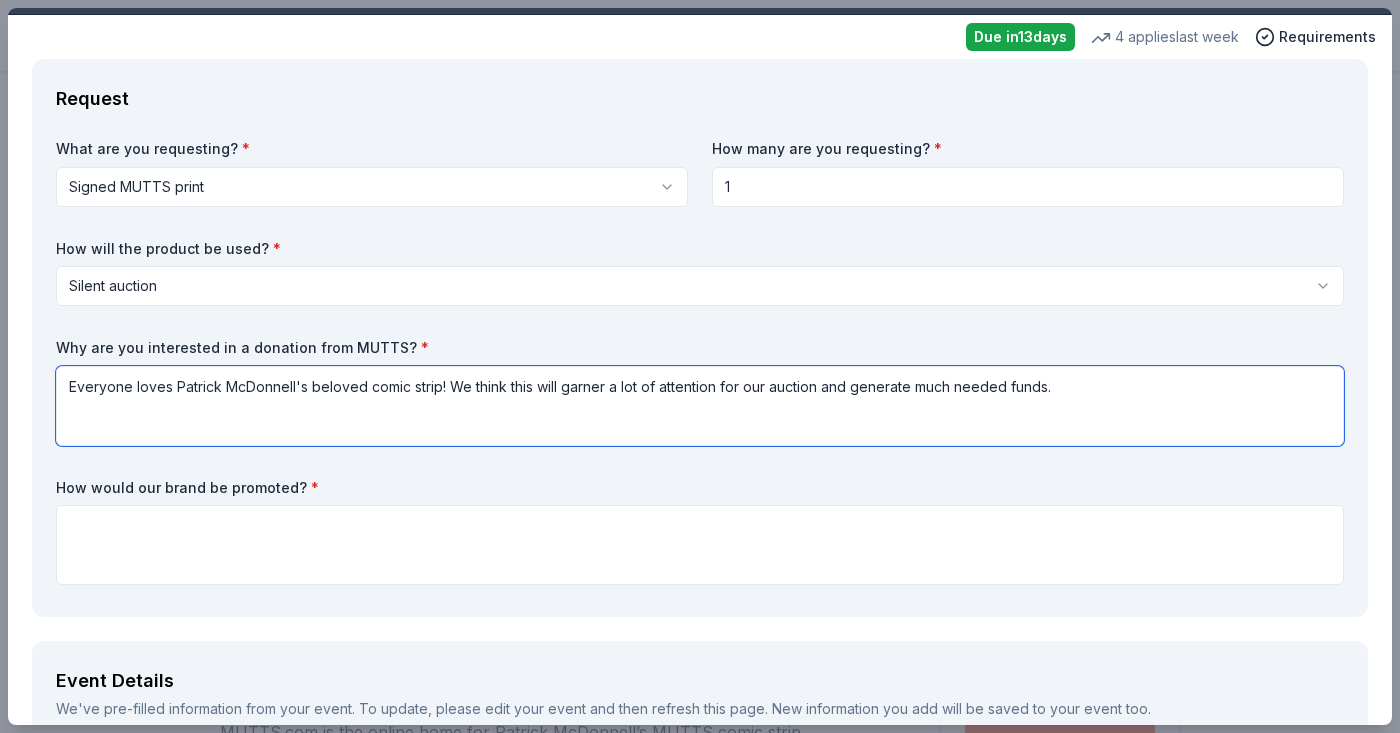 type on "Everyone loves Patrick McDonnell's beloved comic strip! We think this will garner a lot of attention for our auction and generate much needed funds." 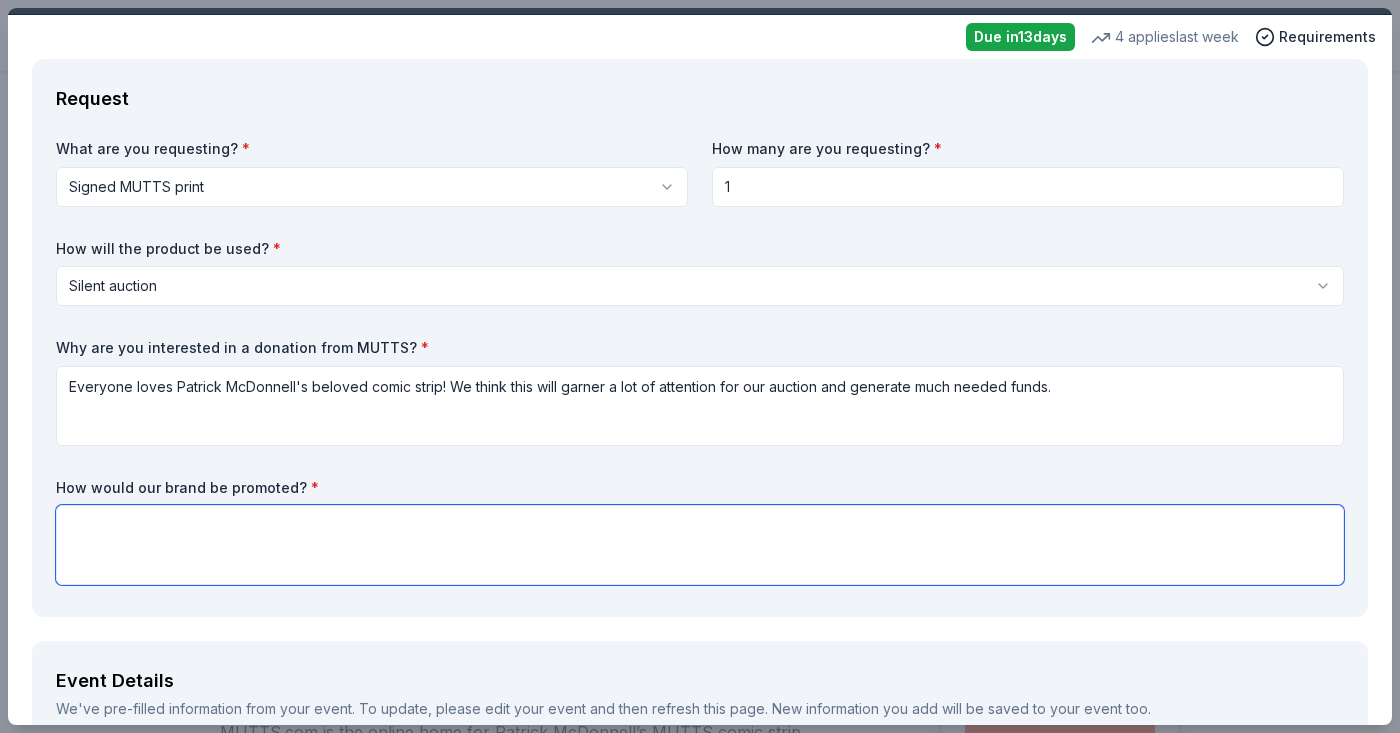 click at bounding box center [700, 545] 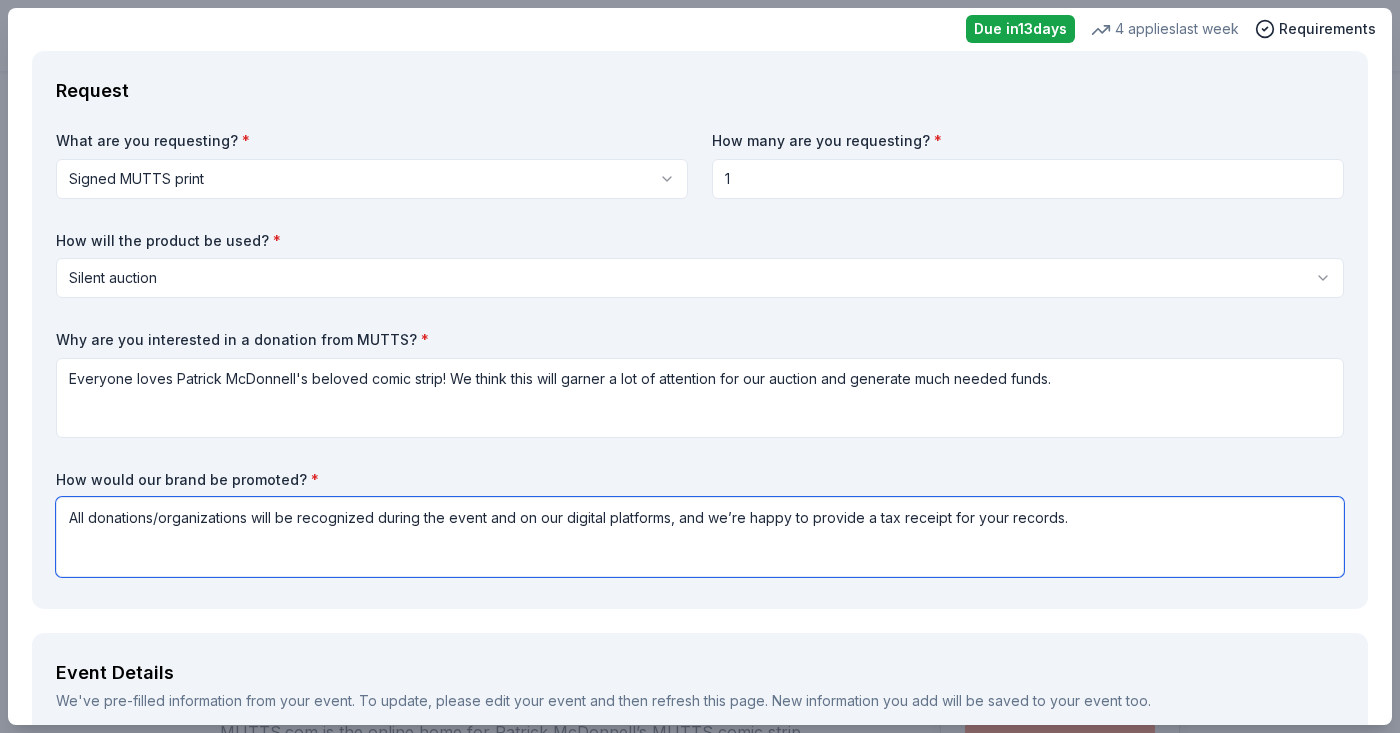 scroll, scrollTop: 64, scrollLeft: 0, axis: vertical 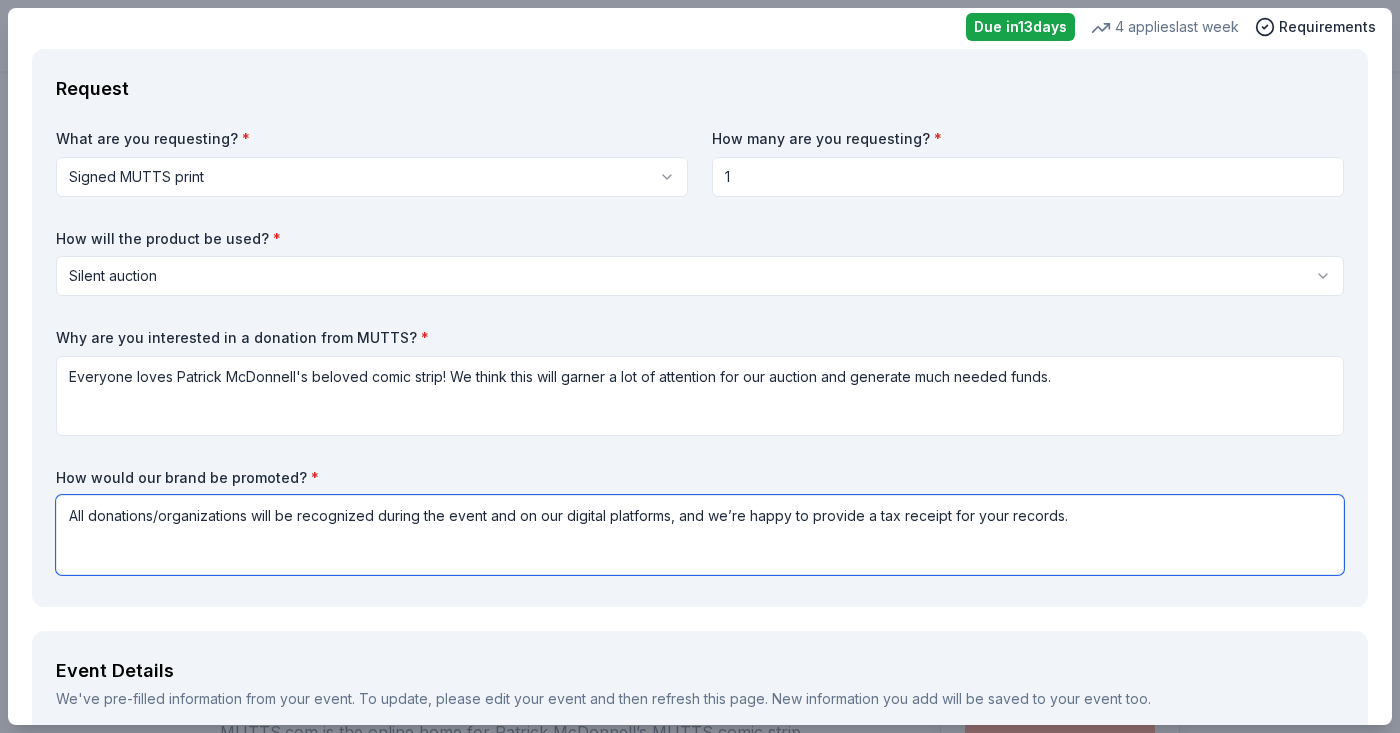 drag, startPoint x: 1073, startPoint y: 515, endPoint x: 670, endPoint y: 519, distance: 403.01984 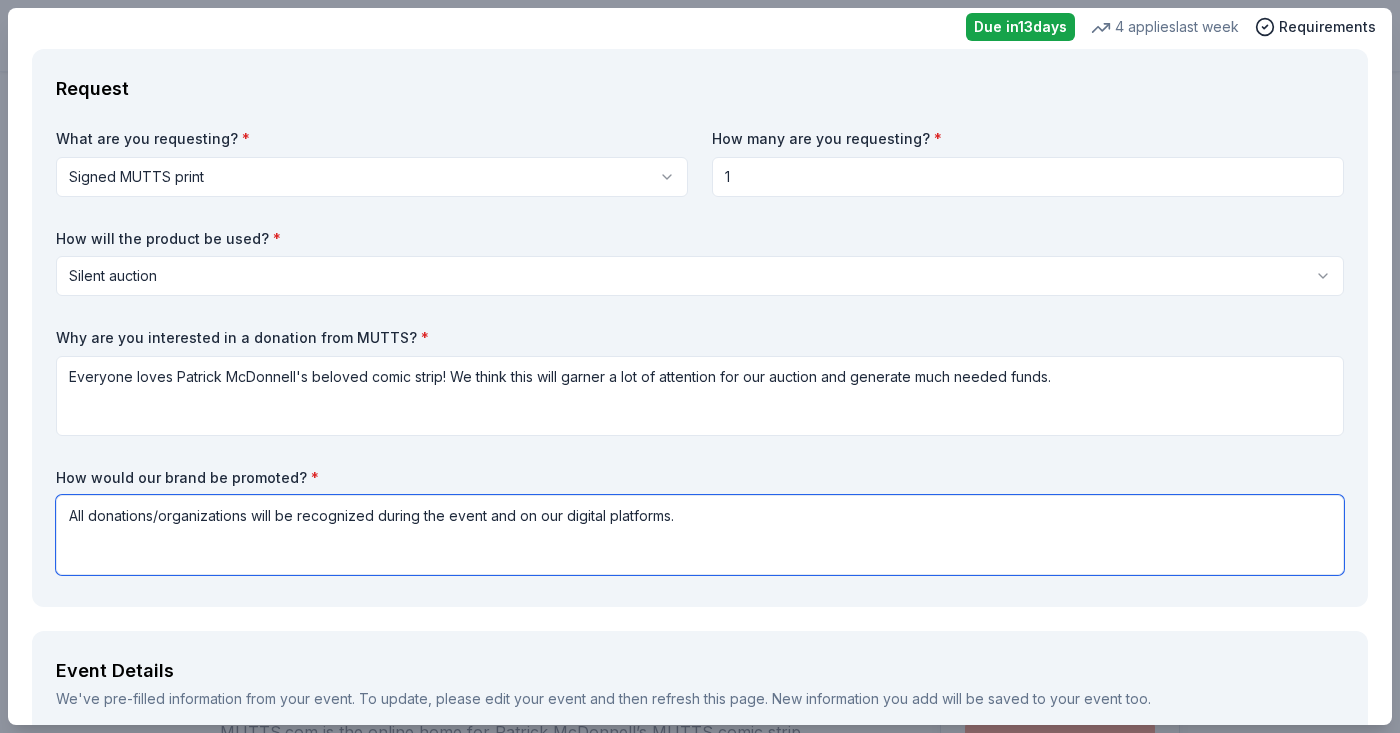 drag, startPoint x: 249, startPoint y: 516, endPoint x: 73, endPoint y: 513, distance: 176.02557 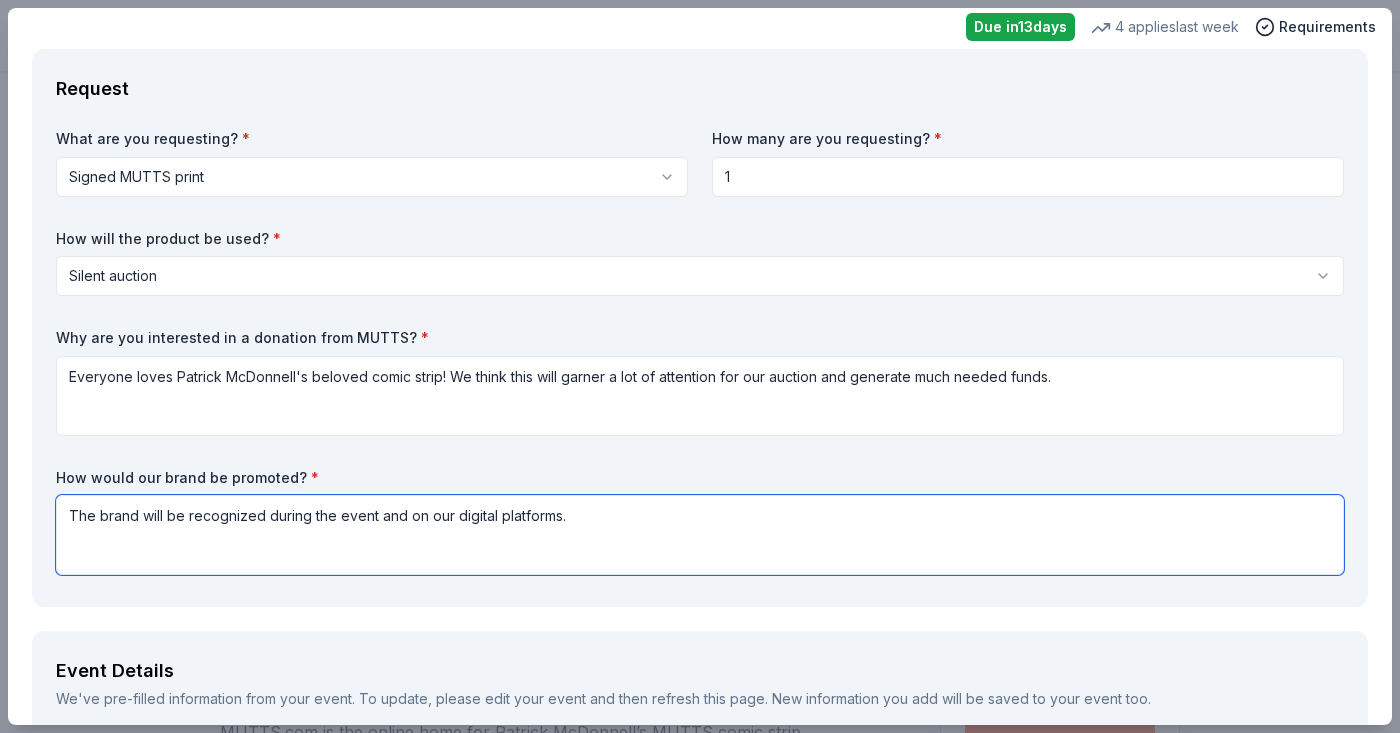 click on "The brand will be recognized during the event and on our digital platforms." at bounding box center (700, 535) 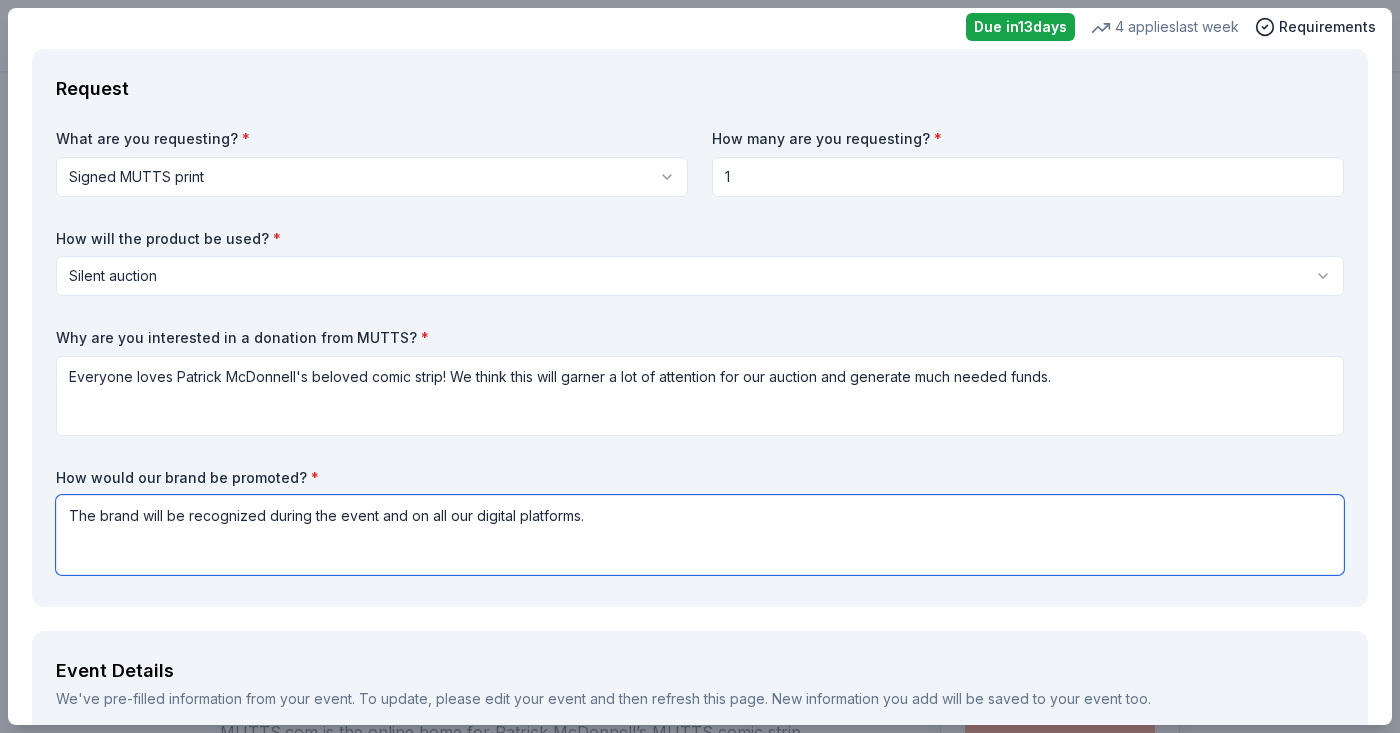 click on "The brand will be recognized during the event and on all our digital platforms." at bounding box center [700, 535] 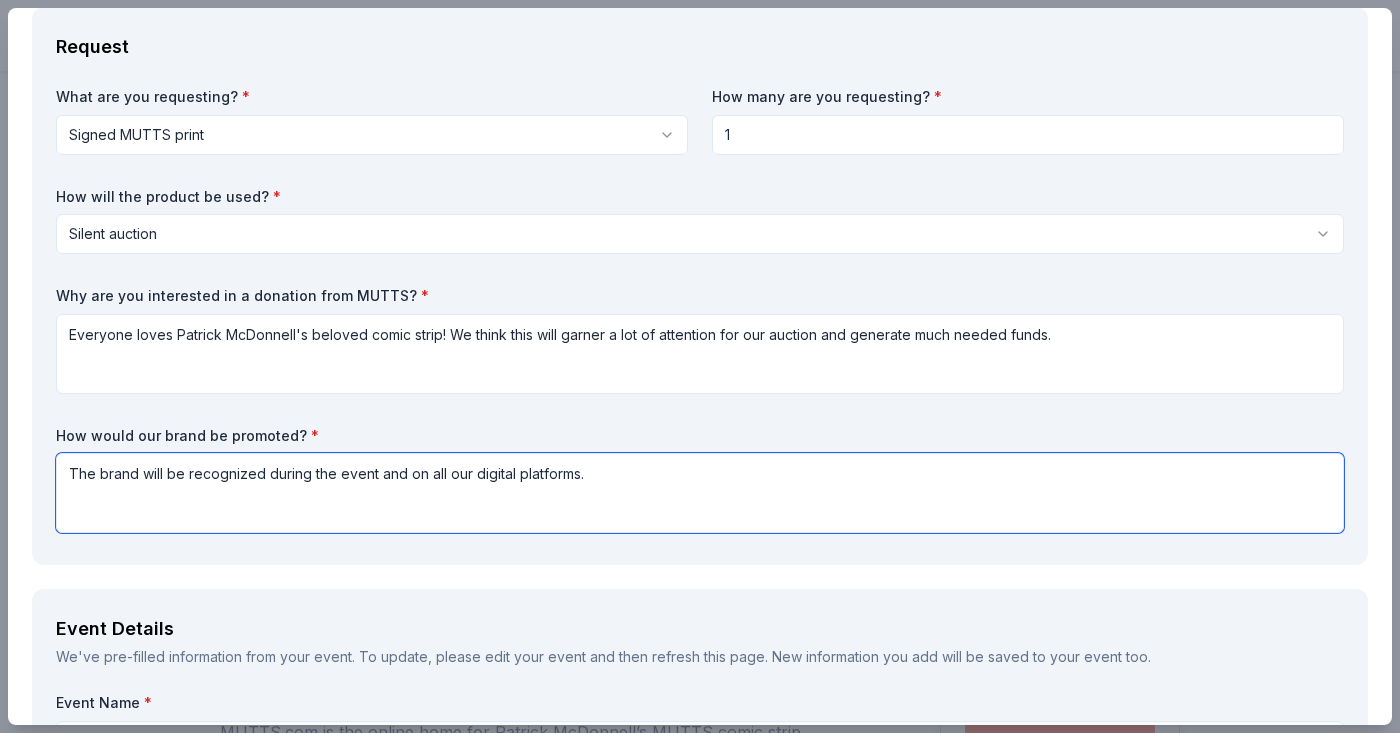 click on "The brand will be recognized during the event and on all our digital platforms." at bounding box center [700, 493] 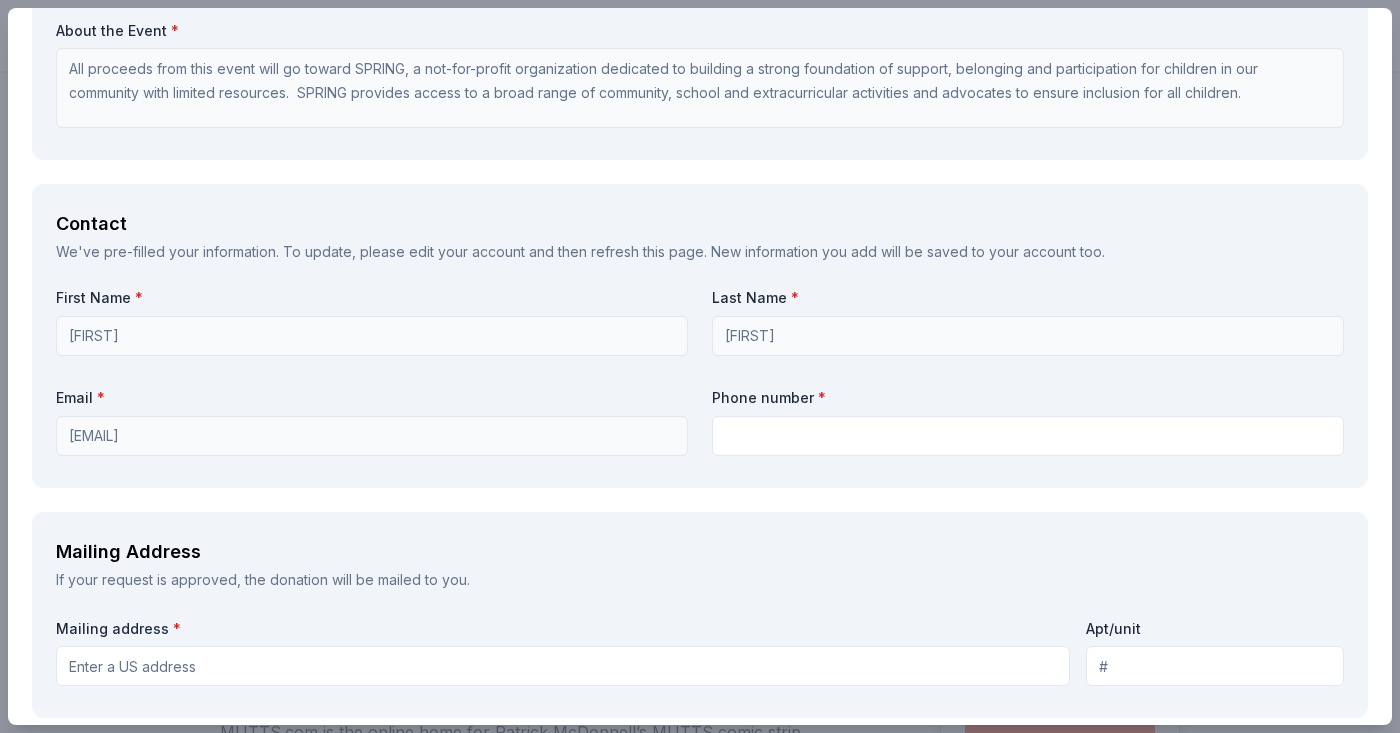 scroll, scrollTop: 1193, scrollLeft: 0, axis: vertical 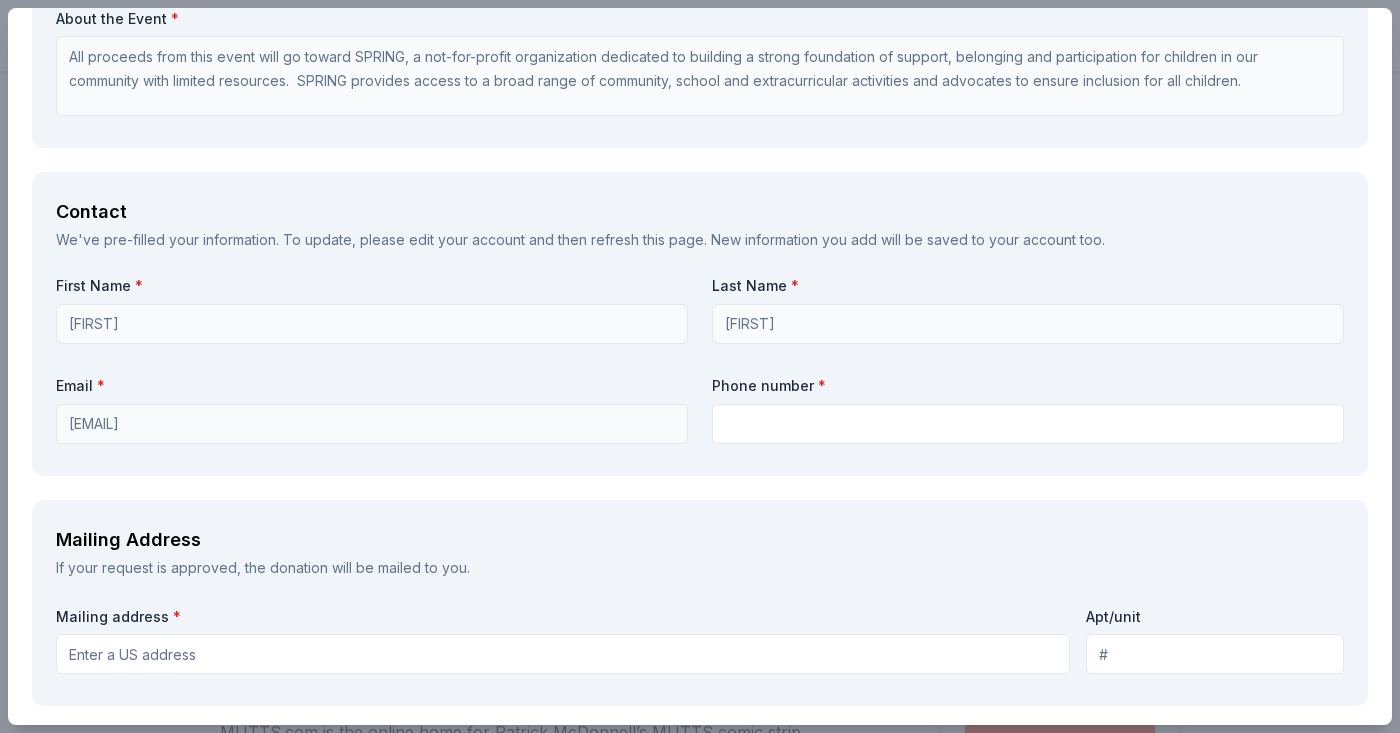 type on "The brand will be recognized during the event and on all our digital platforms and marketing." 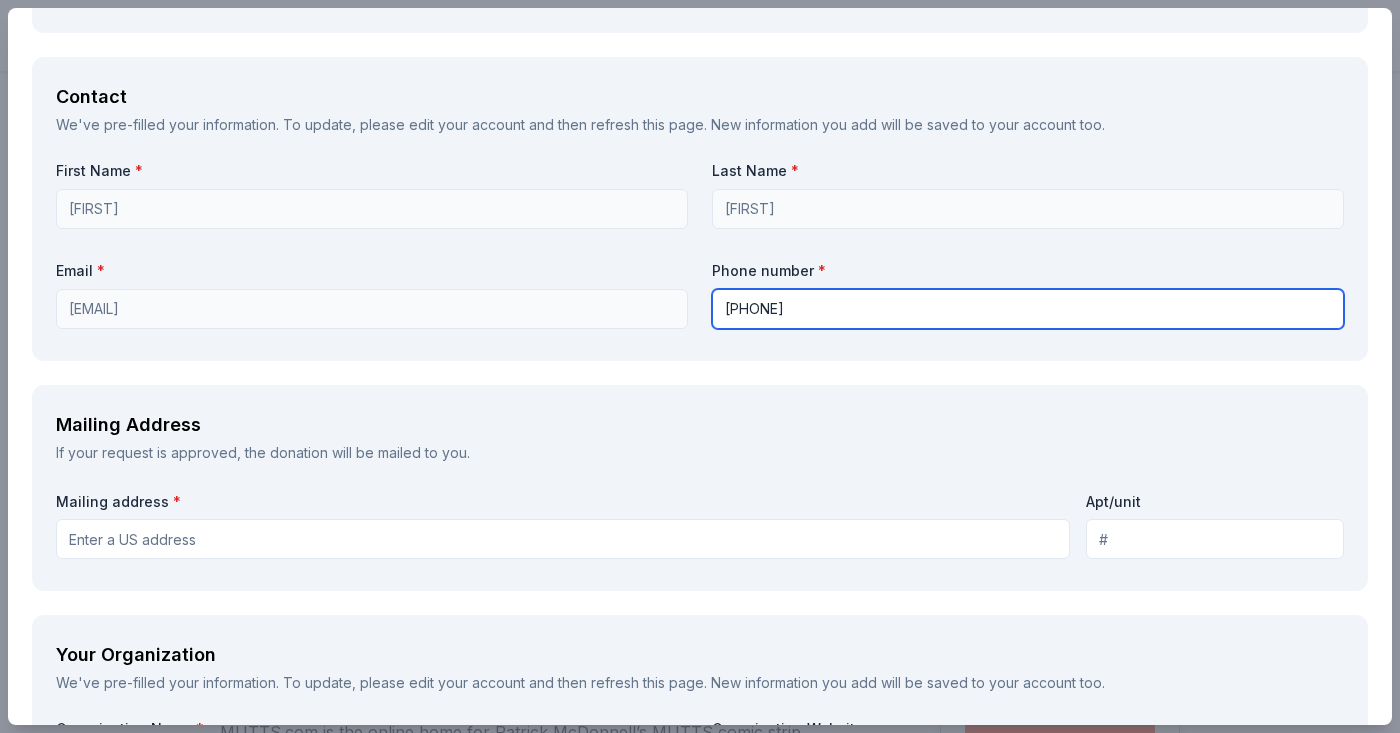 scroll, scrollTop: 1337, scrollLeft: 0, axis: vertical 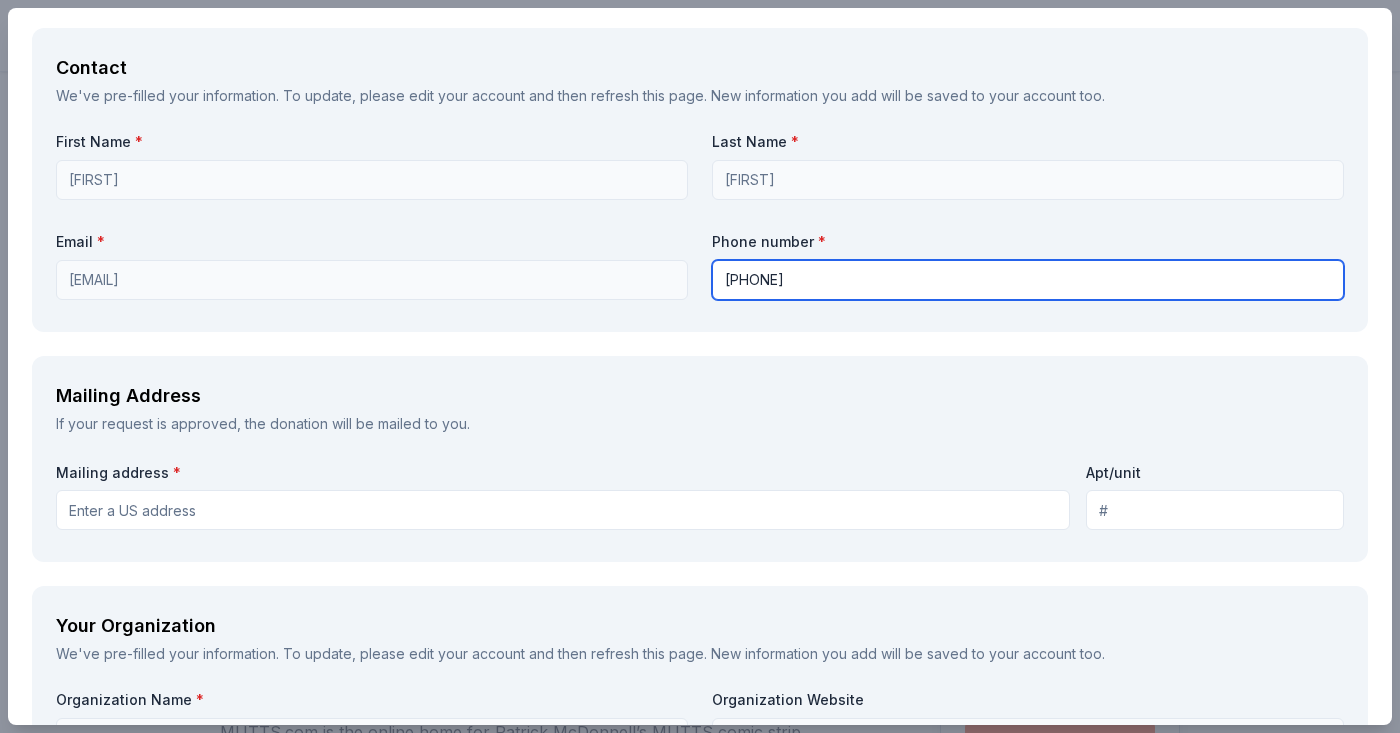 type on "[PHONE]" 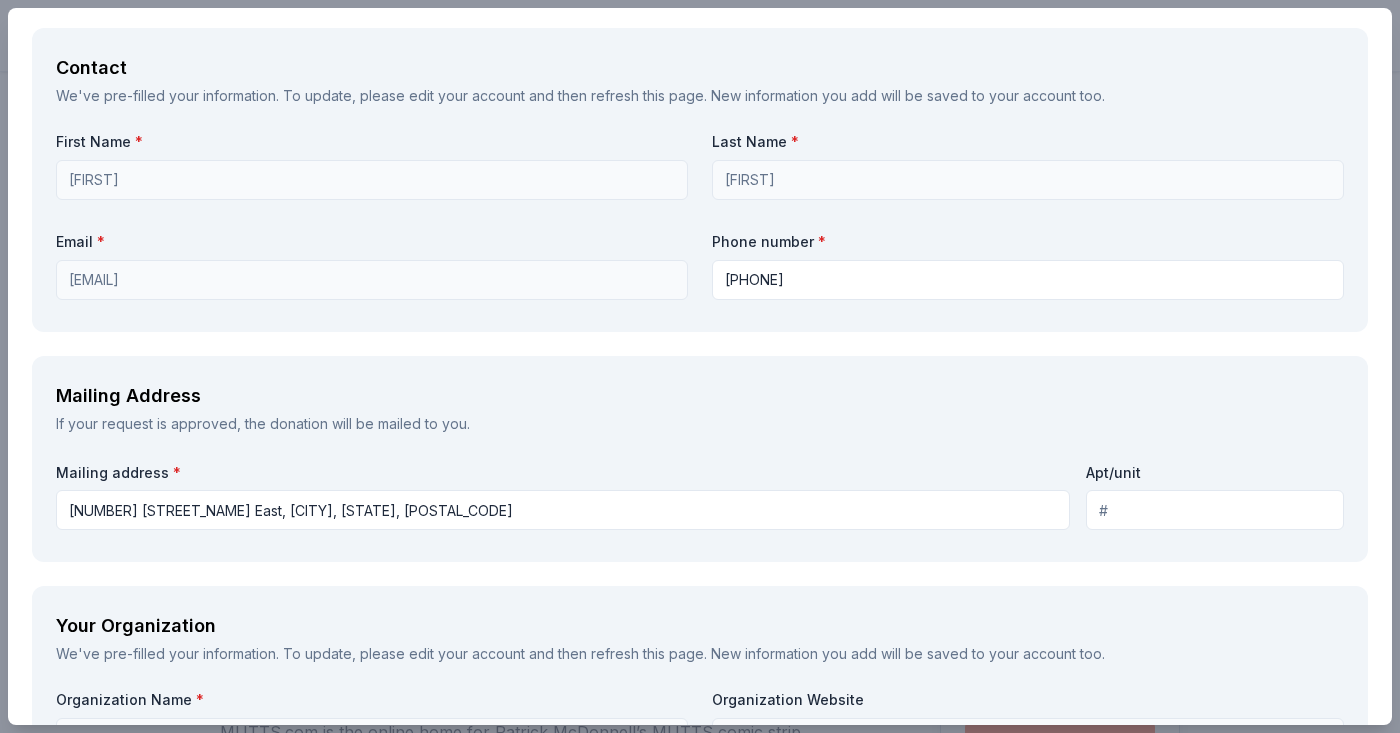 click on "[NUMBER] [STREET_NAME] East, [CITY], [STATE], [POSTAL_CODE]" at bounding box center (563, 510) 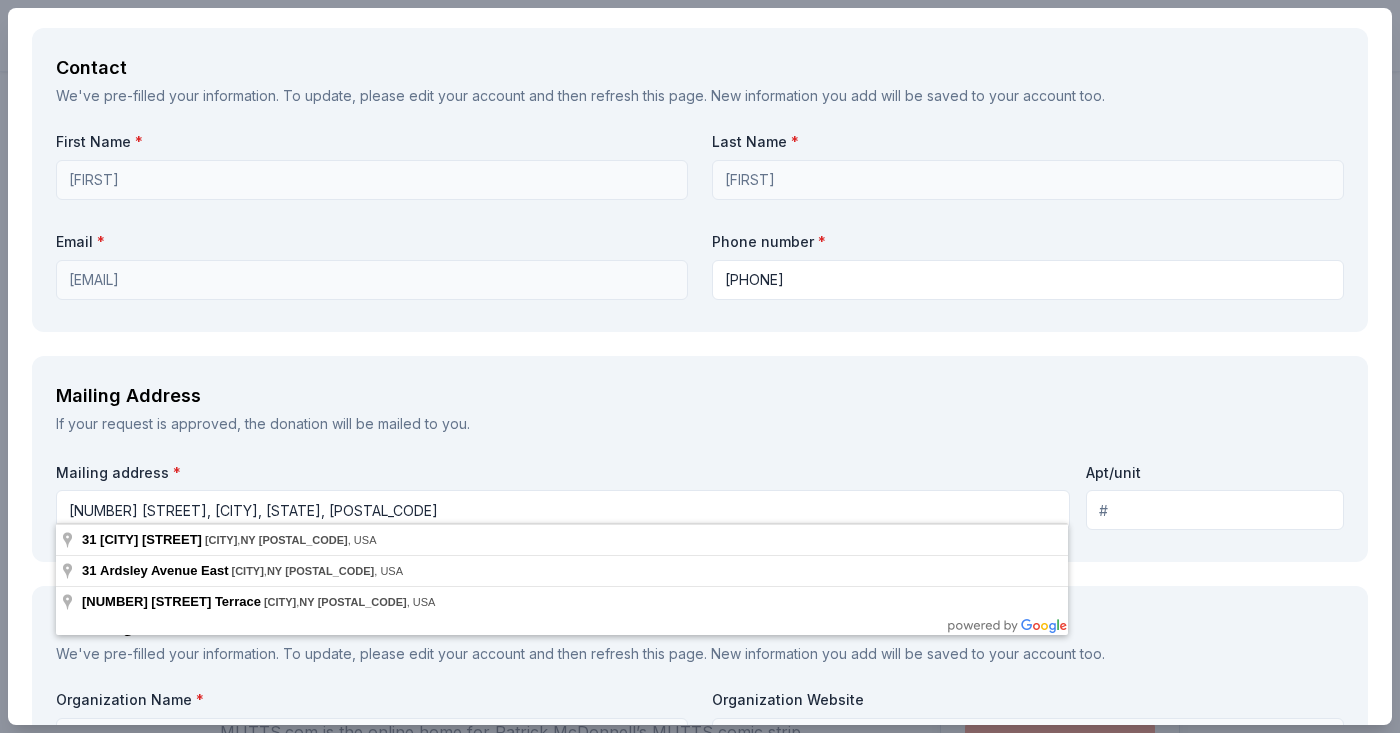 type on "[NUMBER] [STREET], [CITY], [STATE], [POSTAL_CODE]" 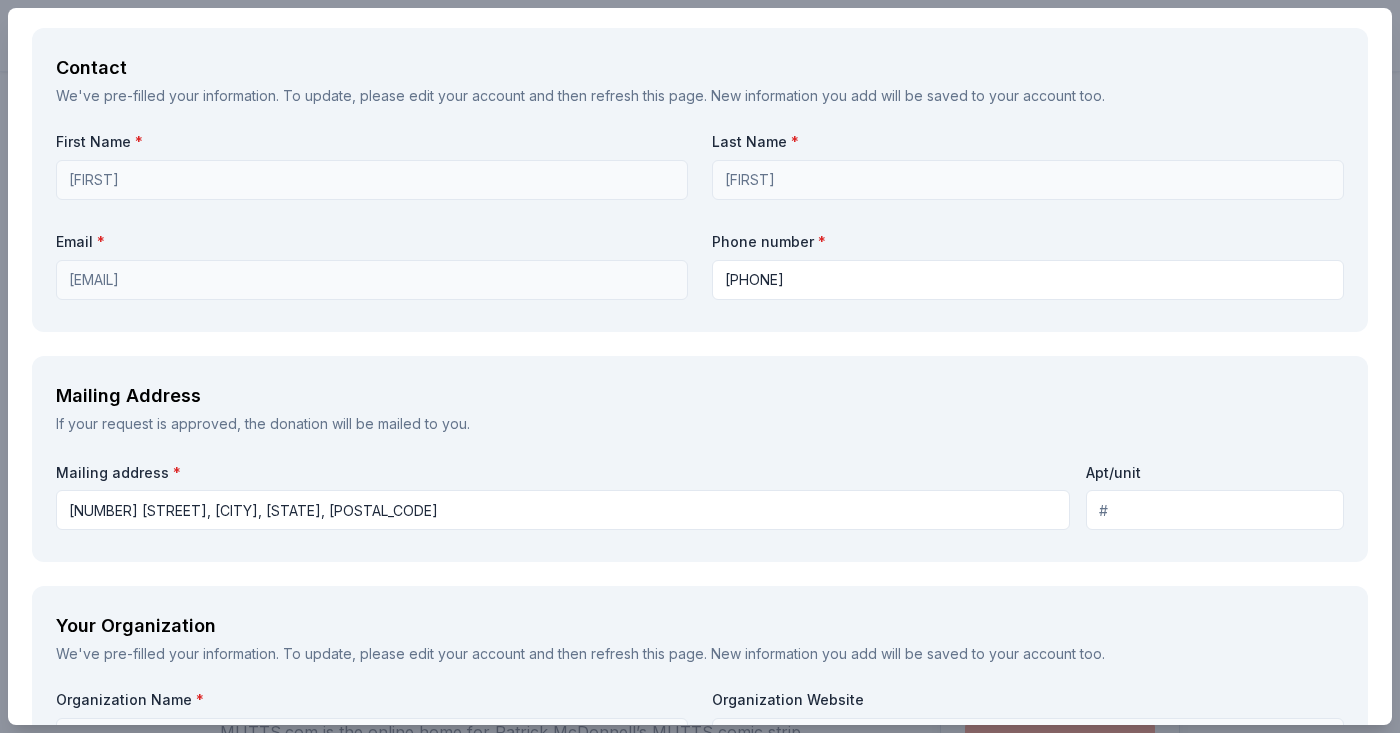 click on "If your request is approved, the donation will be mailed to you." at bounding box center [700, 424] 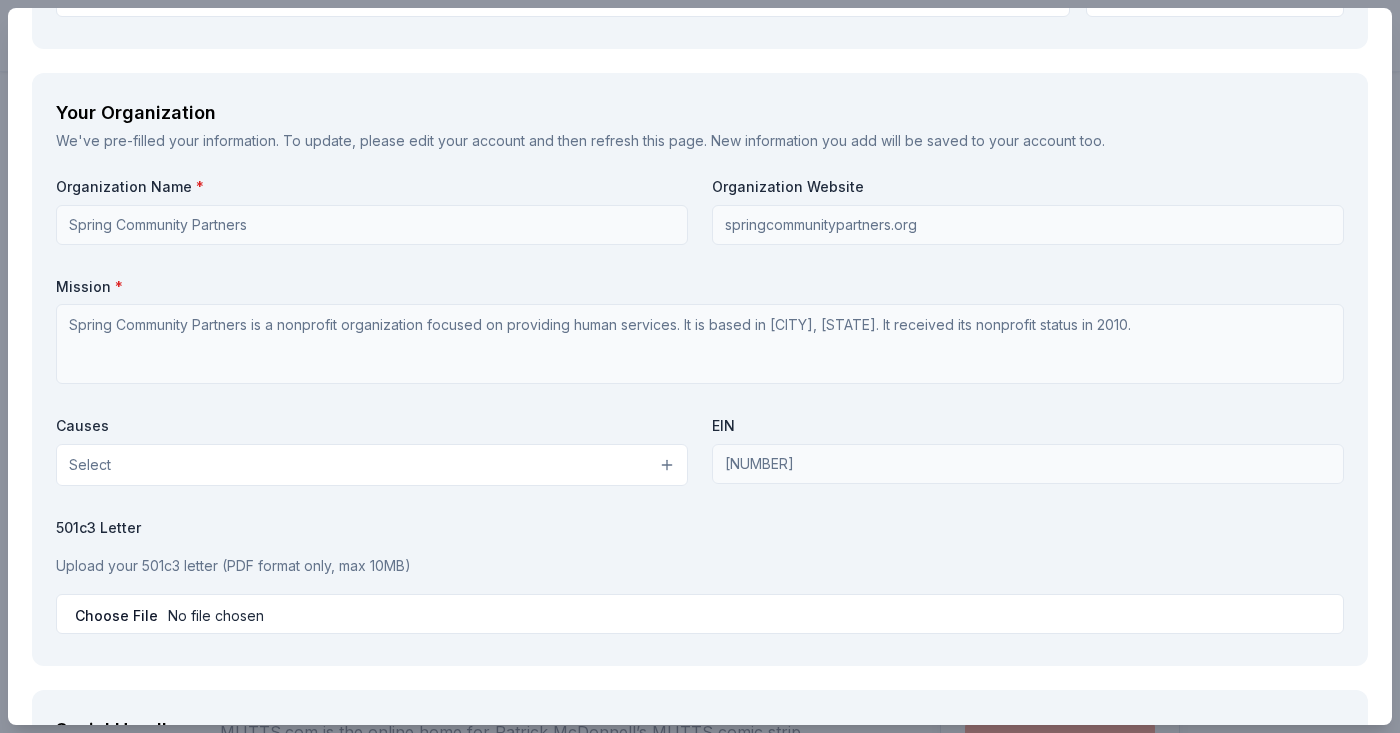 scroll, scrollTop: 1851, scrollLeft: 0, axis: vertical 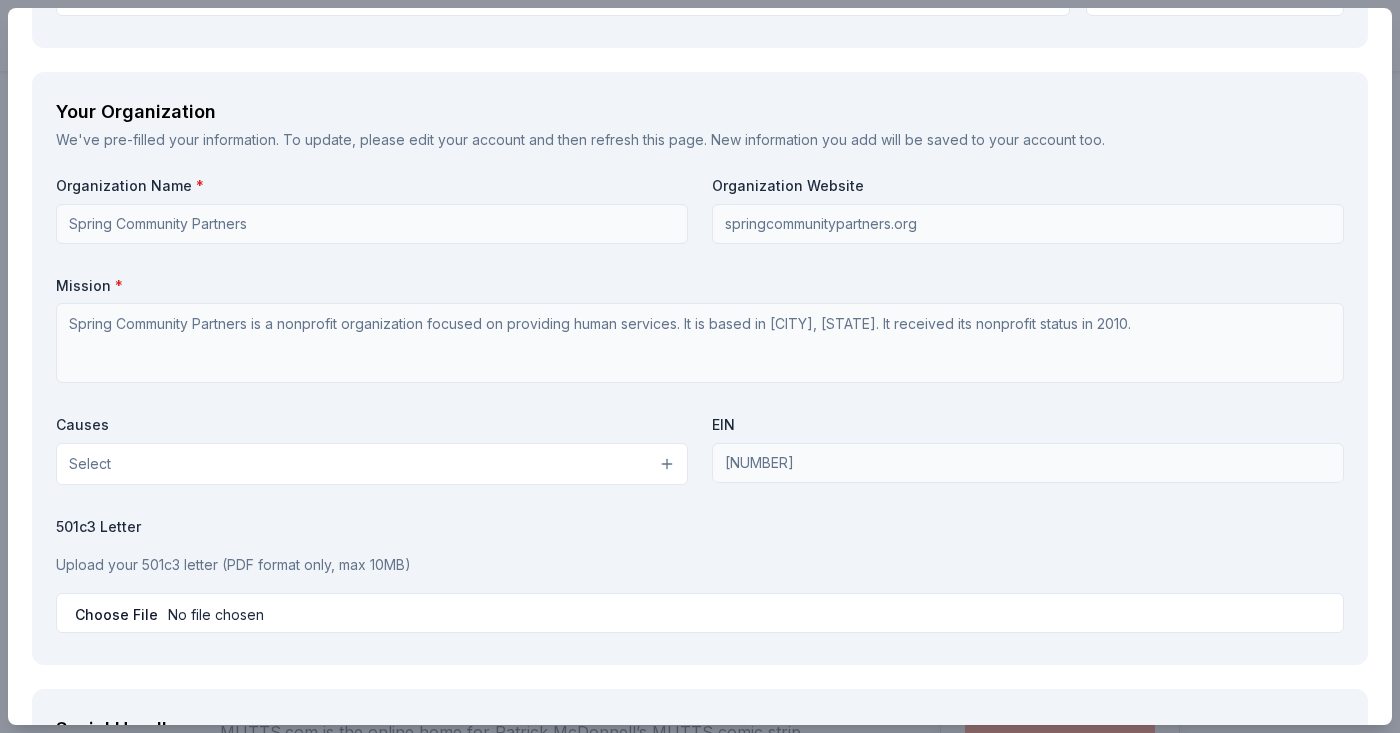 click on "Select" at bounding box center [372, 464] 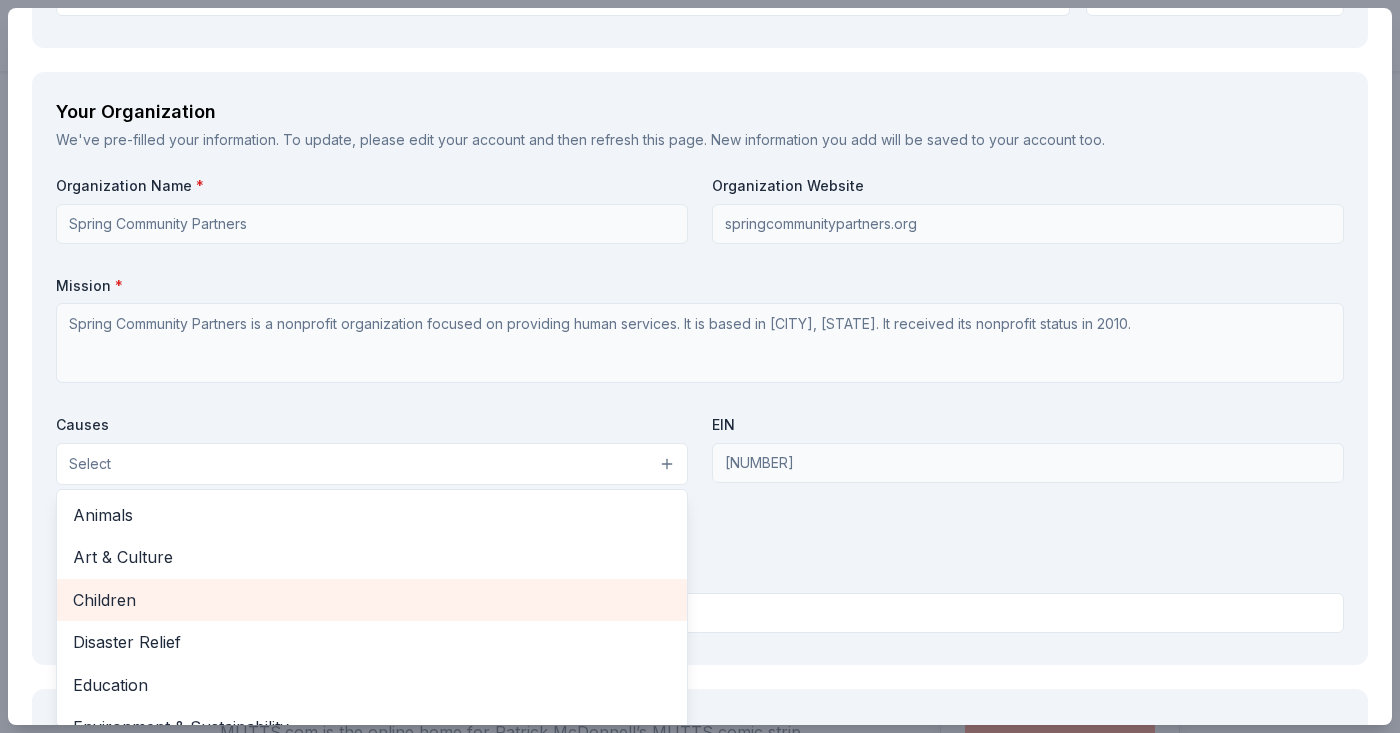 click on "Children" at bounding box center (372, 600) 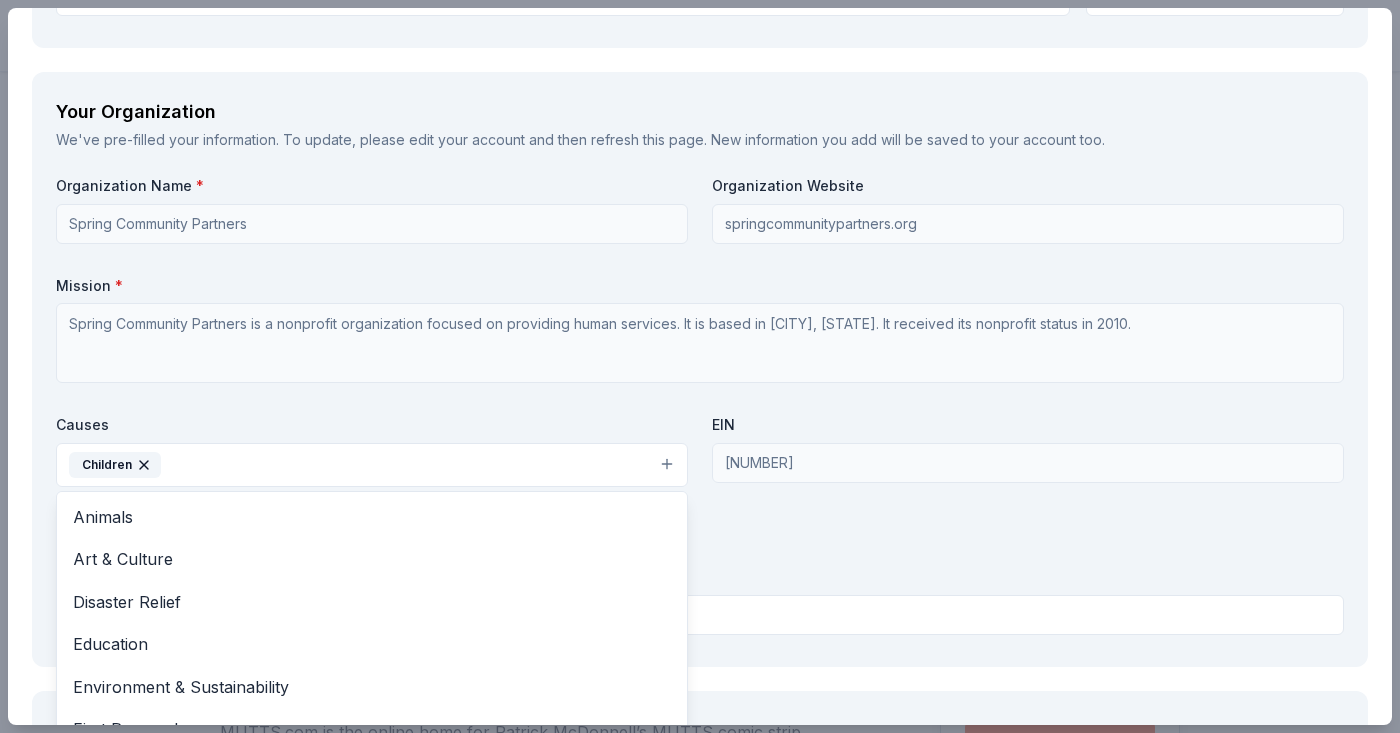 click on "Organization Name * Spring Community Partners Organization Website springcommunitypartners.org Mission * Spring Community Partners is a nonprofit organization focused on providing human services. It is based in Dobbs Ferry, NY. It received its nonprofit status in 2010. Causes Children Animals Art & Culture Disaster Relief Education Environment & Sustainability First Responders Health Military Poverty & Hunger Social Justice Wellness & Fitness EIN 271622411 501c3 Letter Upload your 501c3 letter (PDF format only, max 10MB)" at bounding box center (700, 409) 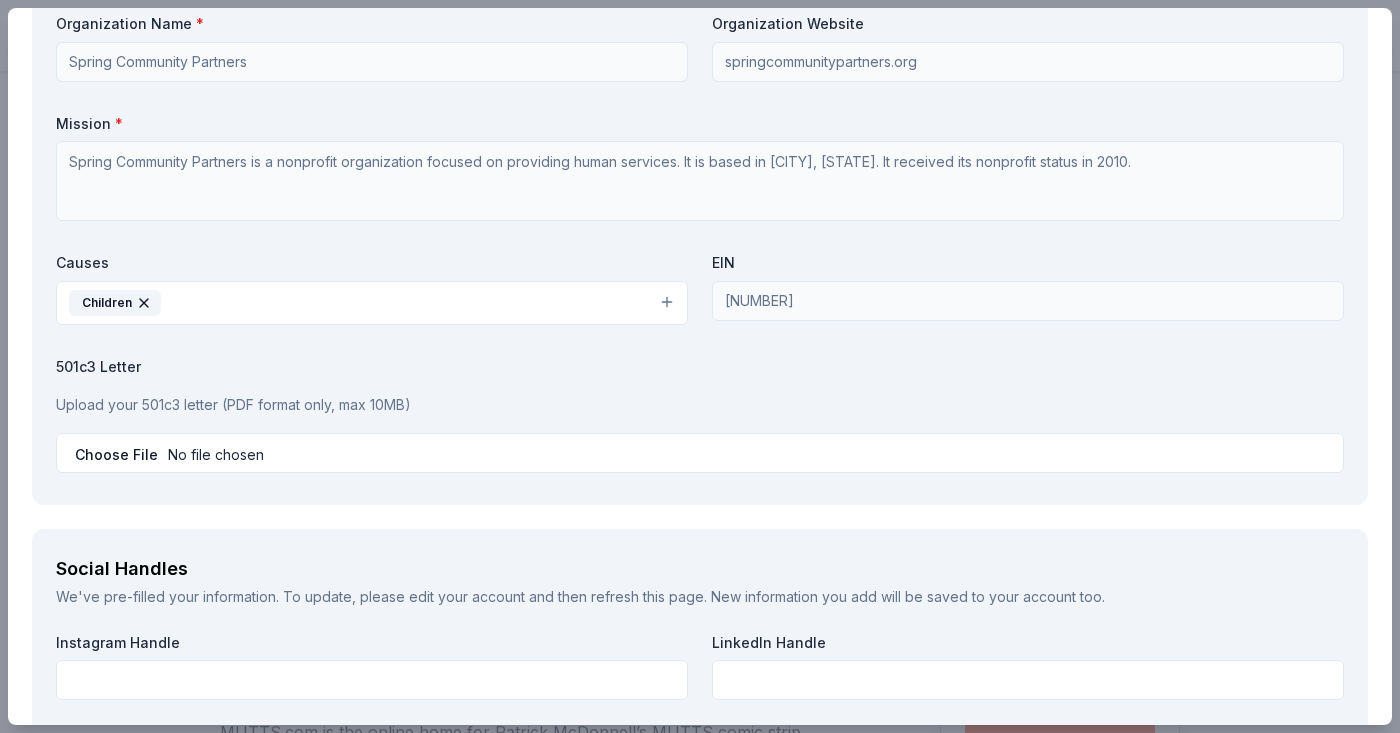 scroll, scrollTop: 2012, scrollLeft: 0, axis: vertical 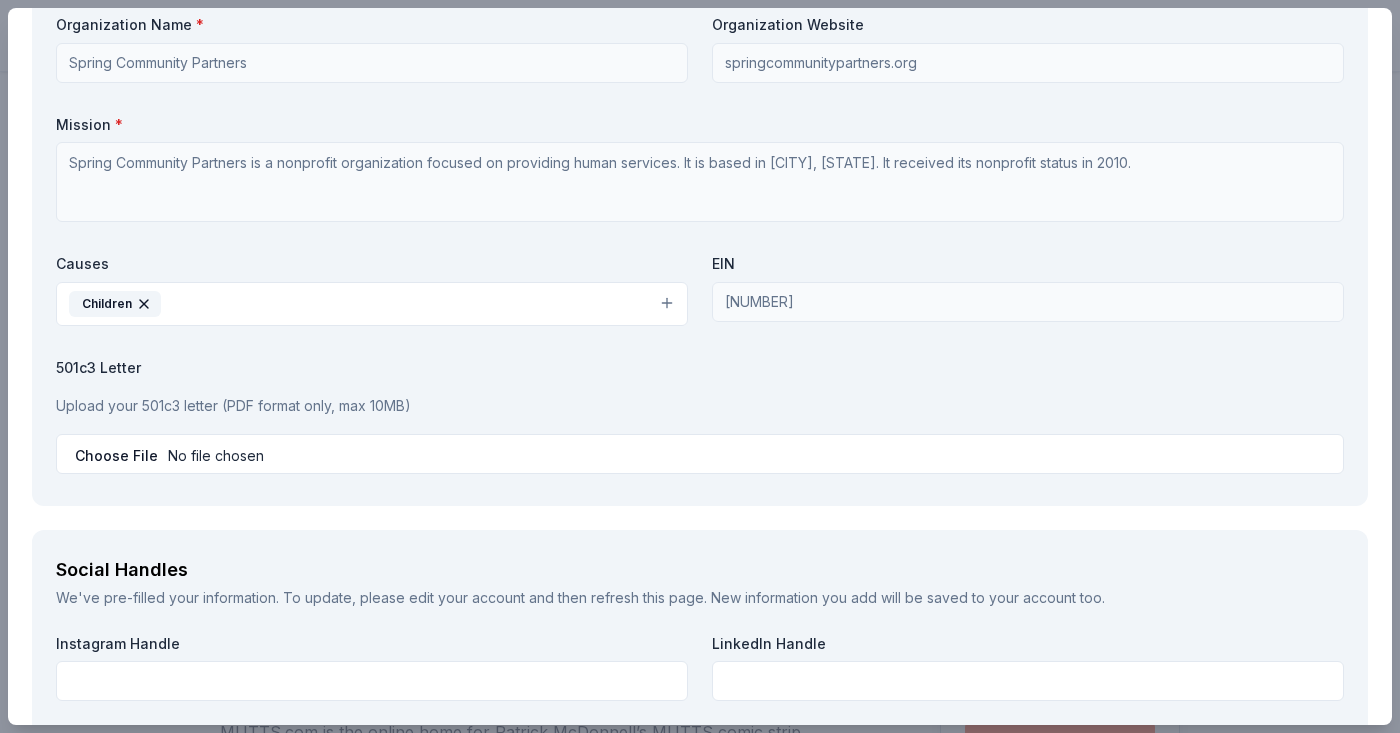 click at bounding box center [700, 454] 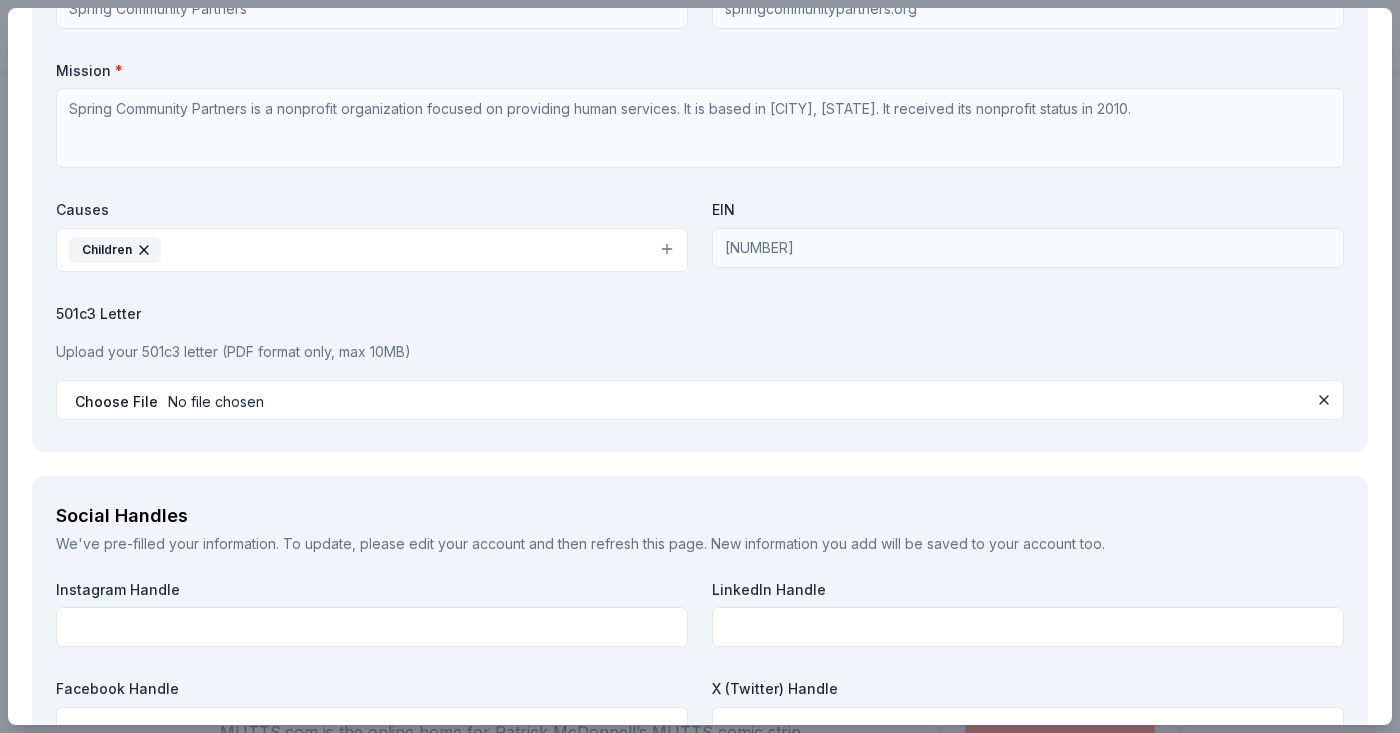 scroll, scrollTop: 2088, scrollLeft: 0, axis: vertical 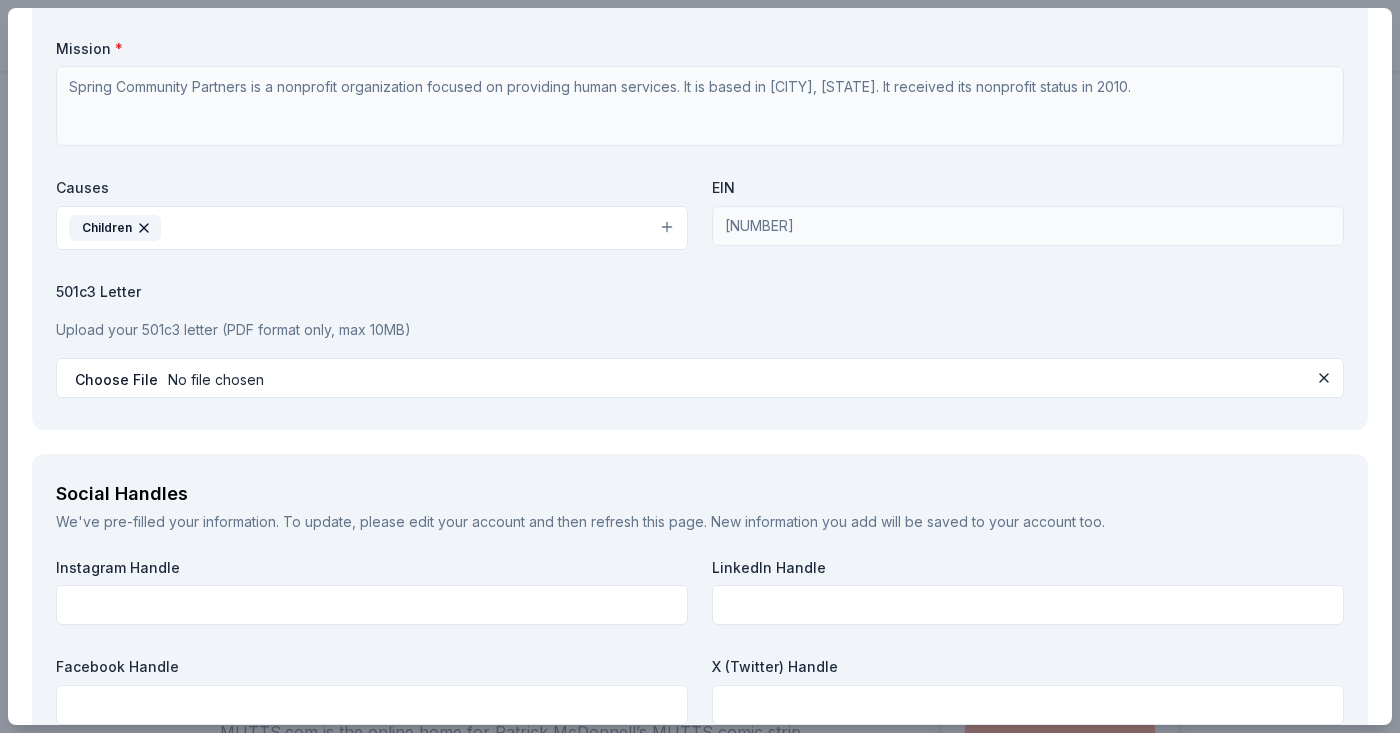 click on "Instagram Handle" at bounding box center [372, 592] 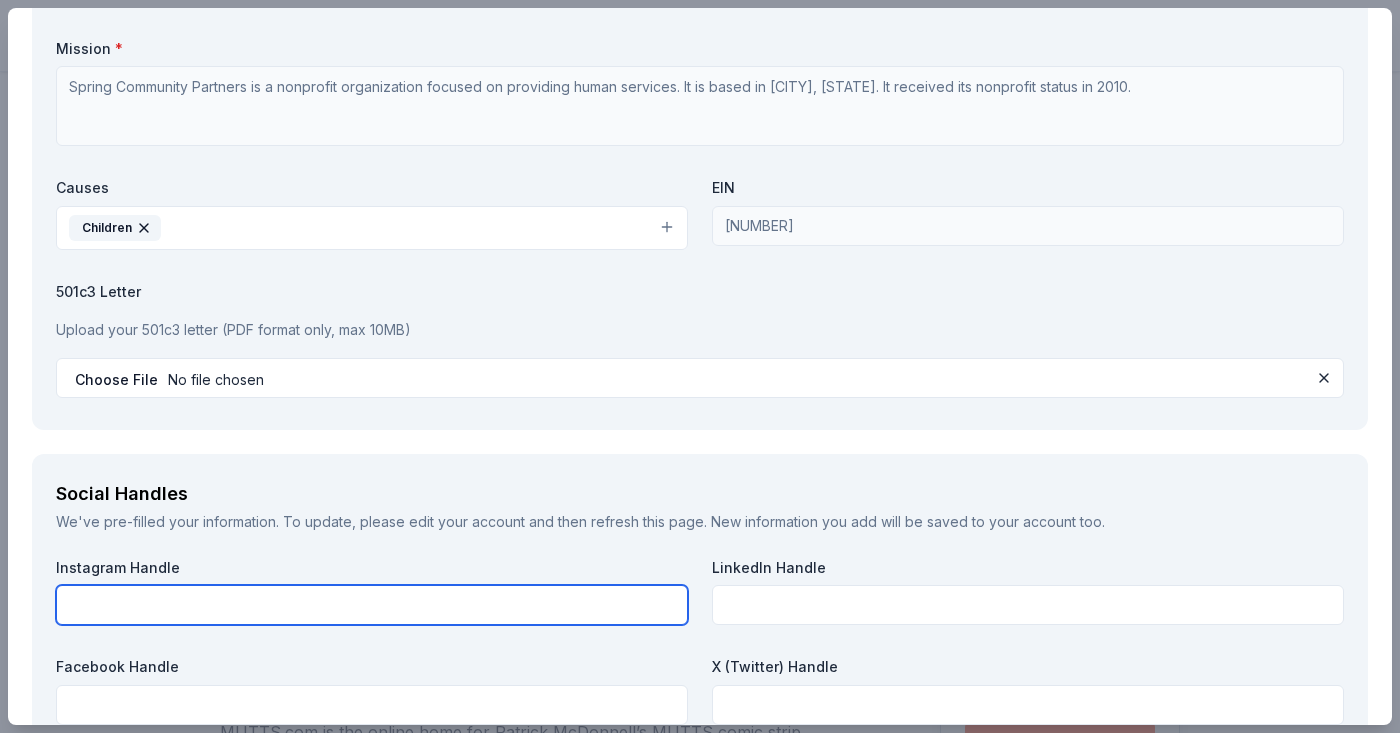 click at bounding box center [372, 605] 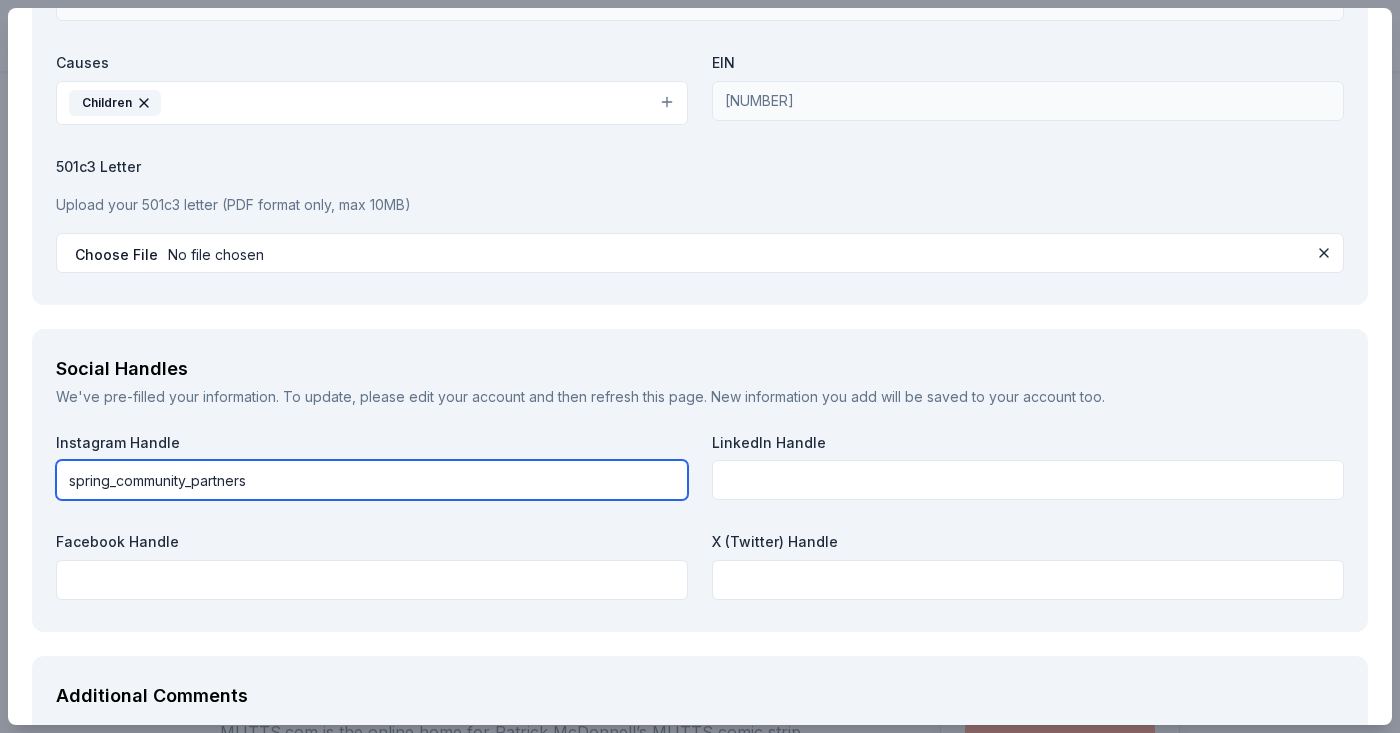 scroll, scrollTop: 2255, scrollLeft: 0, axis: vertical 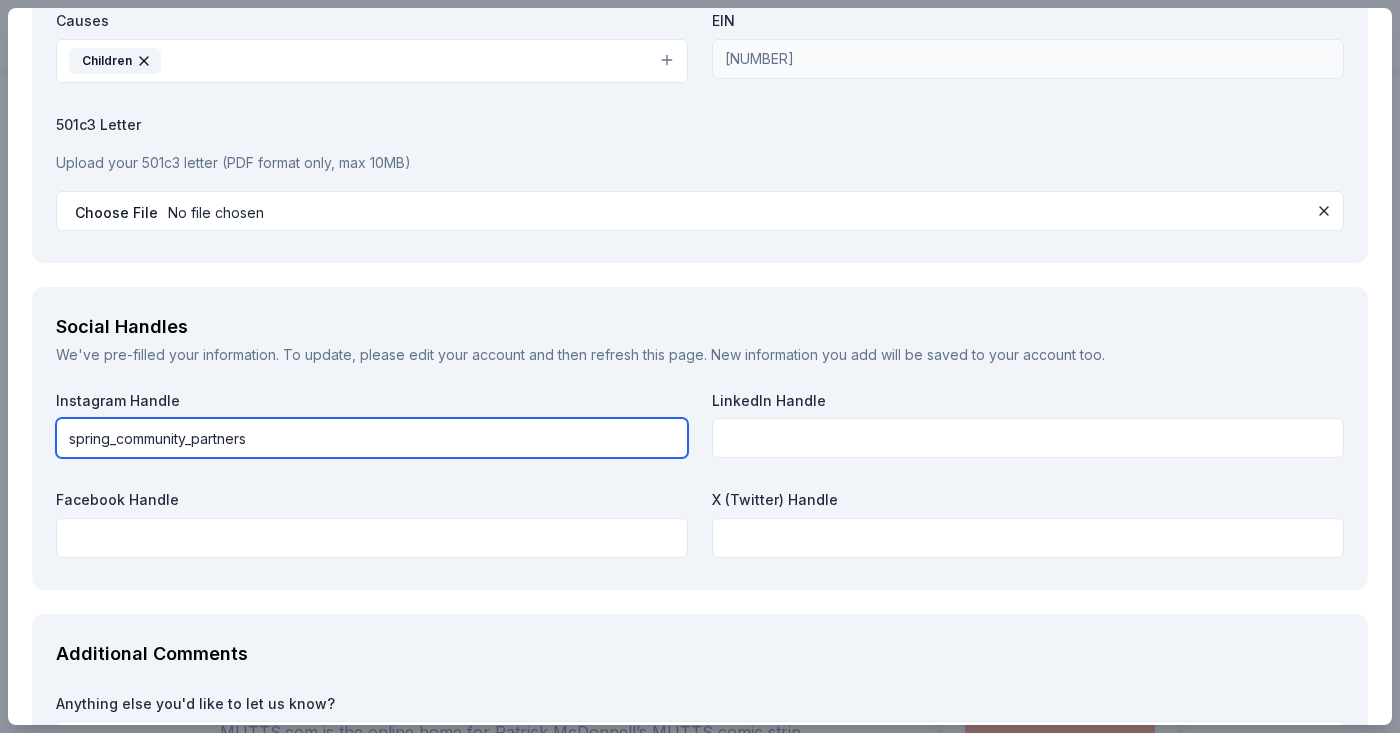 type on "spring_community_partners" 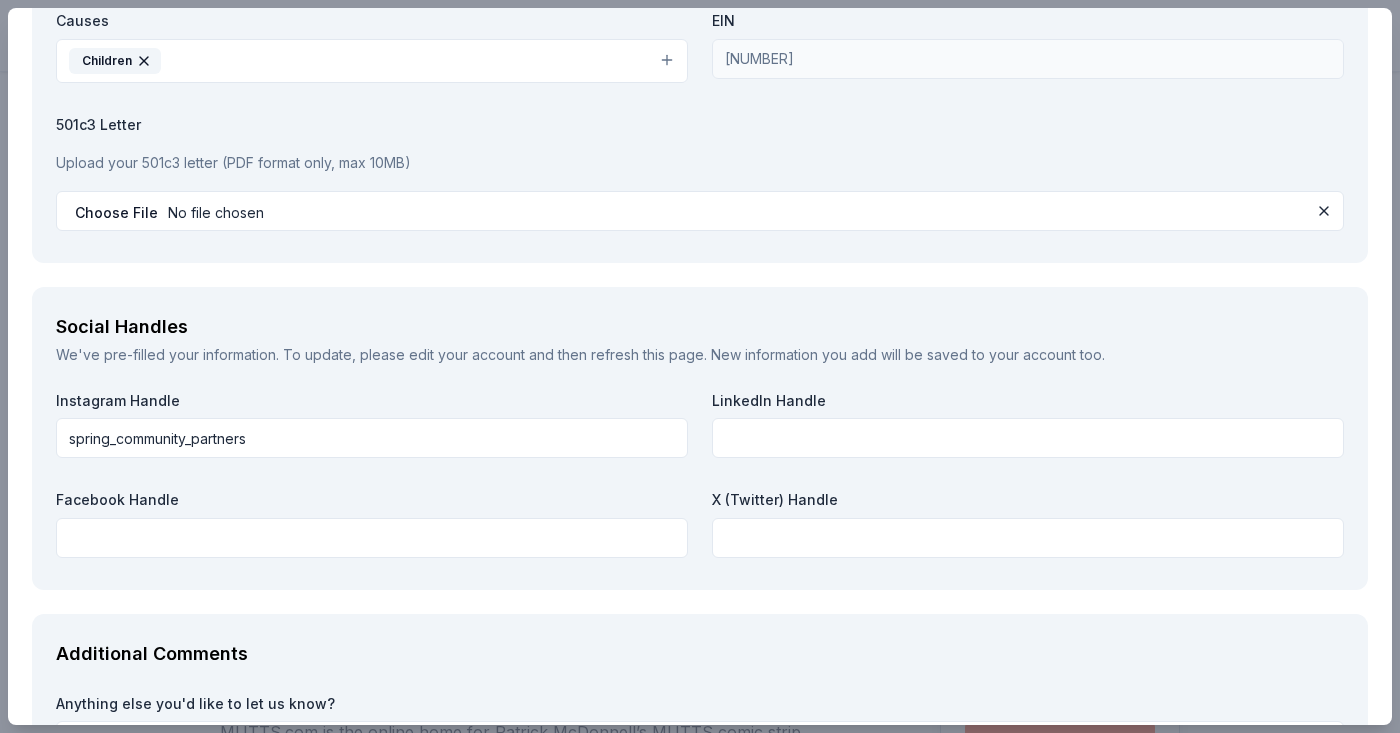 click on "Facebook Handle" at bounding box center [372, 524] 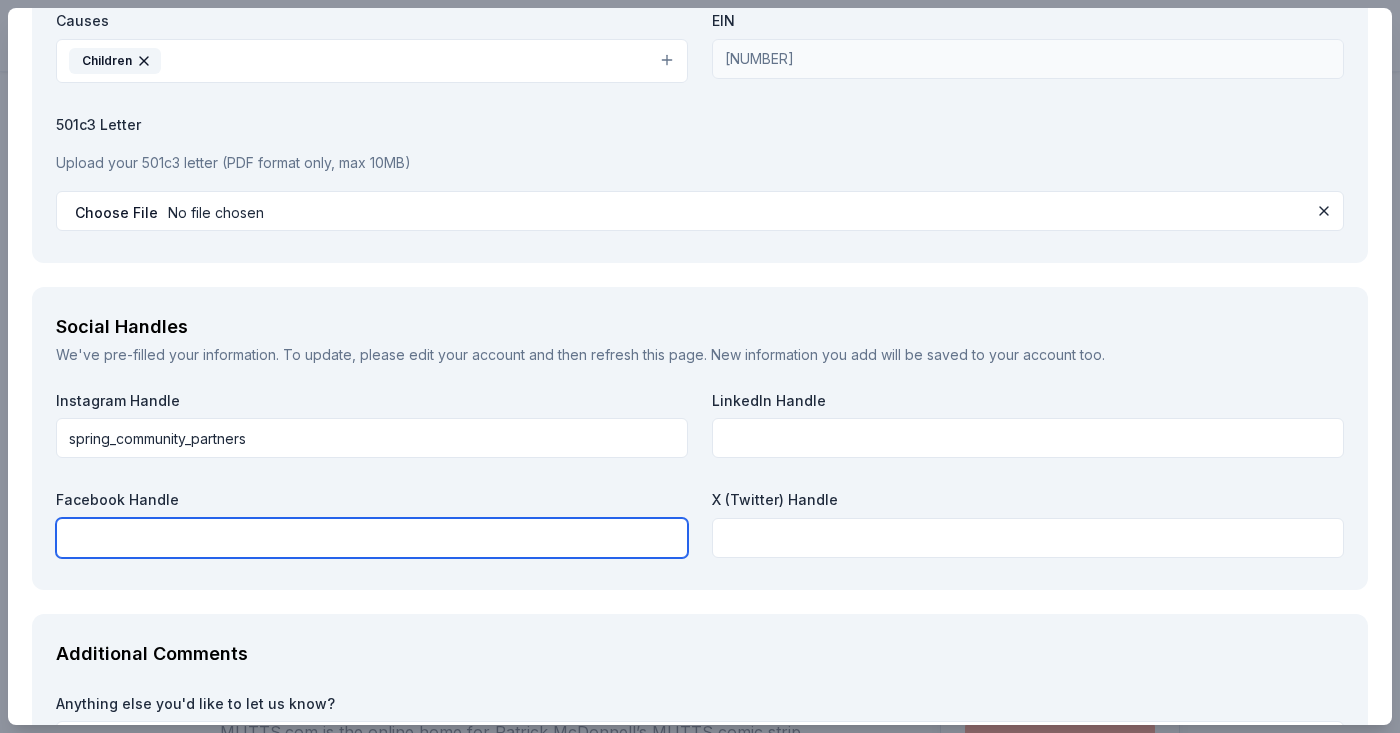 click at bounding box center (372, 538) 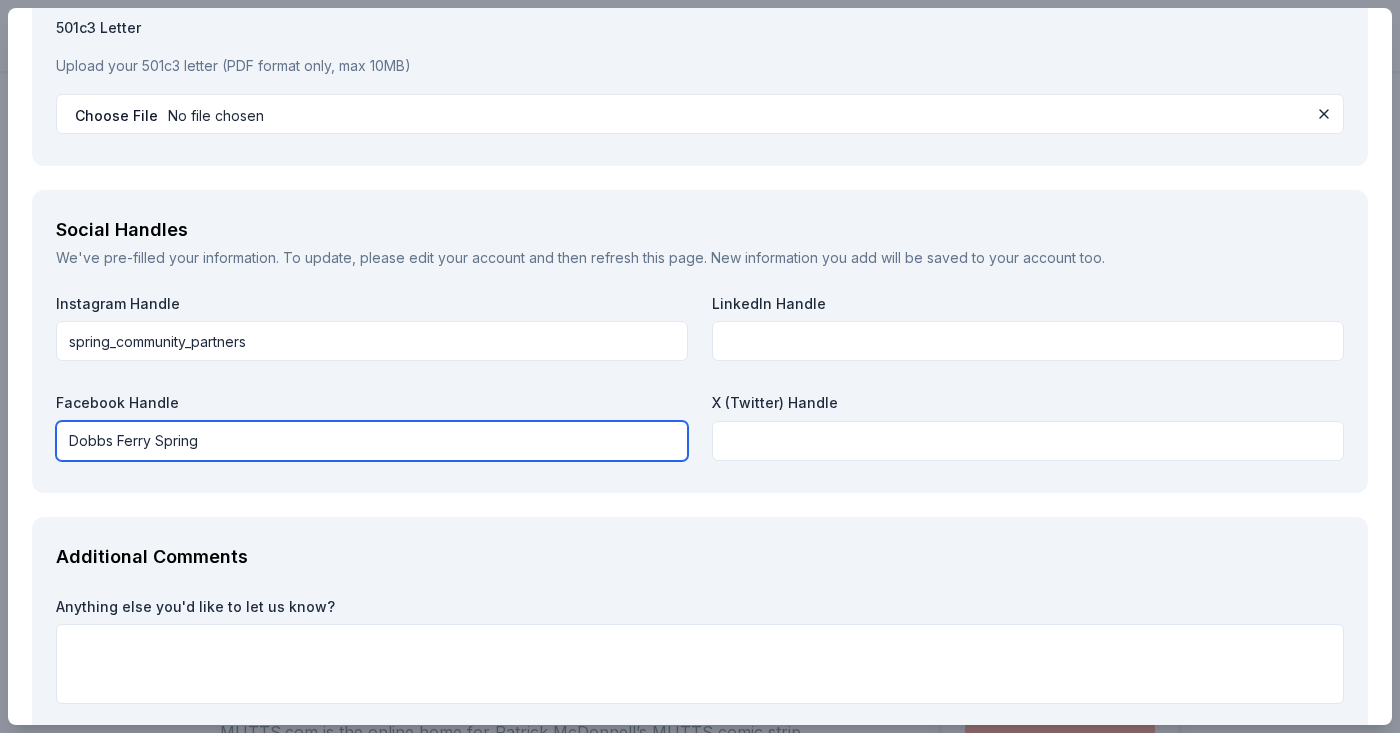 scroll, scrollTop: 2364, scrollLeft: 0, axis: vertical 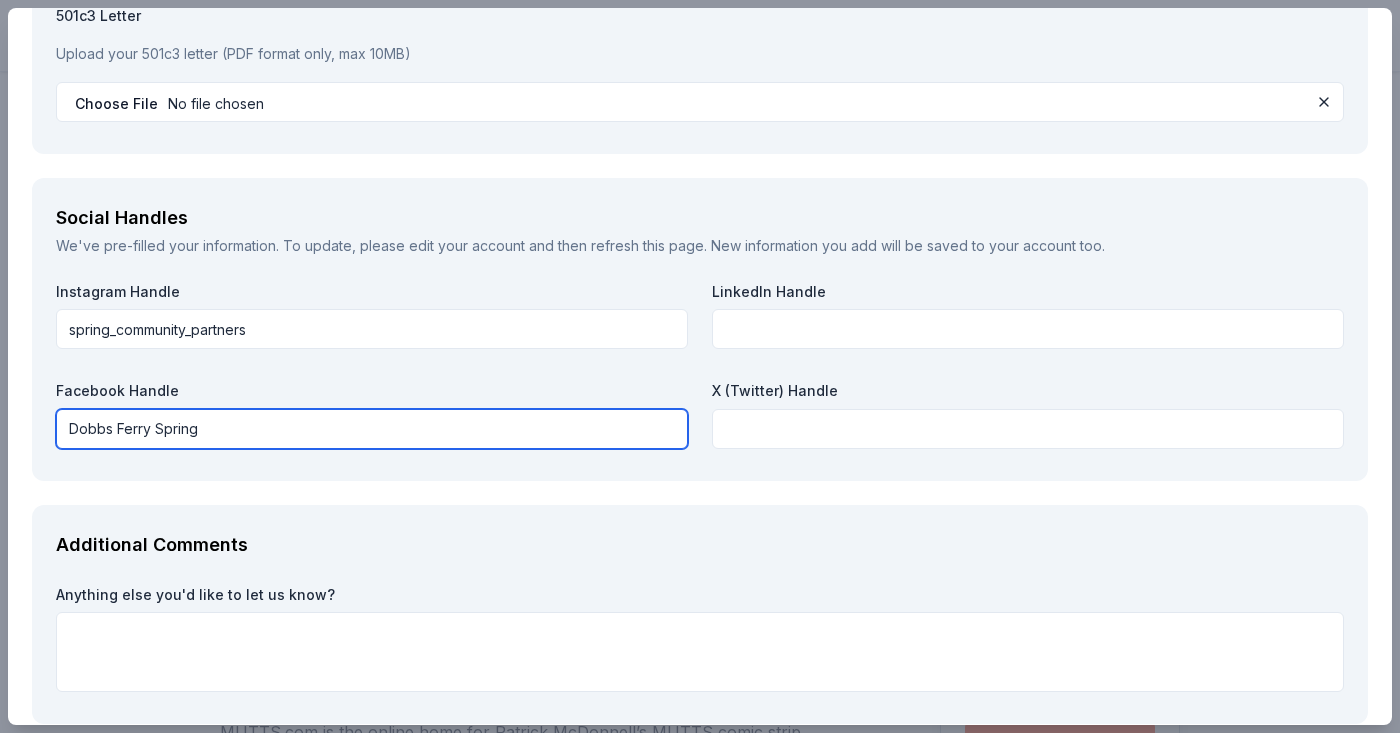 type on "Dobbs Ferry Spring" 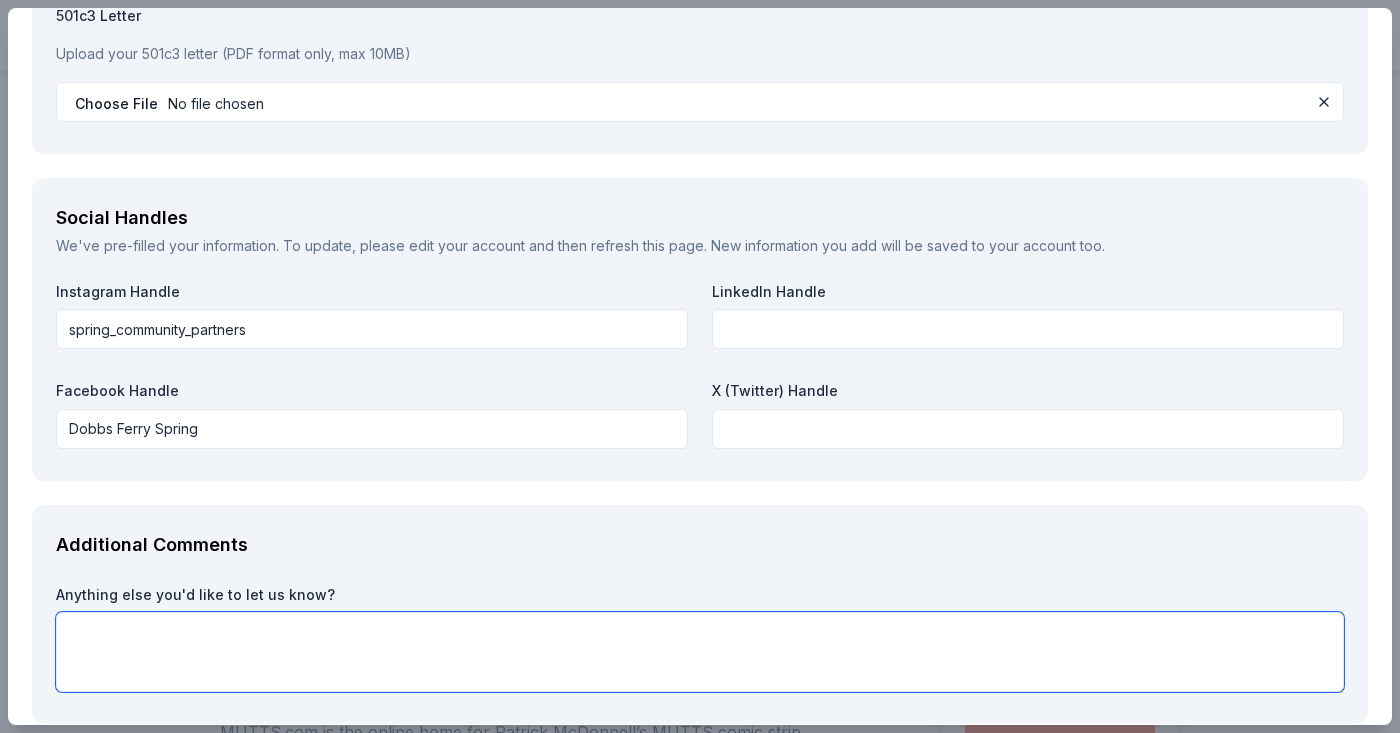 click at bounding box center (700, 652) 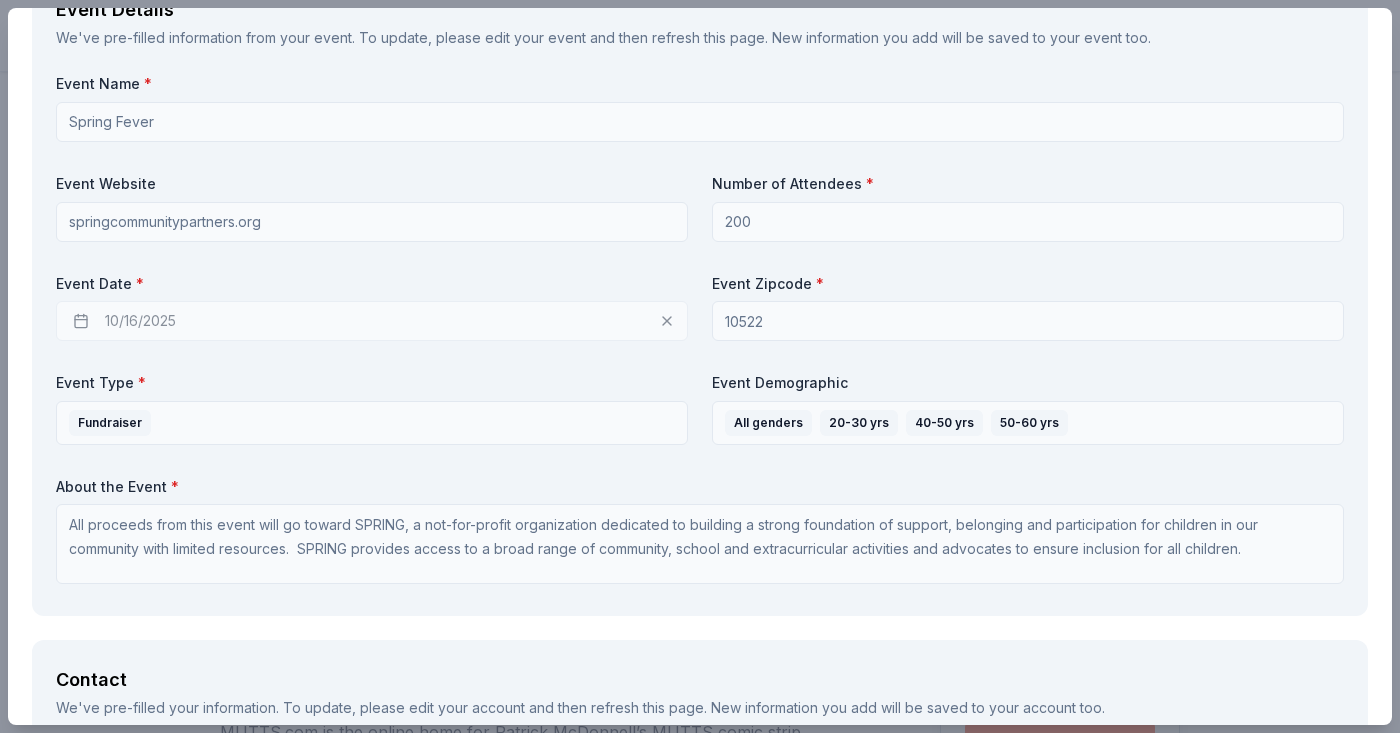 scroll, scrollTop: 726, scrollLeft: 0, axis: vertical 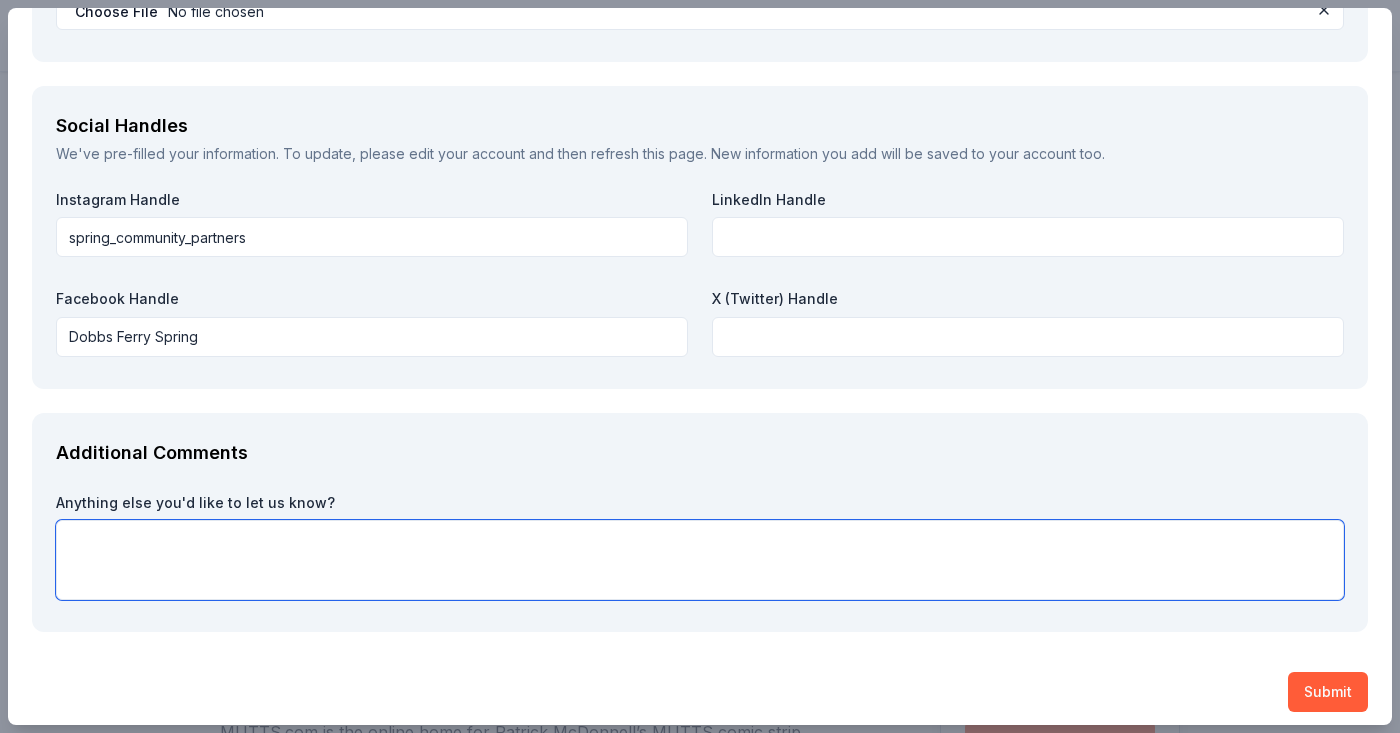 click at bounding box center [700, 560] 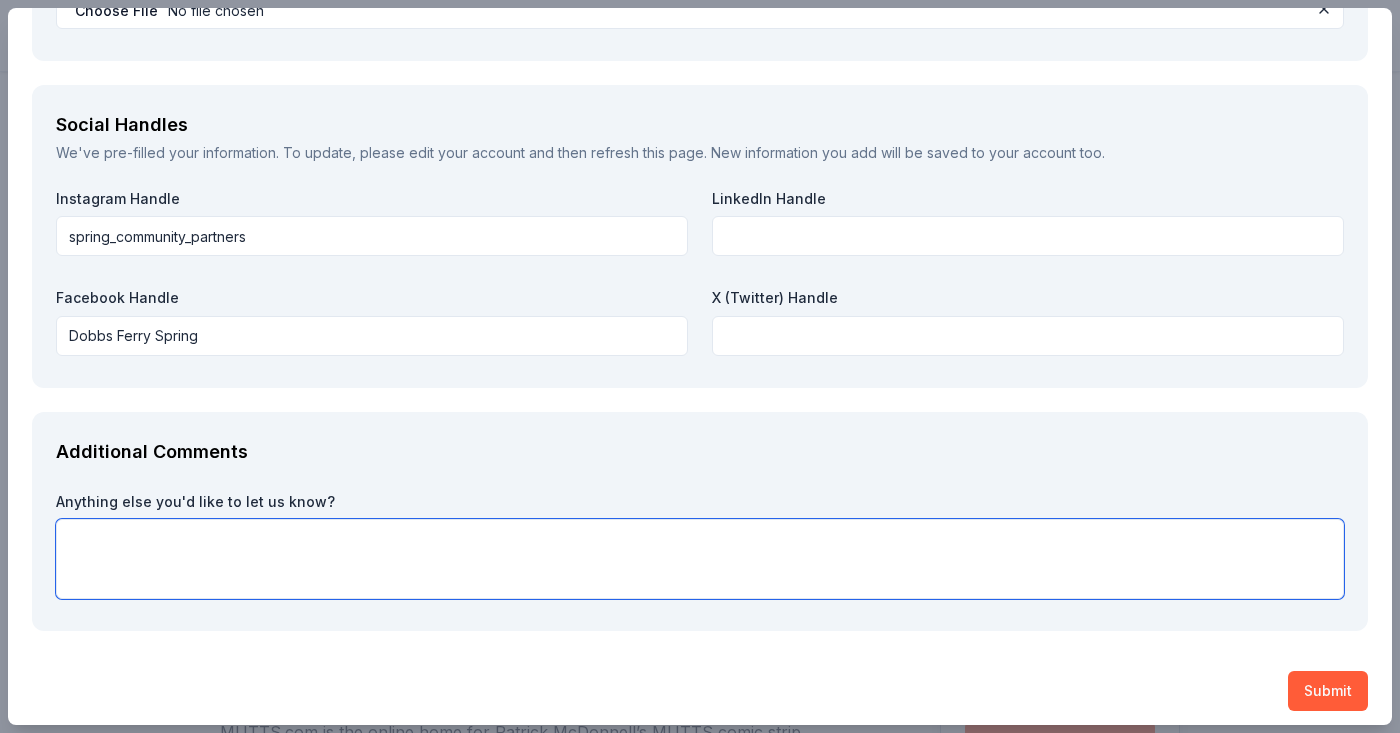 scroll, scrollTop: 2456, scrollLeft: 0, axis: vertical 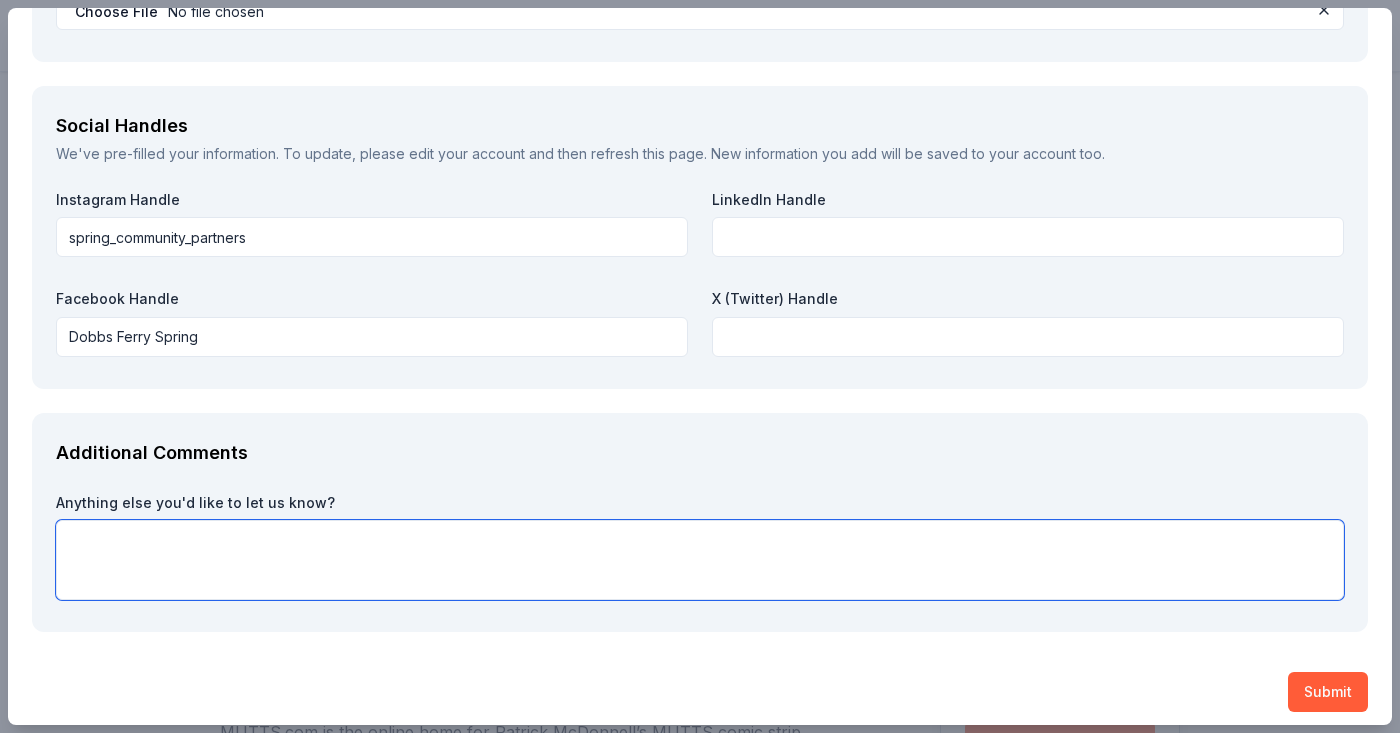 paste on "We (Spring Community Partners) will be holding a fundraising event and auction on October 17th, 2025. SPRING historically has a gala every 3-5 years and we rely heavily on this event for funding and also for sharing the work and mission of the organization. We are serving more children than ever since the pandemic, and costs continue to rise for programs like summer camp, sports, school supplies and more. This event will ensure that Spring can provide access to a broad range of community, school and extracurricular activities and advocate to ensure inclusion for all children. We have MANY loyal Giants fans in our community so any donation of tickets, memorabilia or anything else will help raise much needed funds. Thank you for your consideration!!" 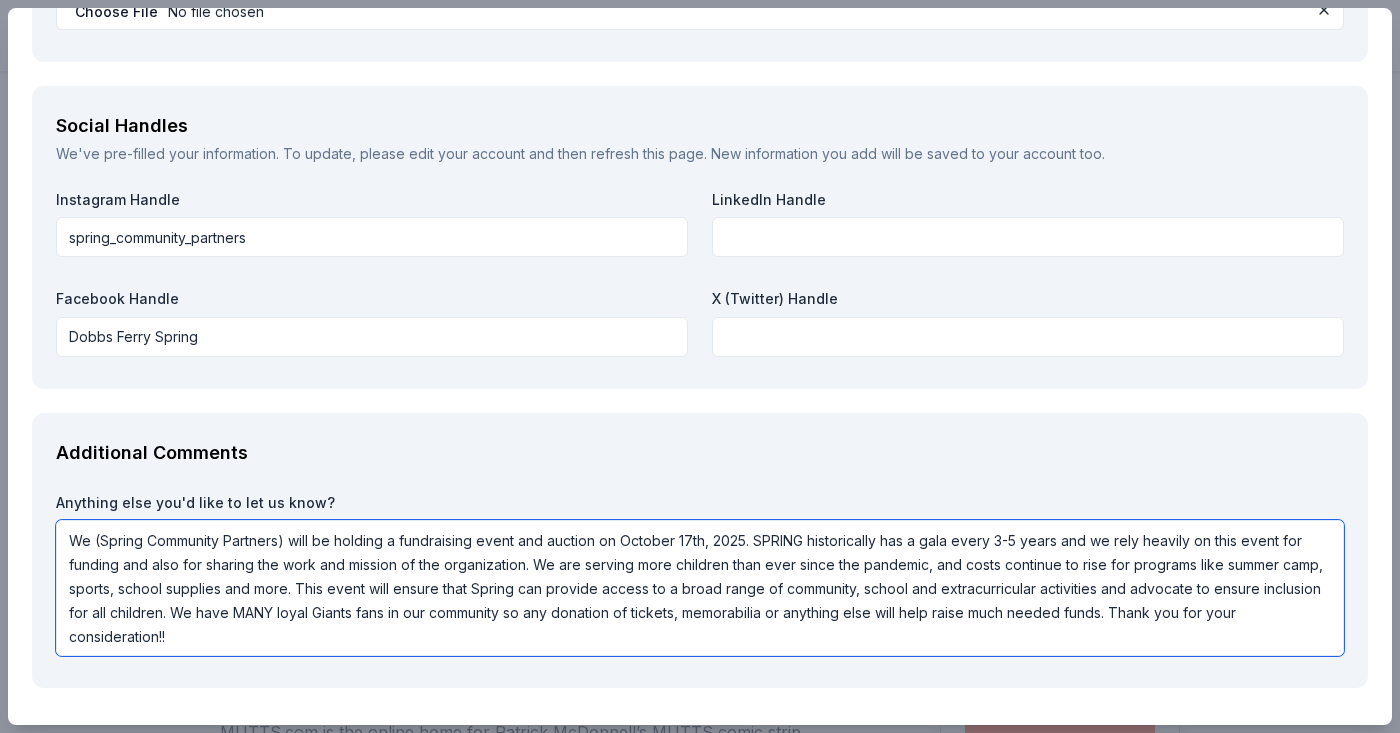 drag, startPoint x: 762, startPoint y: 531, endPoint x: 106, endPoint y: 505, distance: 656.515 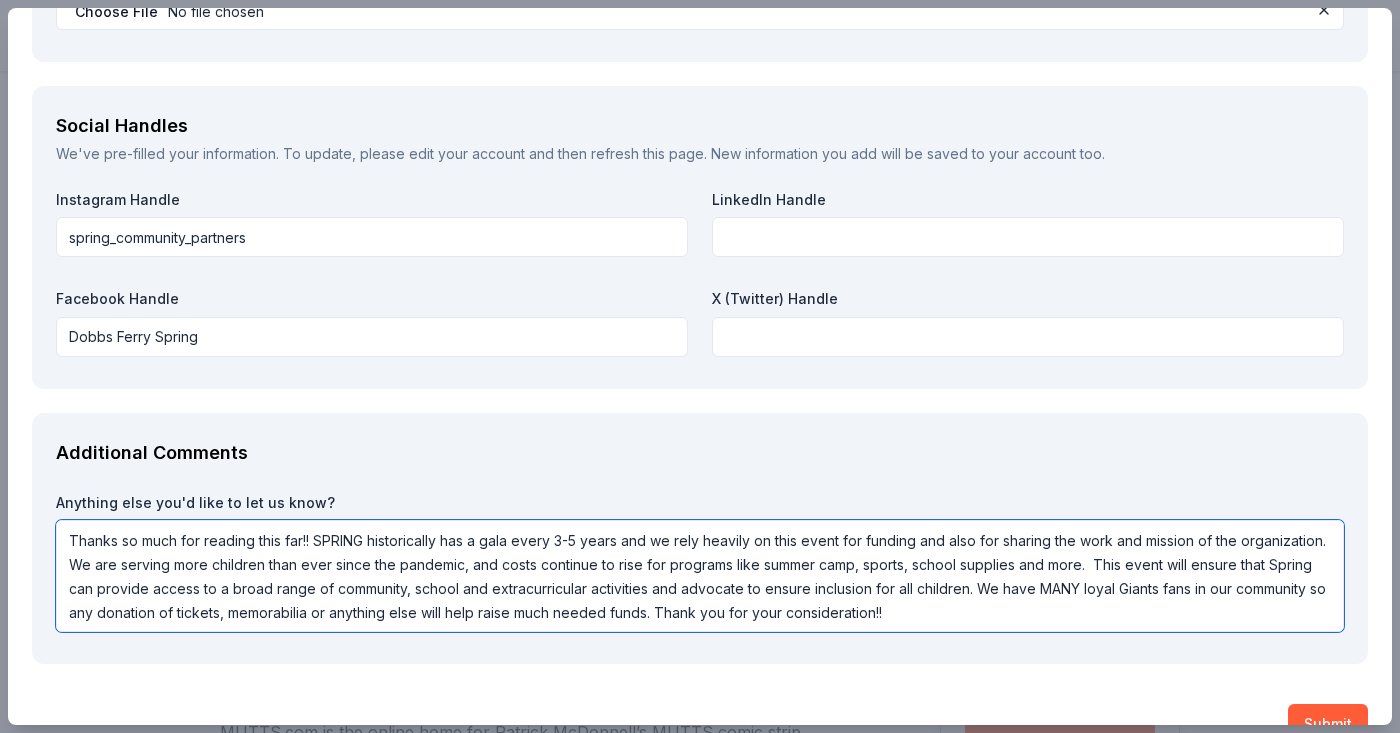 drag, startPoint x: 1055, startPoint y: 577, endPoint x: 746, endPoint y: 604, distance: 310.17737 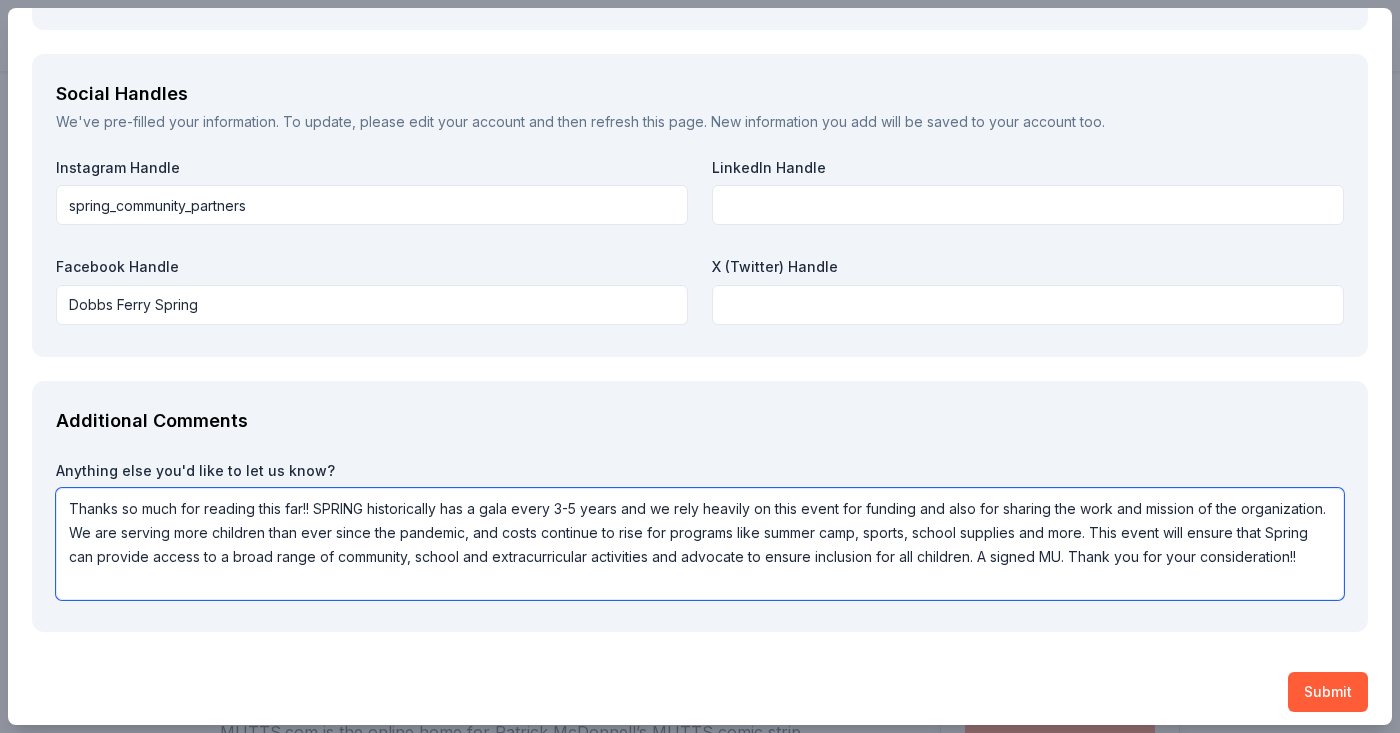scroll, scrollTop: 2456, scrollLeft: 0, axis: vertical 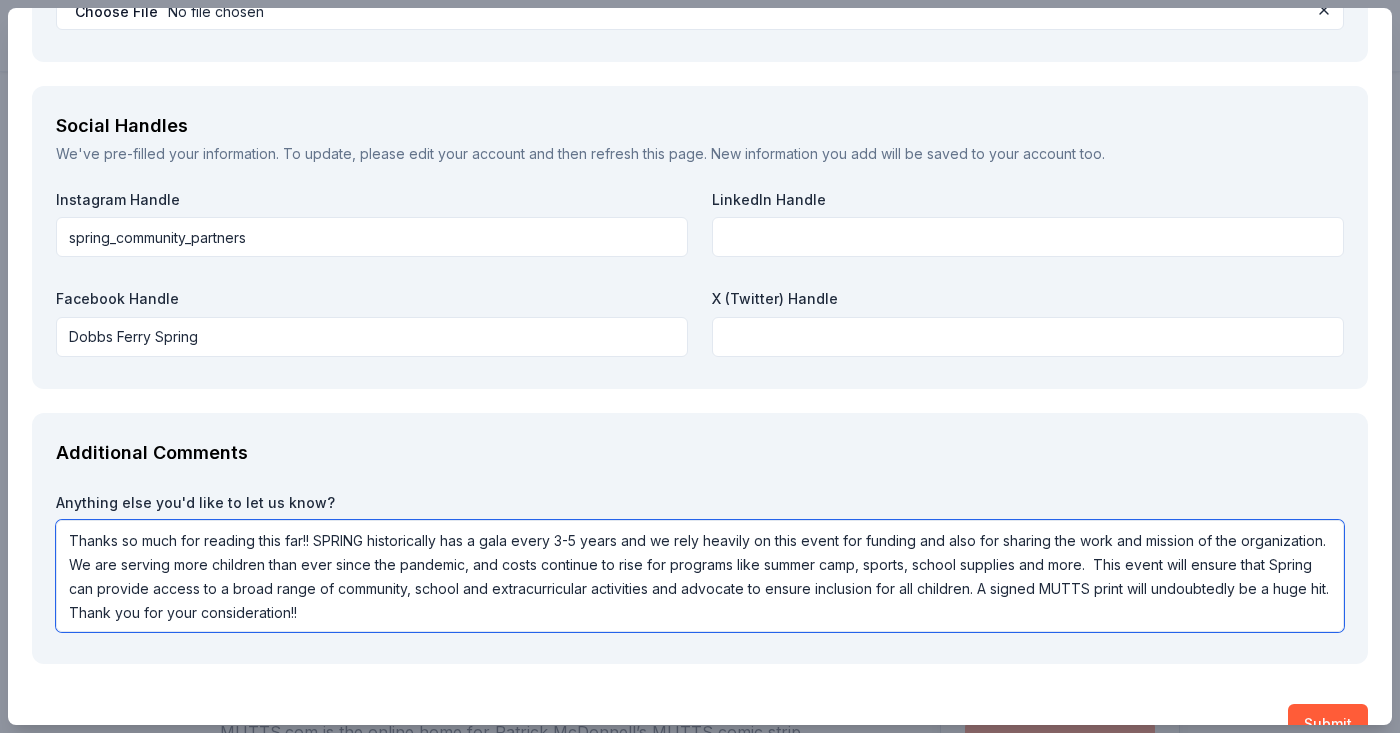 click on "Thanks so much for reading this far!! SPRING historically has a gala every 3-5 years and we rely heavily on this event for funding and also for sharing the work and mission of the organization. We are serving more children than ever since the pandemic, and costs continue to rise for programs like summer camp, sports, school supplies and more.  This event will ensure that Spring can provide access to a broad range of community, school and extracurricular activities and advocate to ensure inclusion for all children. A signed MUTTS print will undoubtedly be a huge hit. Thank you for your consideration!!" at bounding box center (700, 576) 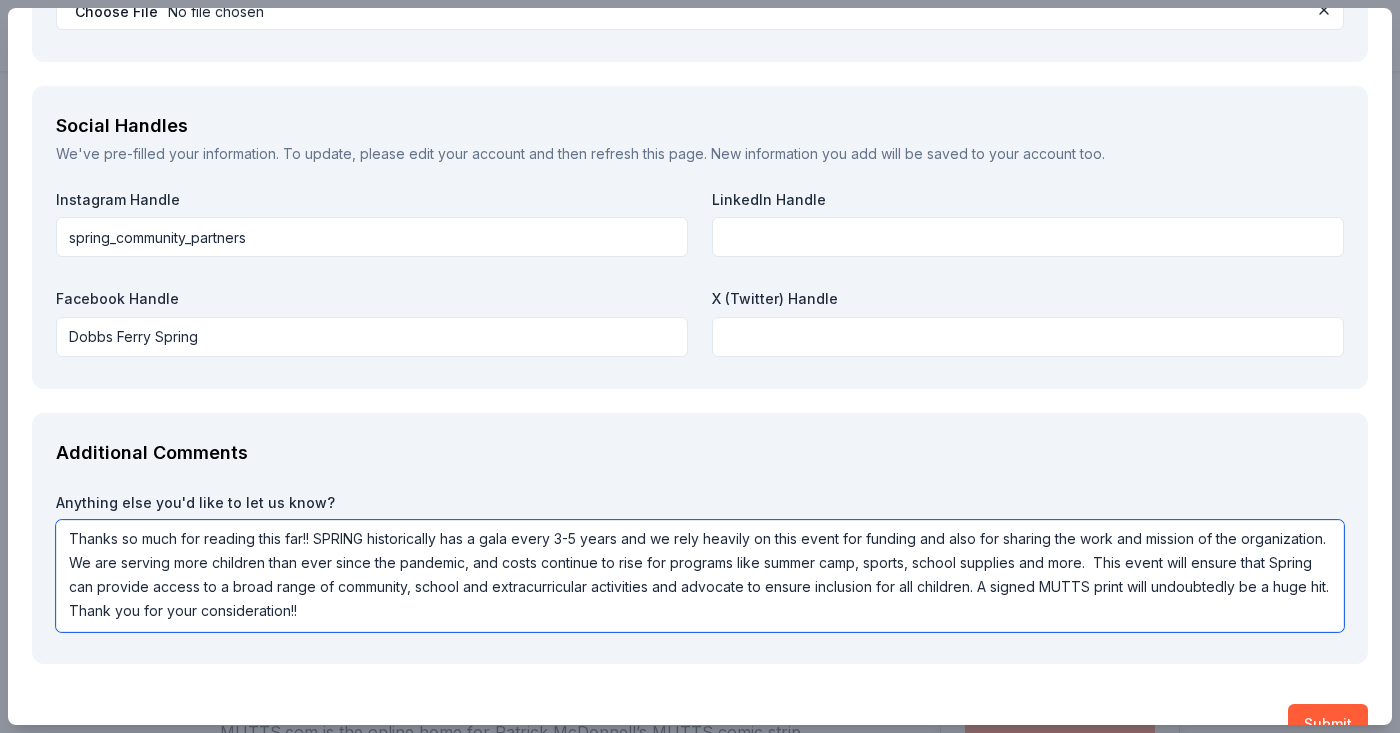 scroll, scrollTop: 2, scrollLeft: 0, axis: vertical 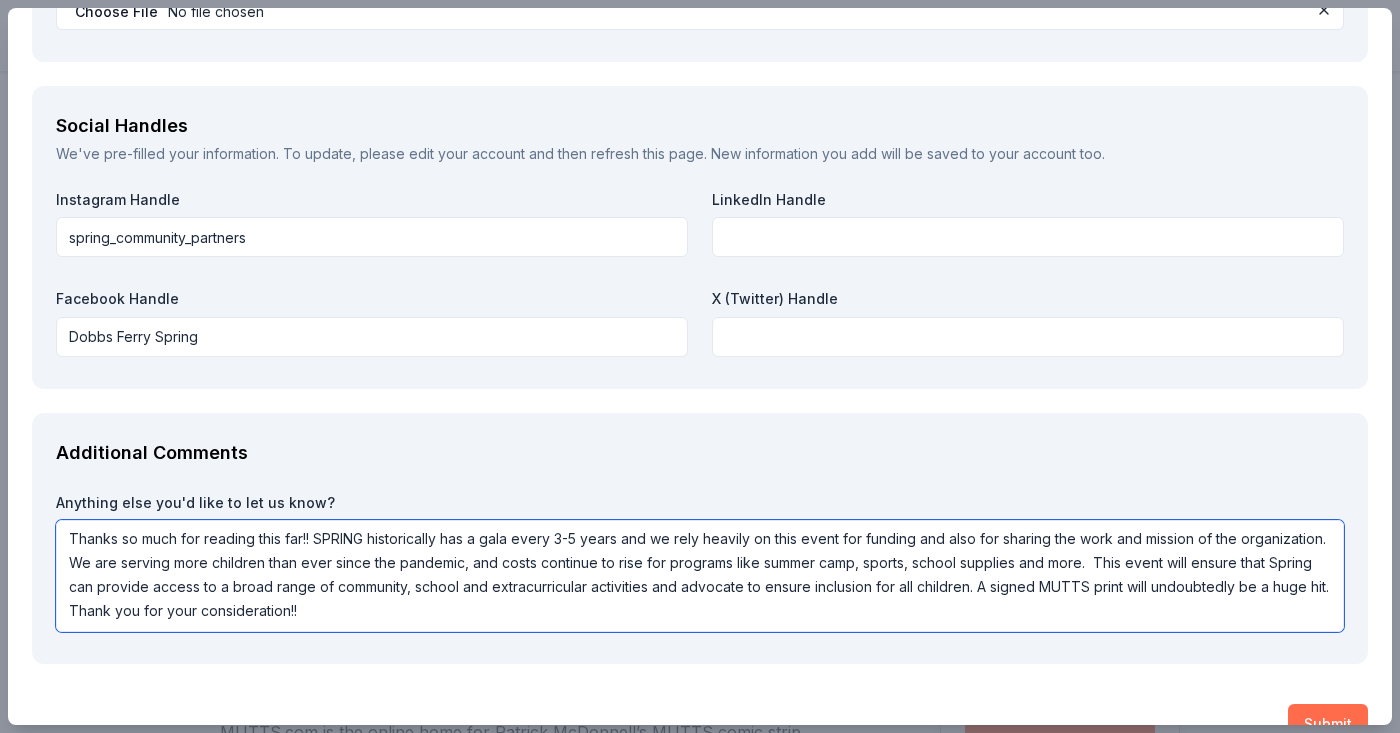 type on "Thanks so much for reading this far!! SPRING historically has a gala every 3-5 years and we rely heavily on this event for funding and also for sharing the work and mission of the organization. We are serving more children than ever since the pandemic, and costs continue to rise for programs like summer camp, sports, school supplies and more.  This event will ensure that Spring can provide access to a broad range of community, school and extracurricular activities and advocate to ensure inclusion for all children. A signed MUTTS print will undoubtedly be a huge hit. Thank you for your consideration!!" 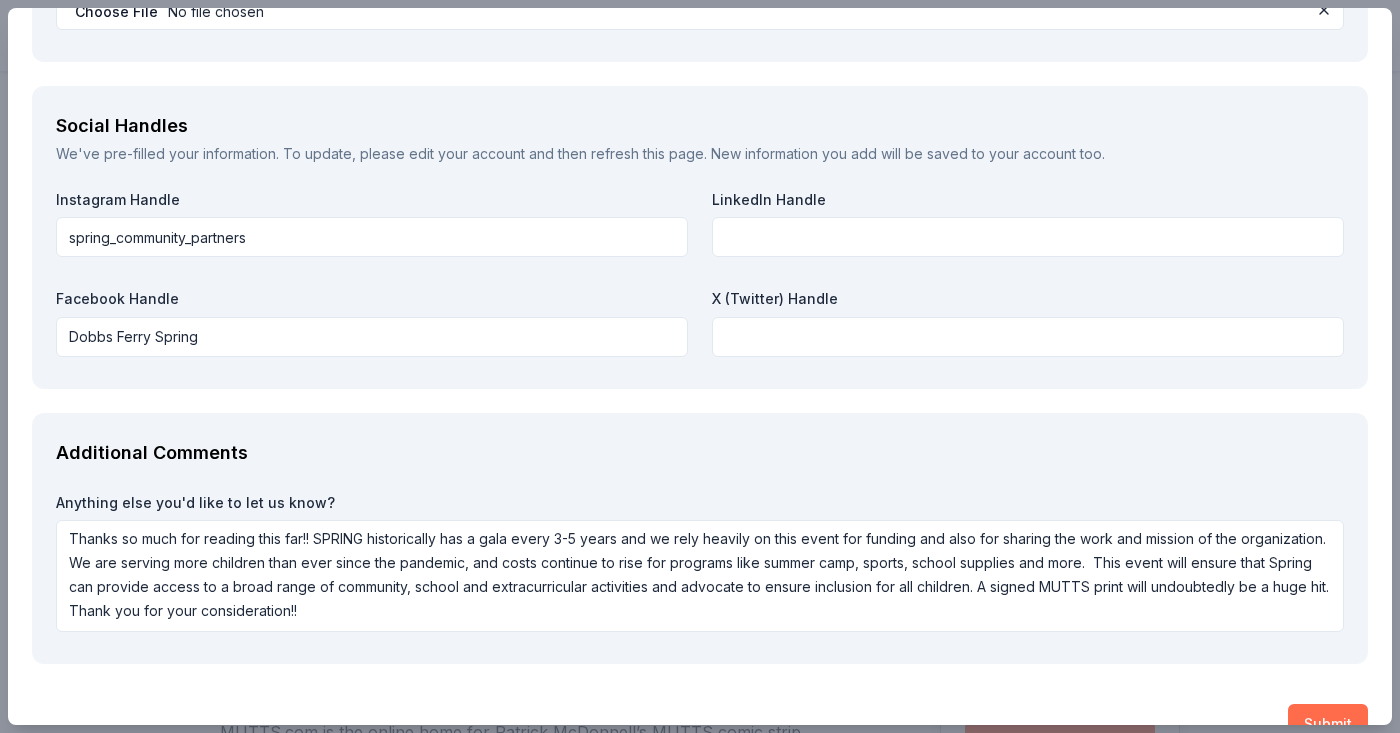 click on "Submit" at bounding box center (1328, 724) 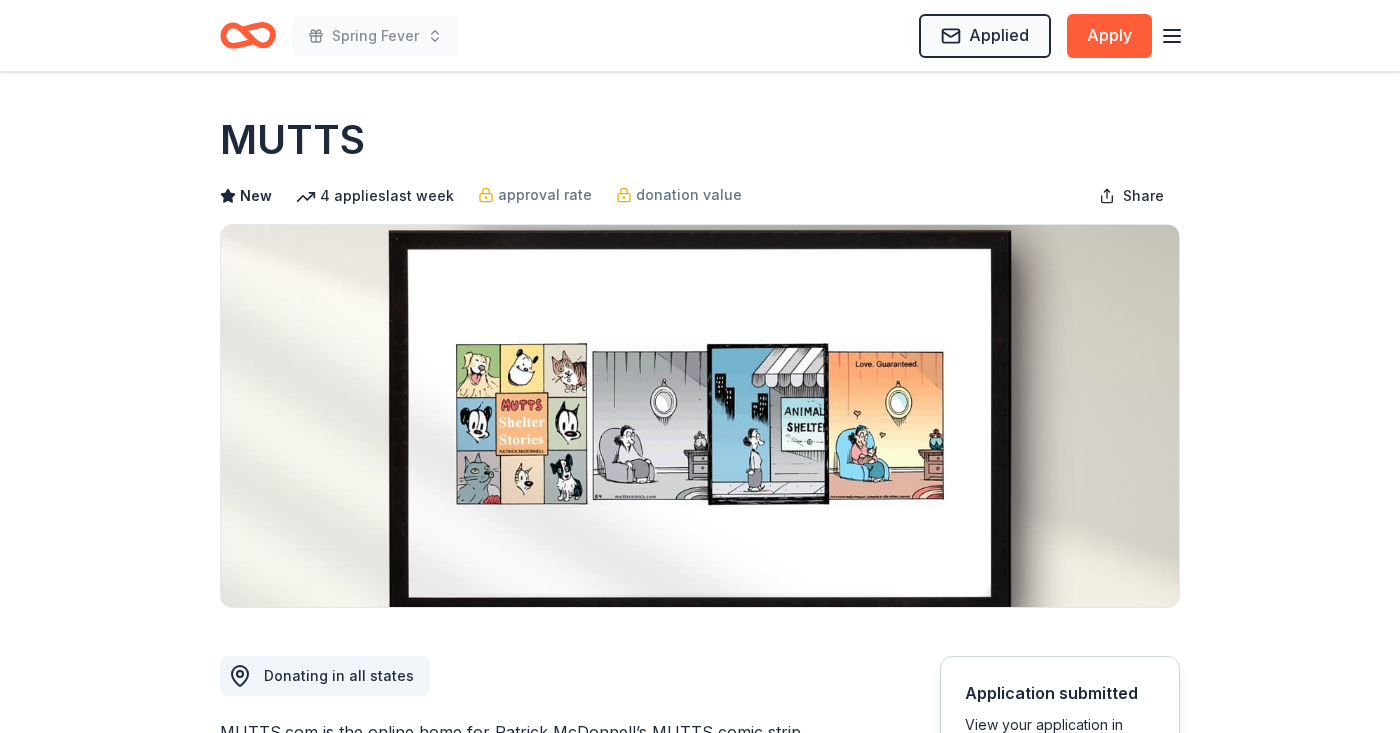 scroll, scrollTop: 0, scrollLeft: 0, axis: both 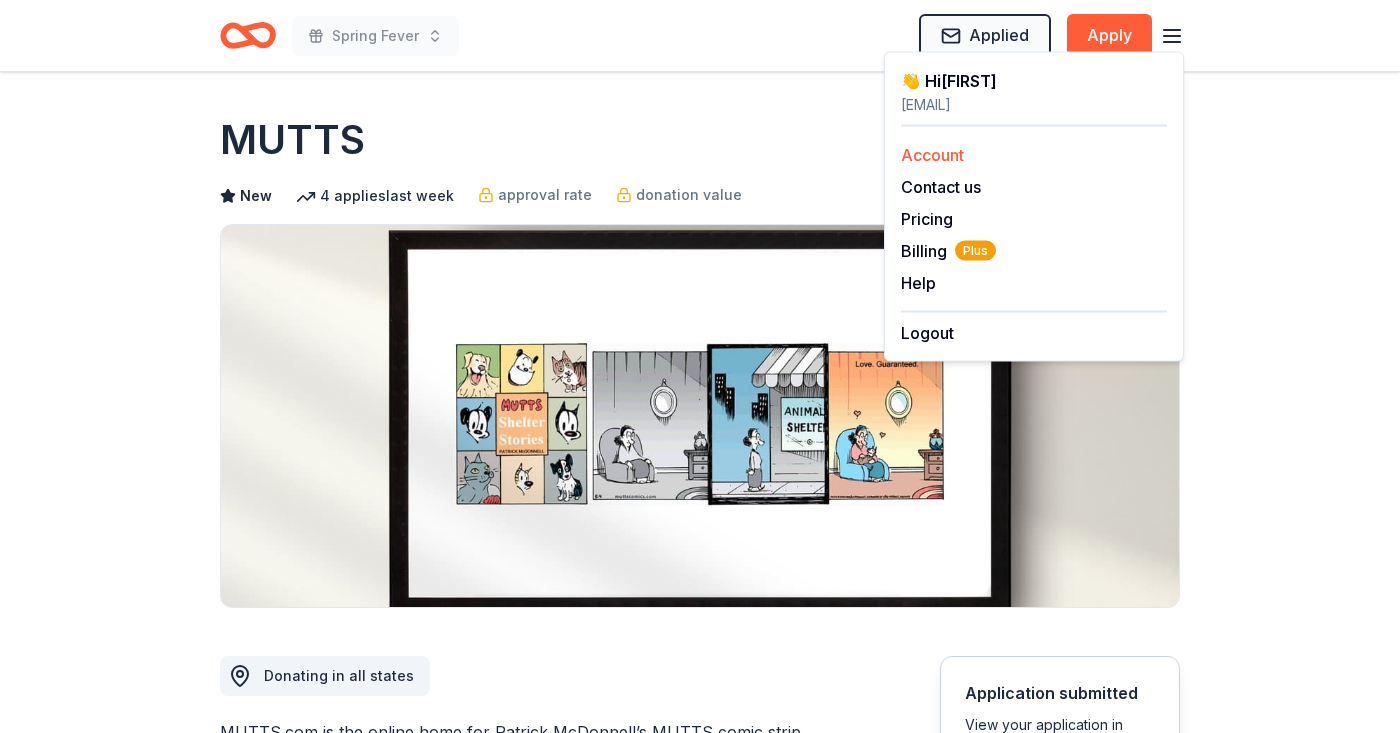 click on "Account" at bounding box center (932, 155) 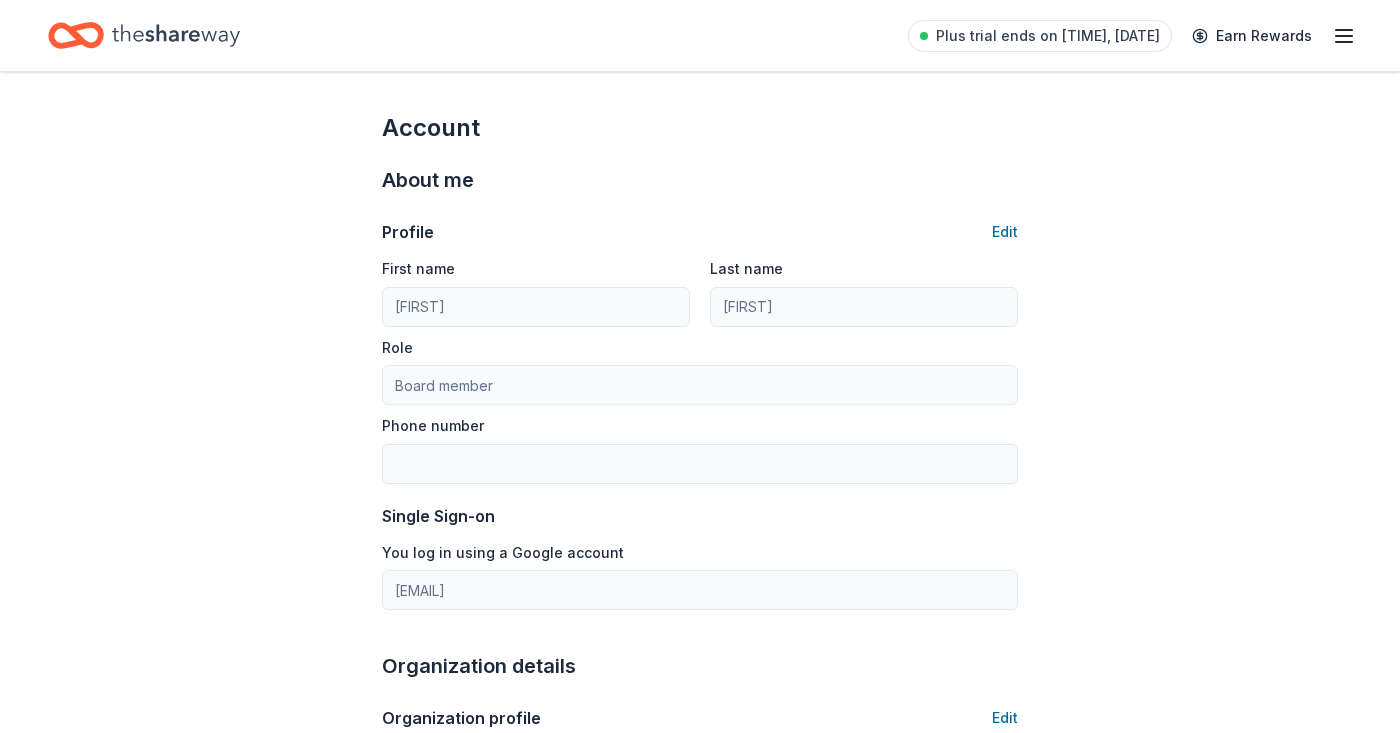 type on "[PHONE]" 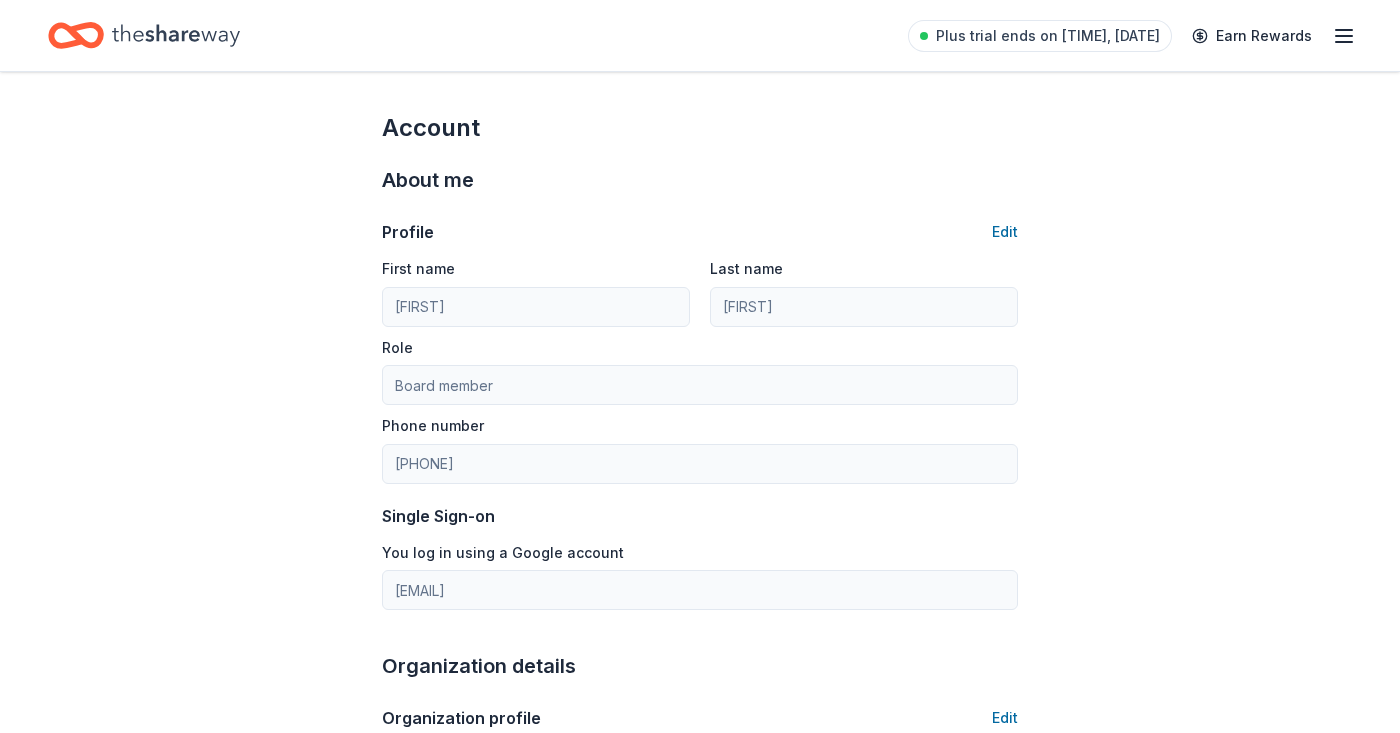 scroll, scrollTop: 0, scrollLeft: 0, axis: both 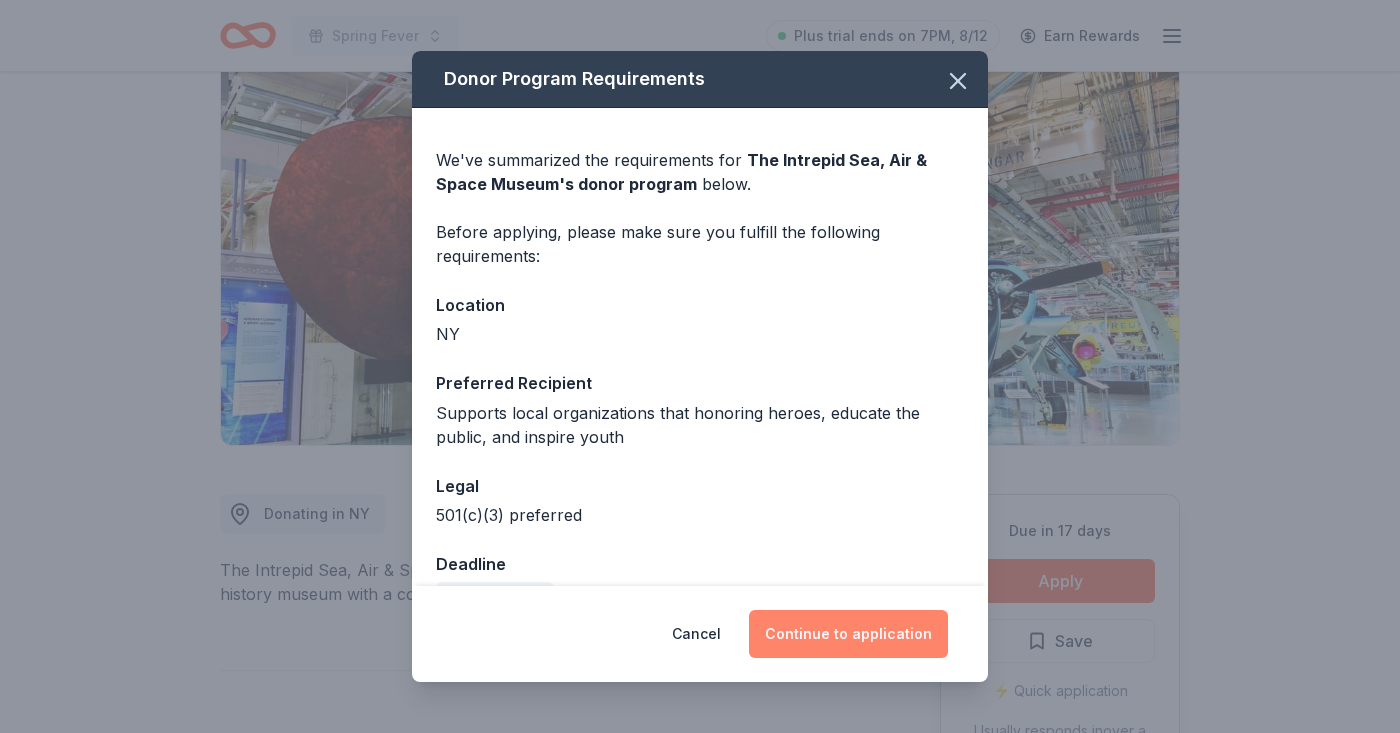 click on "Continue to application" at bounding box center [848, 634] 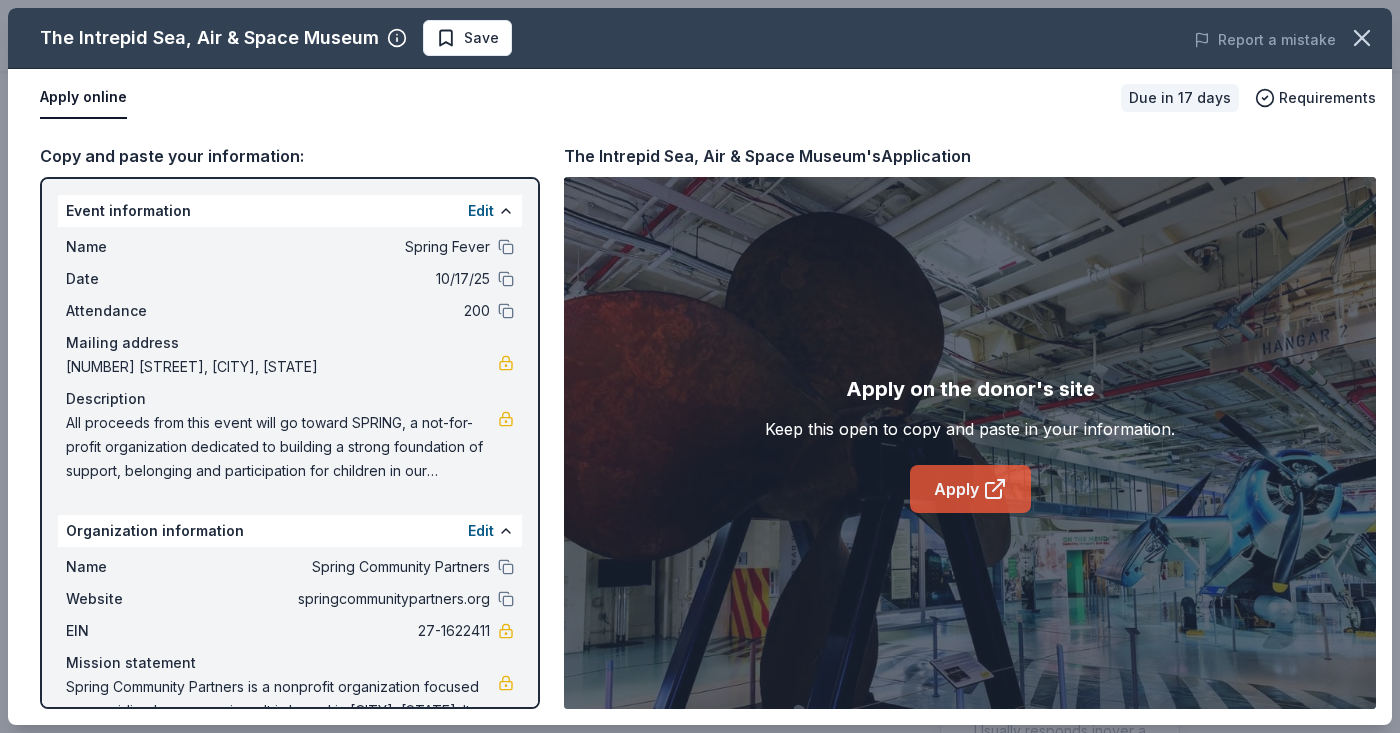 click on "Apply" at bounding box center [970, 489] 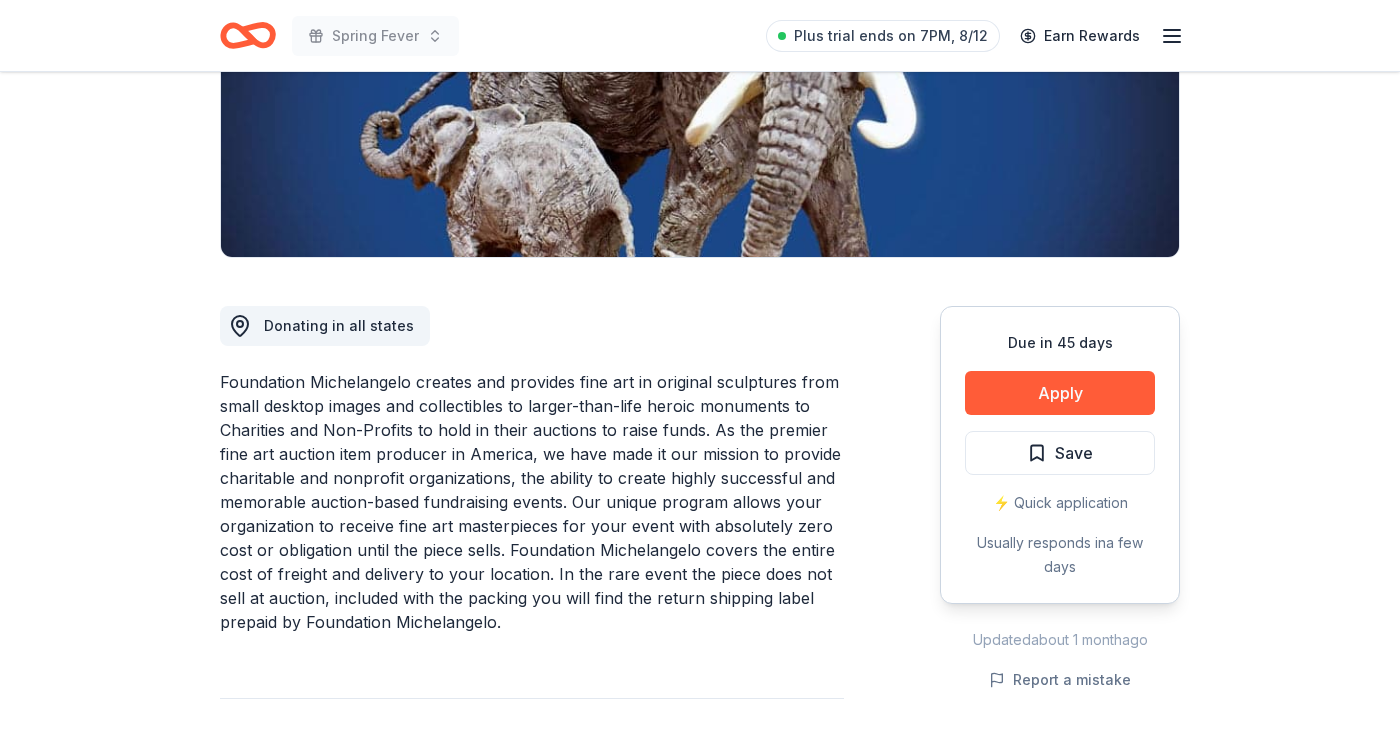 scroll, scrollTop: 350, scrollLeft: 0, axis: vertical 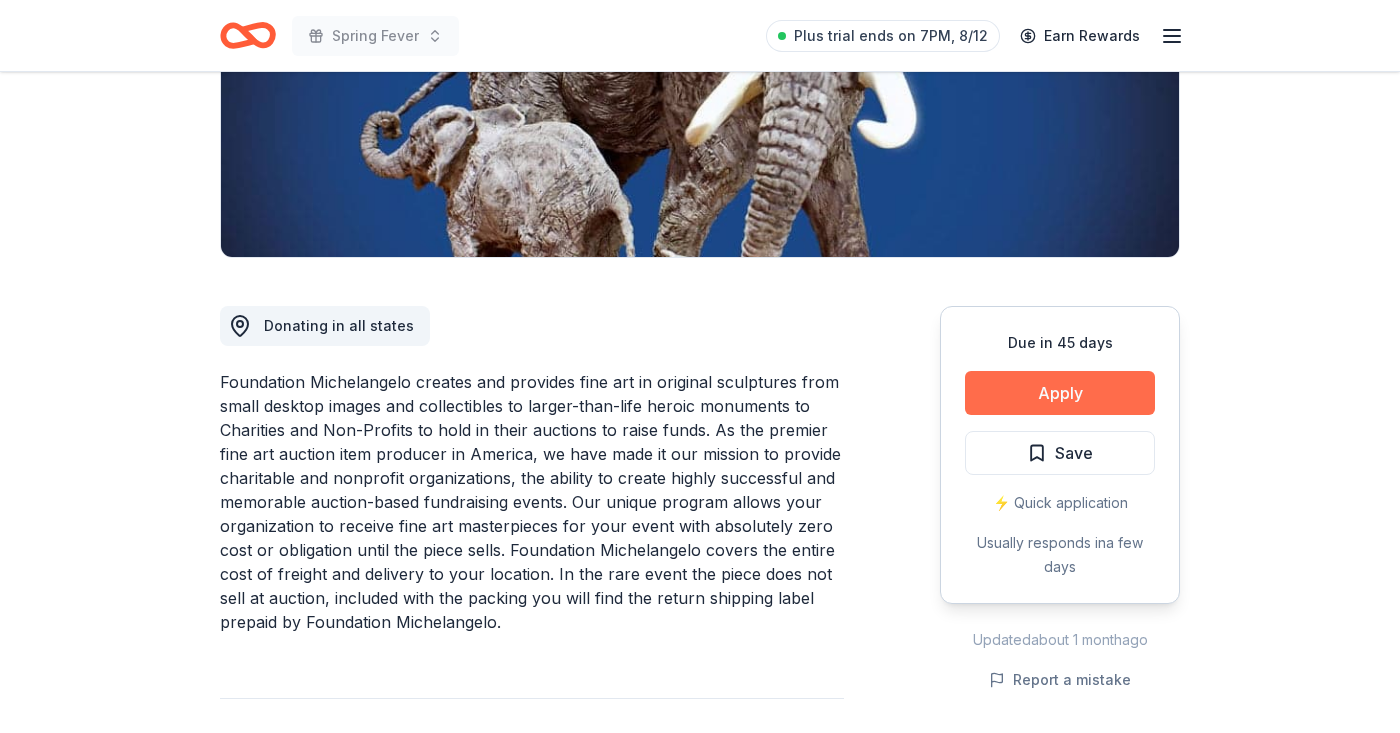 click on "Apply" at bounding box center (1060, 393) 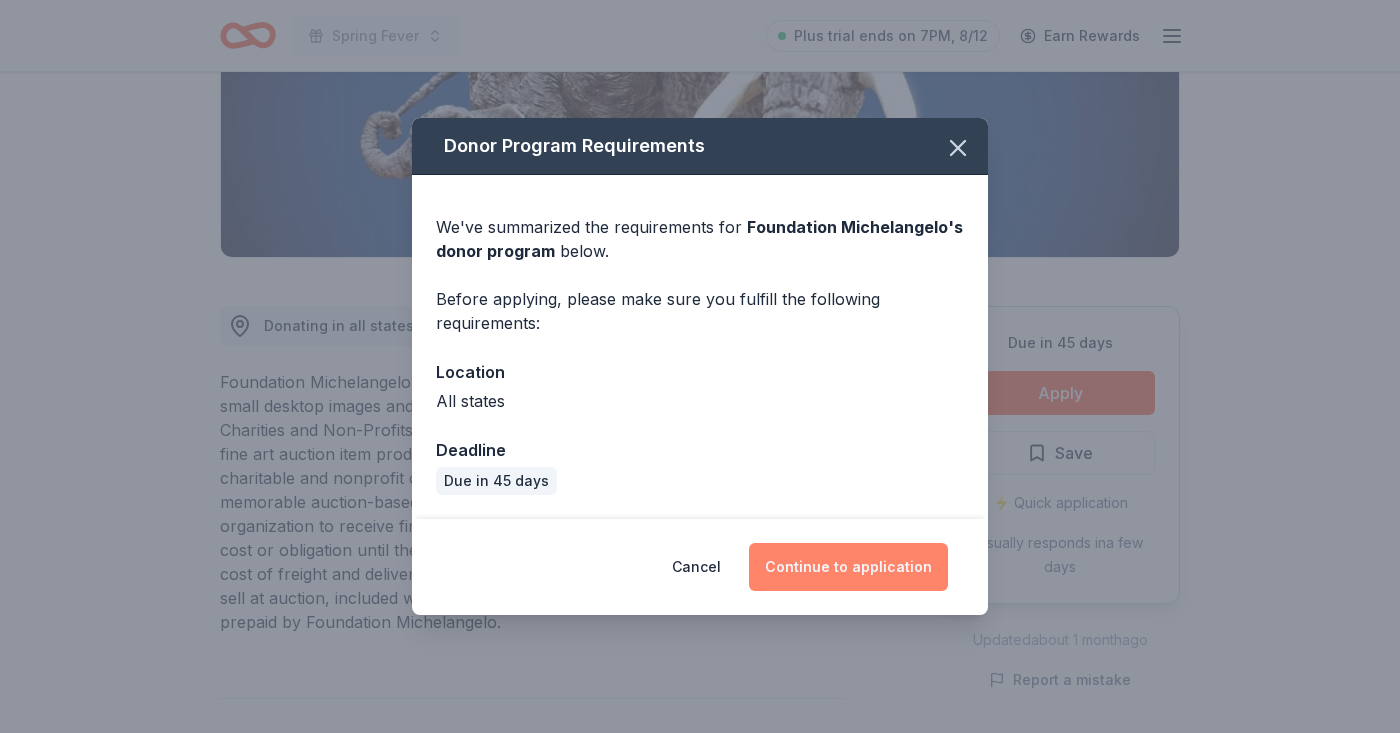 click on "Continue to application" at bounding box center (848, 567) 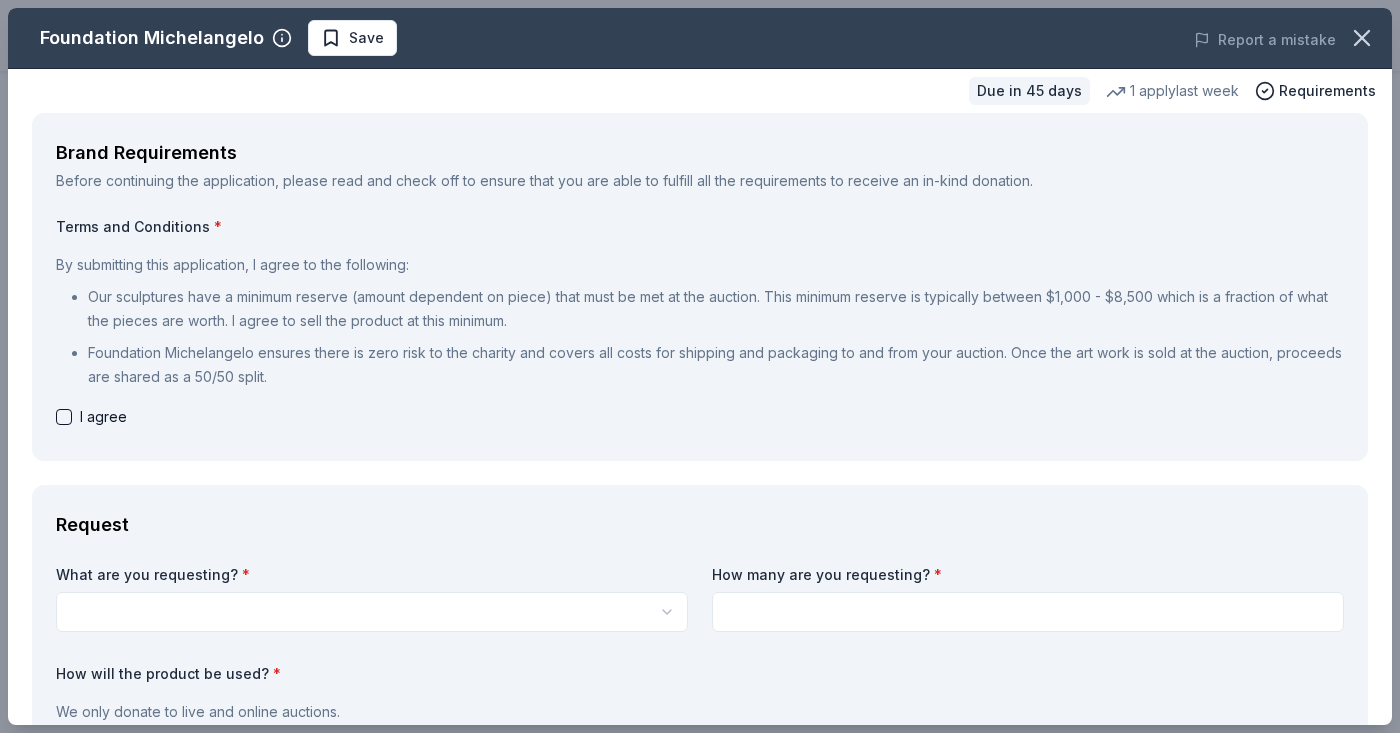 scroll, scrollTop: 0, scrollLeft: 0, axis: both 